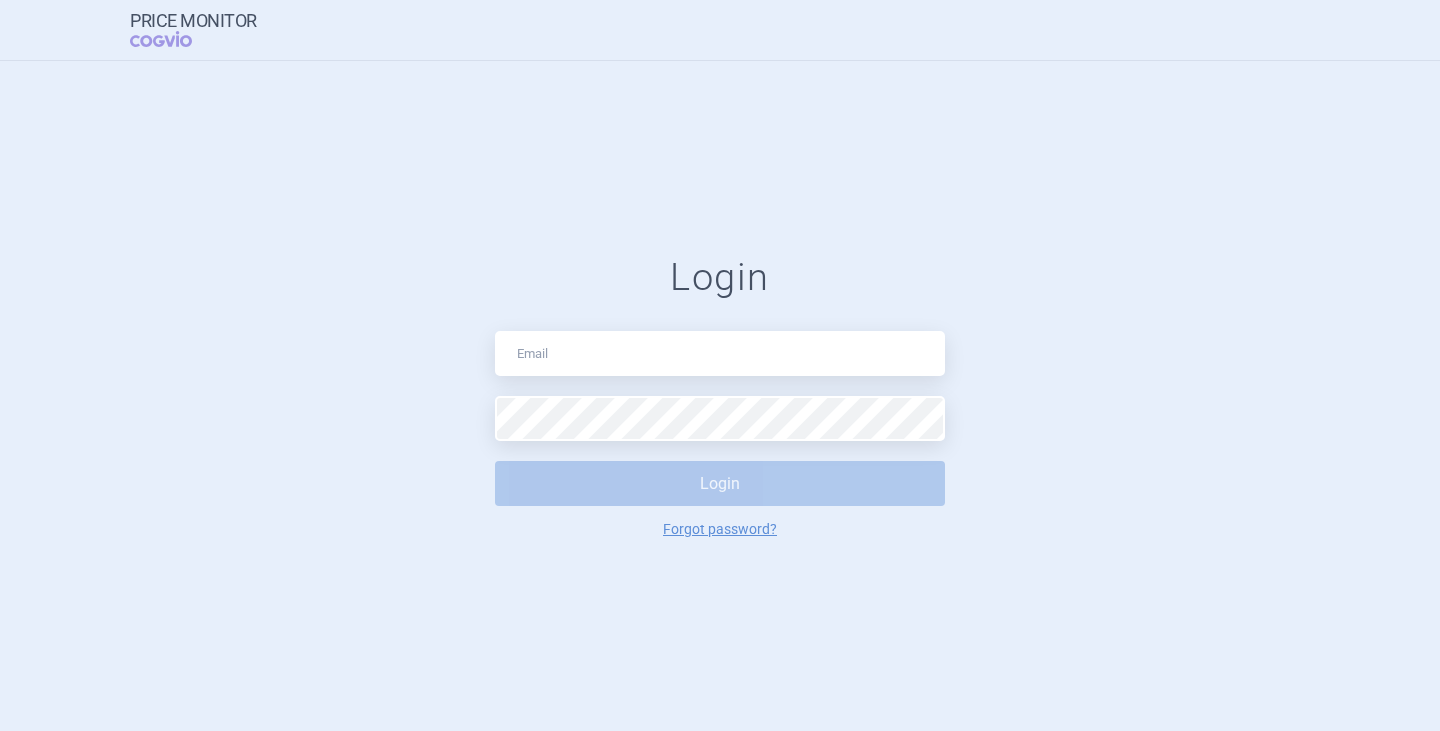 scroll, scrollTop: 0, scrollLeft: 0, axis: both 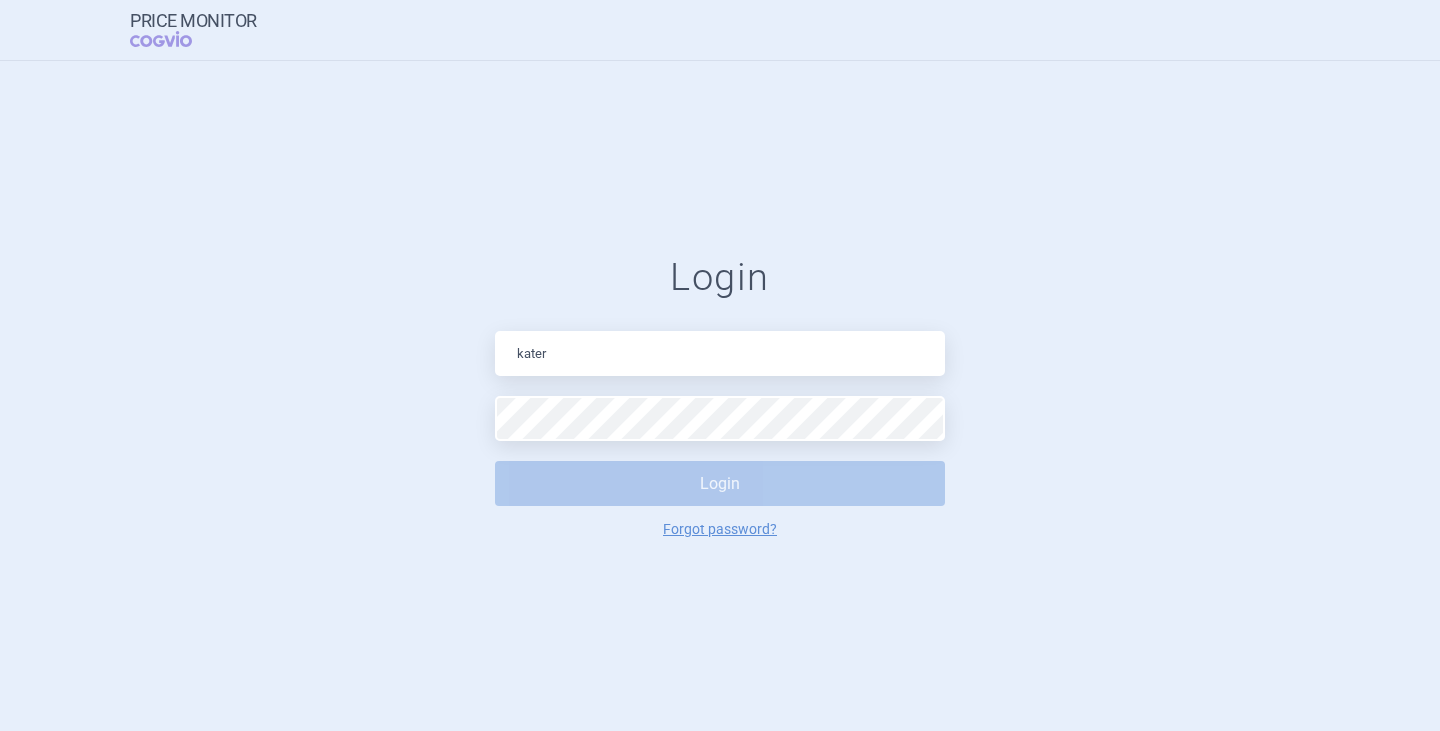 type on "[NAME]@[DOMAIN].com" 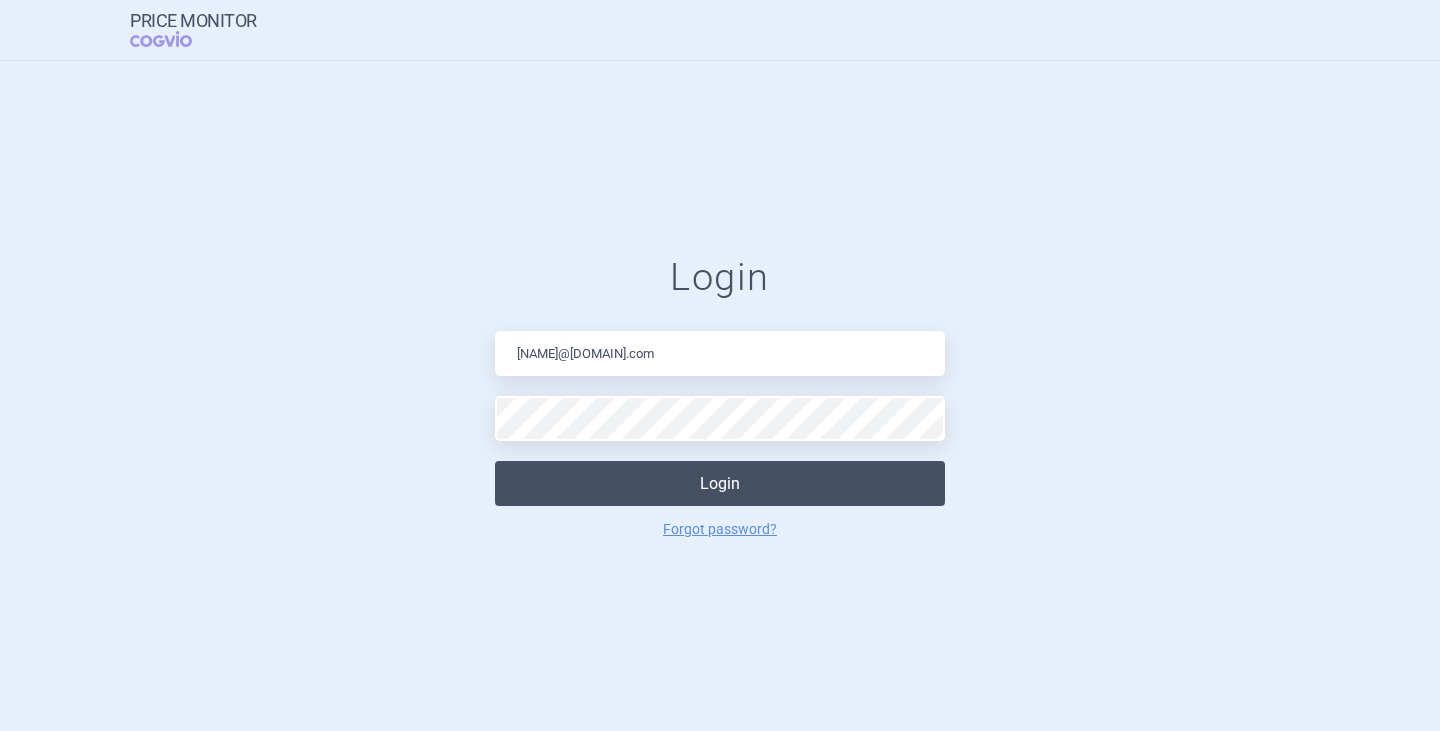 click on "Login" at bounding box center [720, 483] 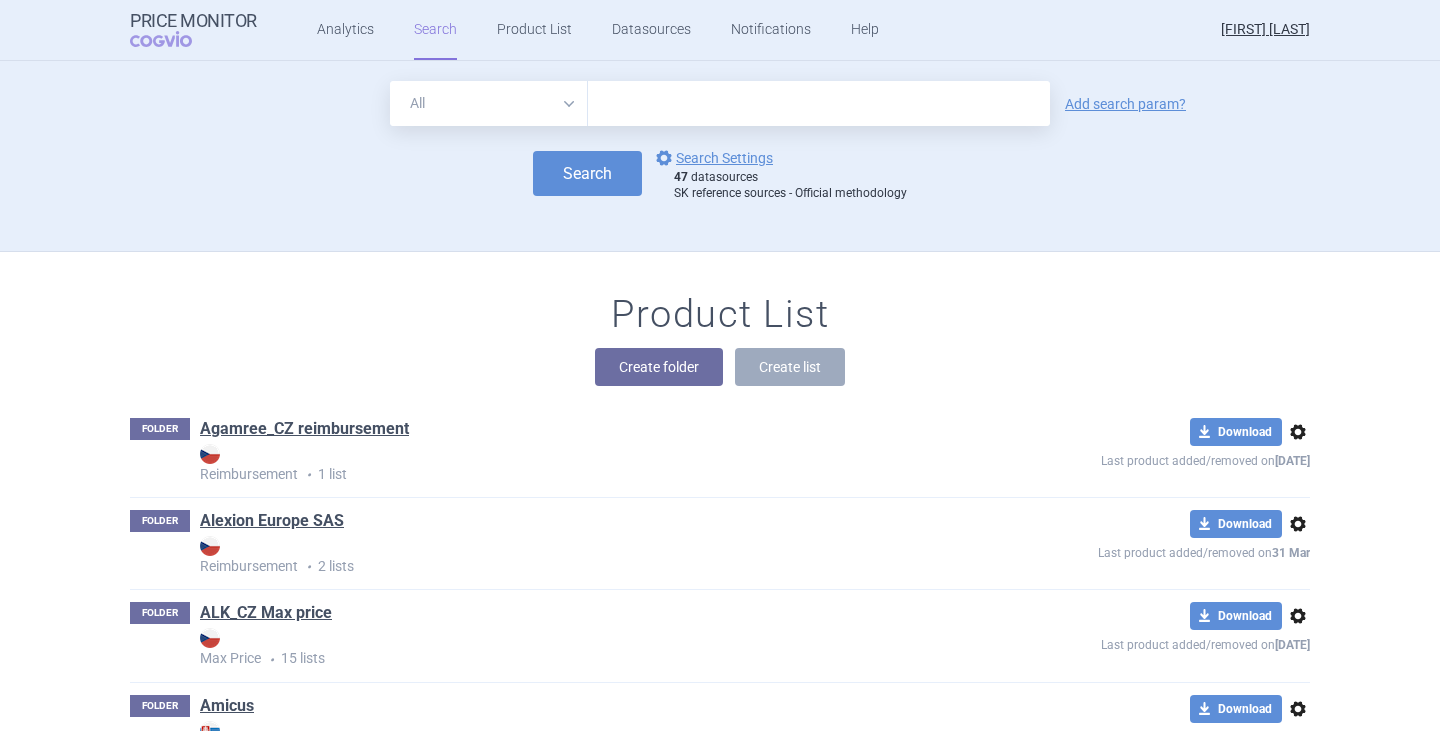 click at bounding box center (819, 103) 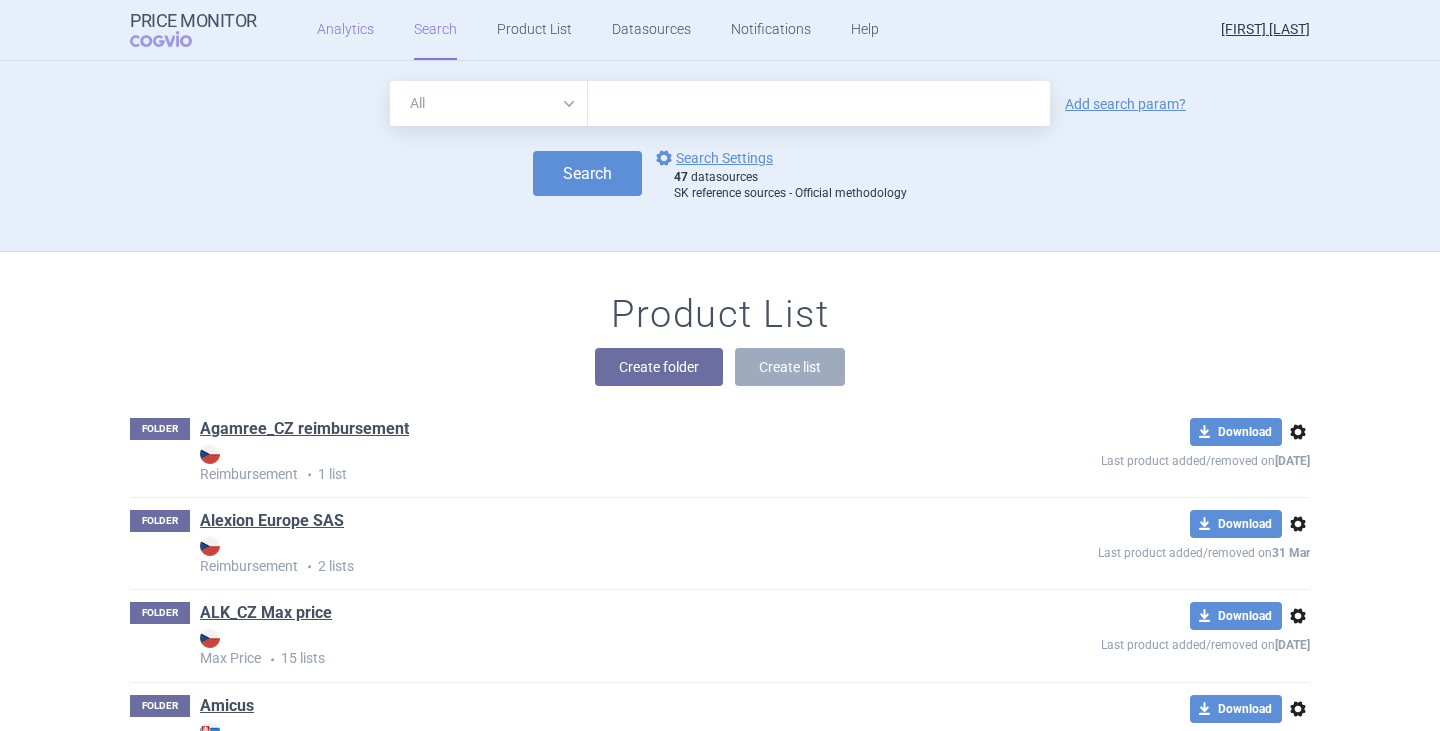click on "Analytics" at bounding box center [345, 30] 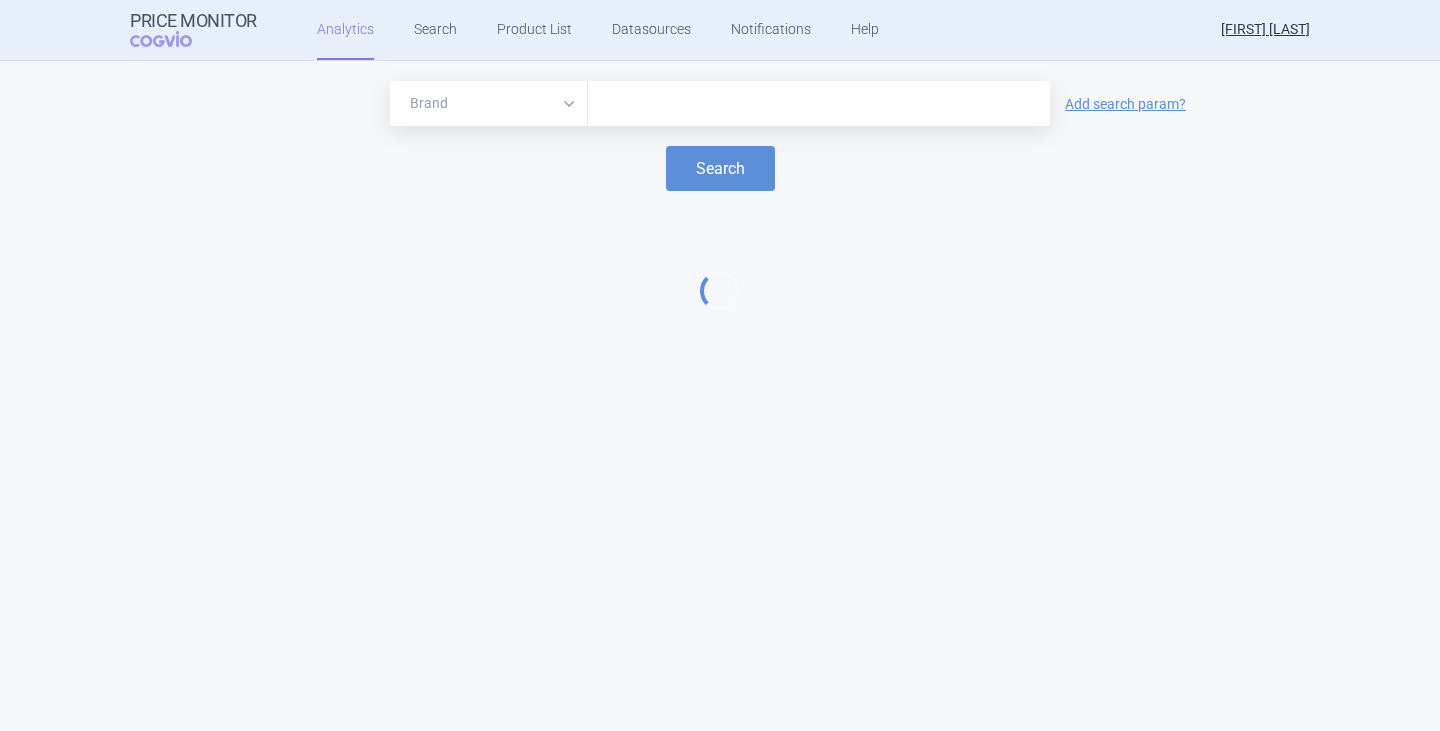 click at bounding box center [819, 103] 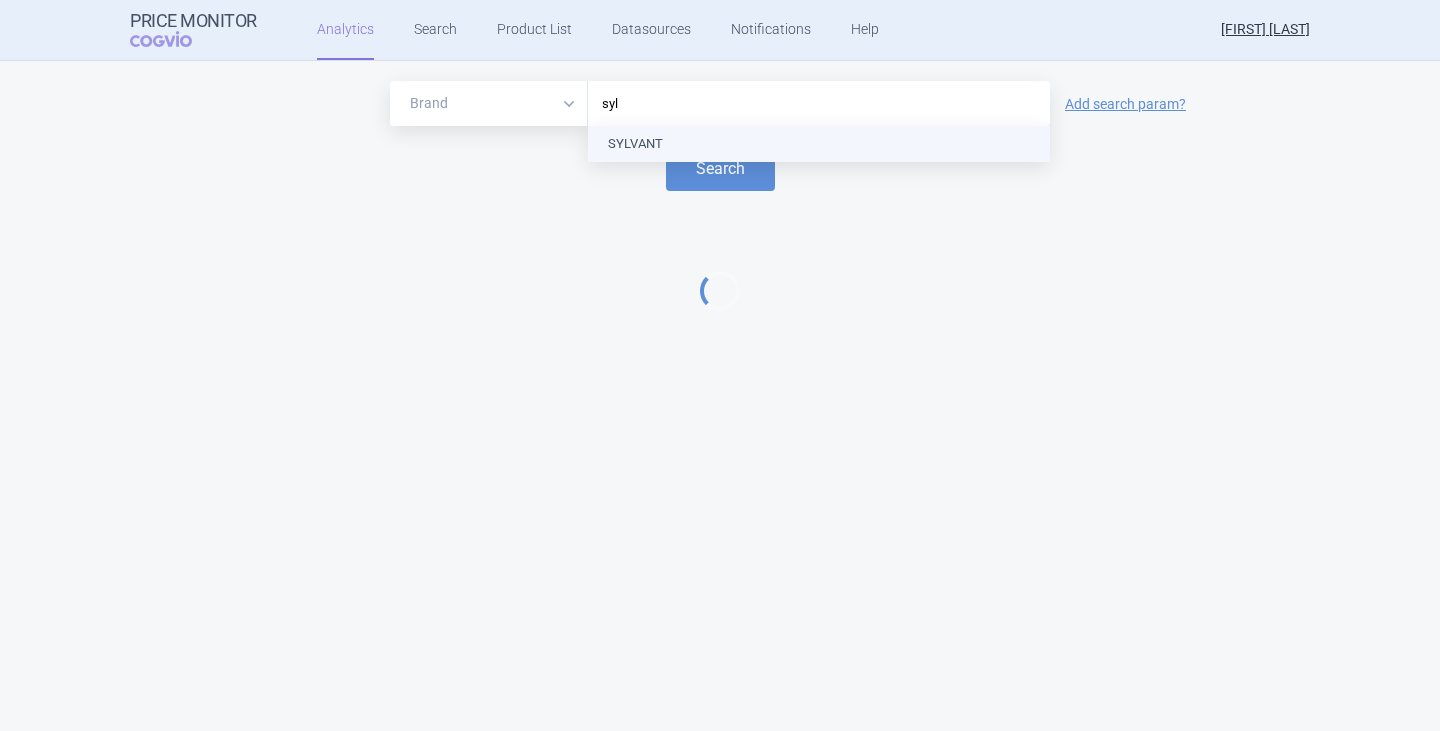 type on "sylv" 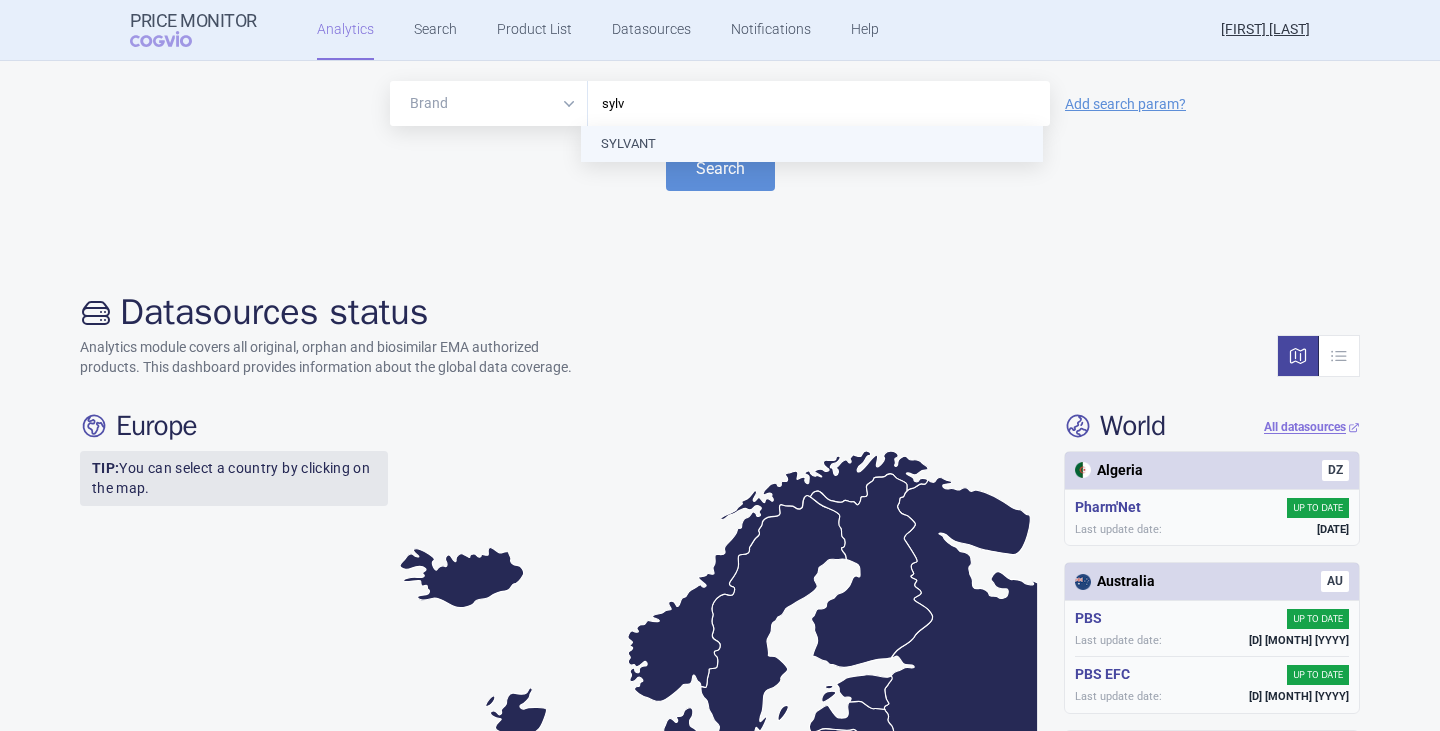 type 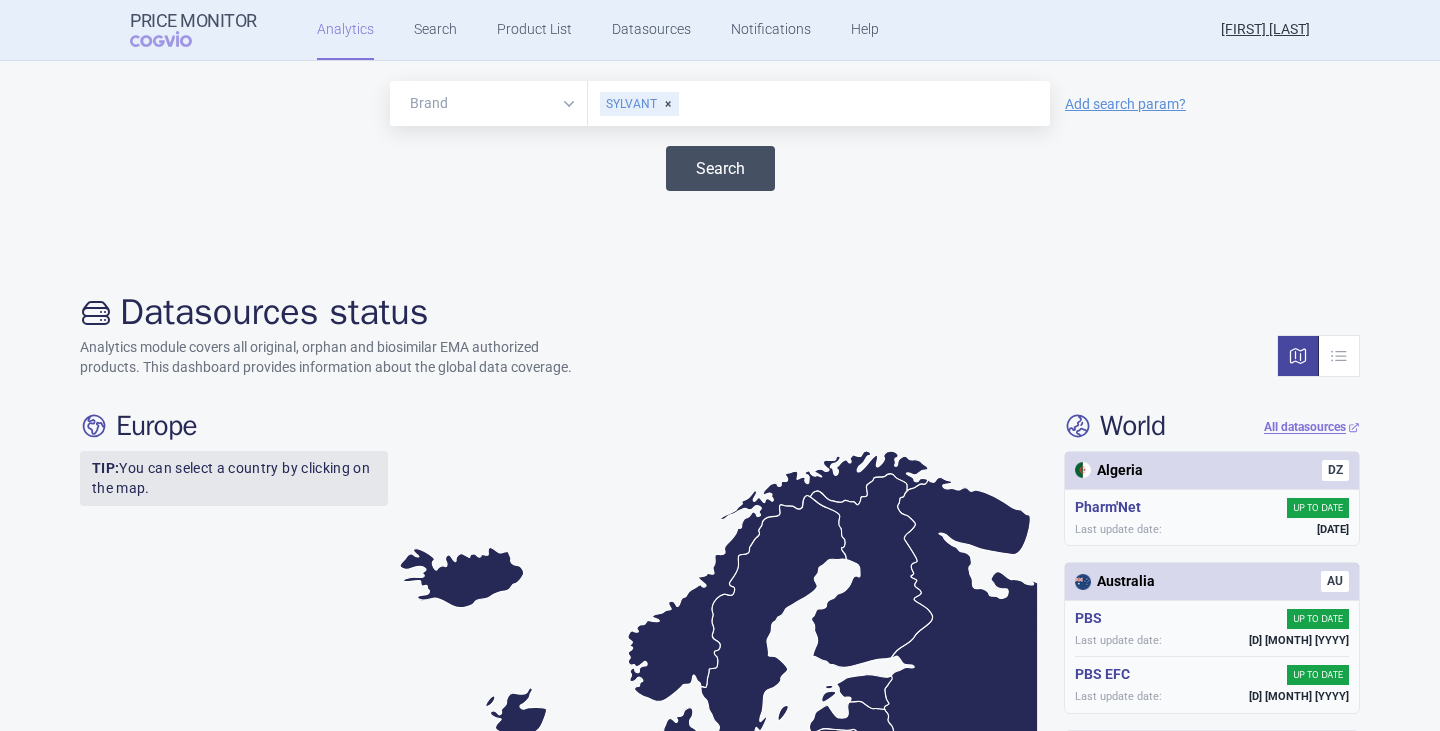 click on "Search" at bounding box center (720, 168) 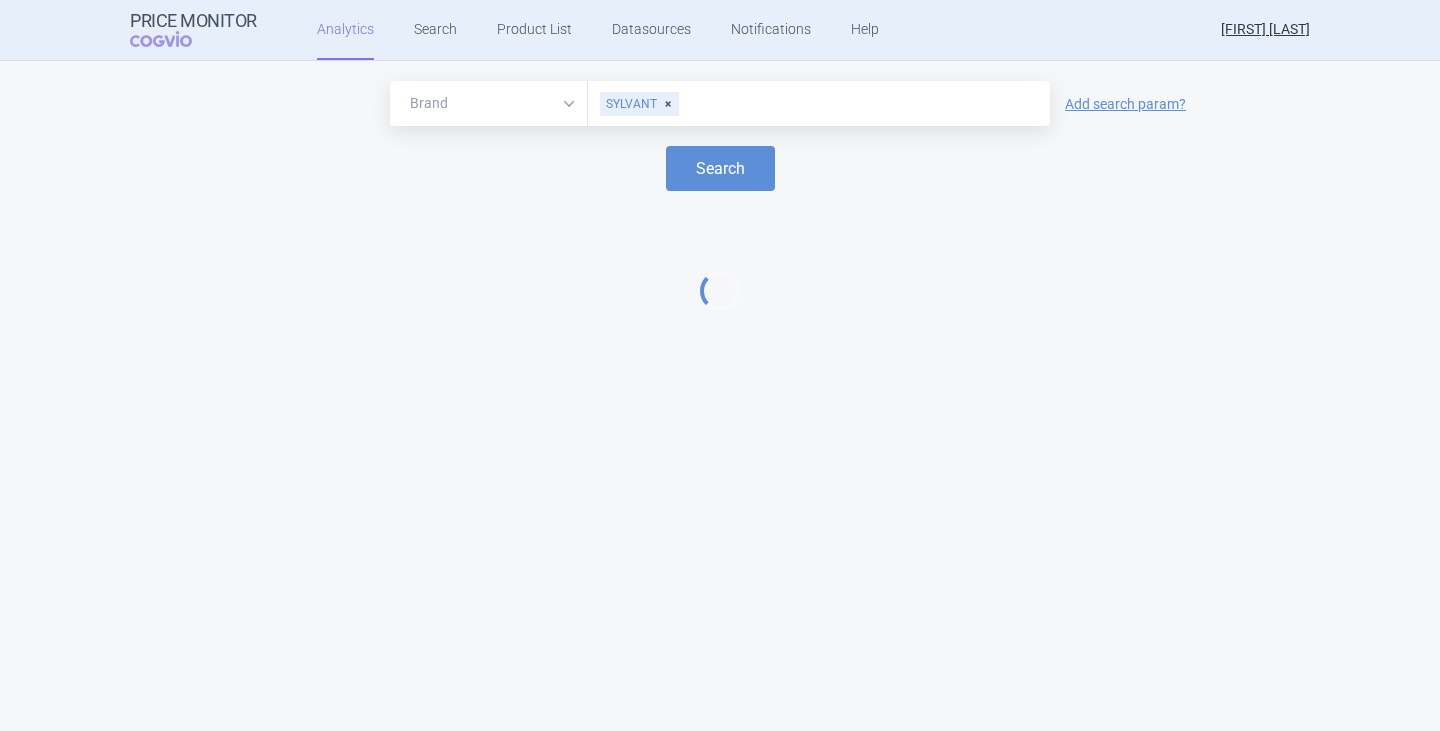 select on "EUR" 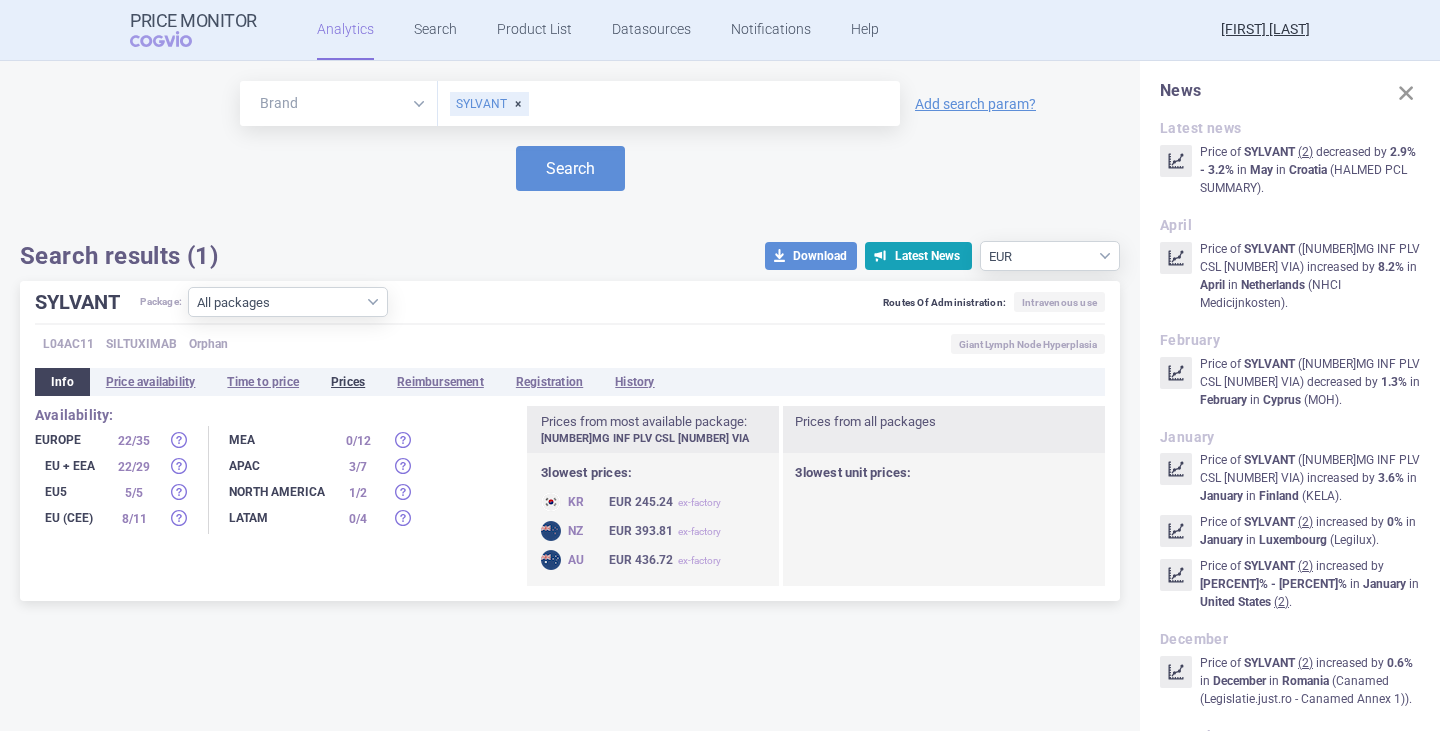 drag, startPoint x: 355, startPoint y: 383, endPoint x: 367, endPoint y: 383, distance: 12 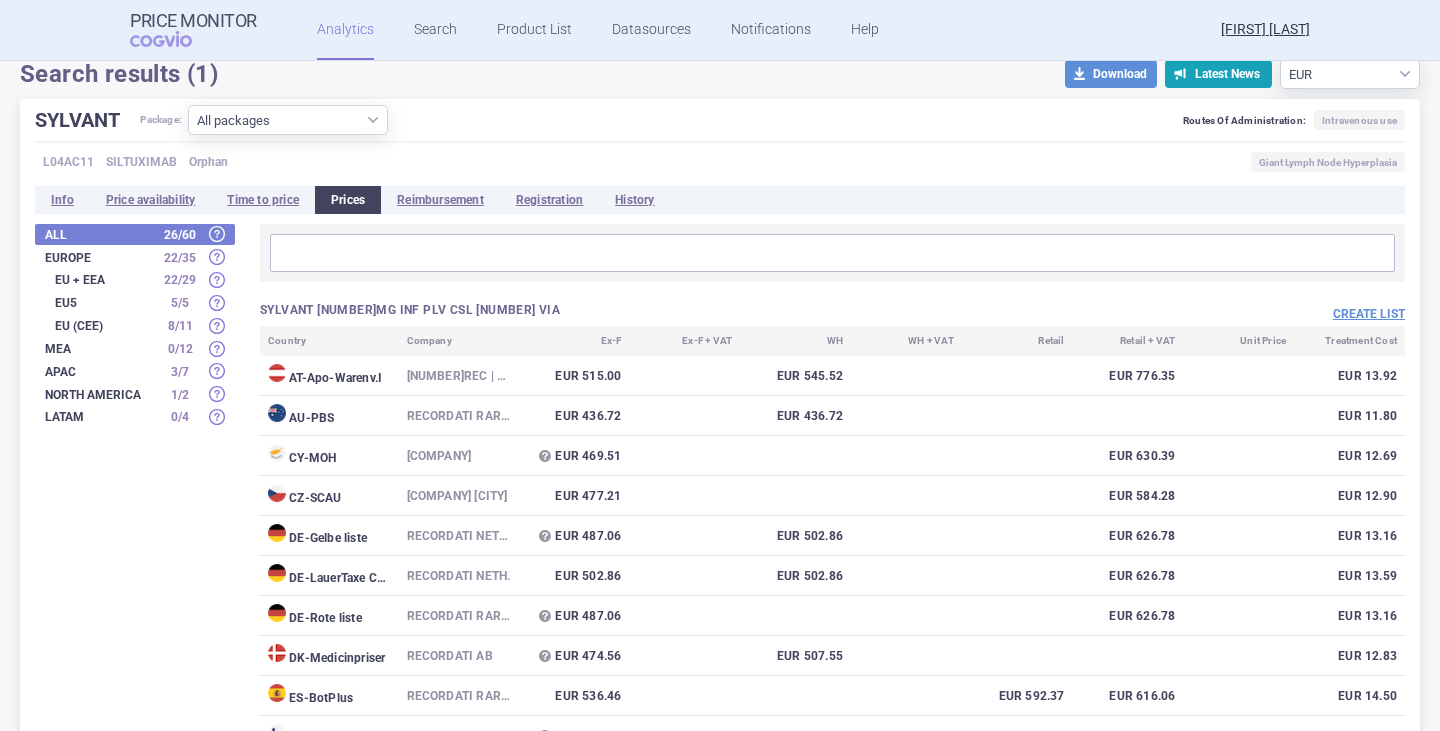 scroll, scrollTop: 200, scrollLeft: 0, axis: vertical 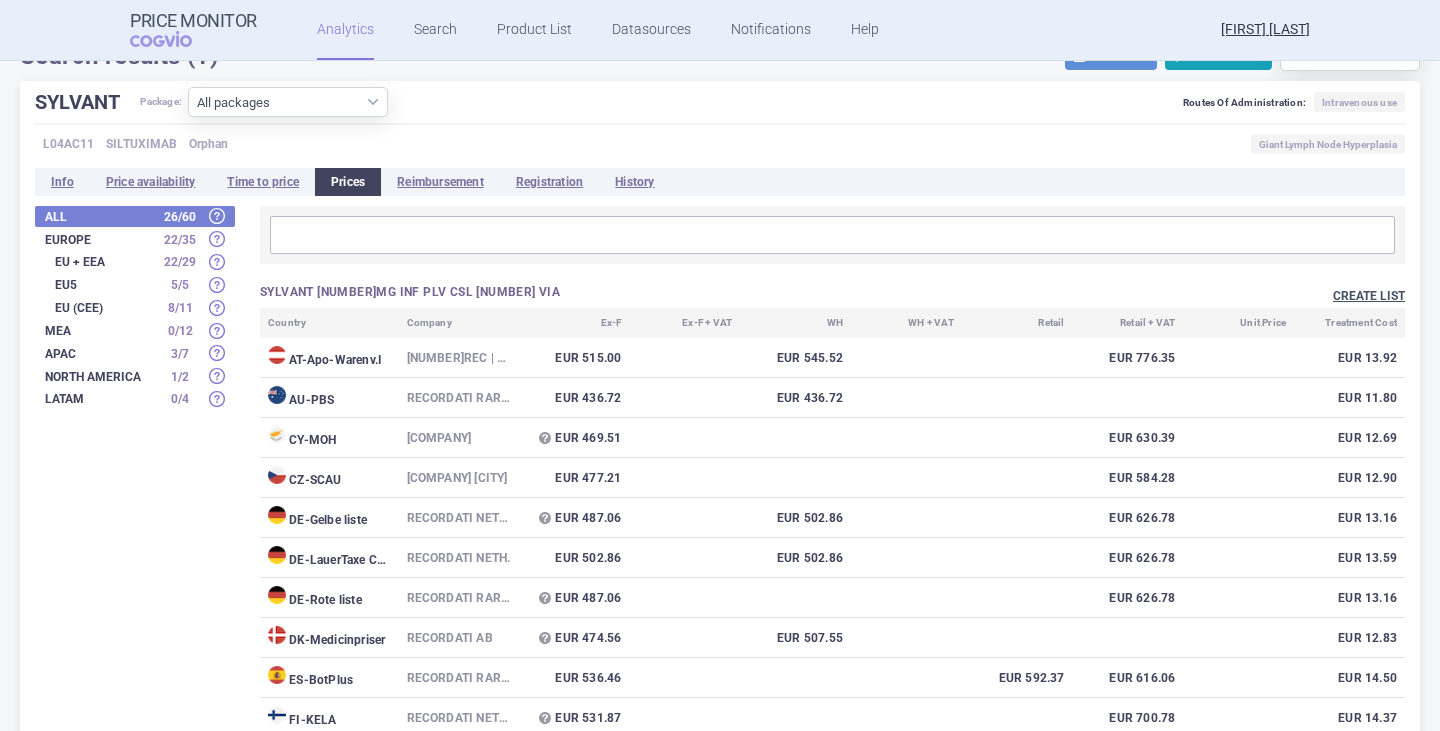click on "Create list" at bounding box center (1369, 296) 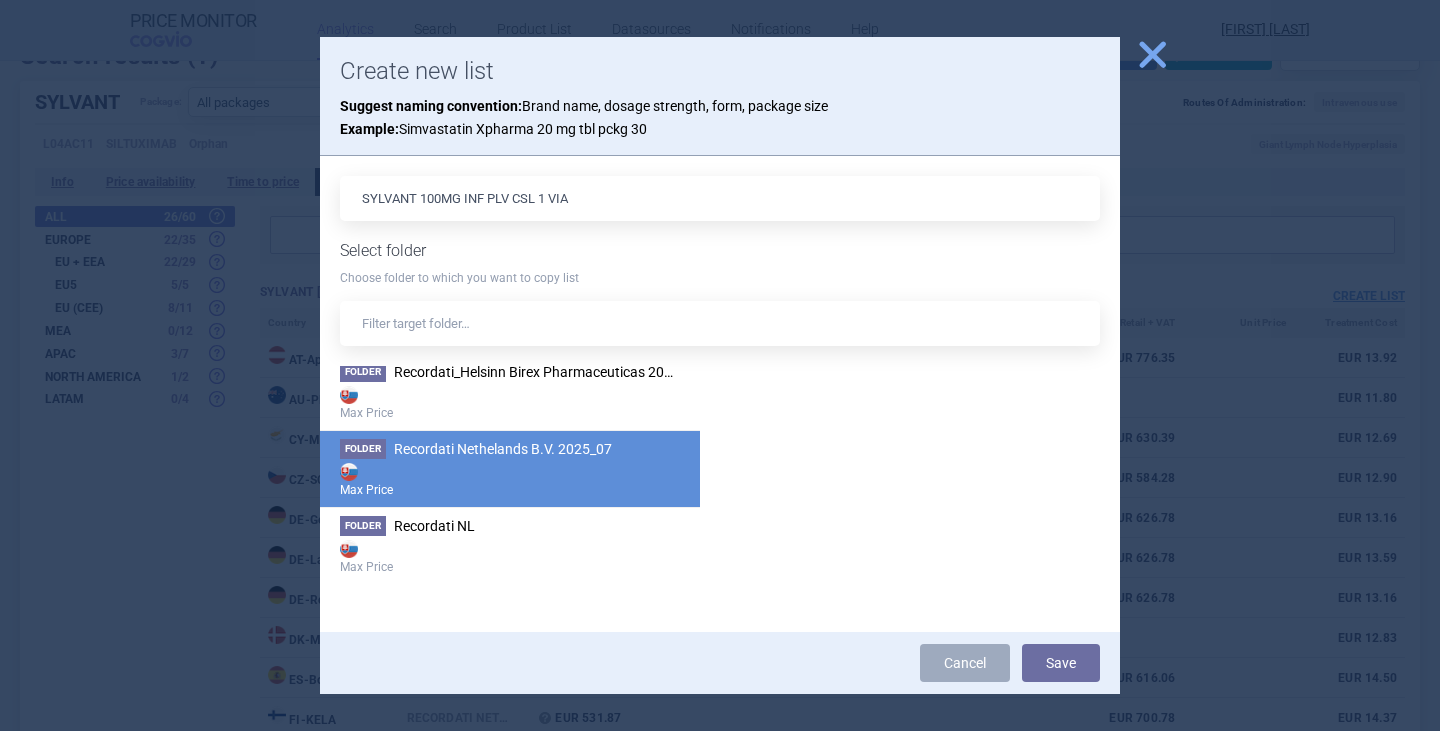 scroll, scrollTop: 3200, scrollLeft: 0, axis: vertical 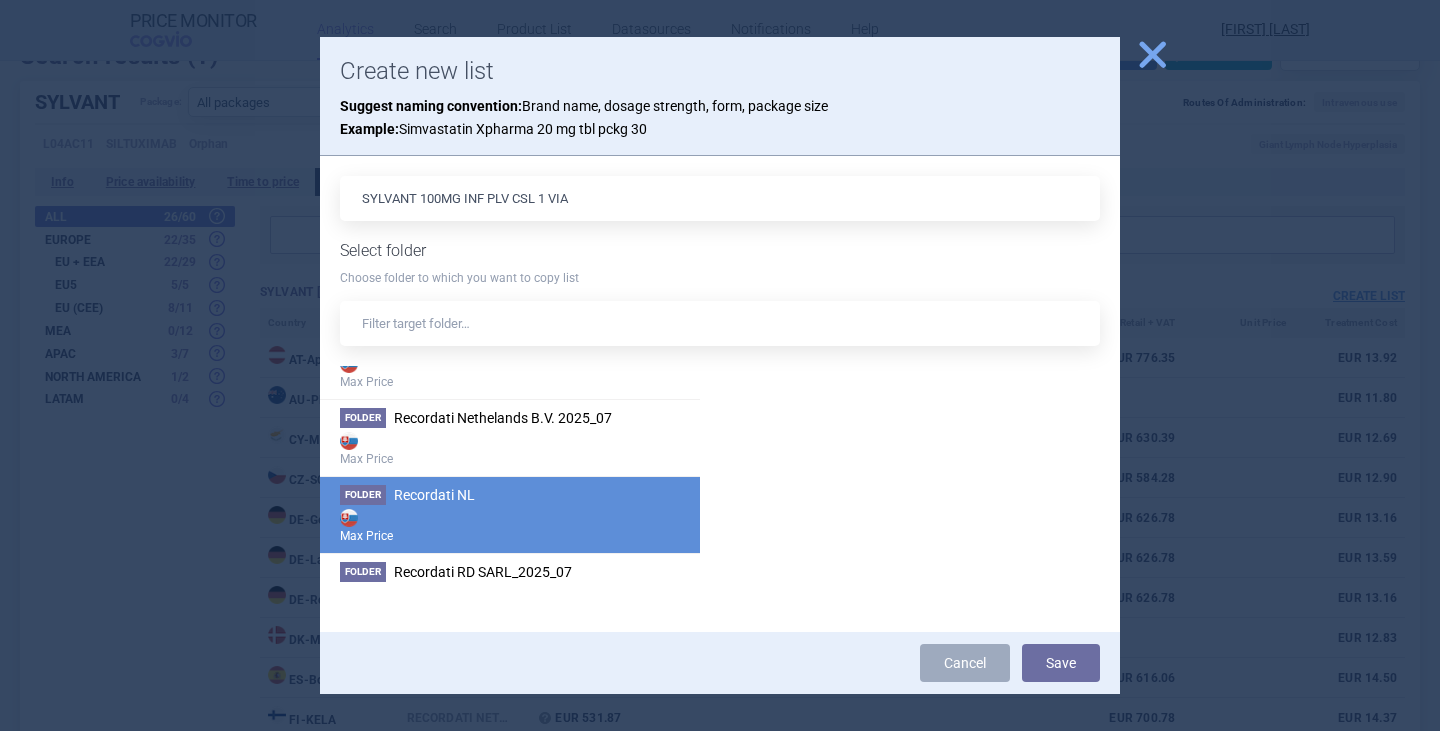 click on "Max Price" at bounding box center (510, 525) 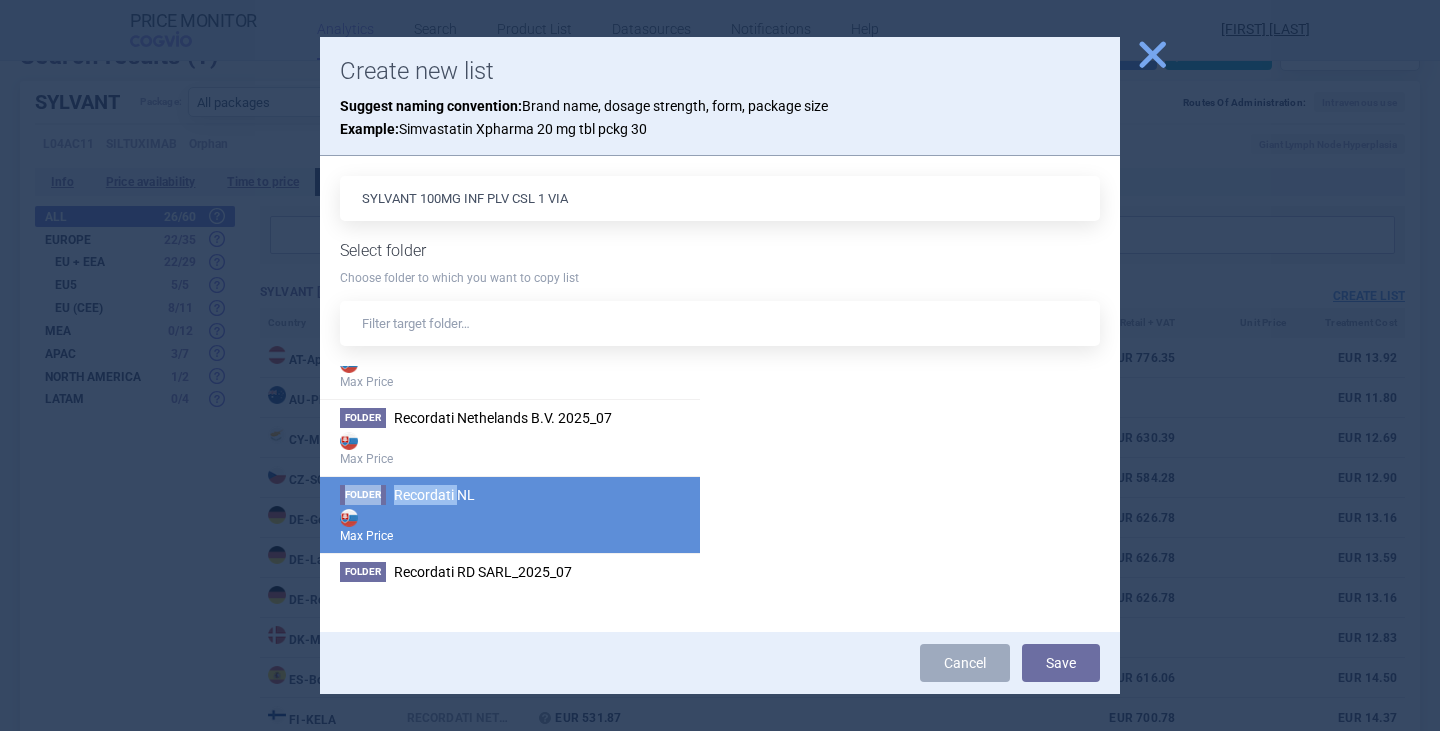 click on "Recordati NL" at bounding box center [434, 495] 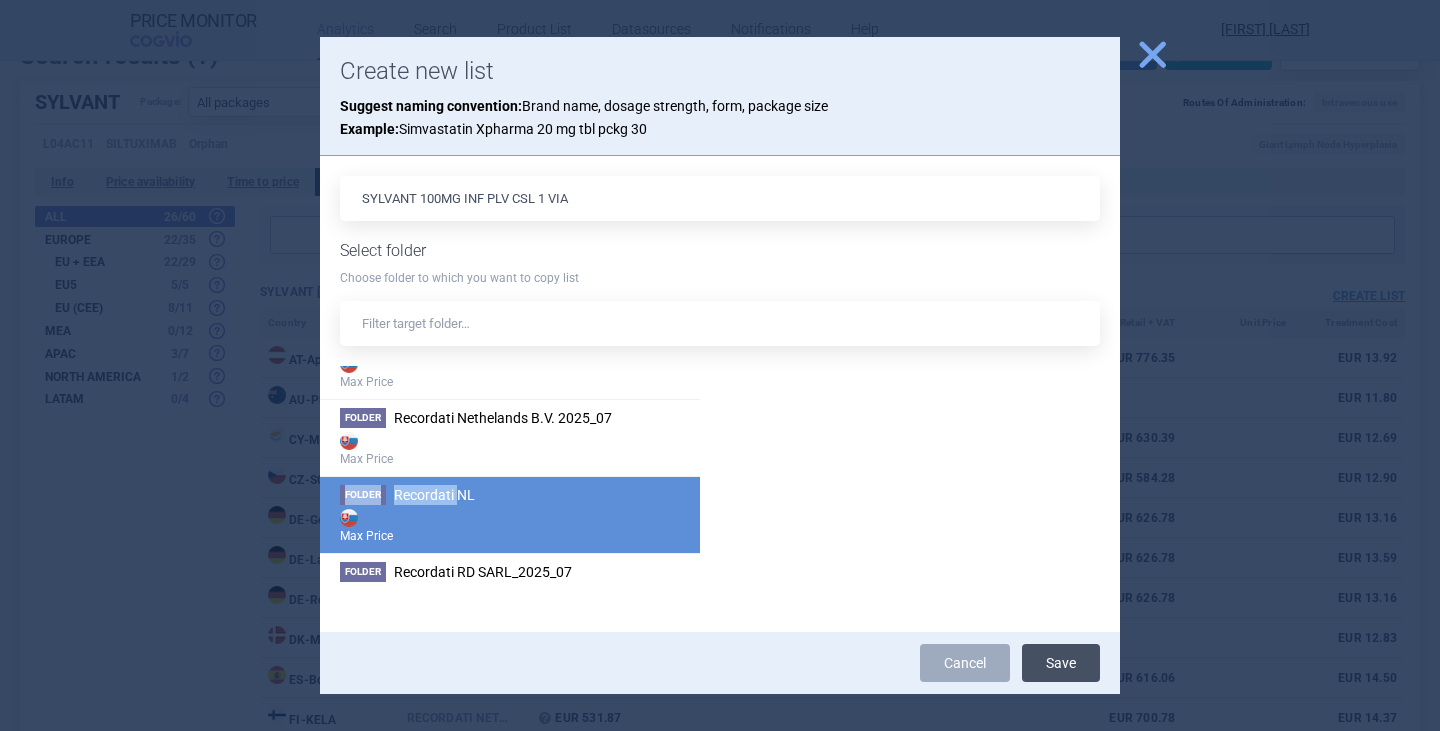 click on "Save" at bounding box center (1061, 663) 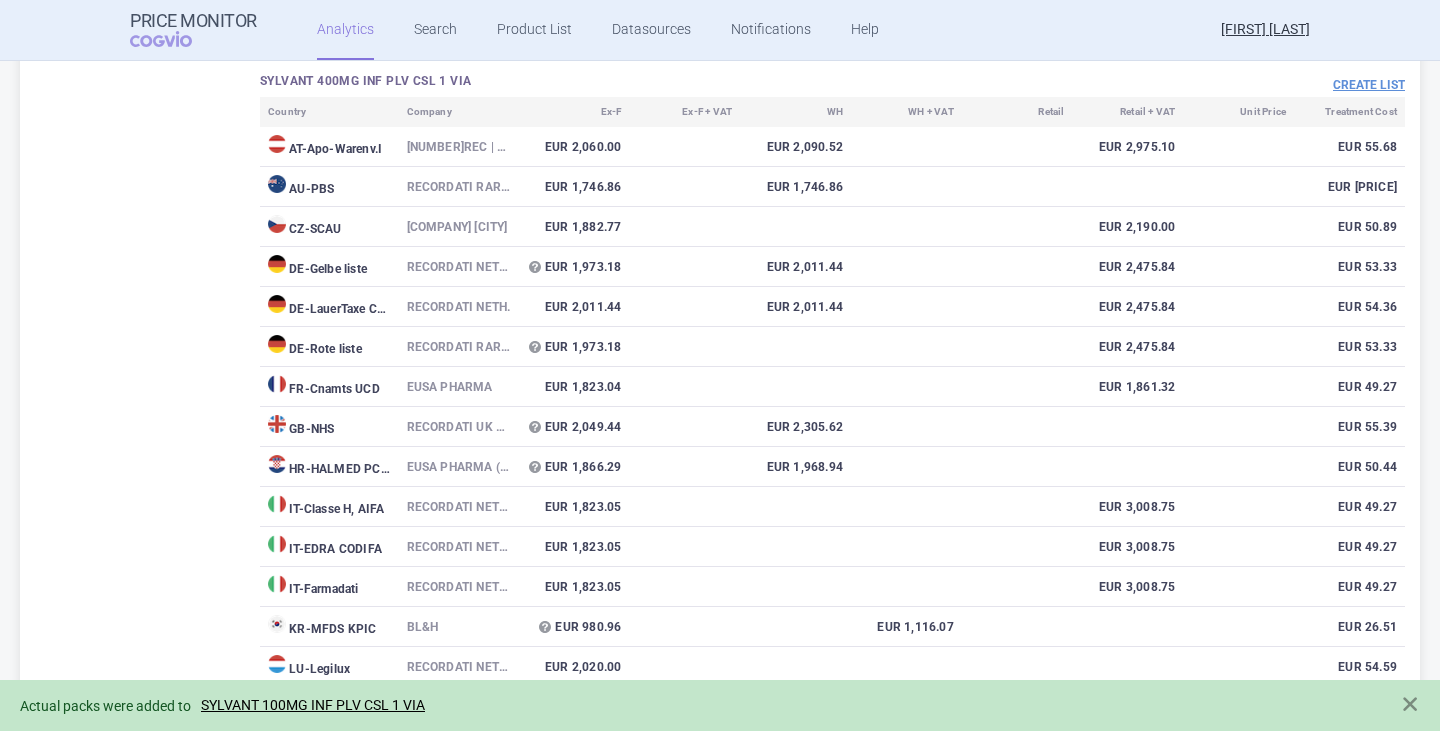 scroll, scrollTop: 1900, scrollLeft: 0, axis: vertical 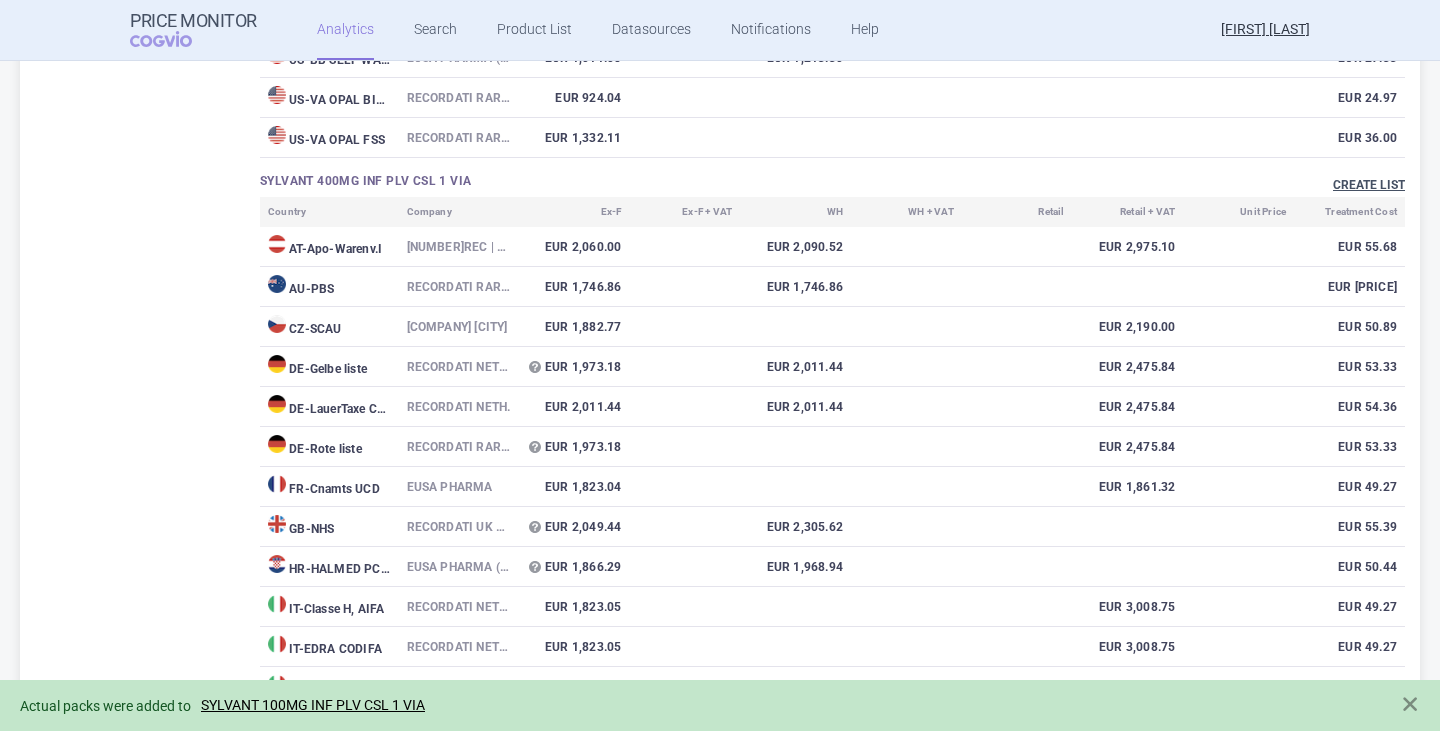 click on "Create list" at bounding box center (1369, 185) 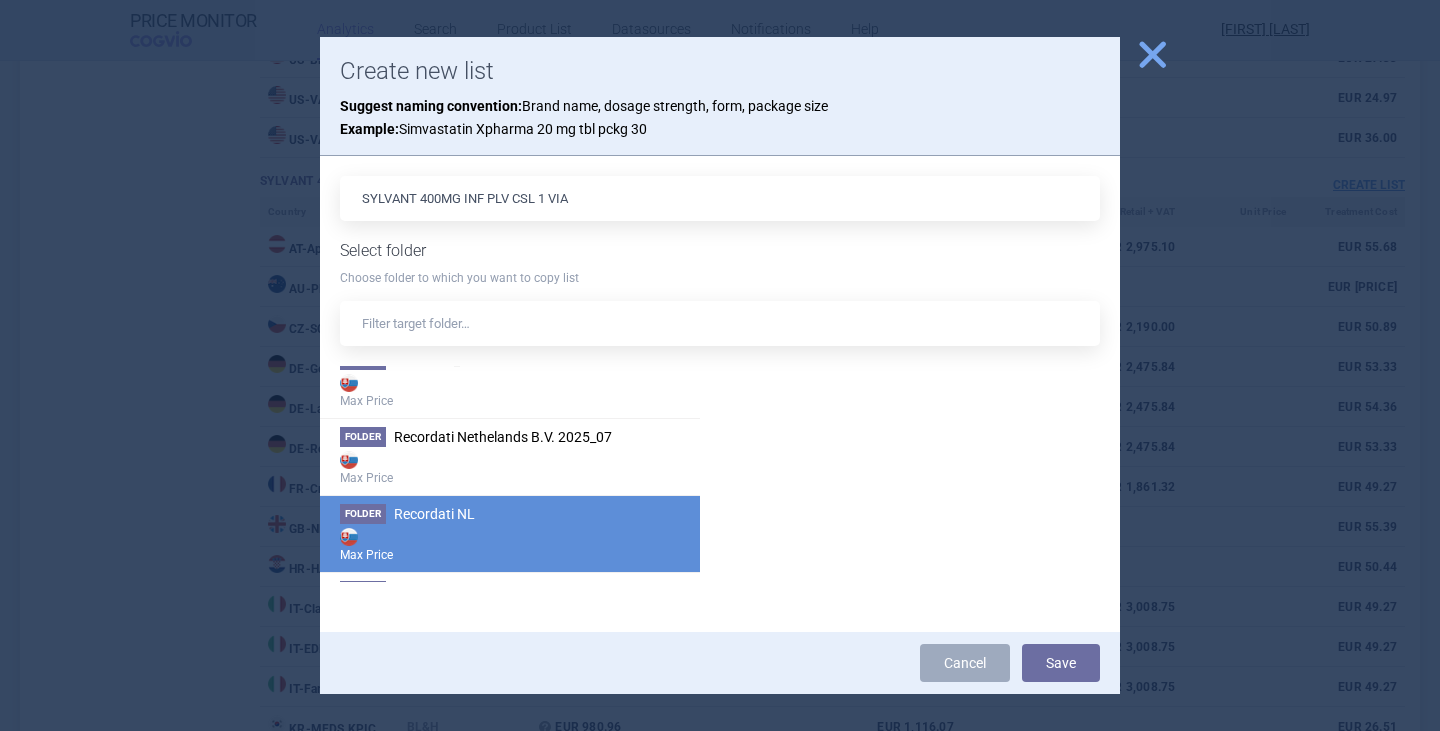 scroll, scrollTop: 3200, scrollLeft: 0, axis: vertical 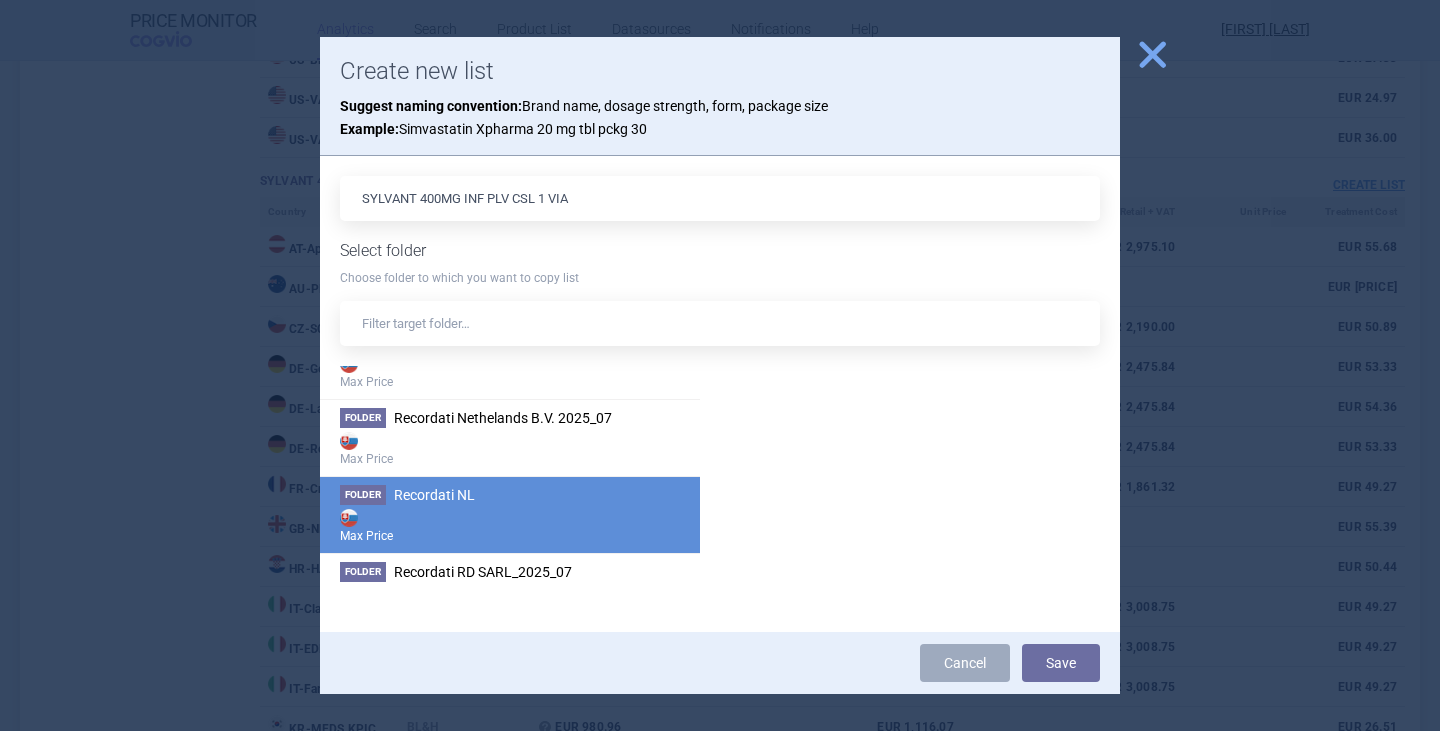 click on "Max Price" at bounding box center (510, 525) 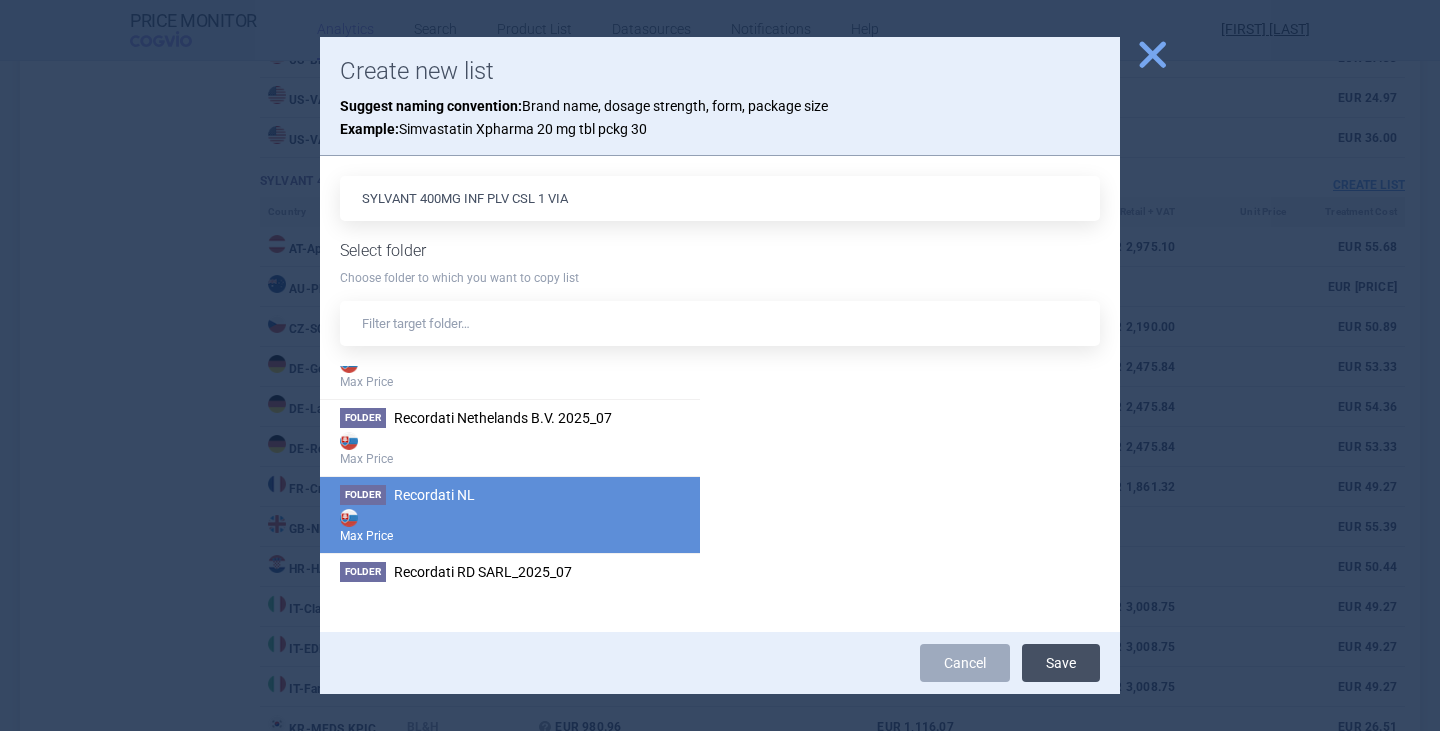 click on "Save" at bounding box center (1061, 663) 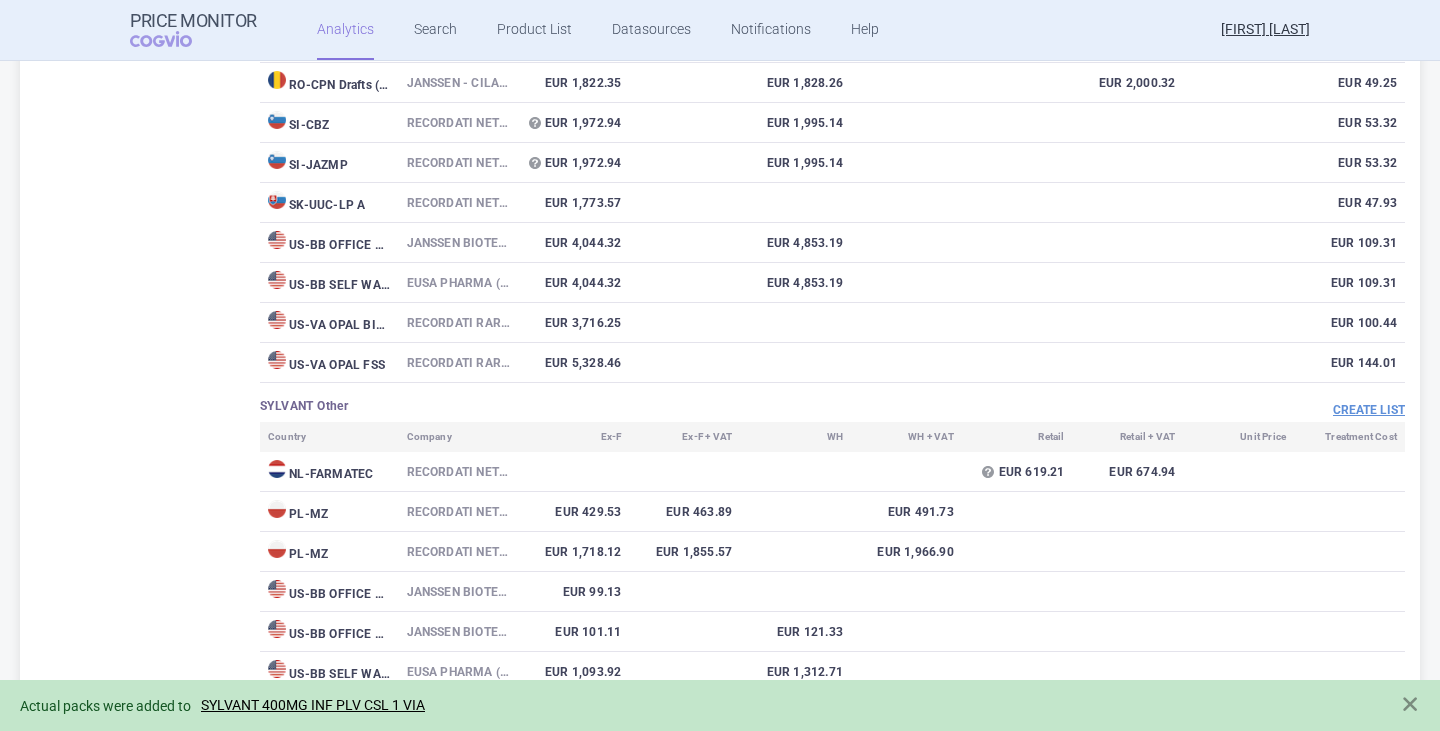scroll, scrollTop: 3095, scrollLeft: 0, axis: vertical 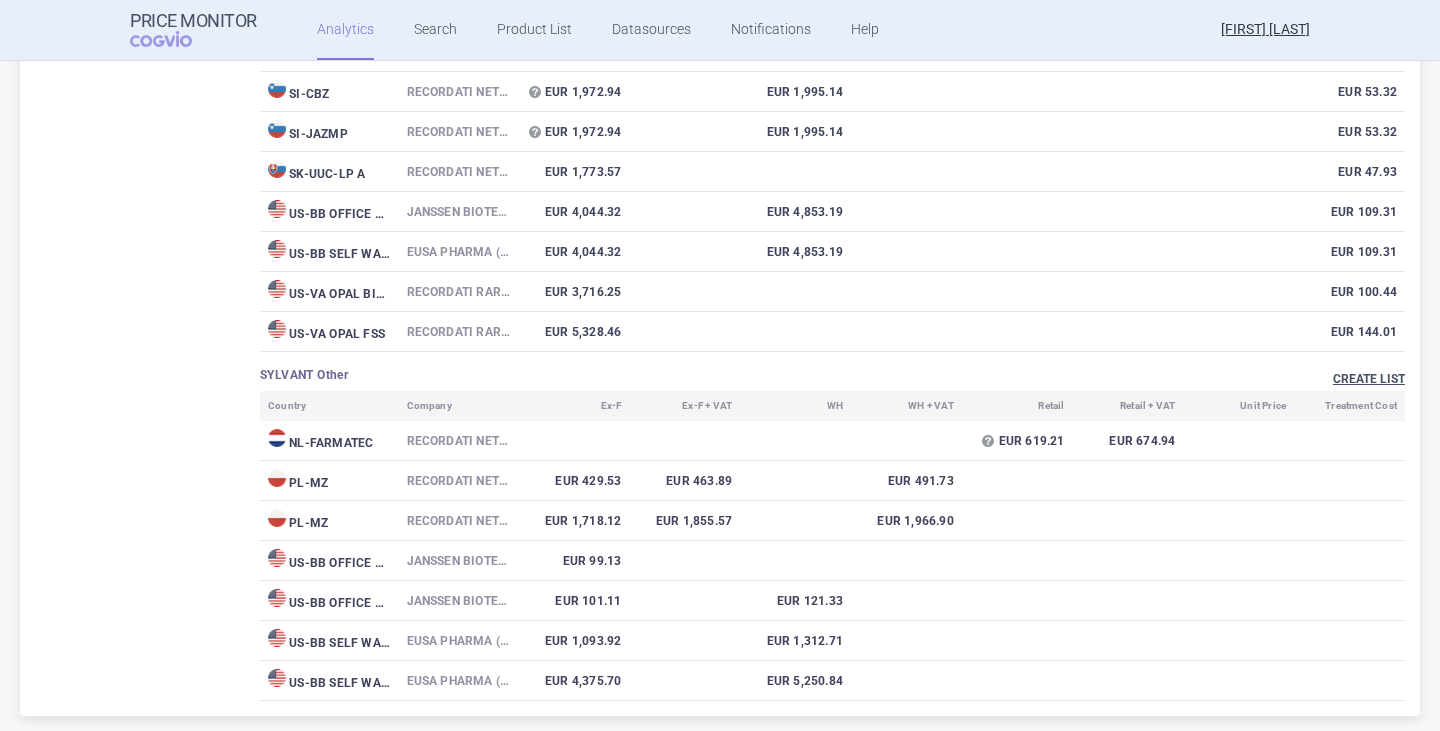 click on "Create list" at bounding box center (1369, 379) 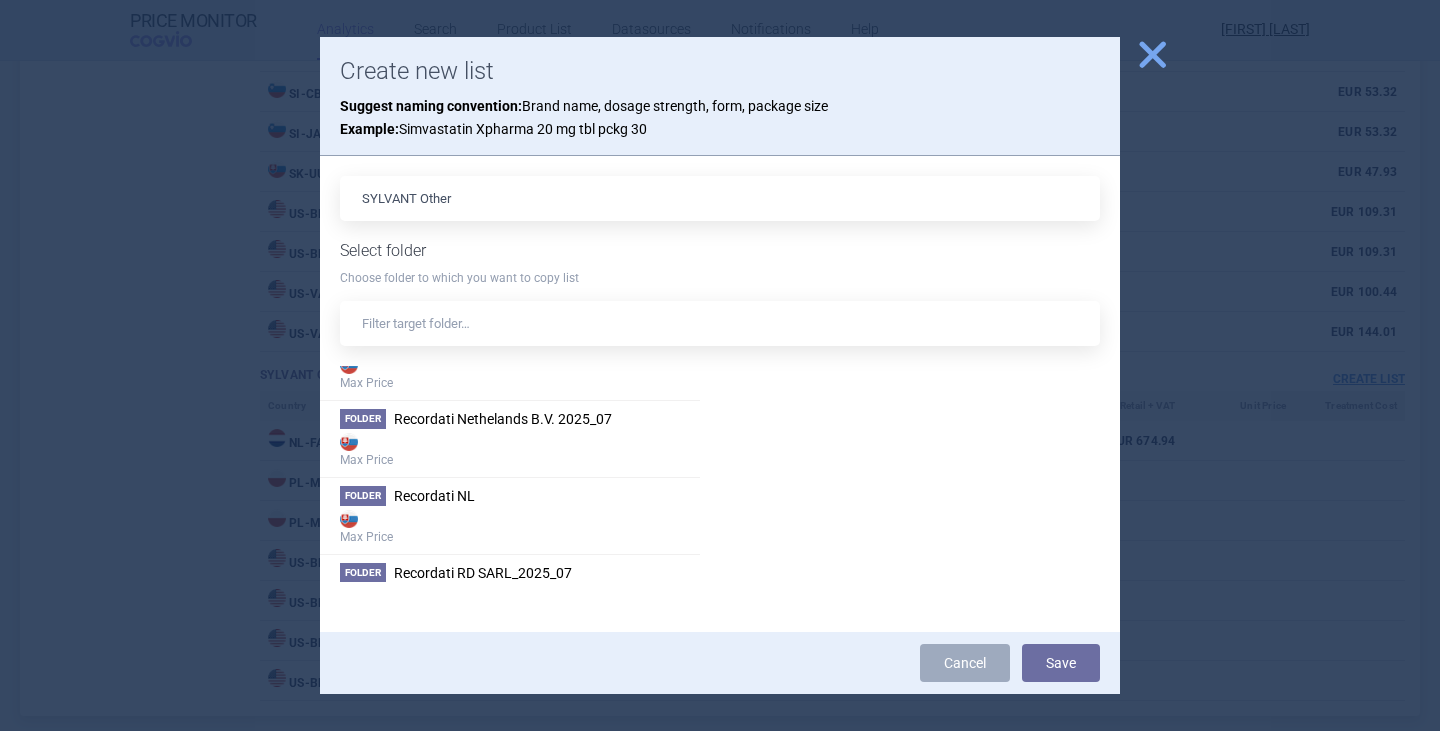 scroll, scrollTop: 3200, scrollLeft: 0, axis: vertical 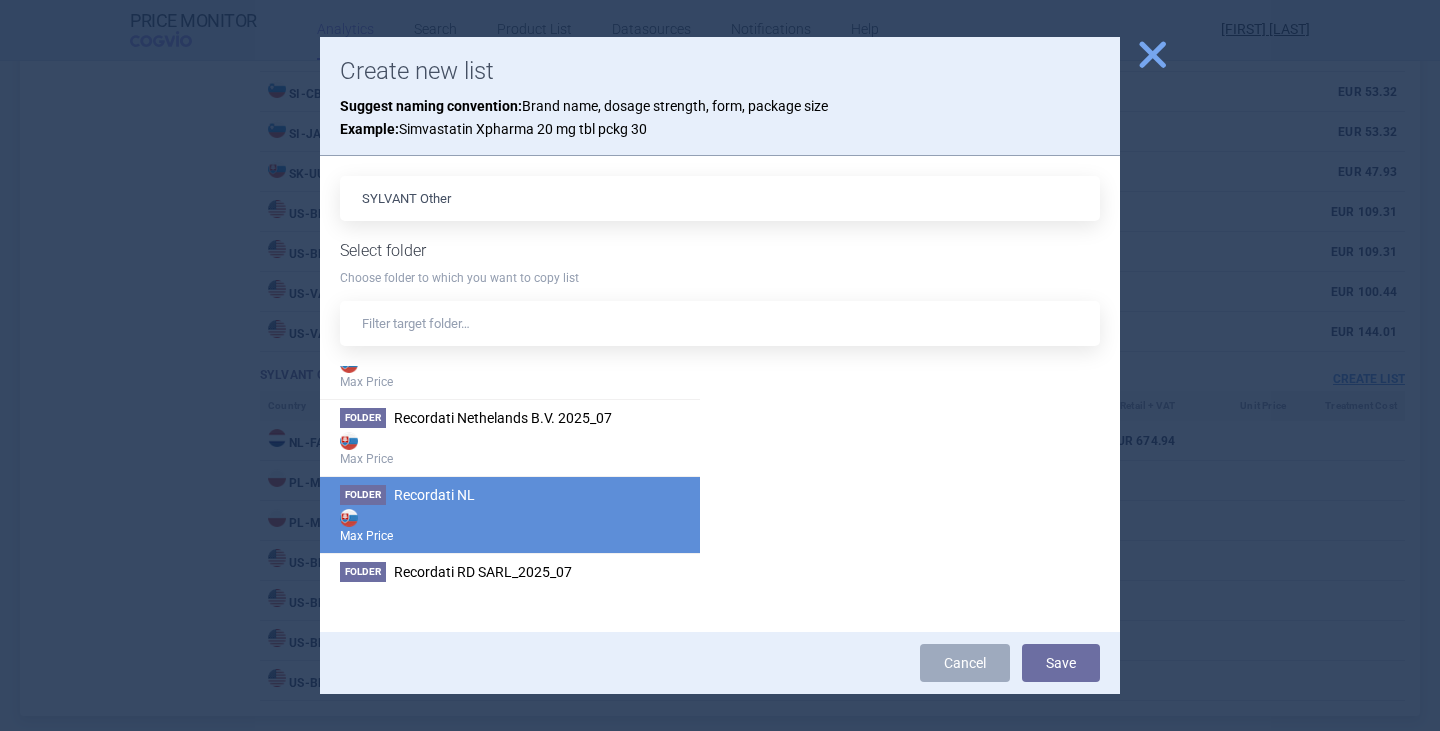 click on "Max Price" at bounding box center (510, 525) 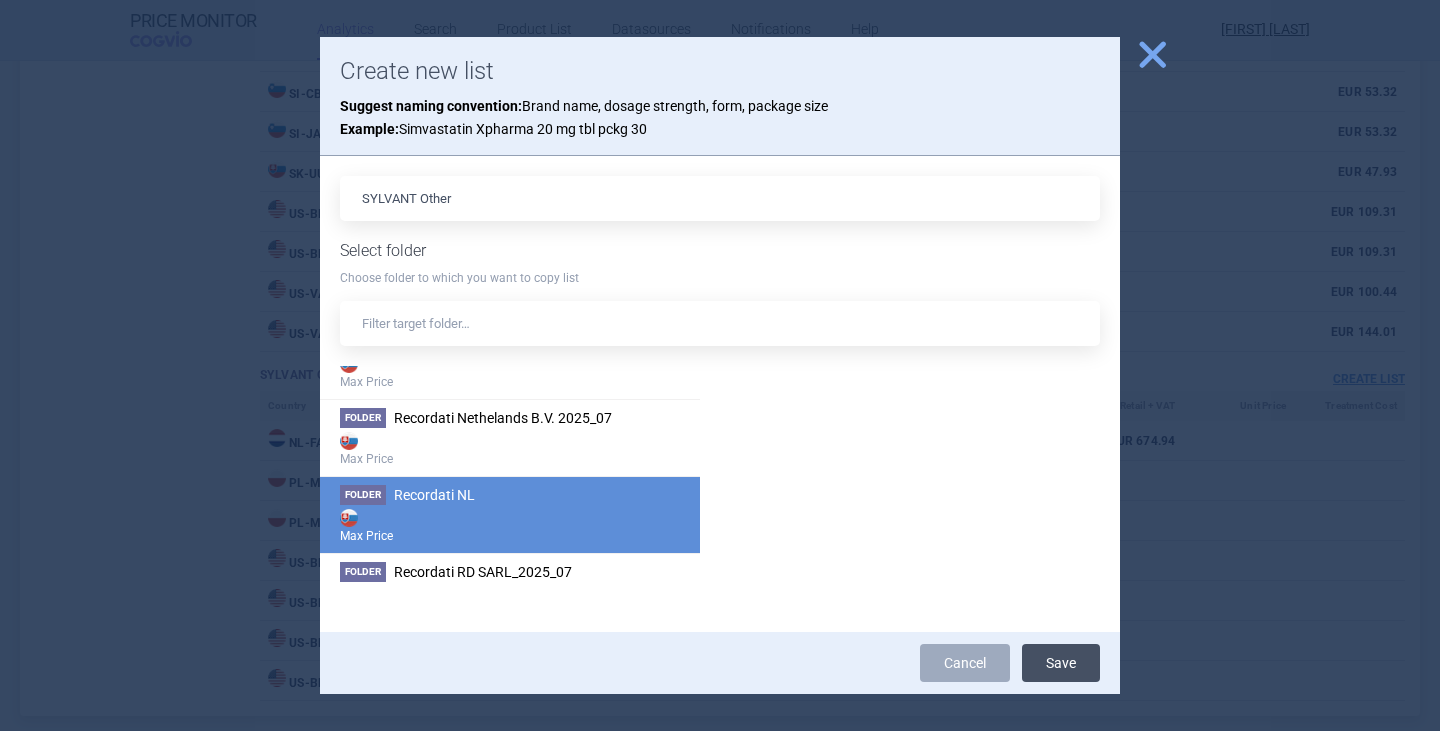 click on "Save" at bounding box center (1061, 663) 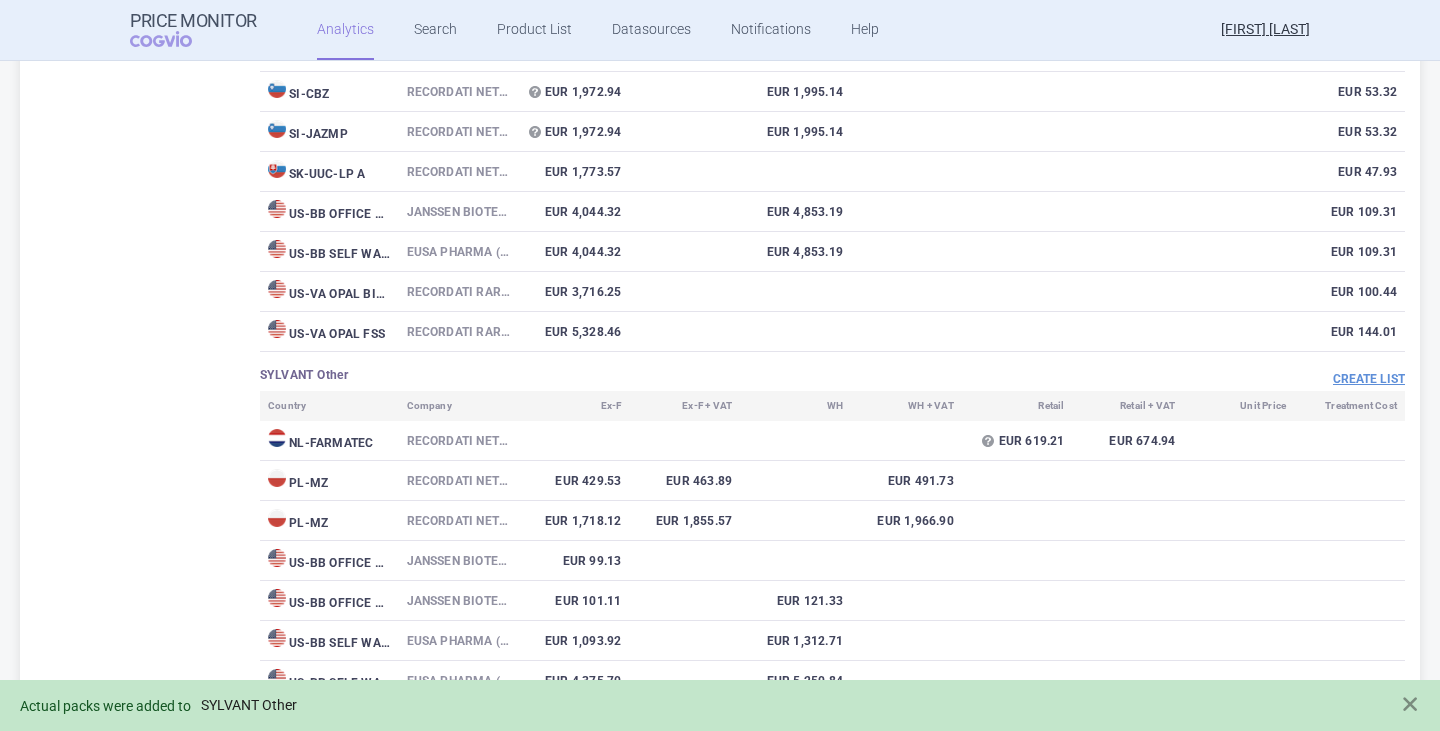 click on "SYLVANT Other" at bounding box center (249, 705) 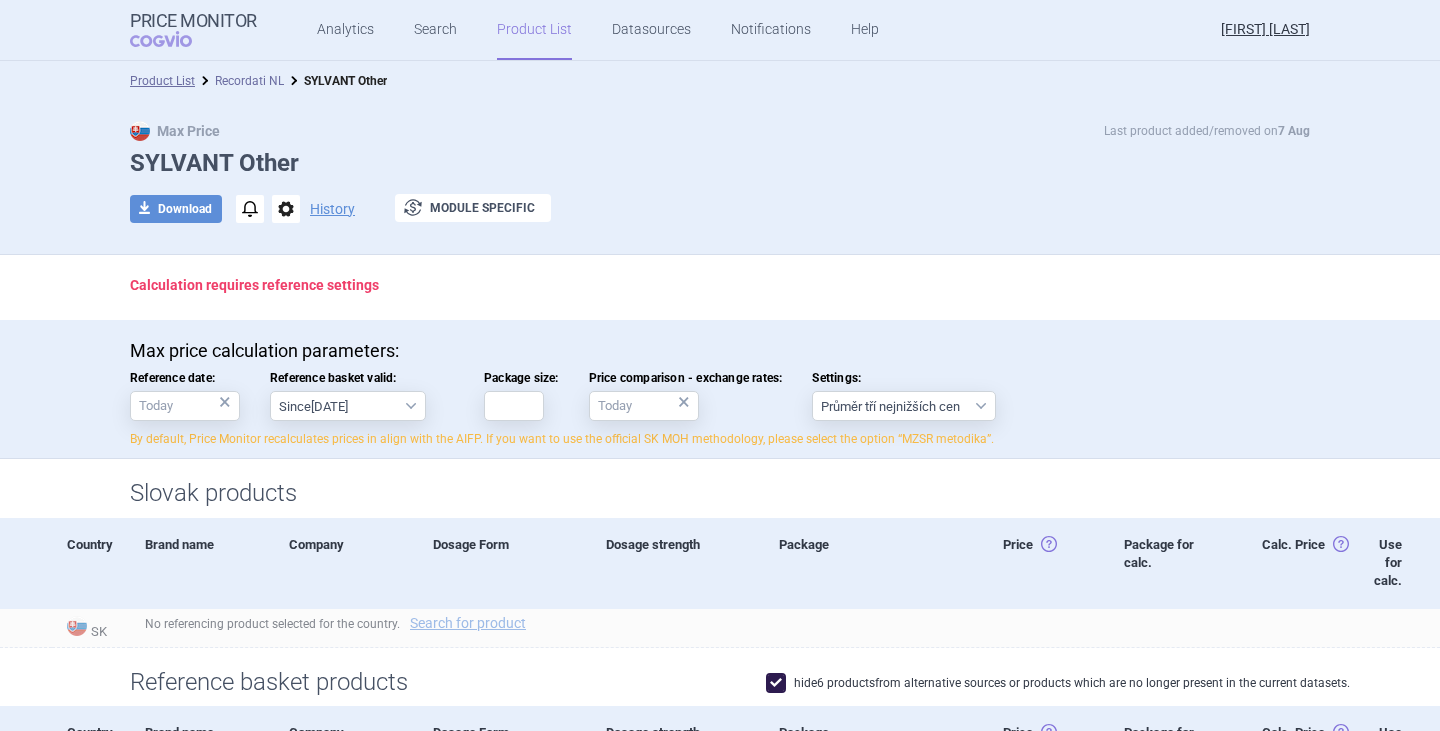 click on "Recordati NL" at bounding box center [249, 81] 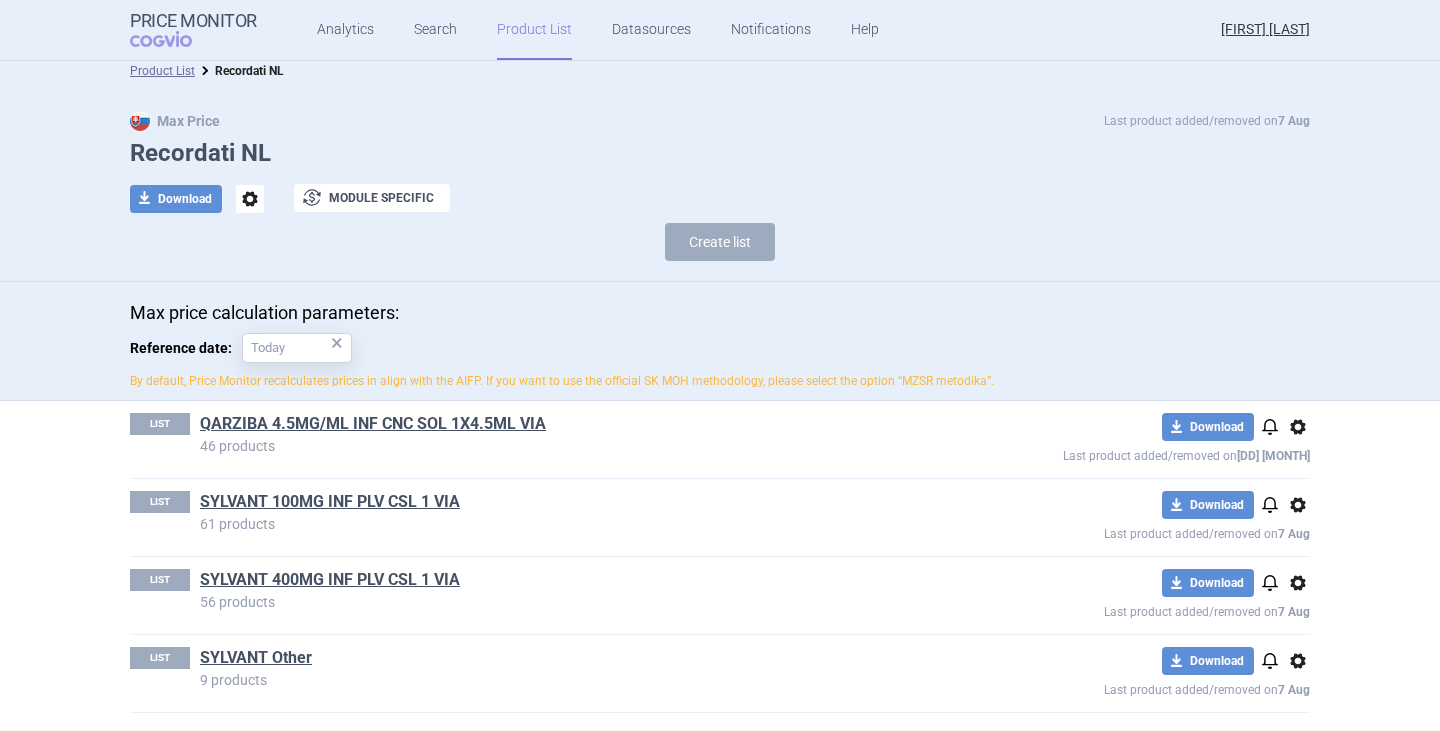 scroll, scrollTop: 12, scrollLeft: 0, axis: vertical 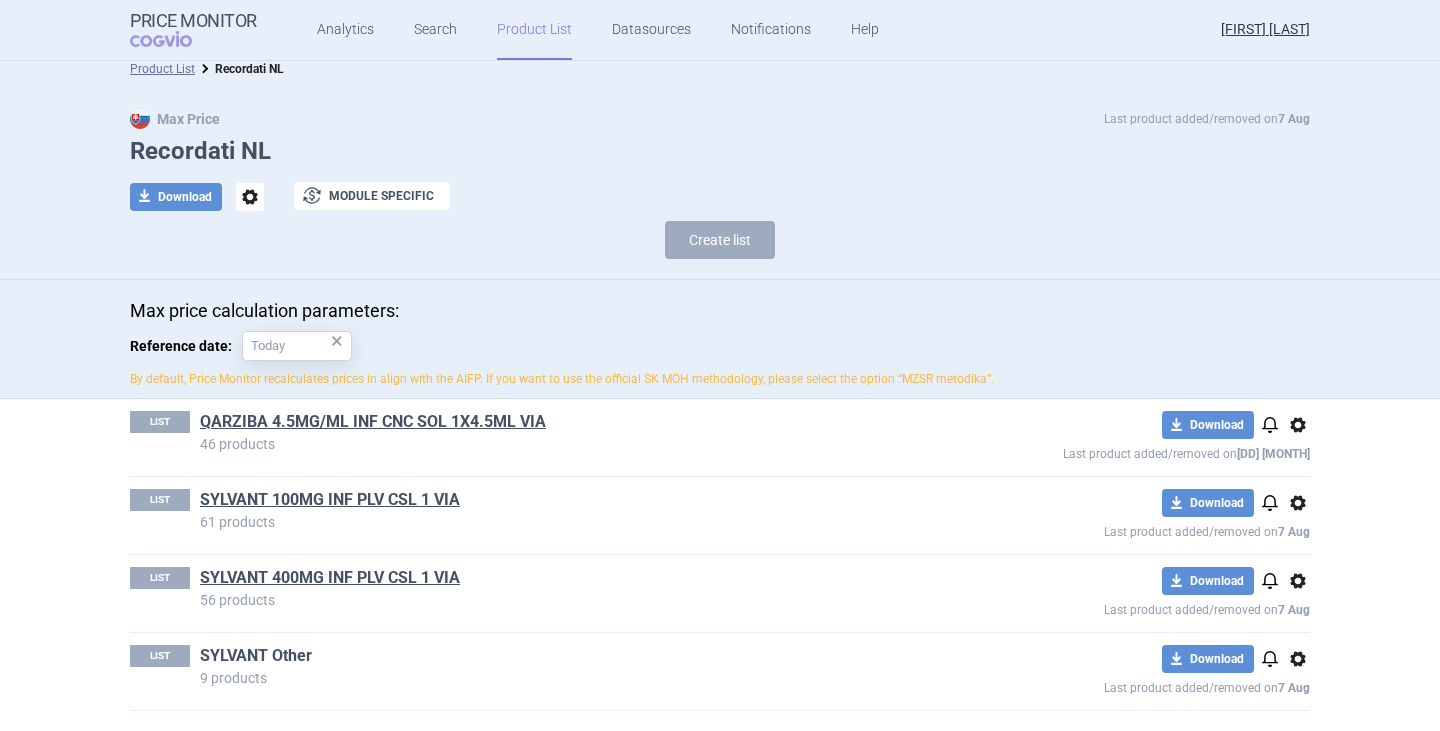 click on "SYLVANT Other" at bounding box center (256, 656) 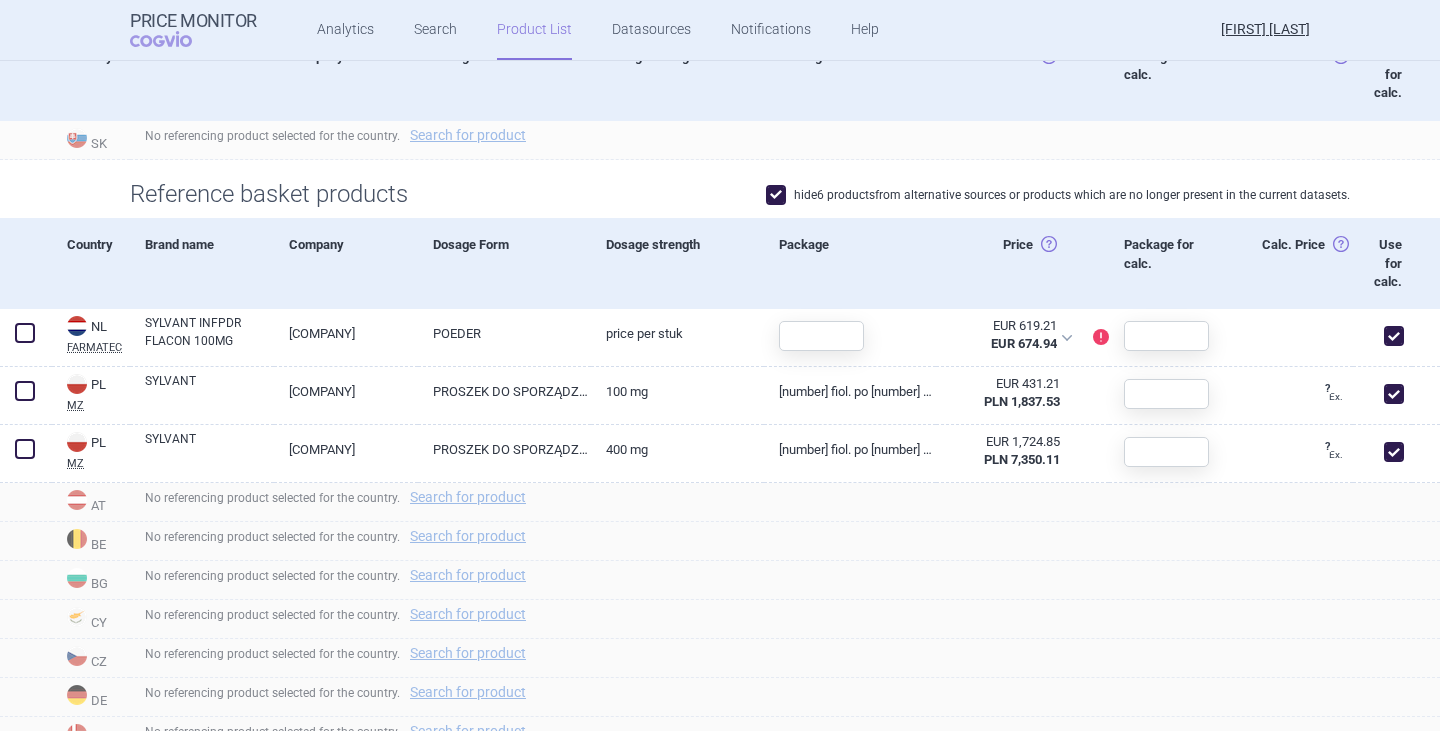 scroll, scrollTop: 600, scrollLeft: 0, axis: vertical 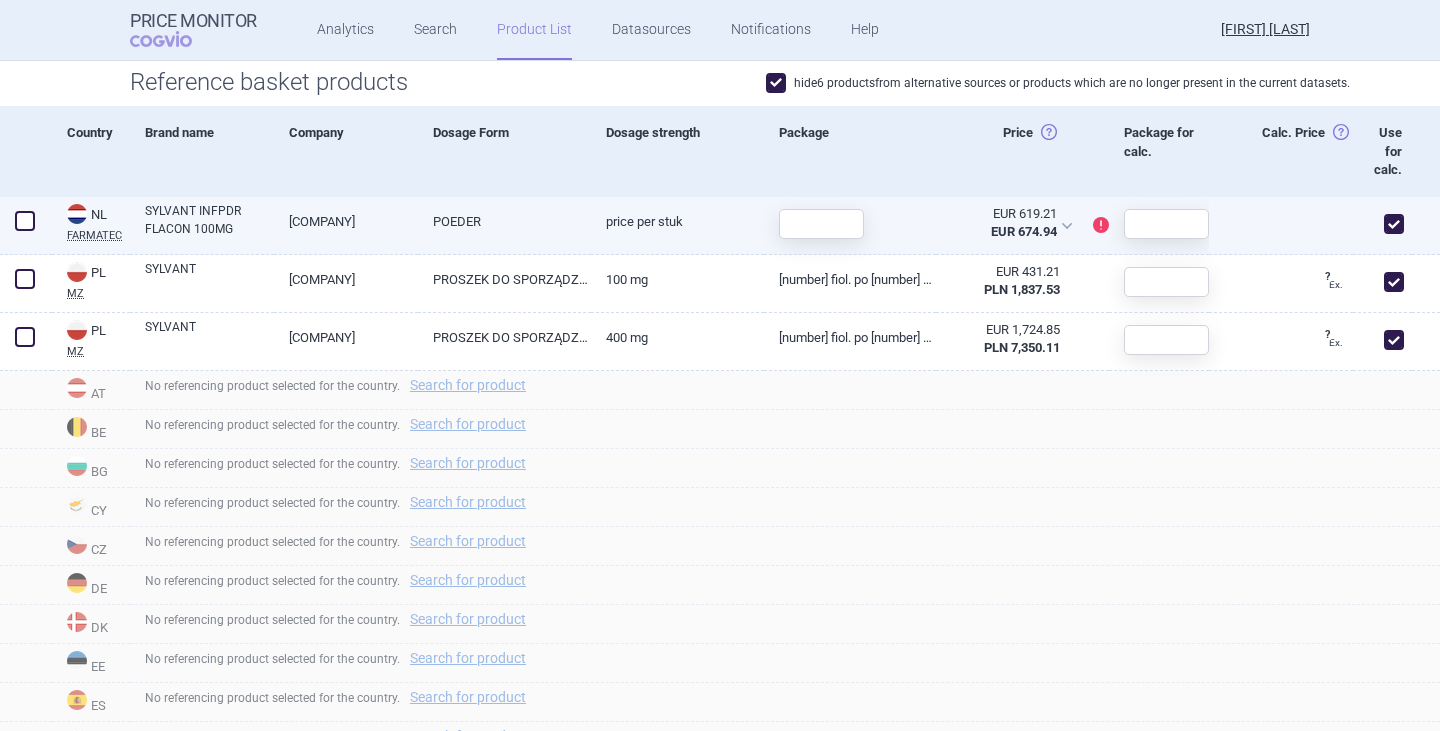 click on "SYLVANT INFPDR FLACON 100MG" at bounding box center [209, 220] 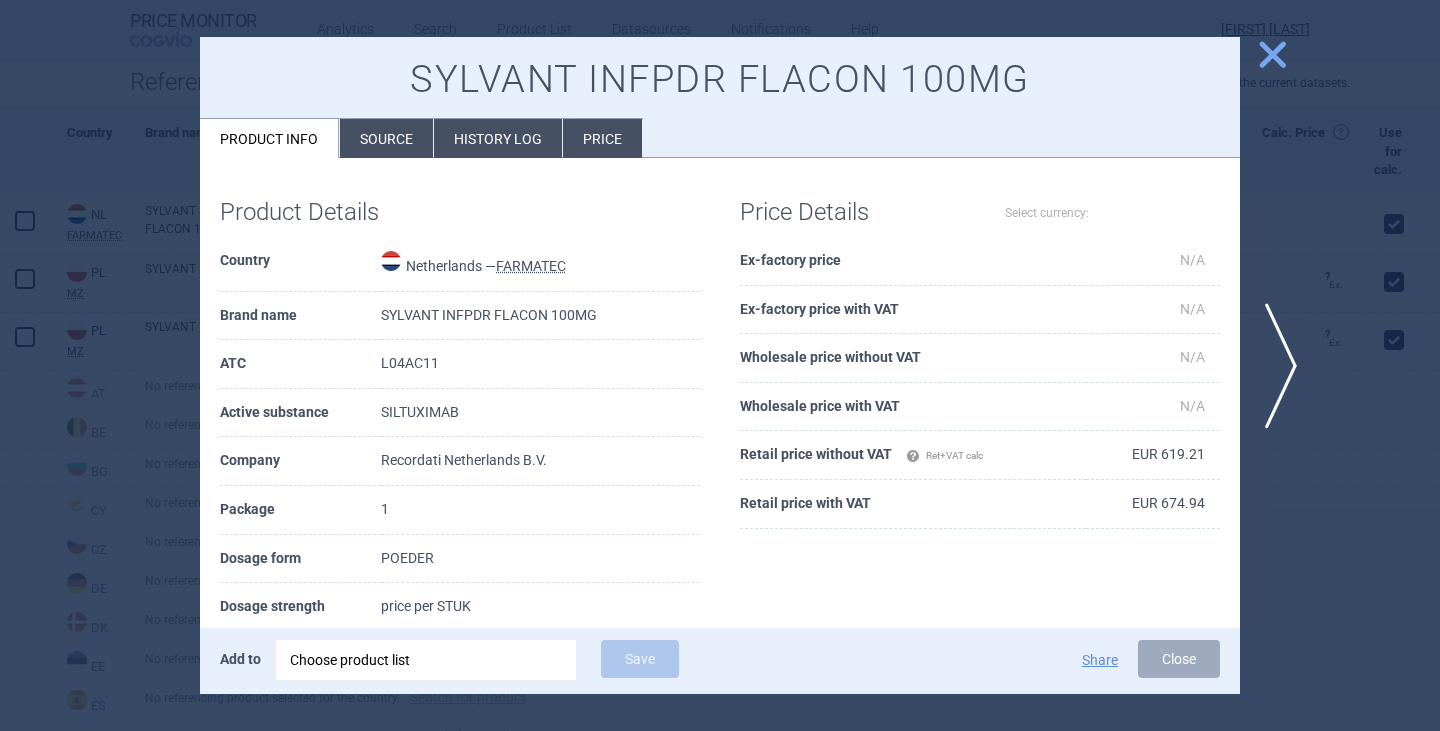 select on "EUR" 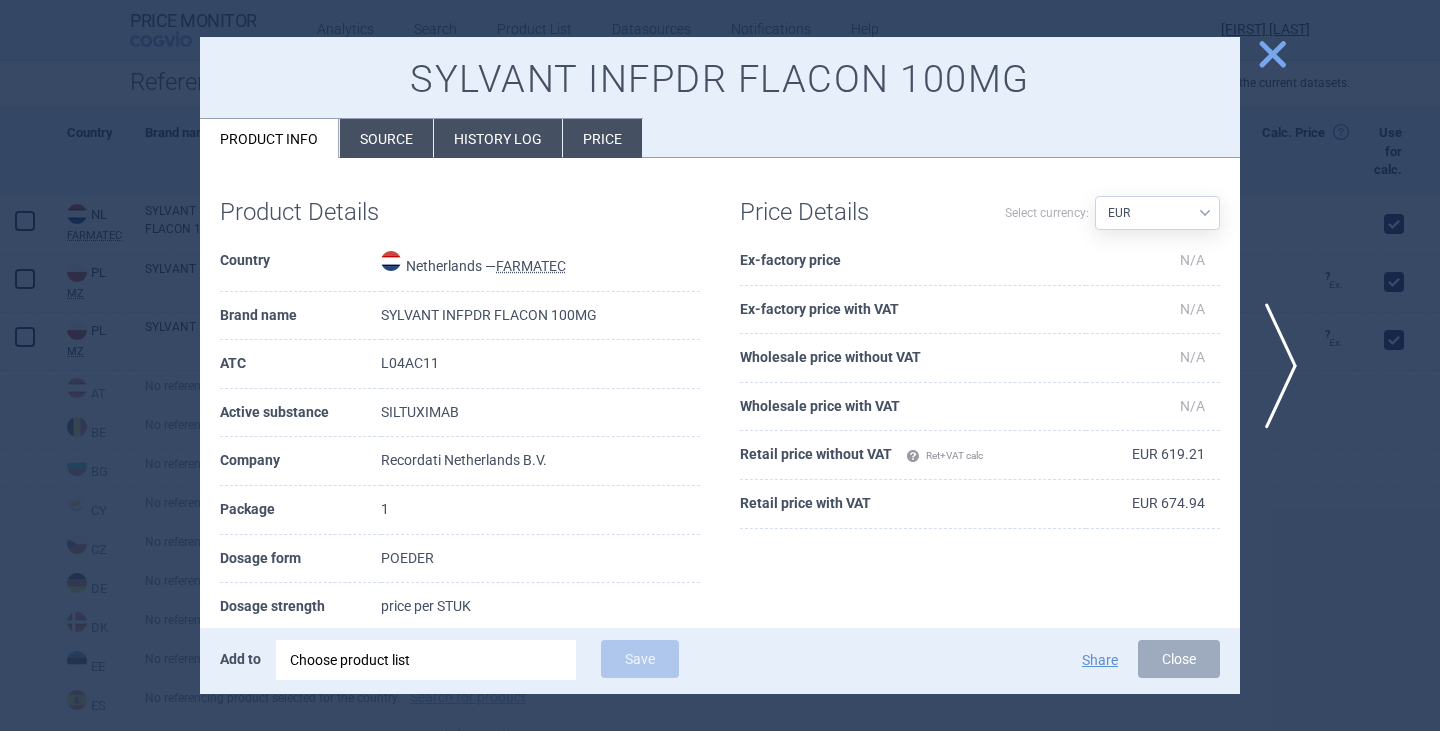 click on "close" at bounding box center (1272, 54) 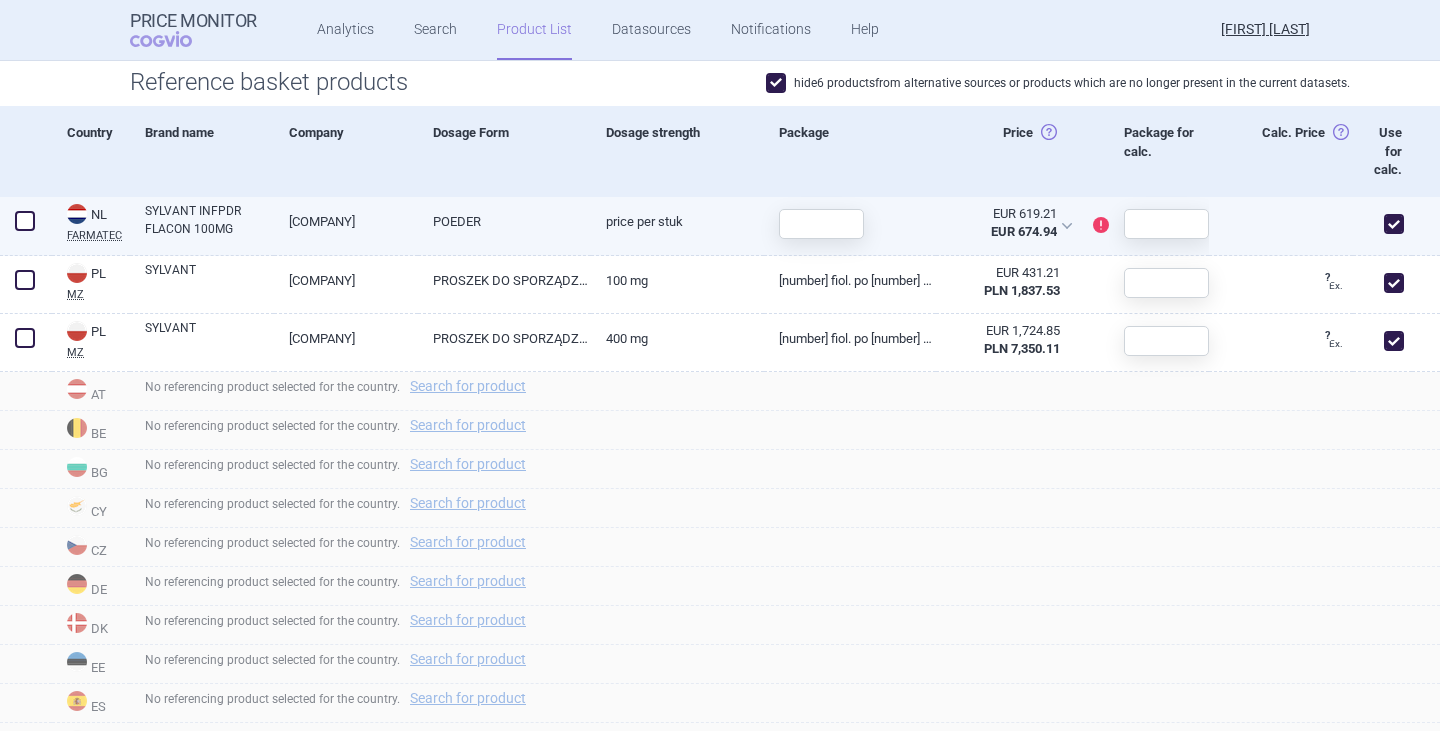 click at bounding box center [25, 221] 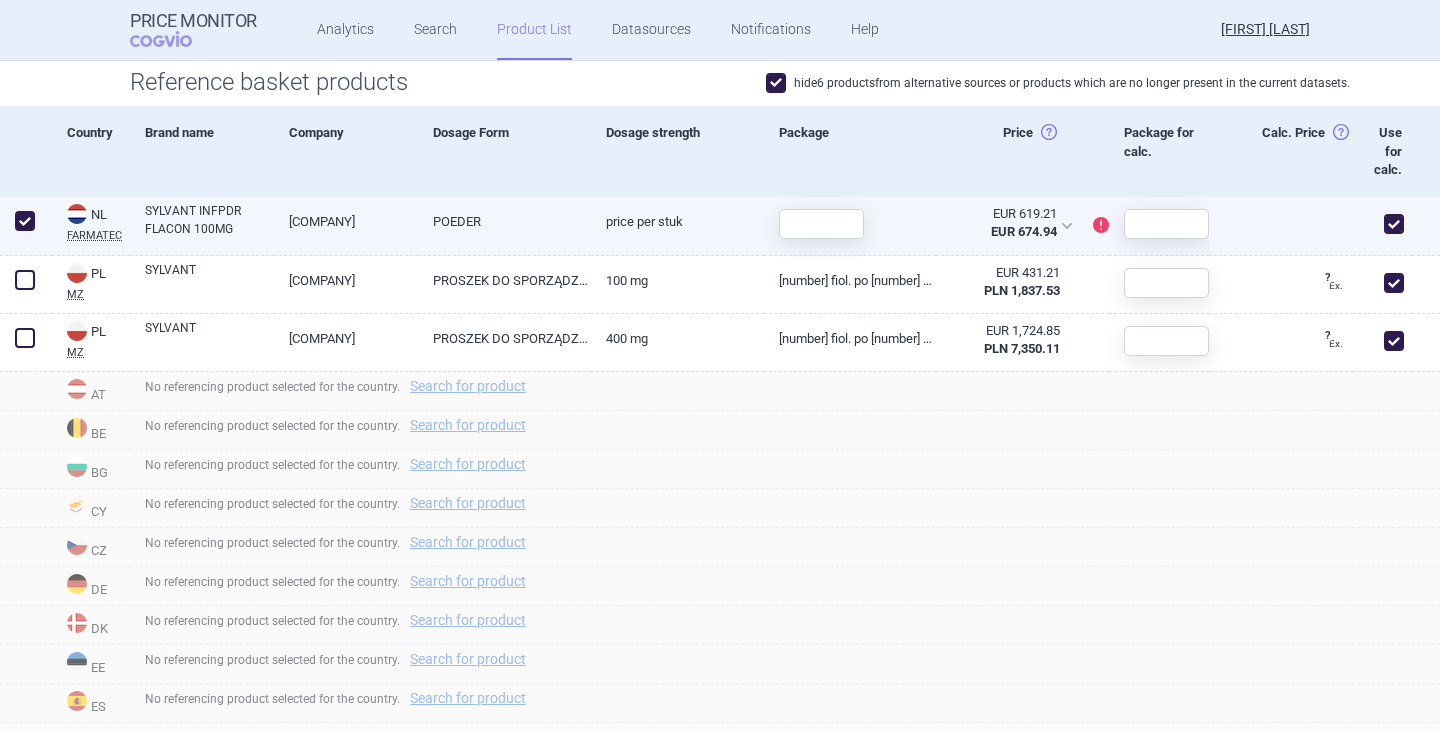 checkbox on "true" 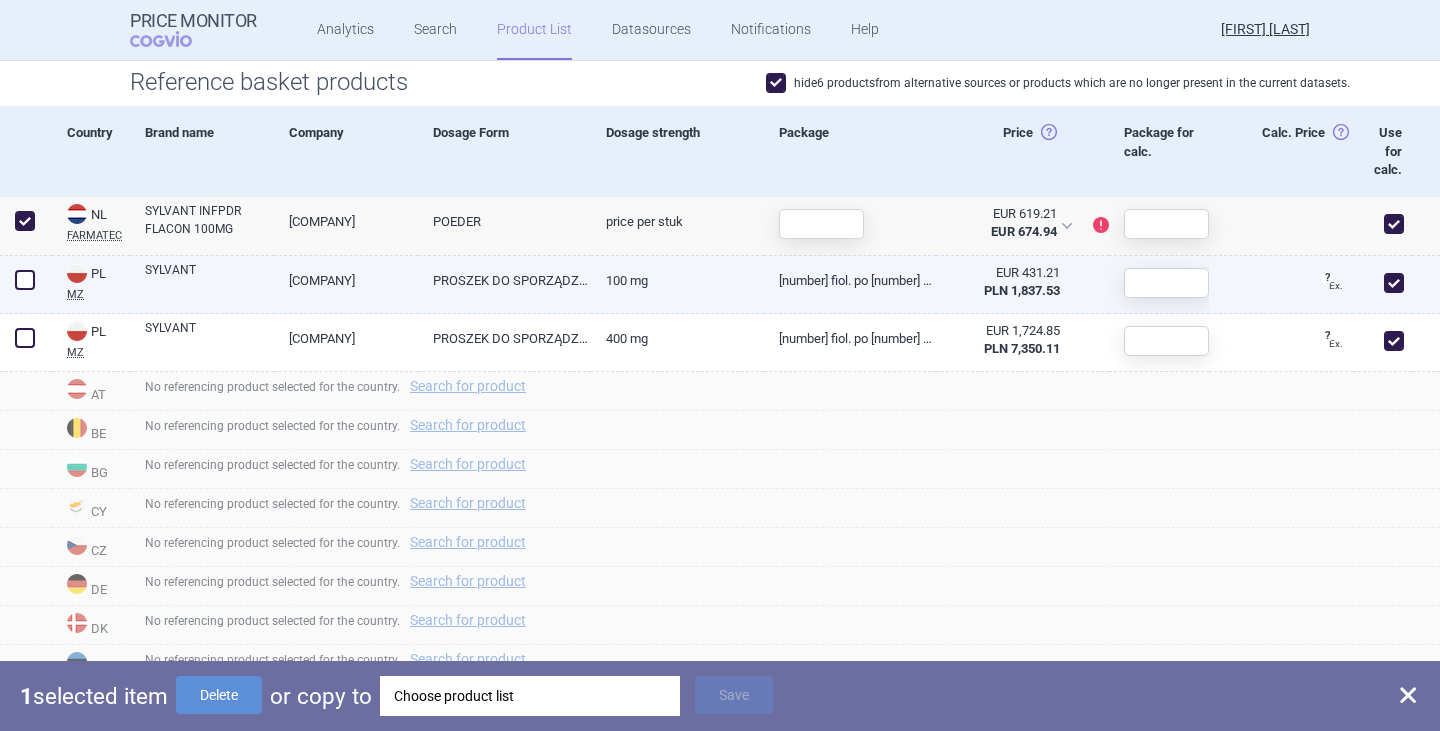 click at bounding box center (25, 280) 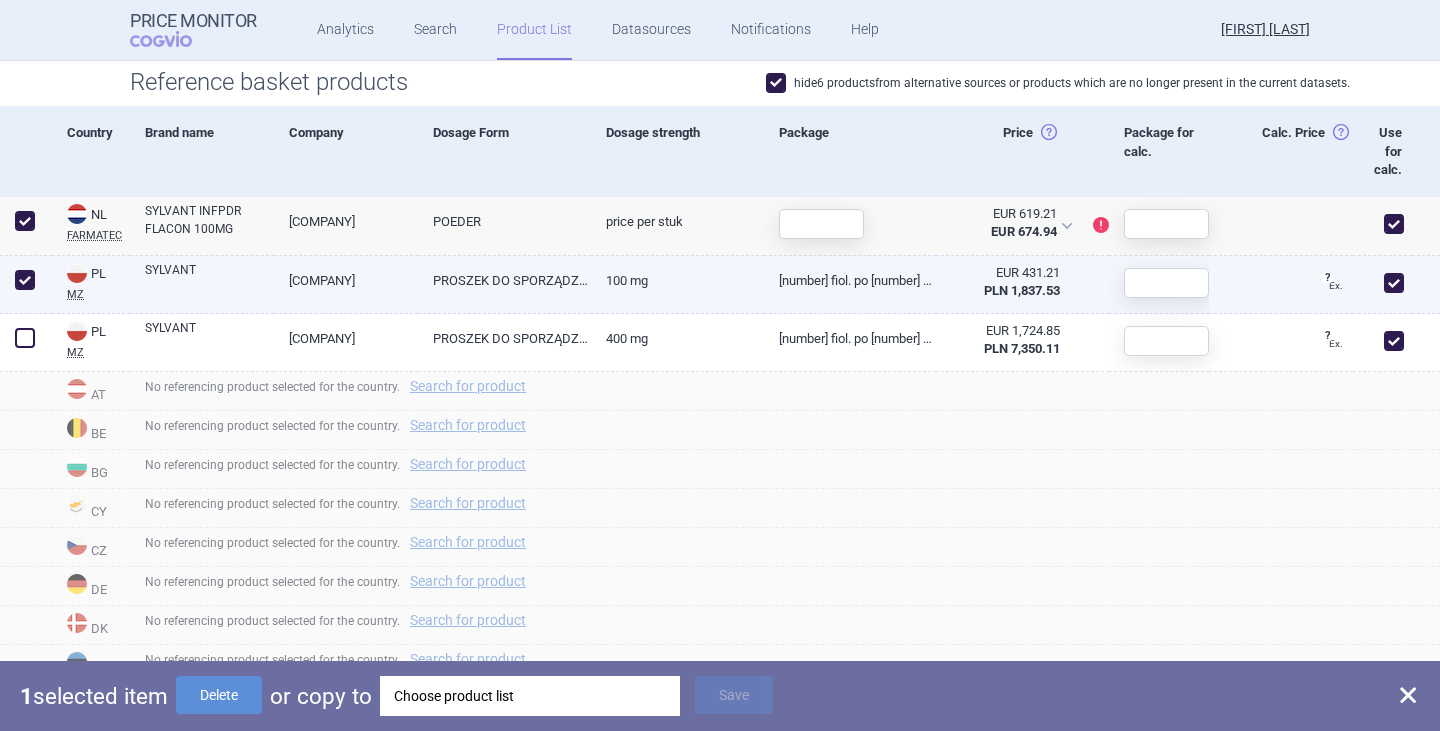 checkbox on "true" 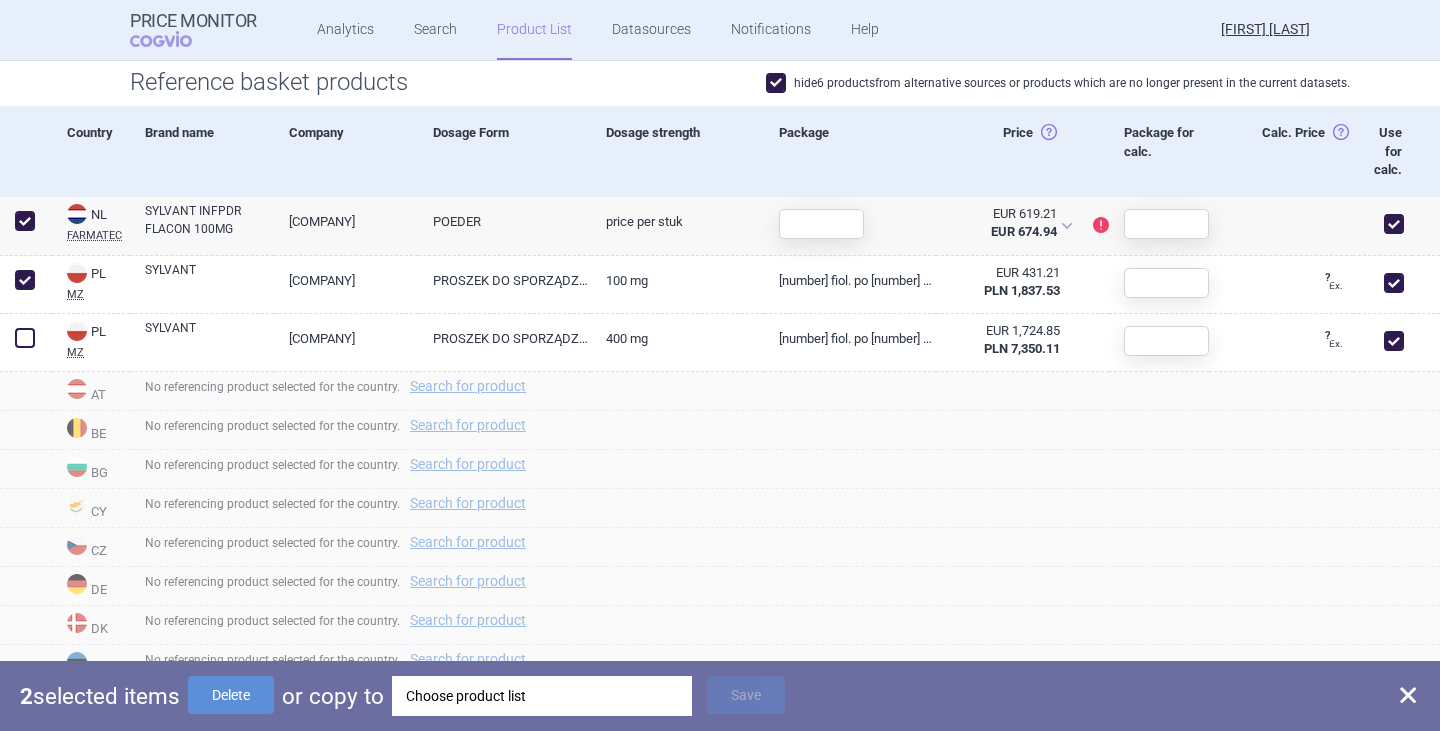 click on "Choose product list" at bounding box center [542, 696] 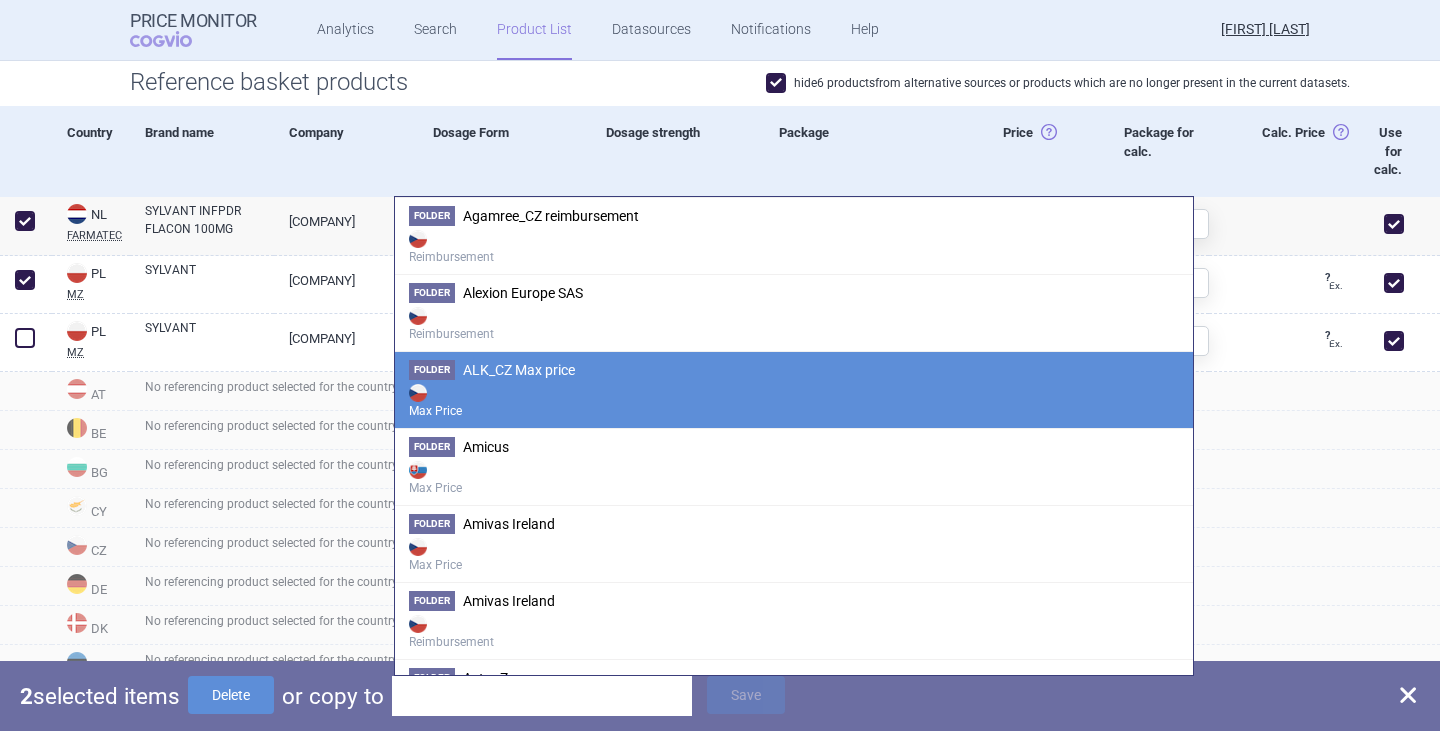scroll, scrollTop: 0, scrollLeft: 0, axis: both 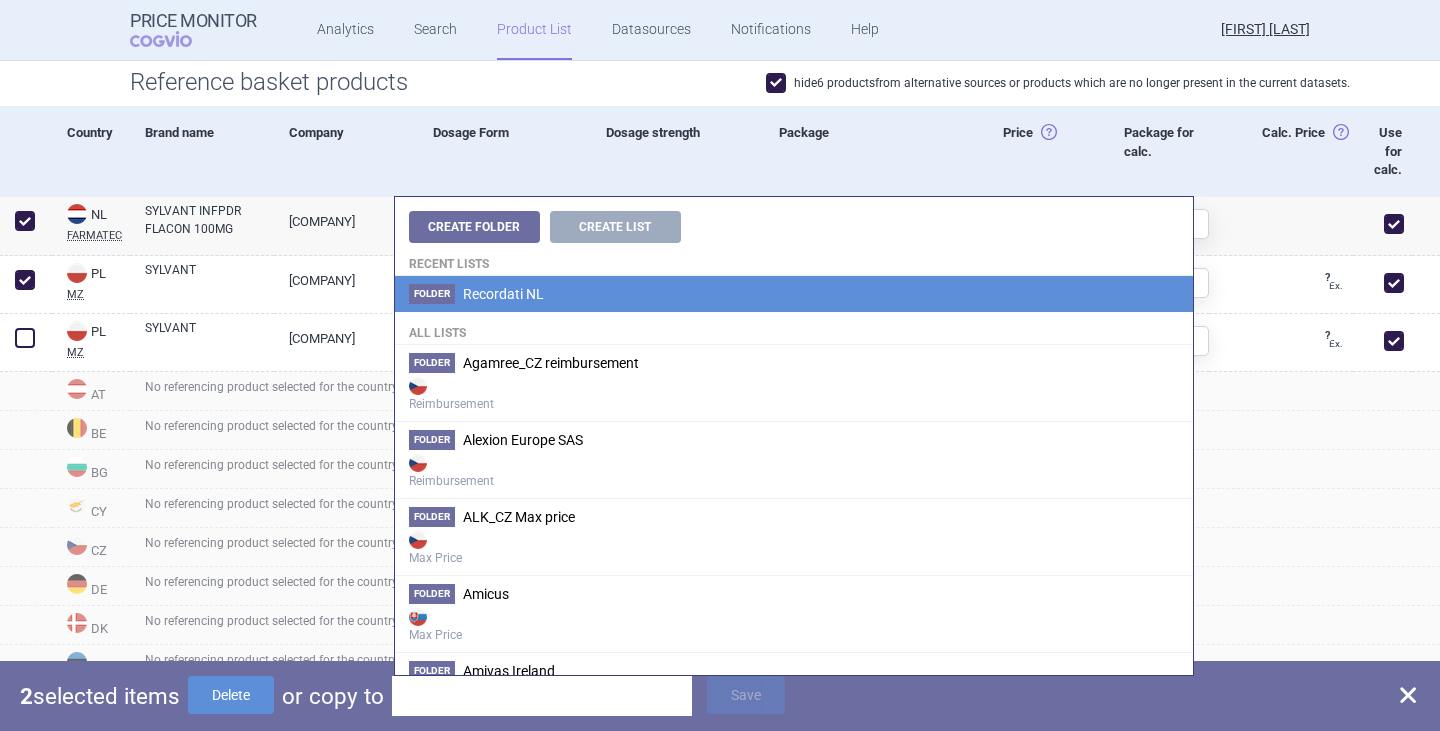 click on "Recordati NL" at bounding box center [503, 294] 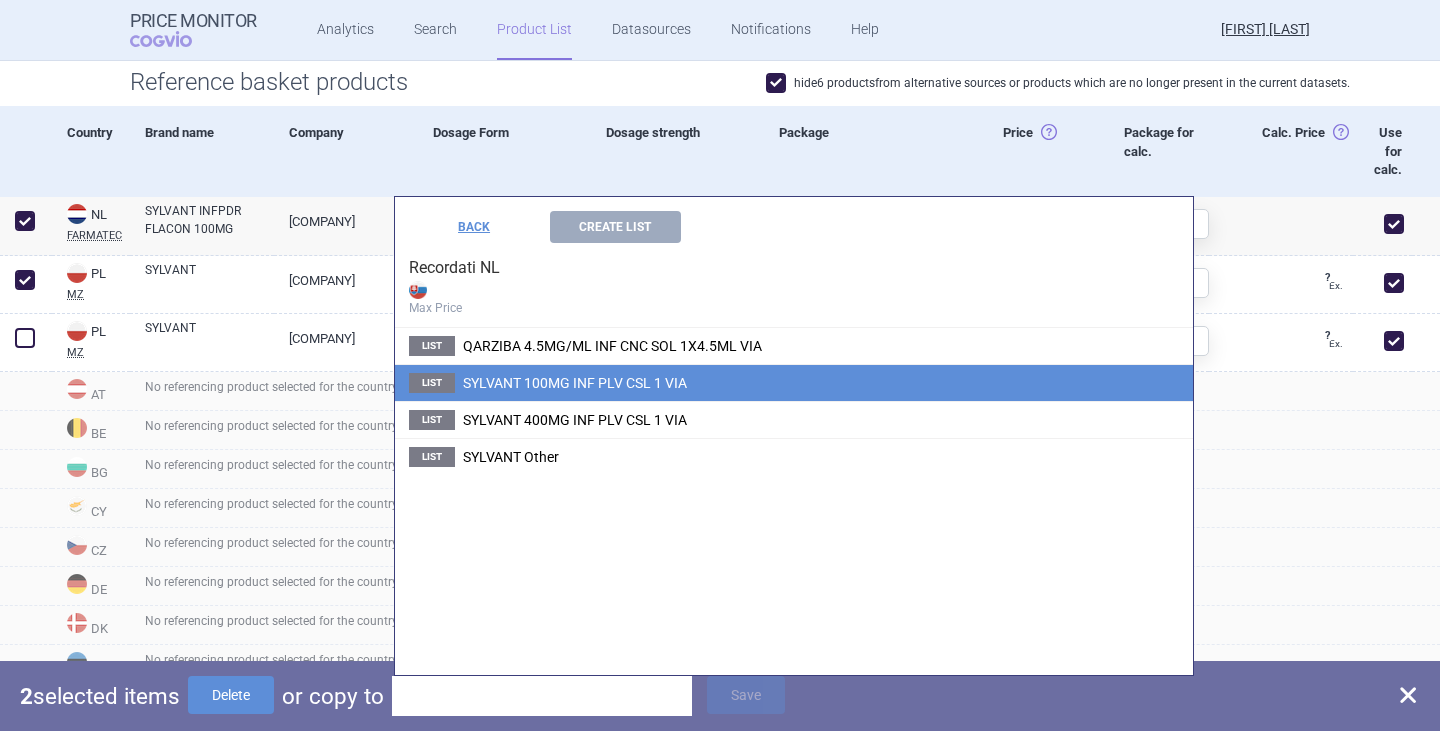 click on "SYLVANT 100MG INF PLV CSL 1 VIA" at bounding box center (575, 383) 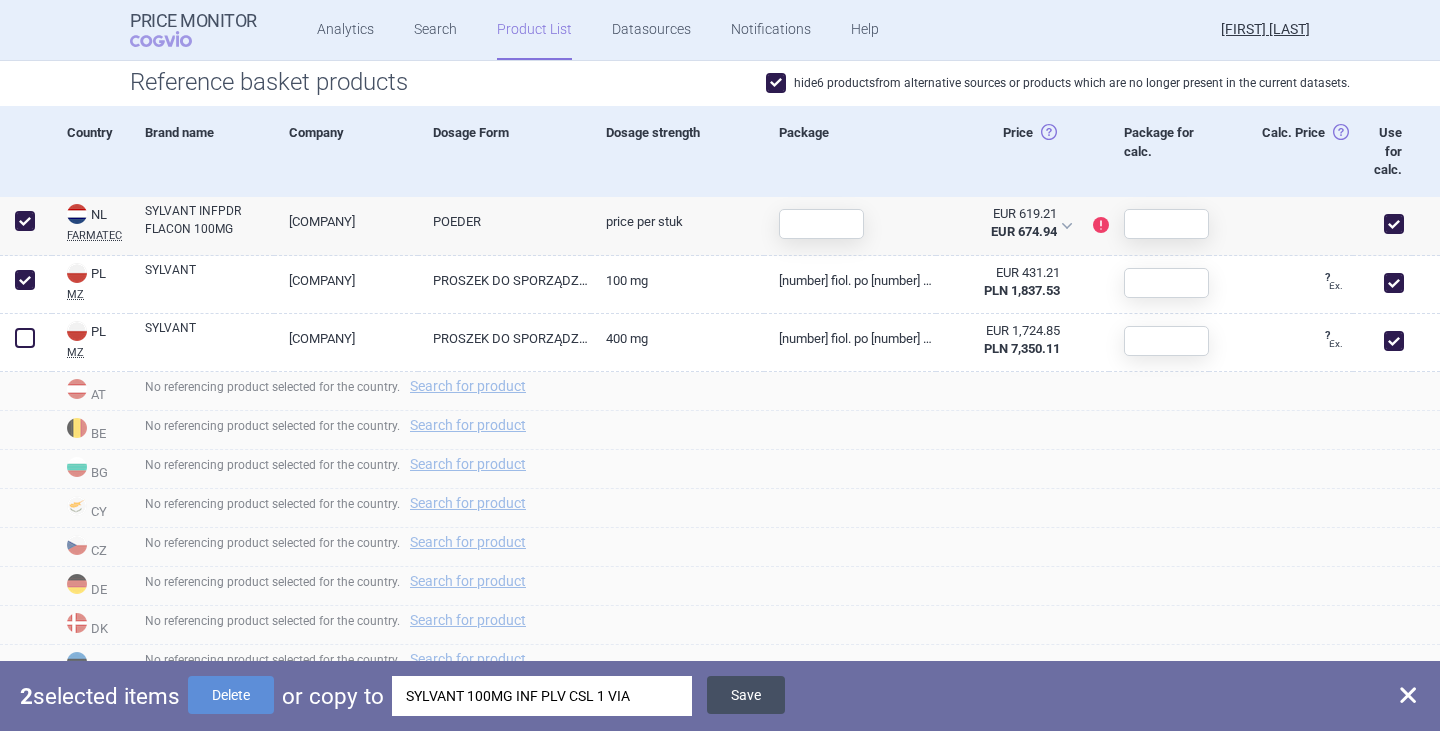 click on "Save" at bounding box center [746, 695] 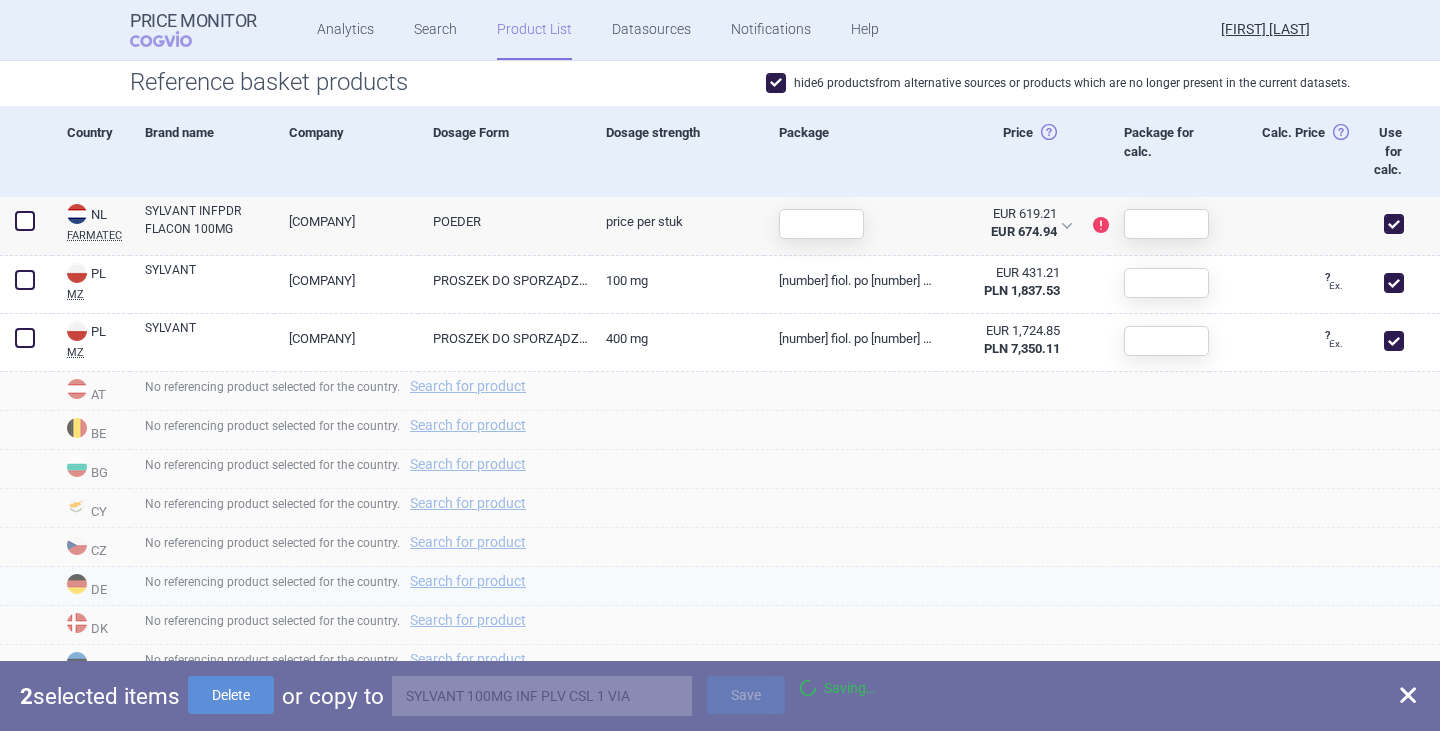 checkbox on "false" 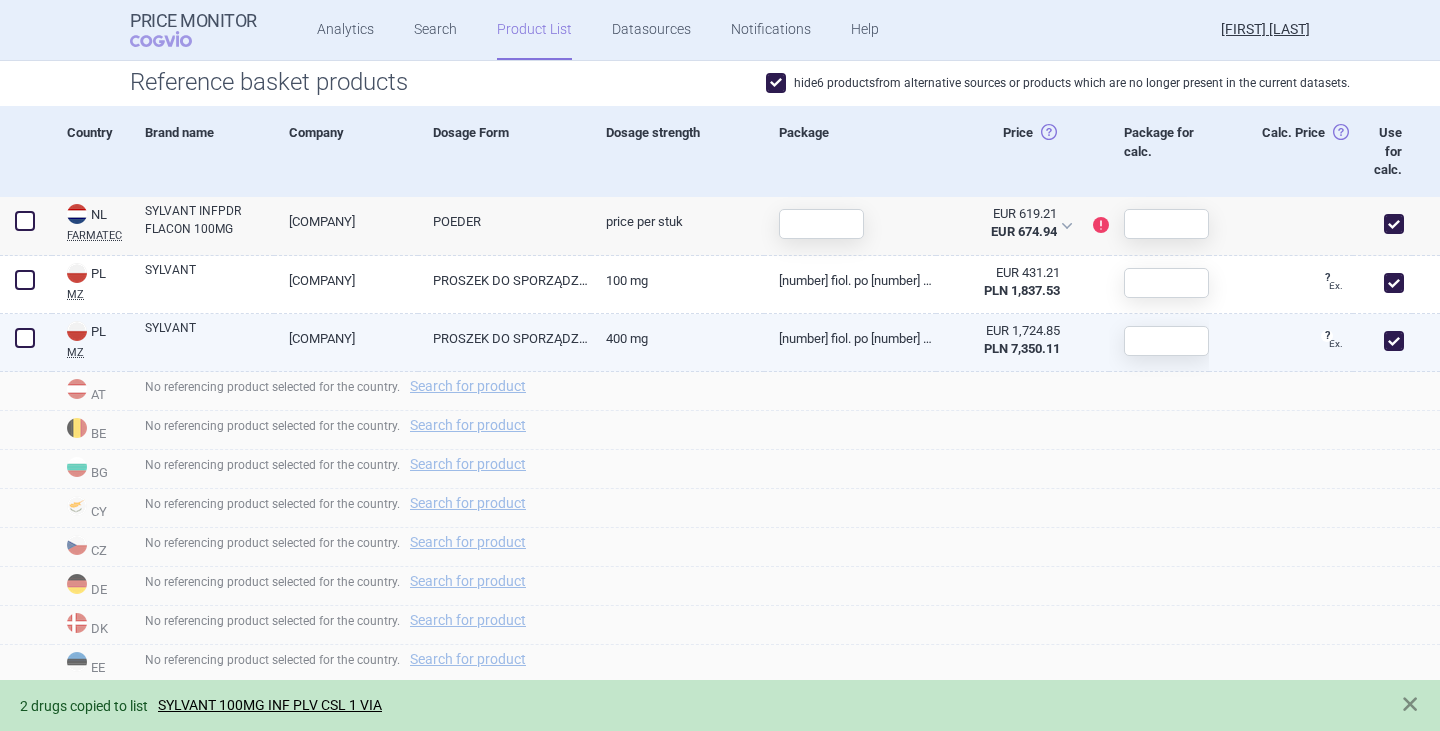 click at bounding box center (25, 338) 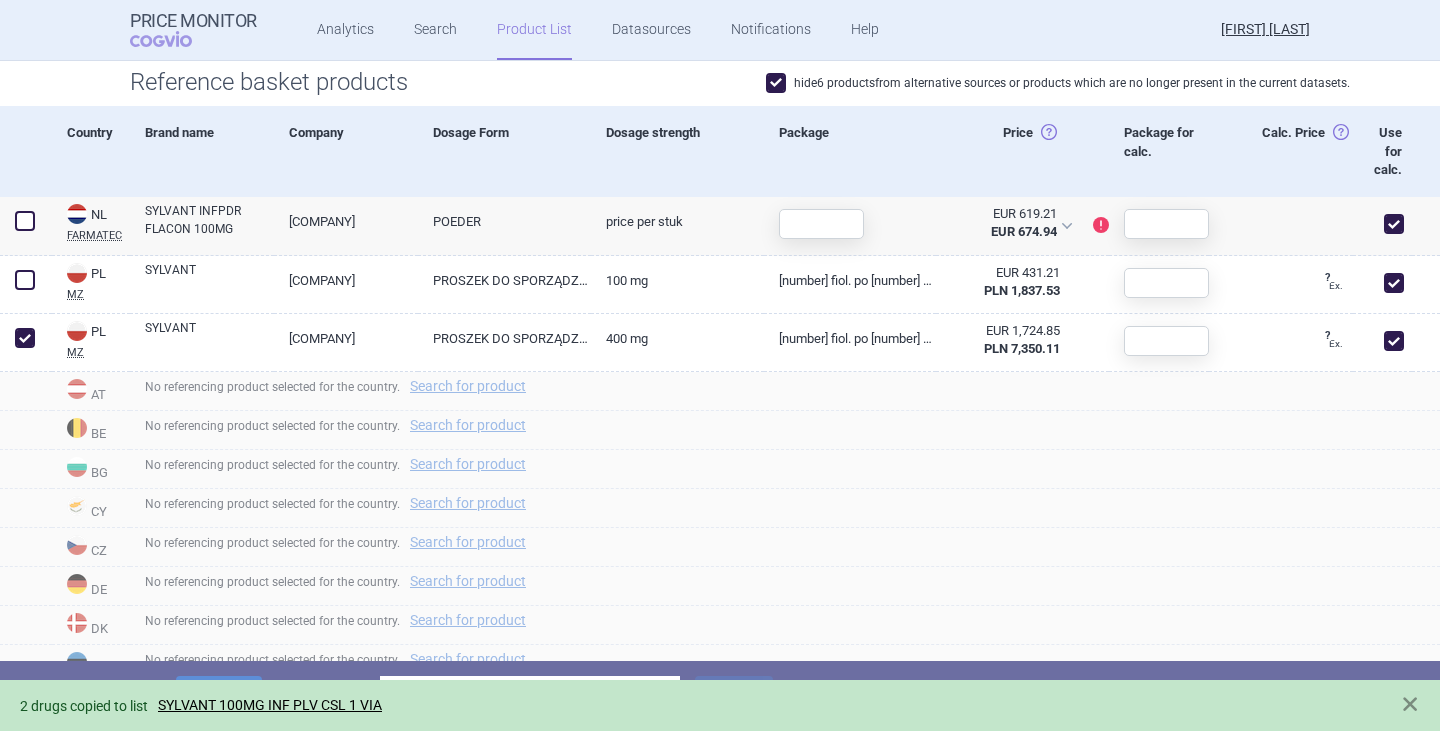 click on "1  selected   item   Delete or copy to  Choose product list Save" at bounding box center (720, 696) 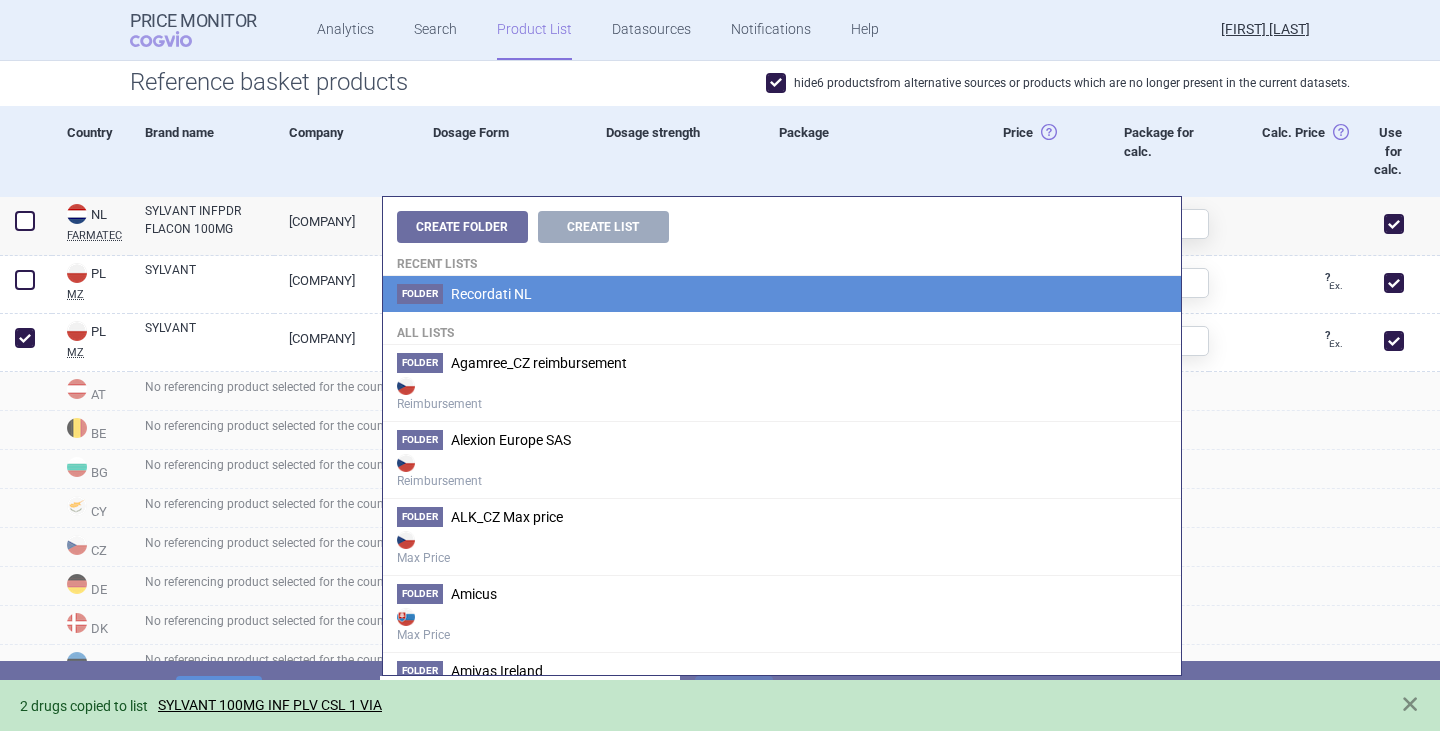 click on "Folder Recordati NL" at bounding box center [782, 294] 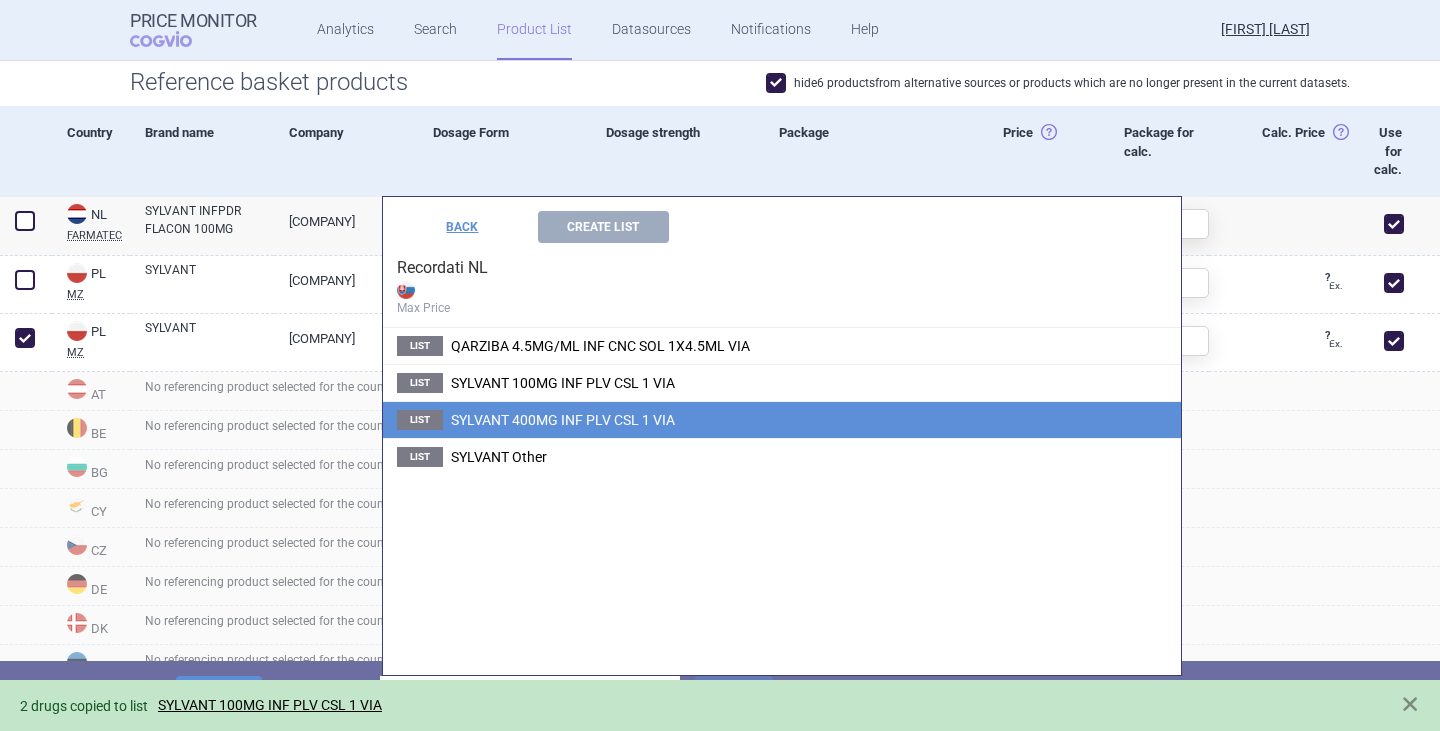 click on "List SYLVANT 400MG INF PLV CSL 1 VIA" at bounding box center (782, 419) 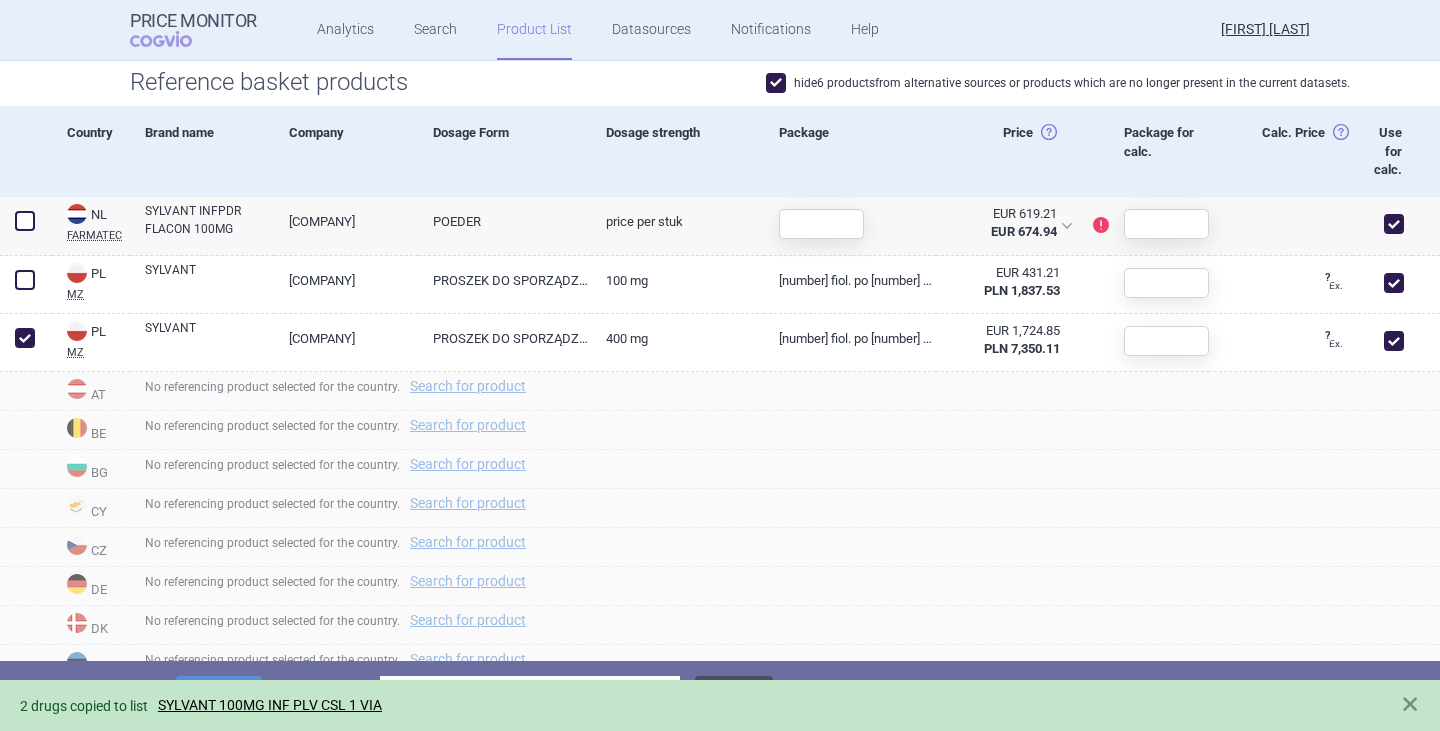 click on "Save" at bounding box center (734, 695) 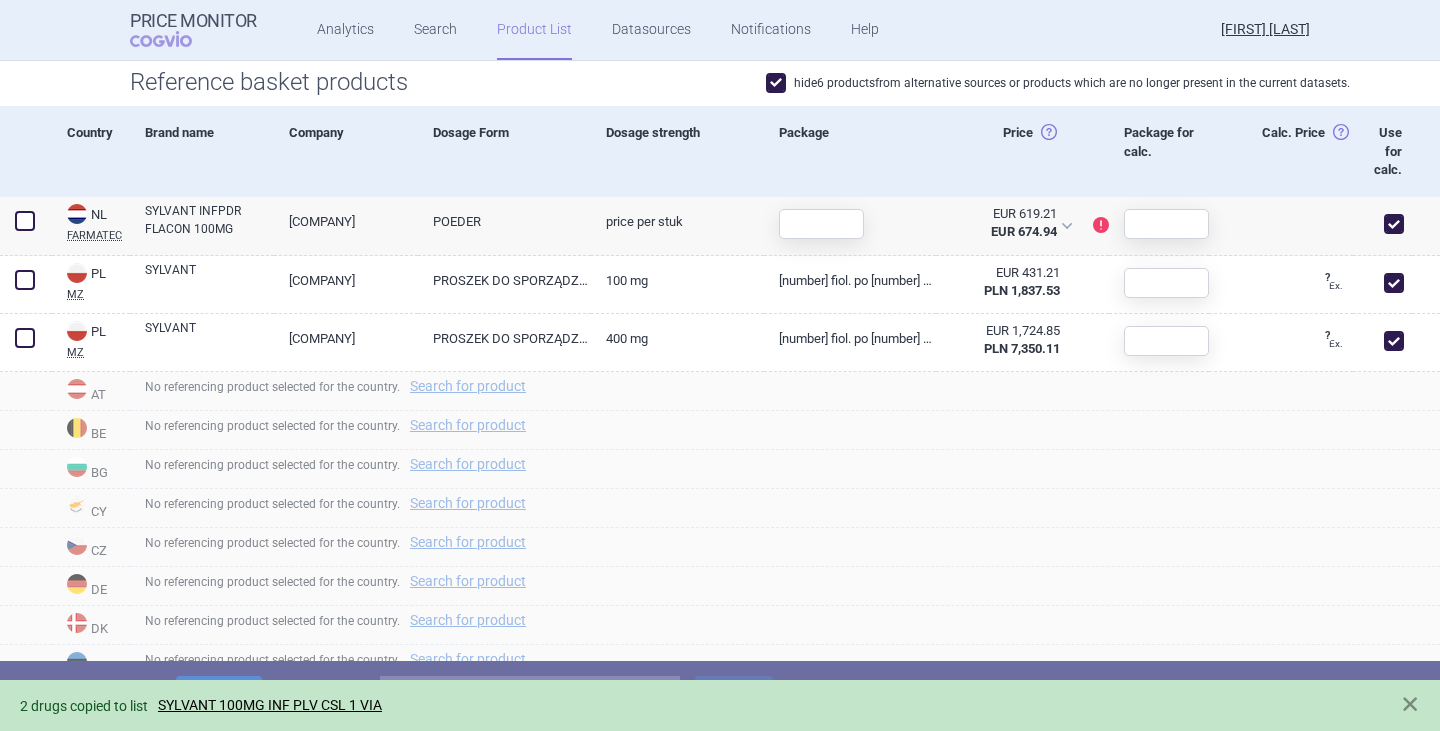 checkbox on "false" 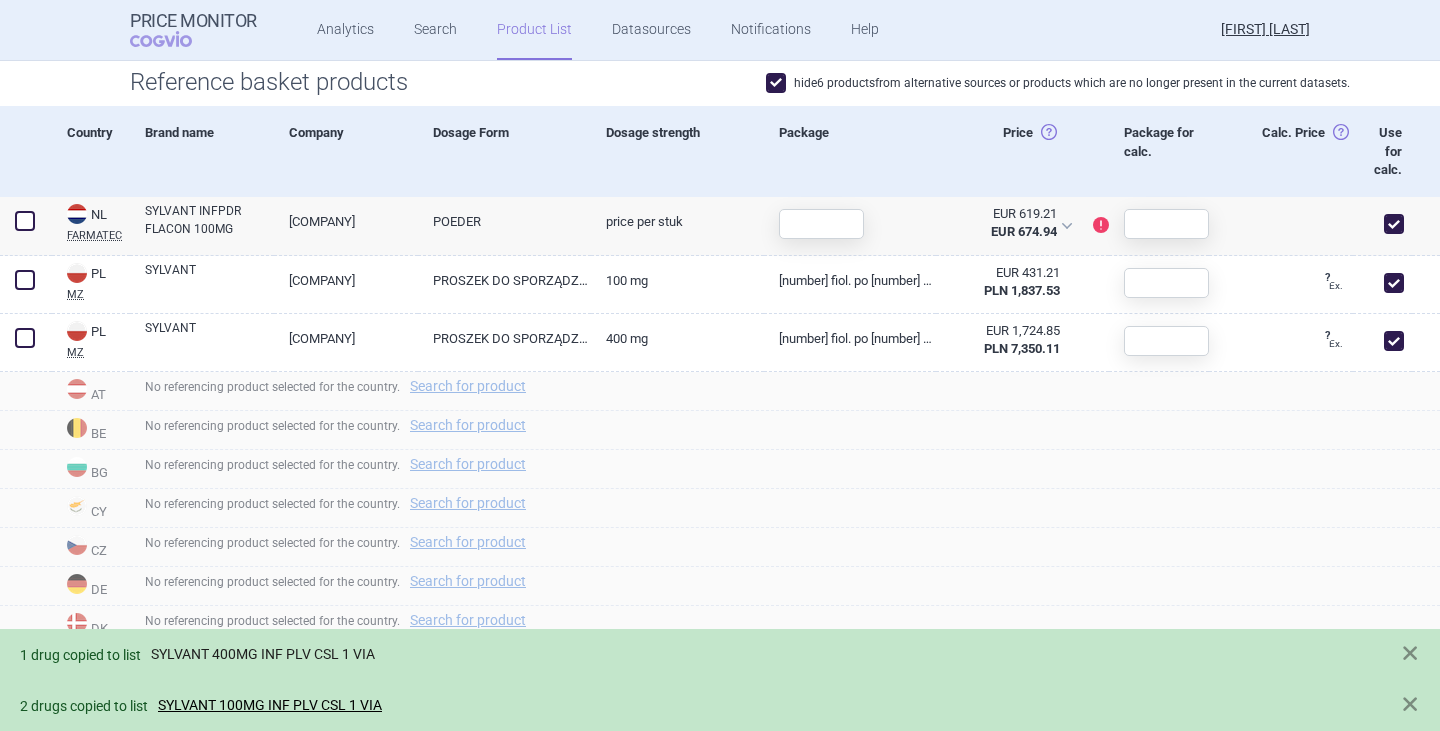 click on "SYLVANT 400MG INF PLV CSL 1 VIA" at bounding box center [263, 654] 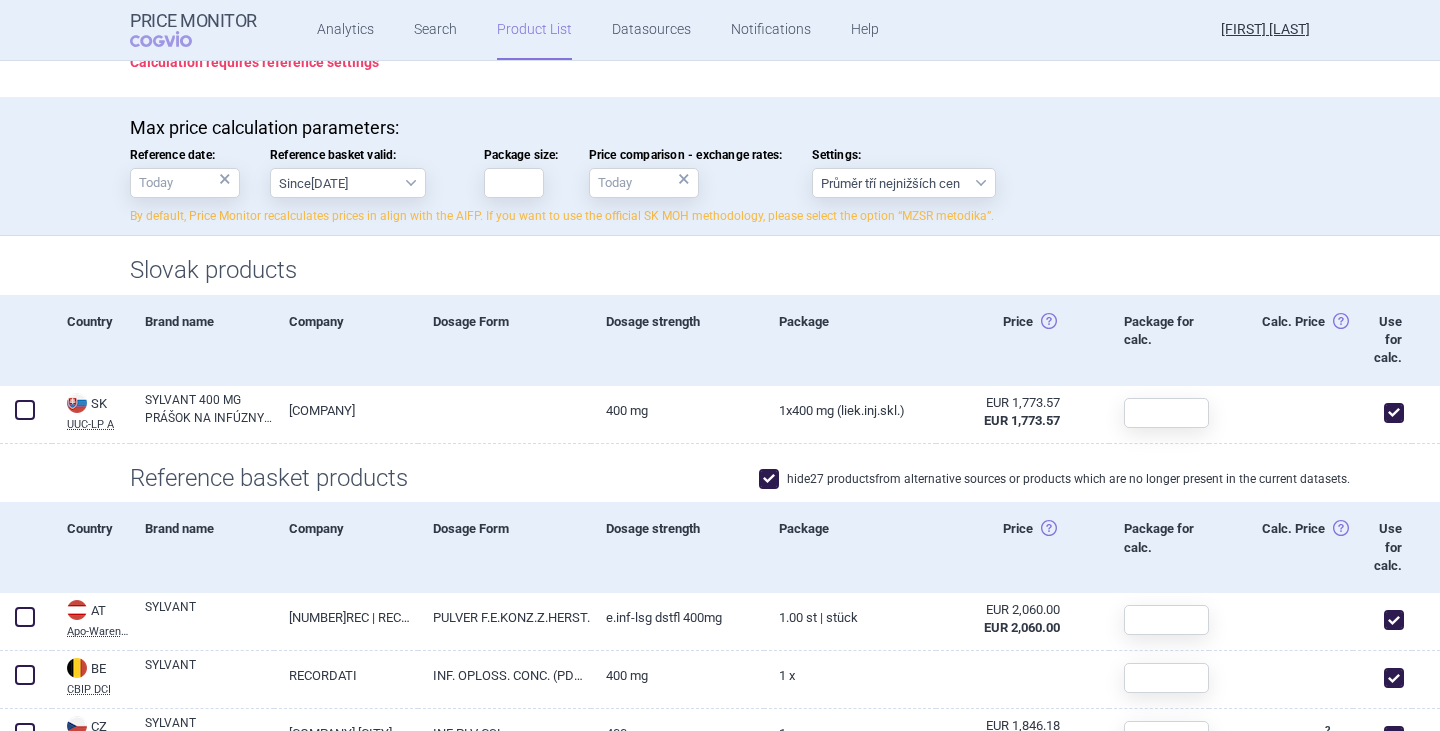 scroll, scrollTop: 300, scrollLeft: 0, axis: vertical 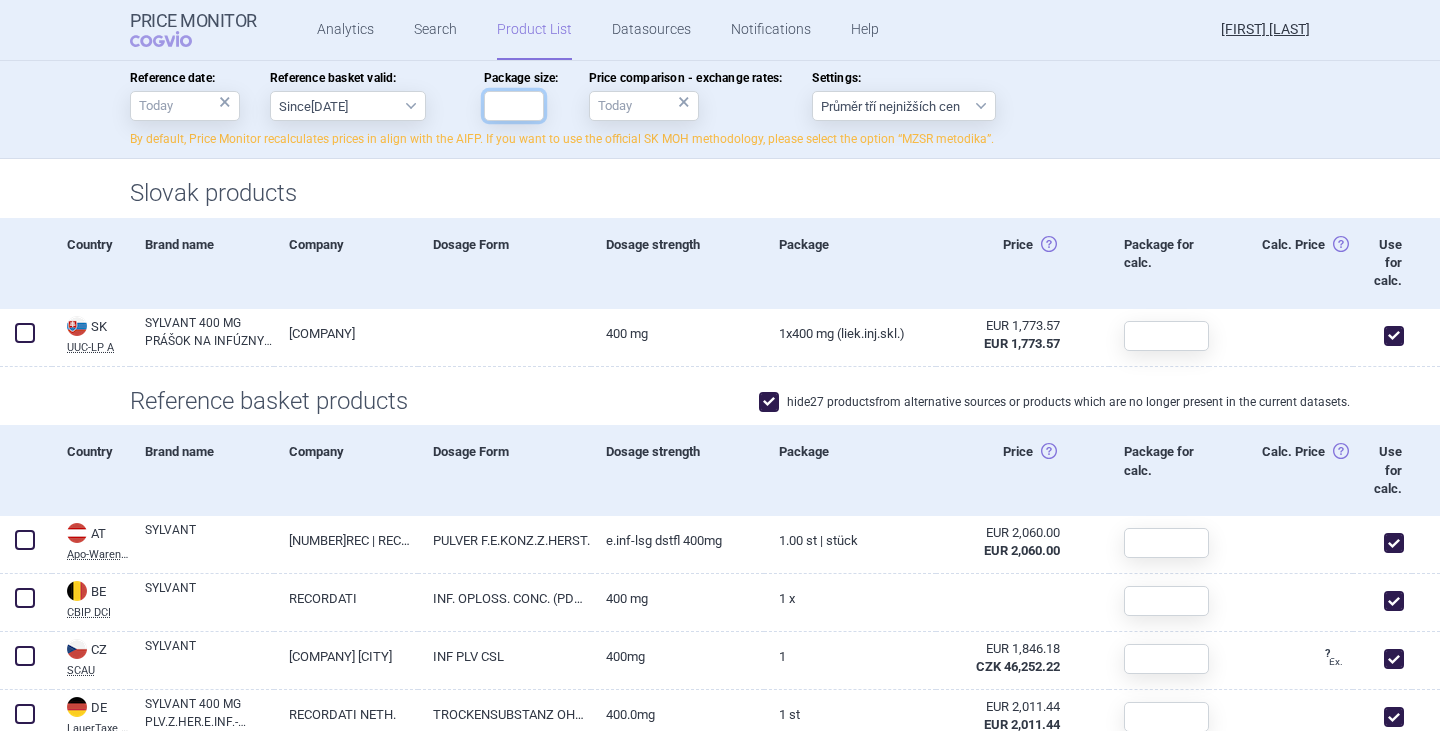 click on "Package size:" at bounding box center (514, 106) 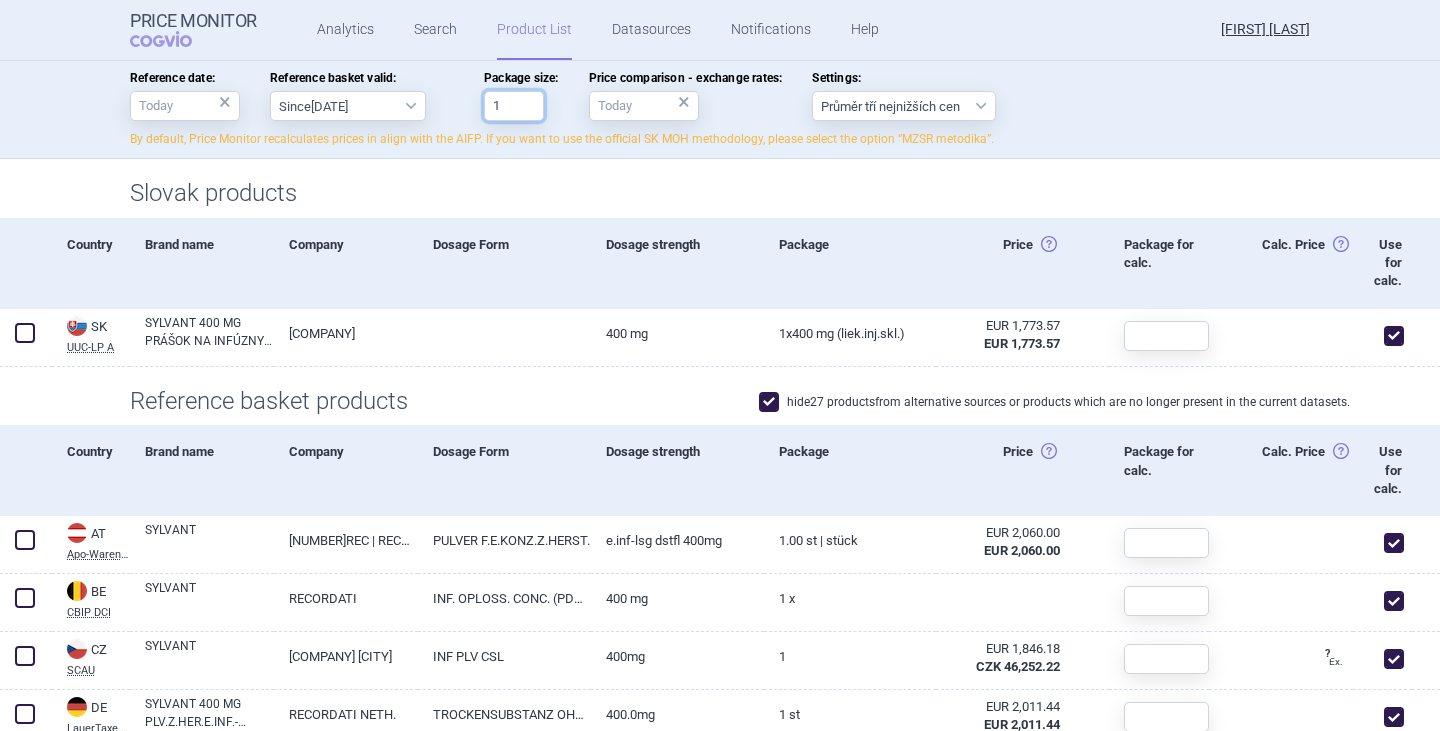type on "1" 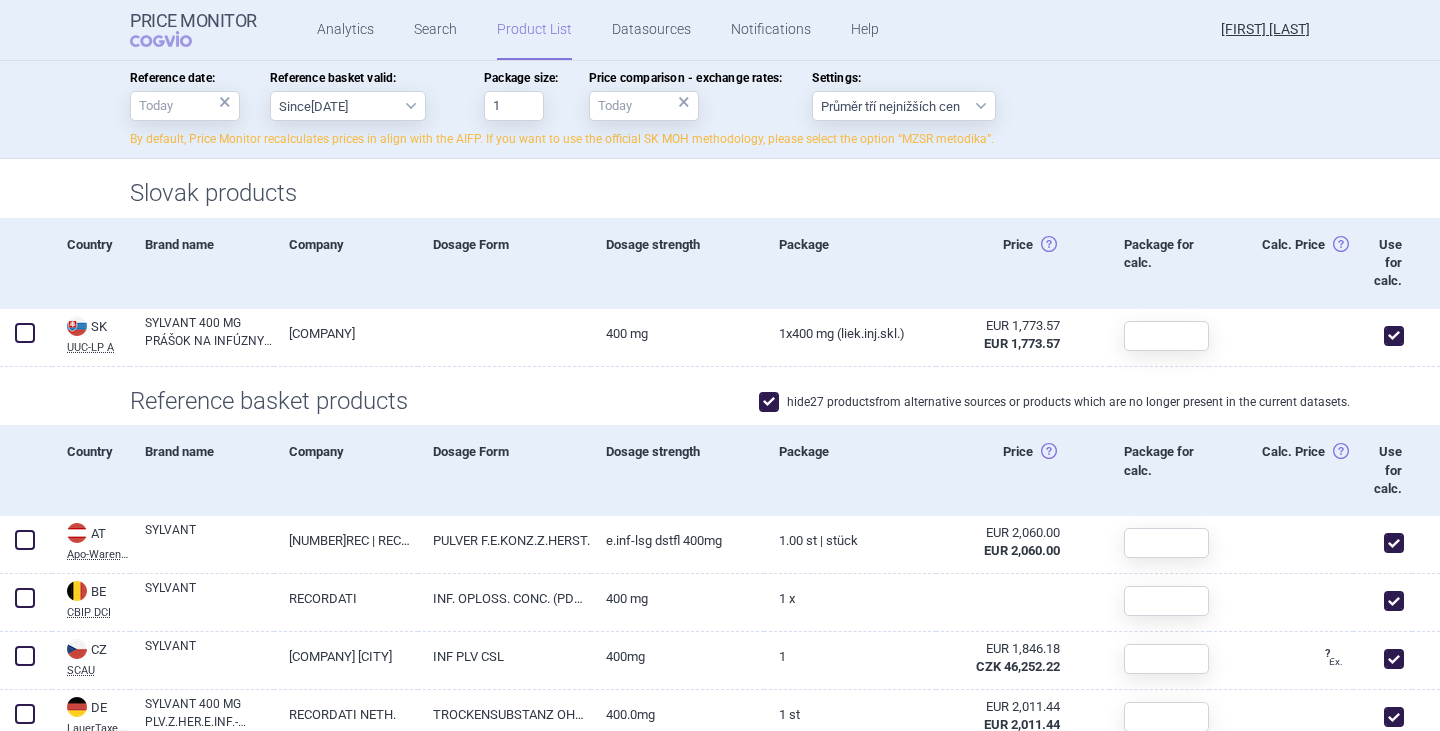 click on "Slovak products" at bounding box center [720, 188] 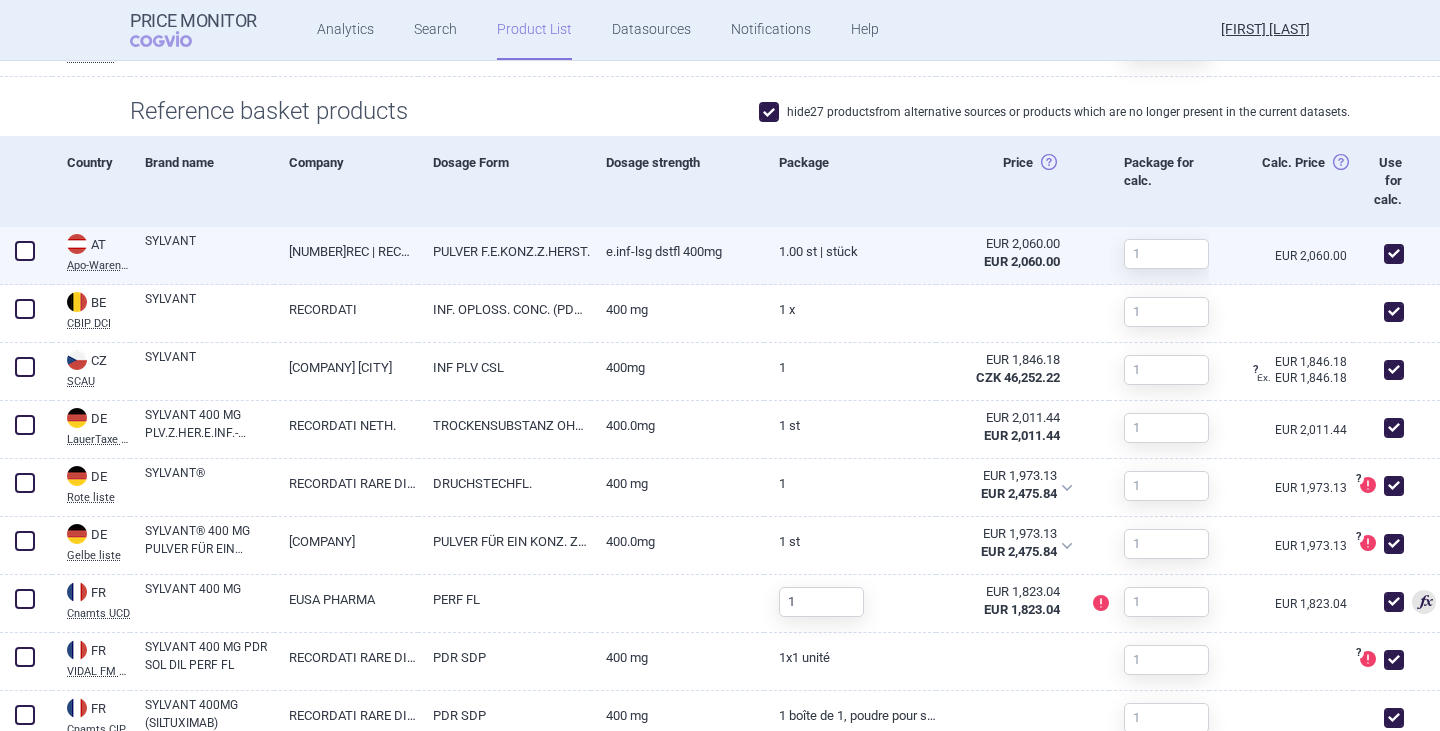 scroll, scrollTop: 795, scrollLeft: 0, axis: vertical 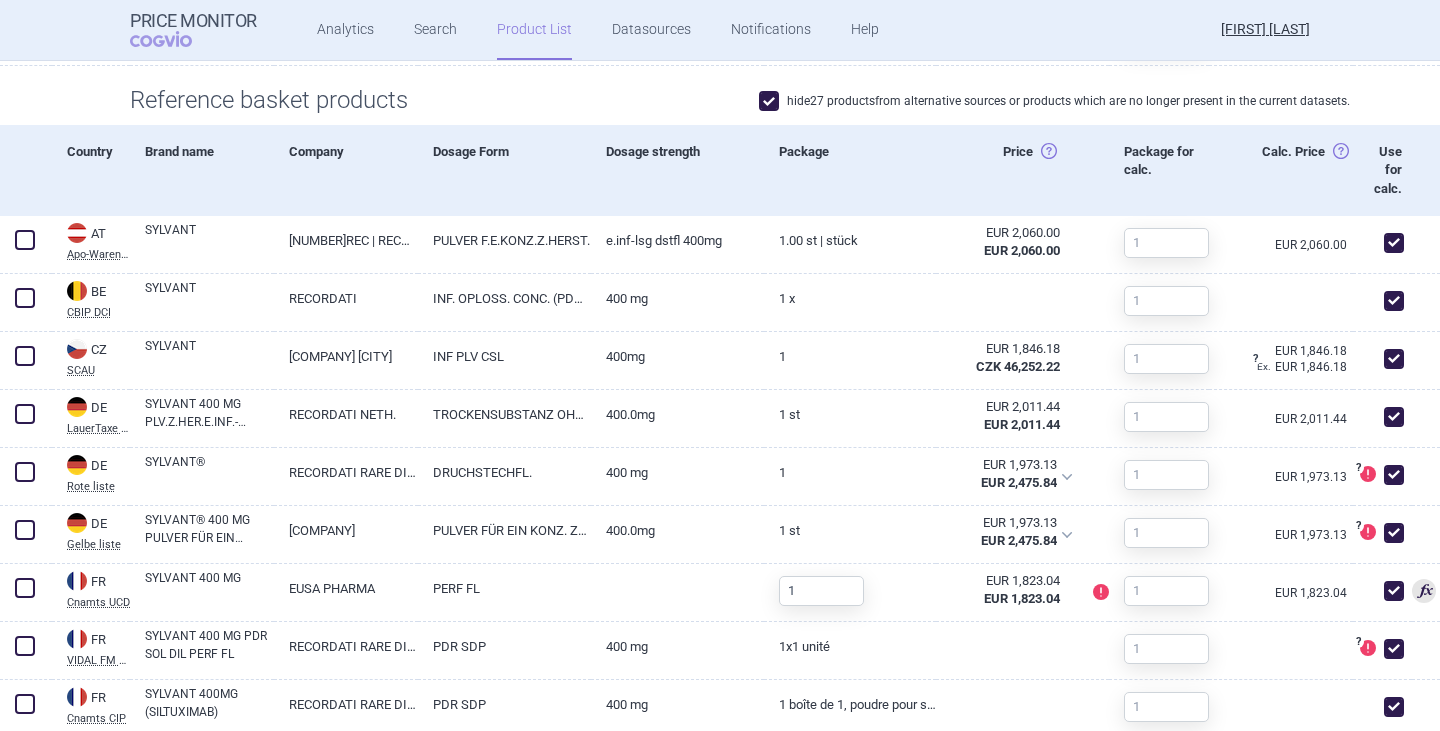 drag, startPoint x: 774, startPoint y: 98, endPoint x: 807, endPoint y: 94, distance: 33.24154 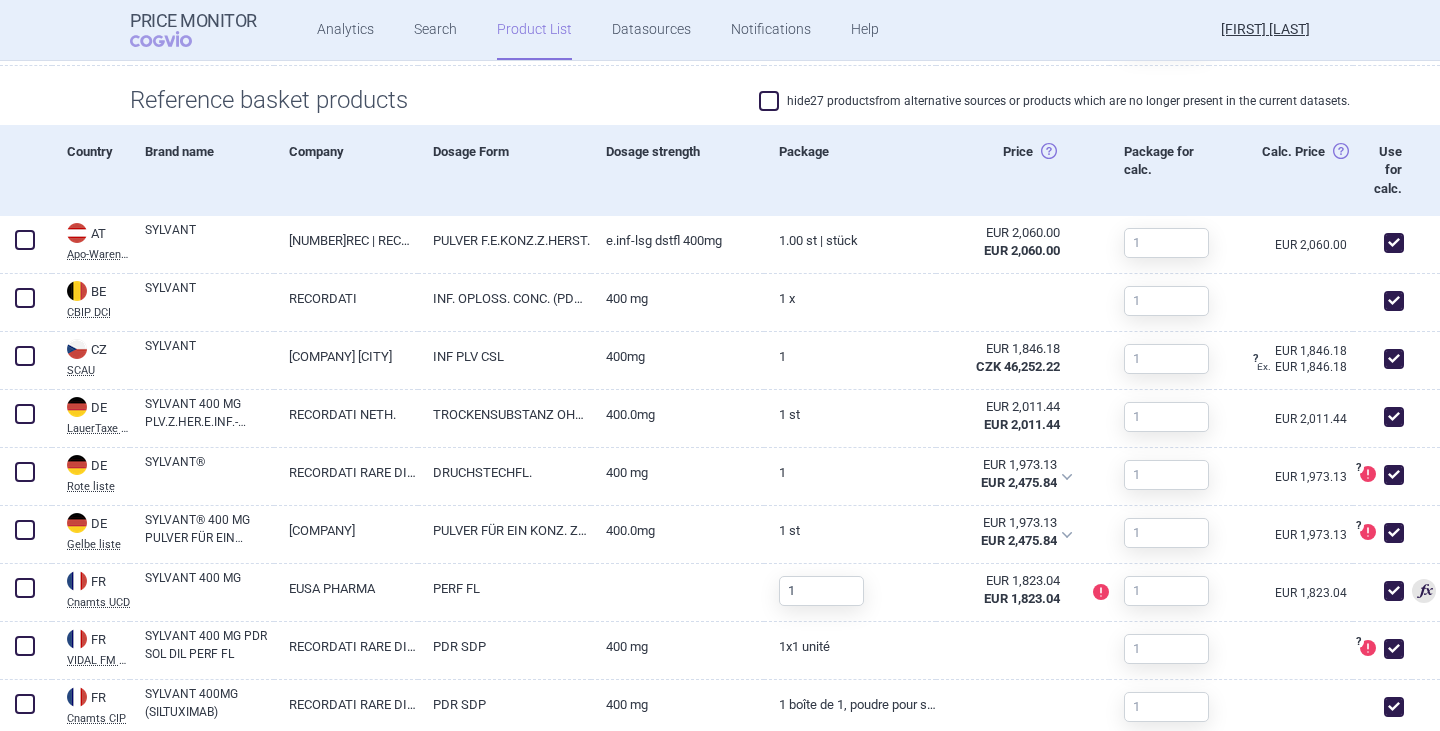 checkbox on "false" 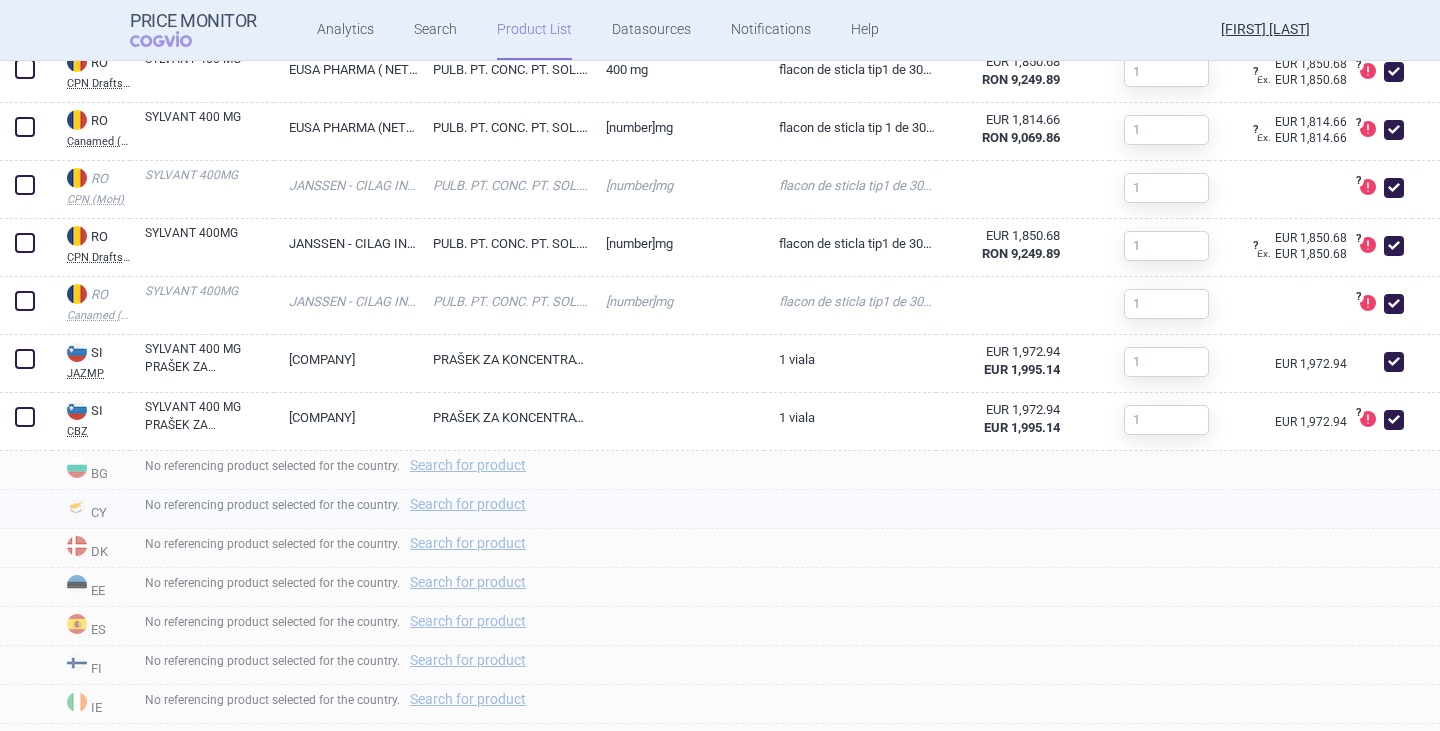 scroll, scrollTop: 2817, scrollLeft: 0, axis: vertical 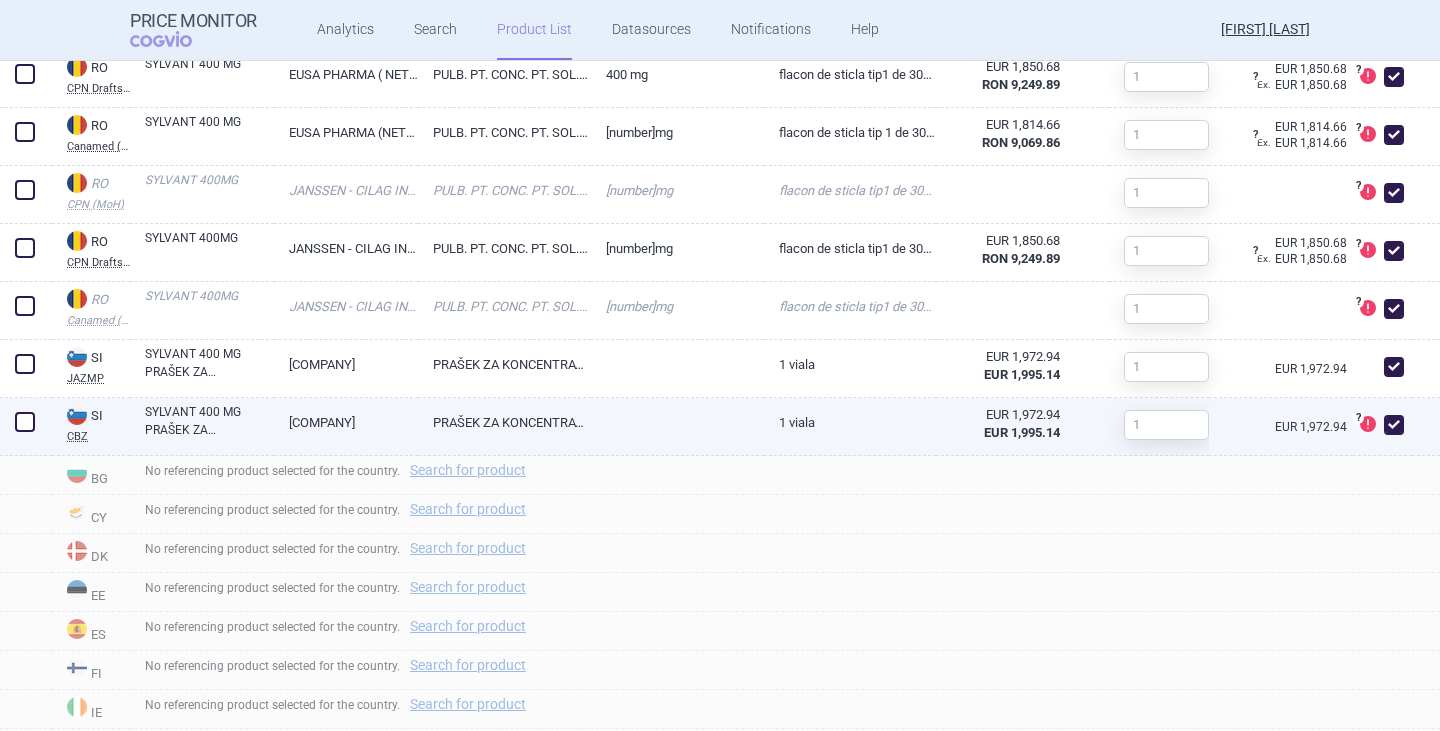 click at bounding box center (1394, 425) 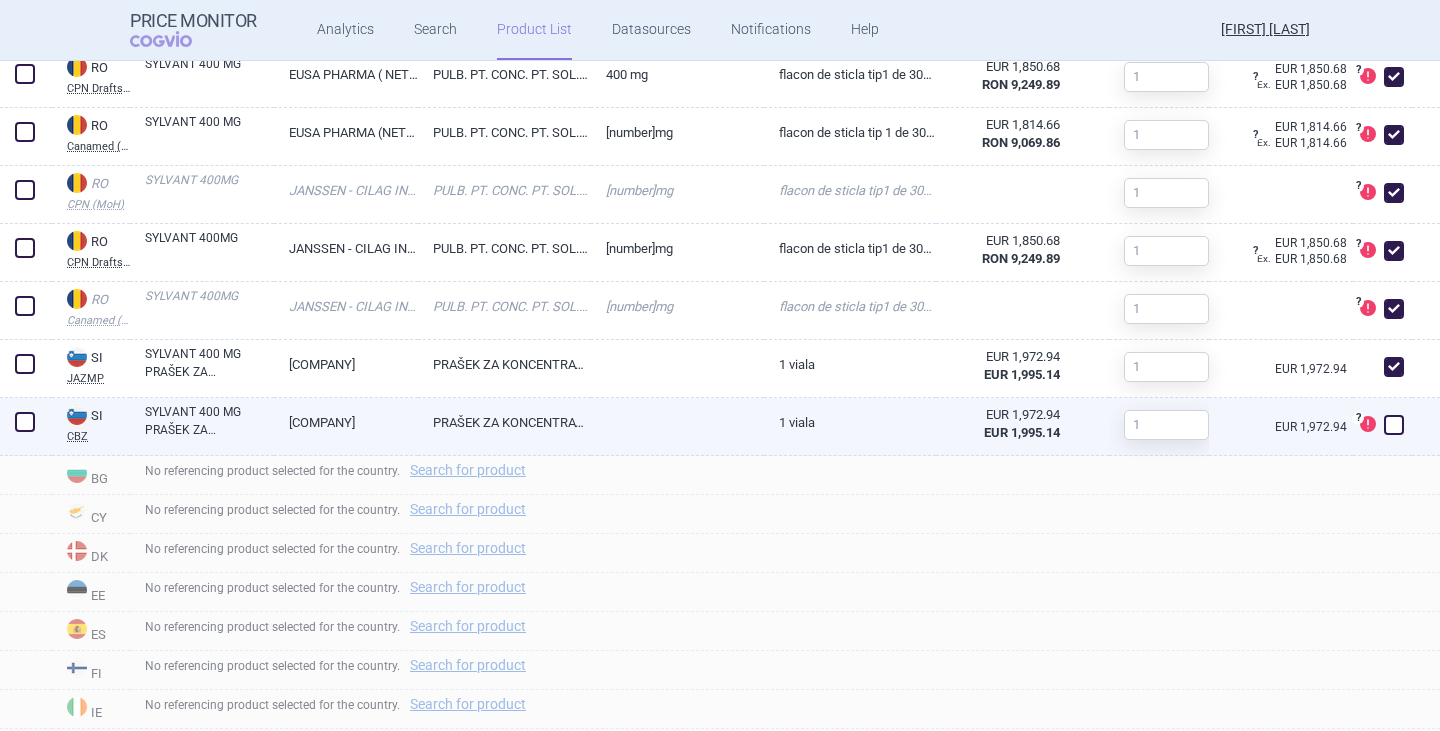 checkbox on "false" 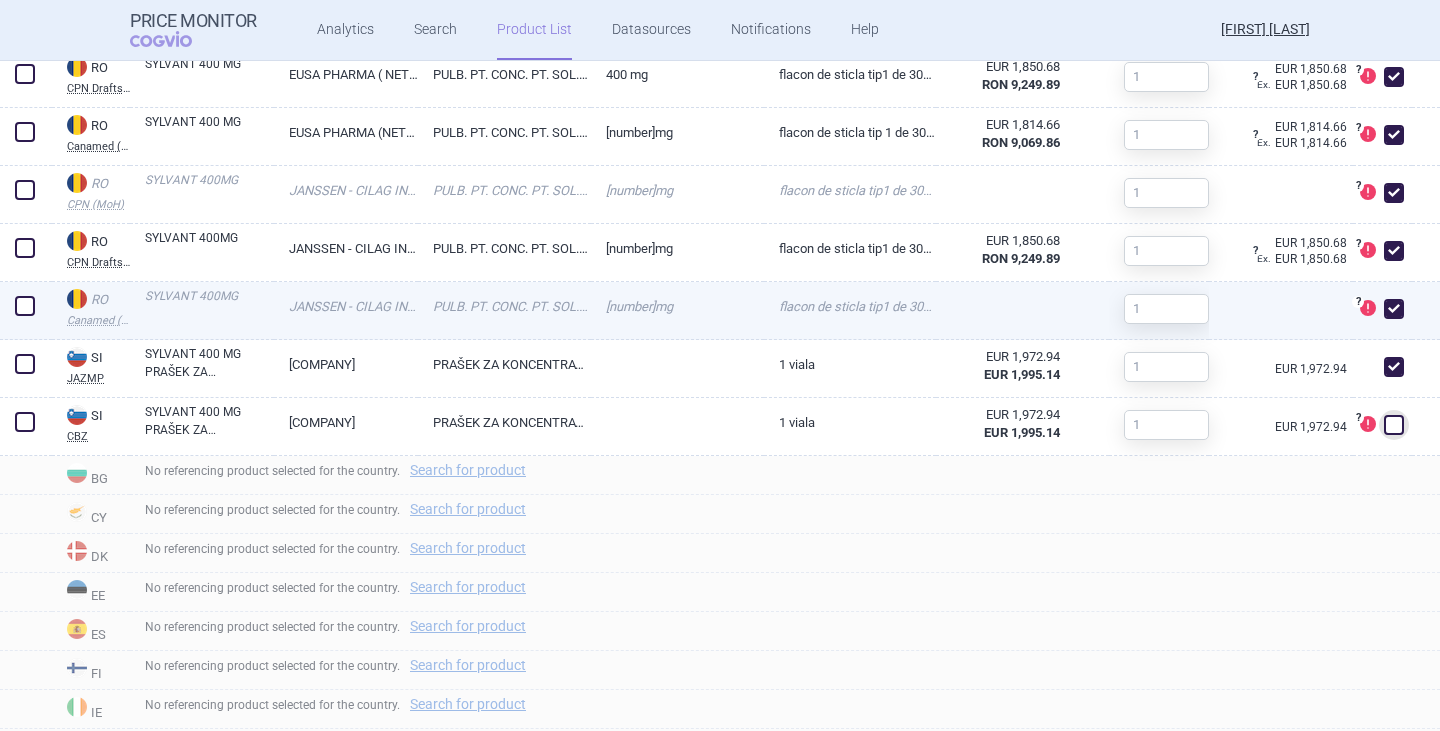 click at bounding box center [1394, 309] 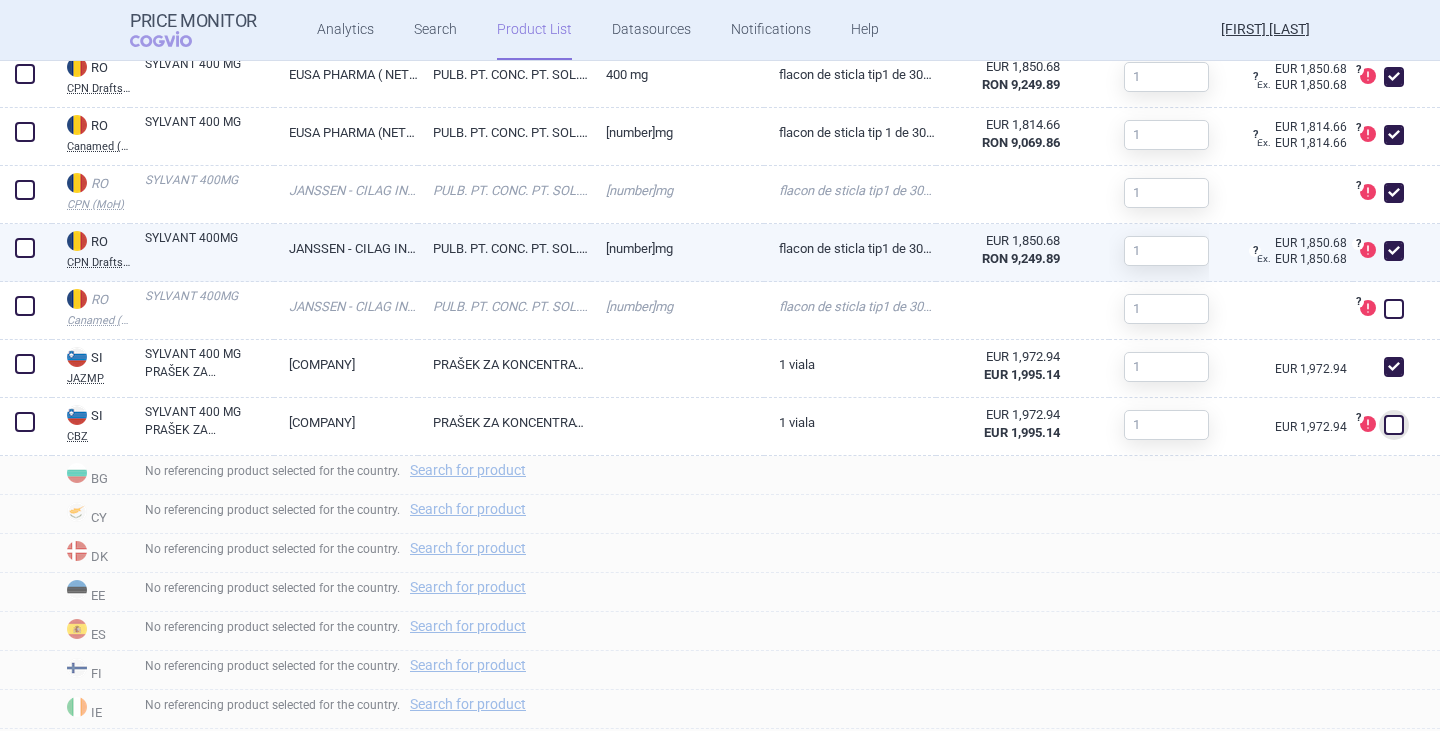 checkbox on "false" 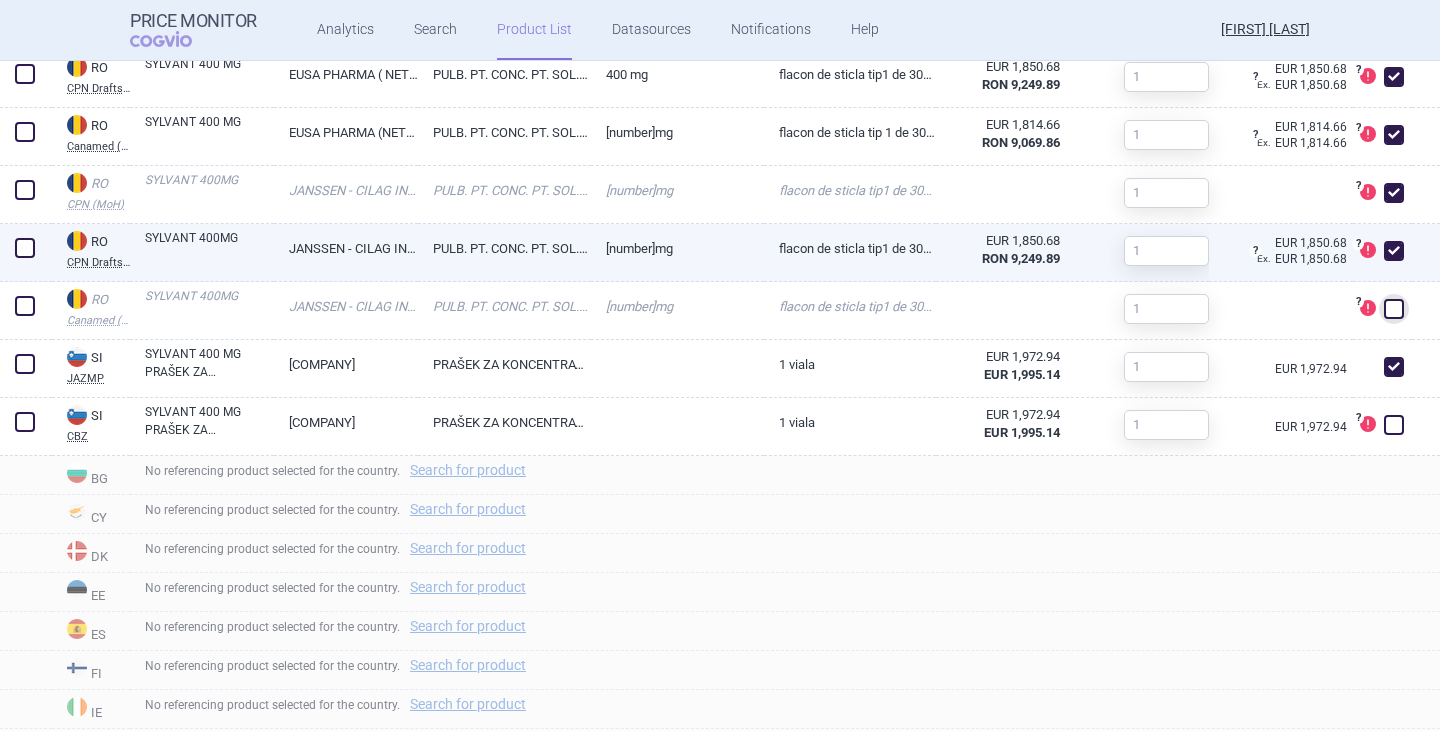 click at bounding box center [1394, 251] 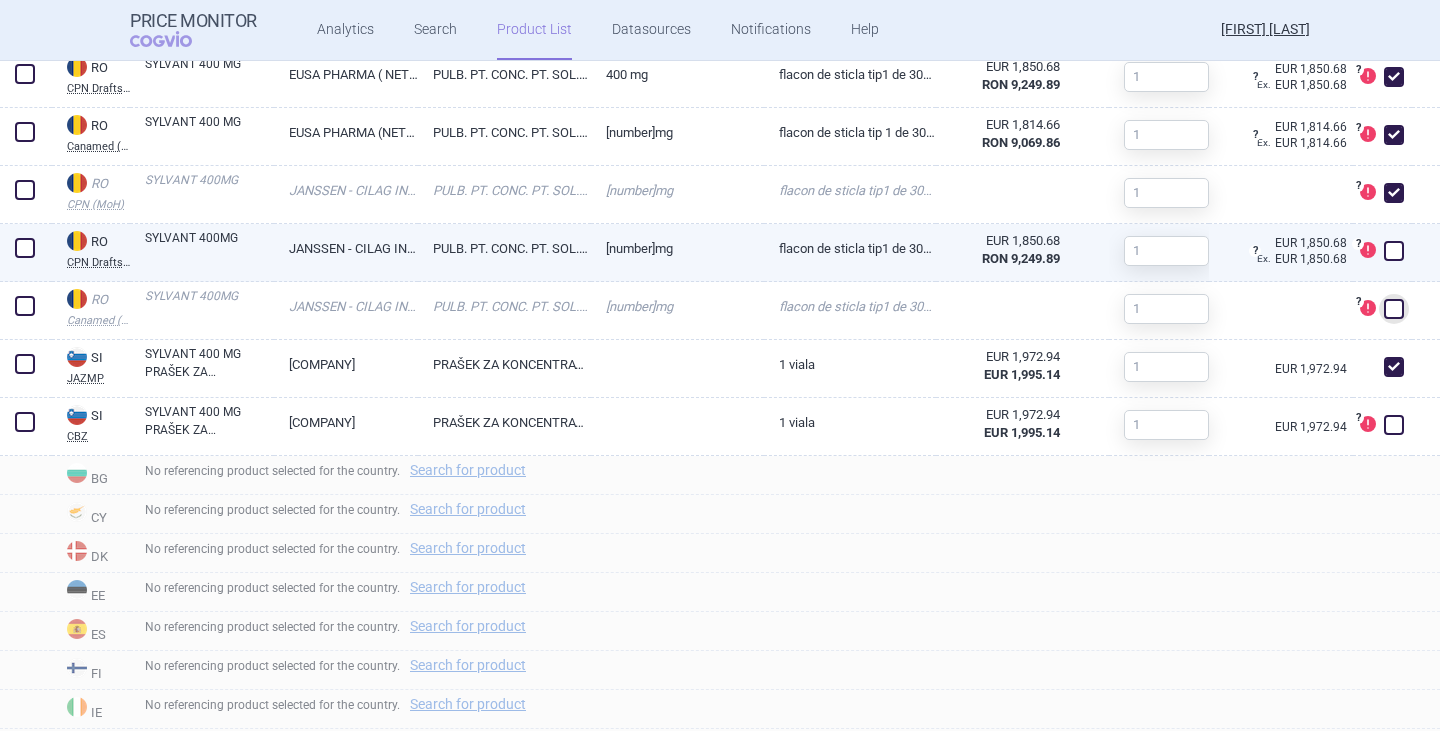 checkbox on "false" 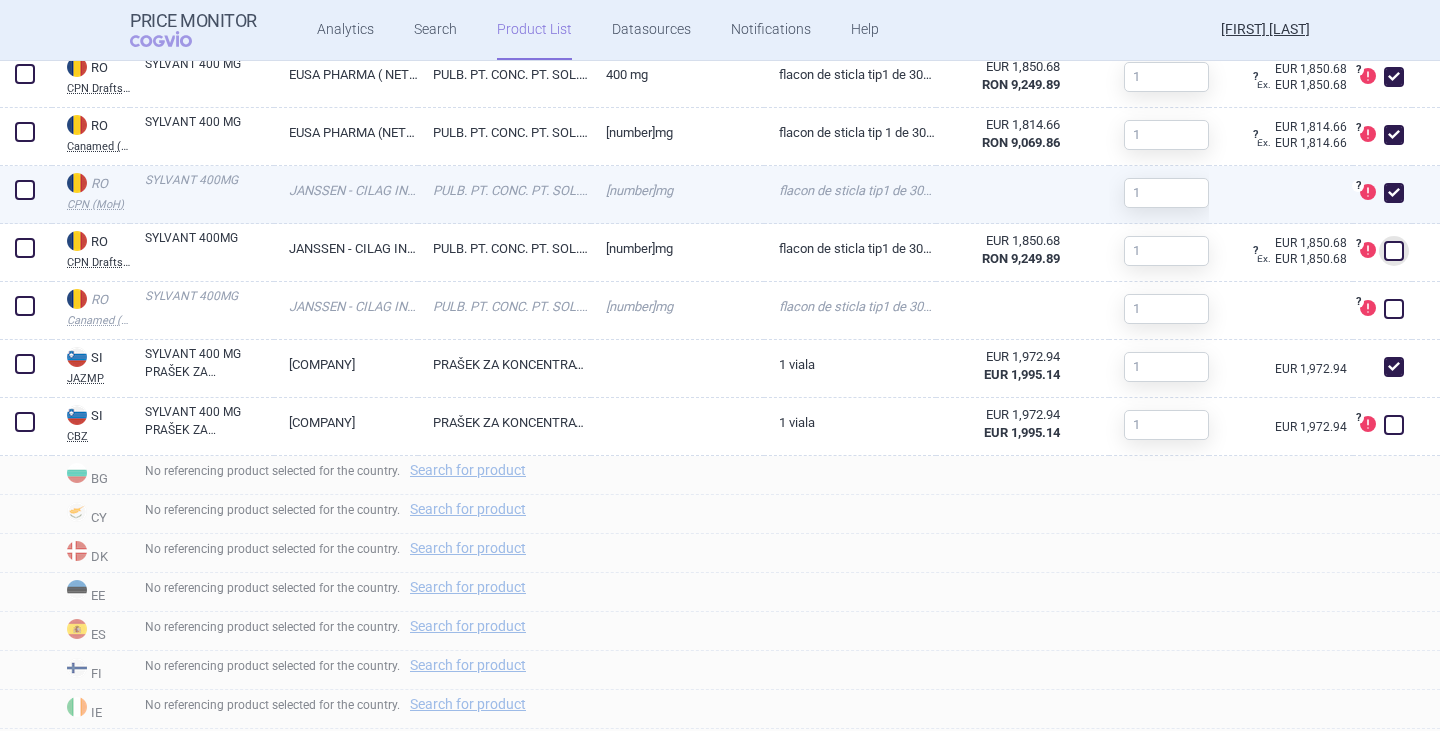 click at bounding box center (1394, 193) 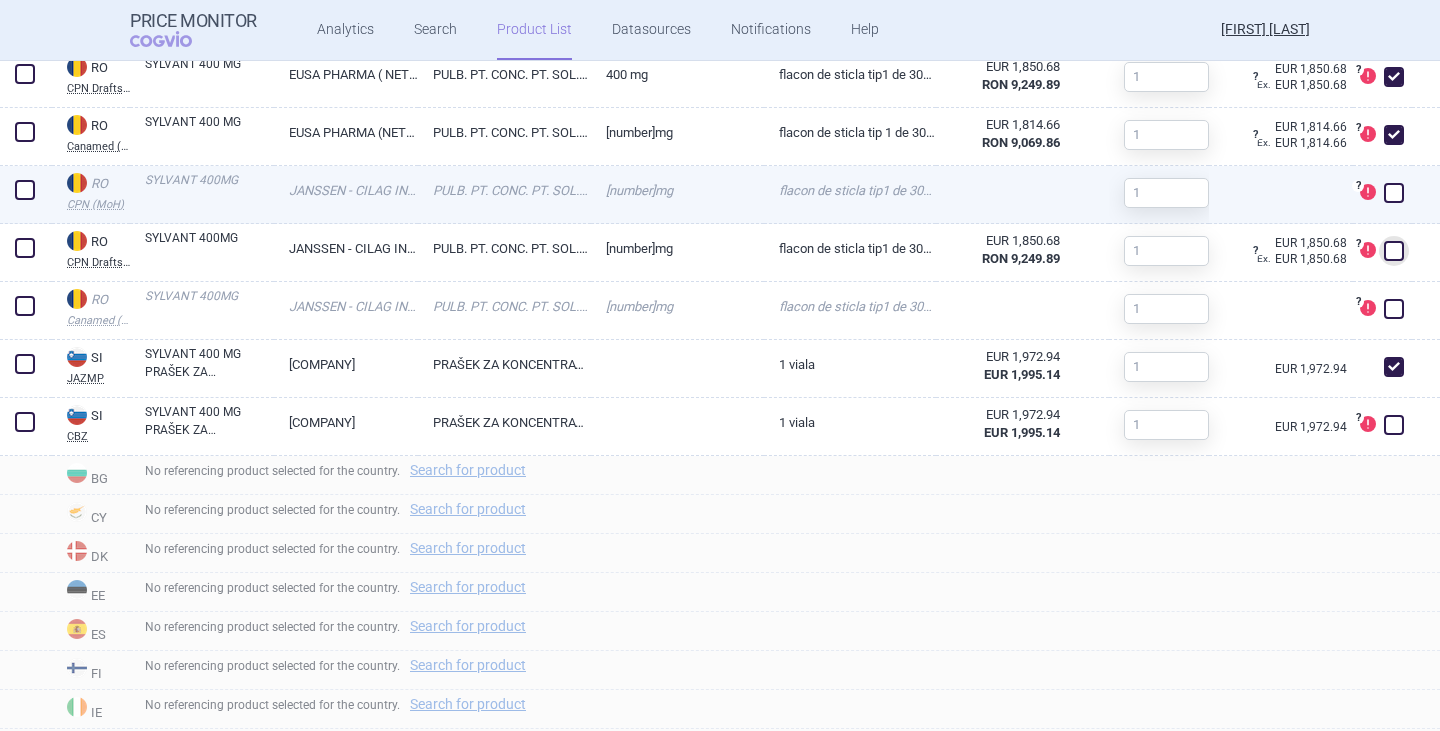 checkbox on "false" 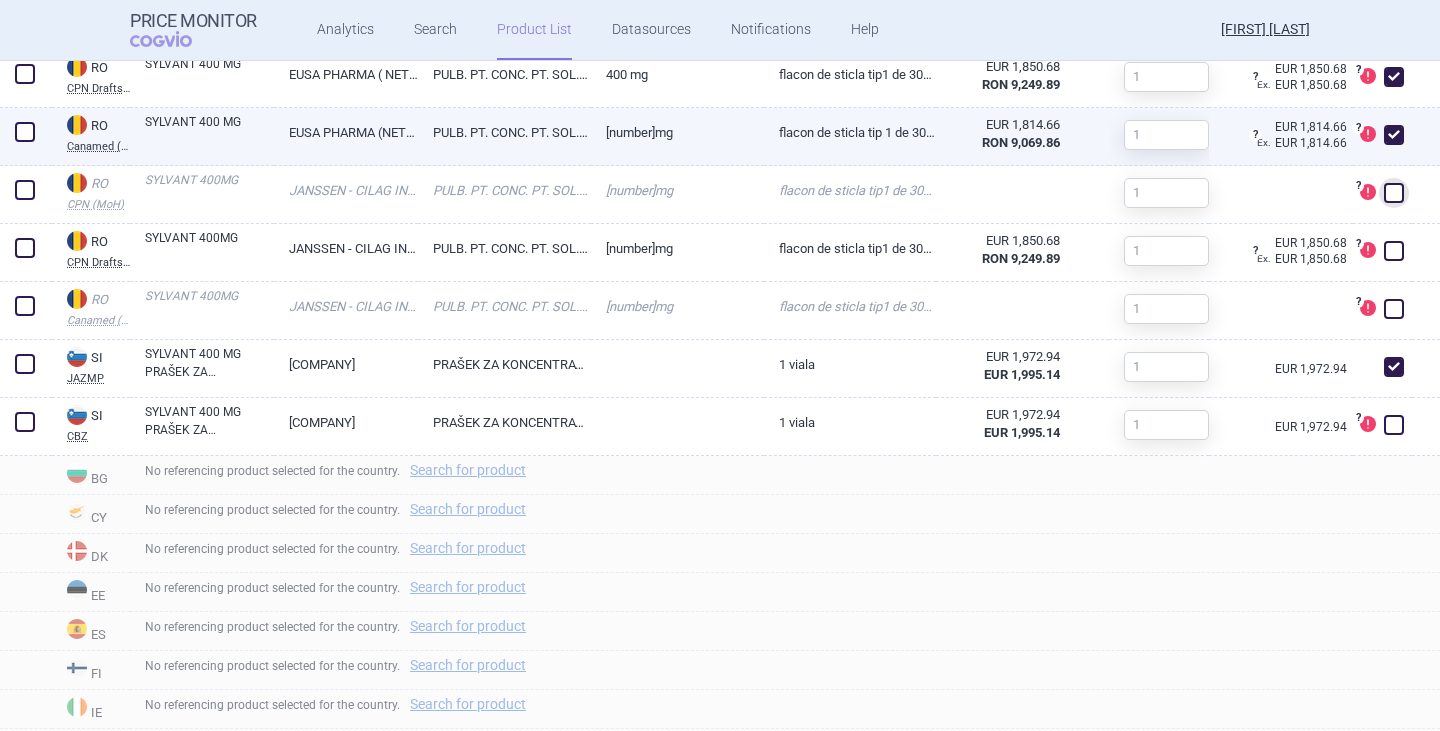 click at bounding box center (1394, 135) 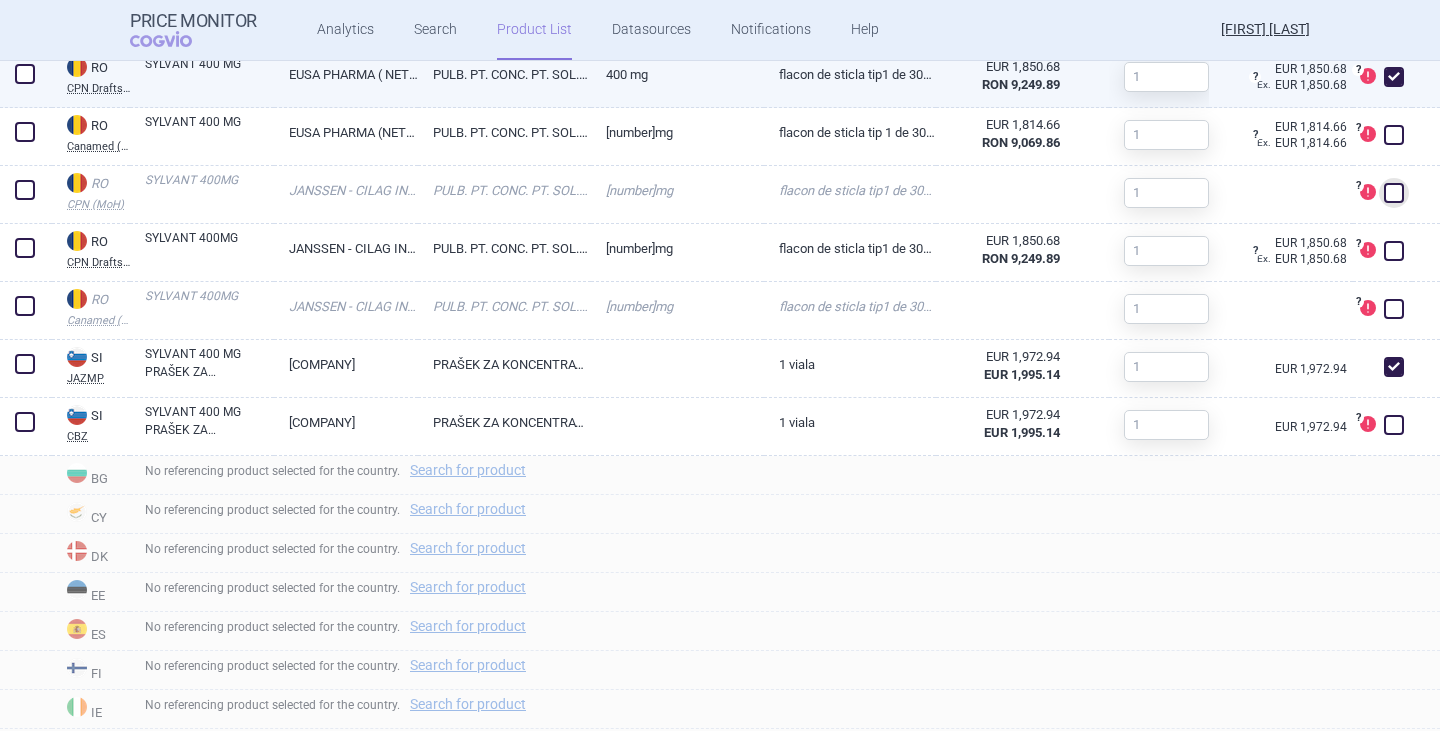 checkbox on "false" 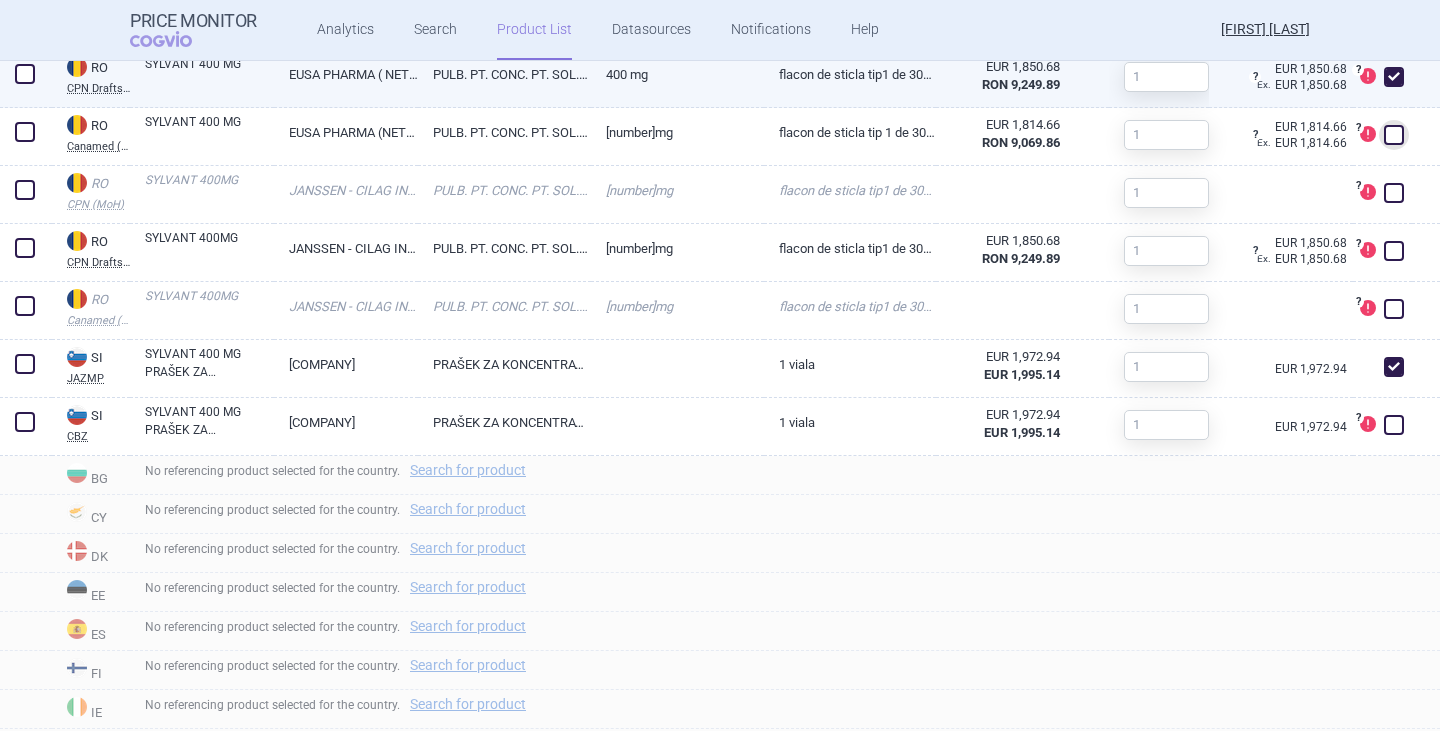 click at bounding box center (1394, 77) 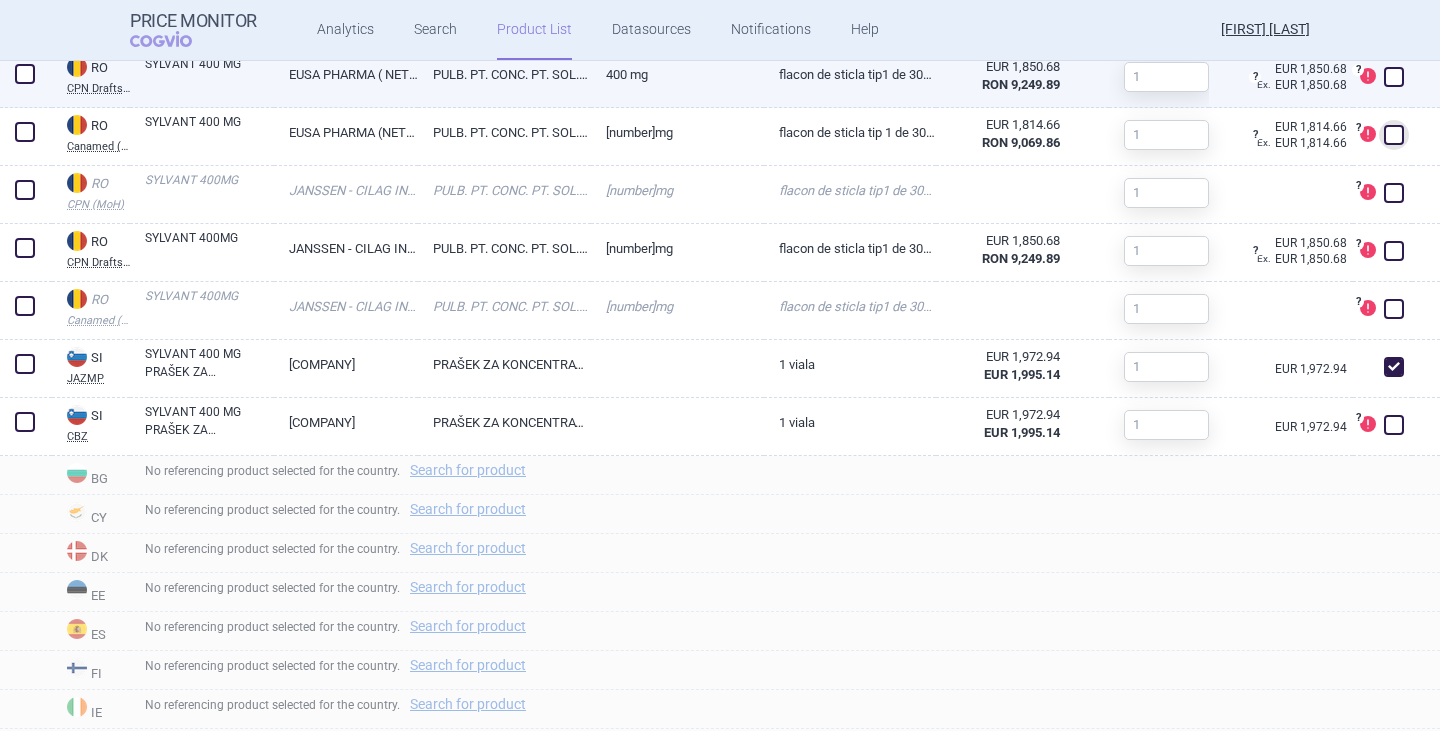 checkbox on "false" 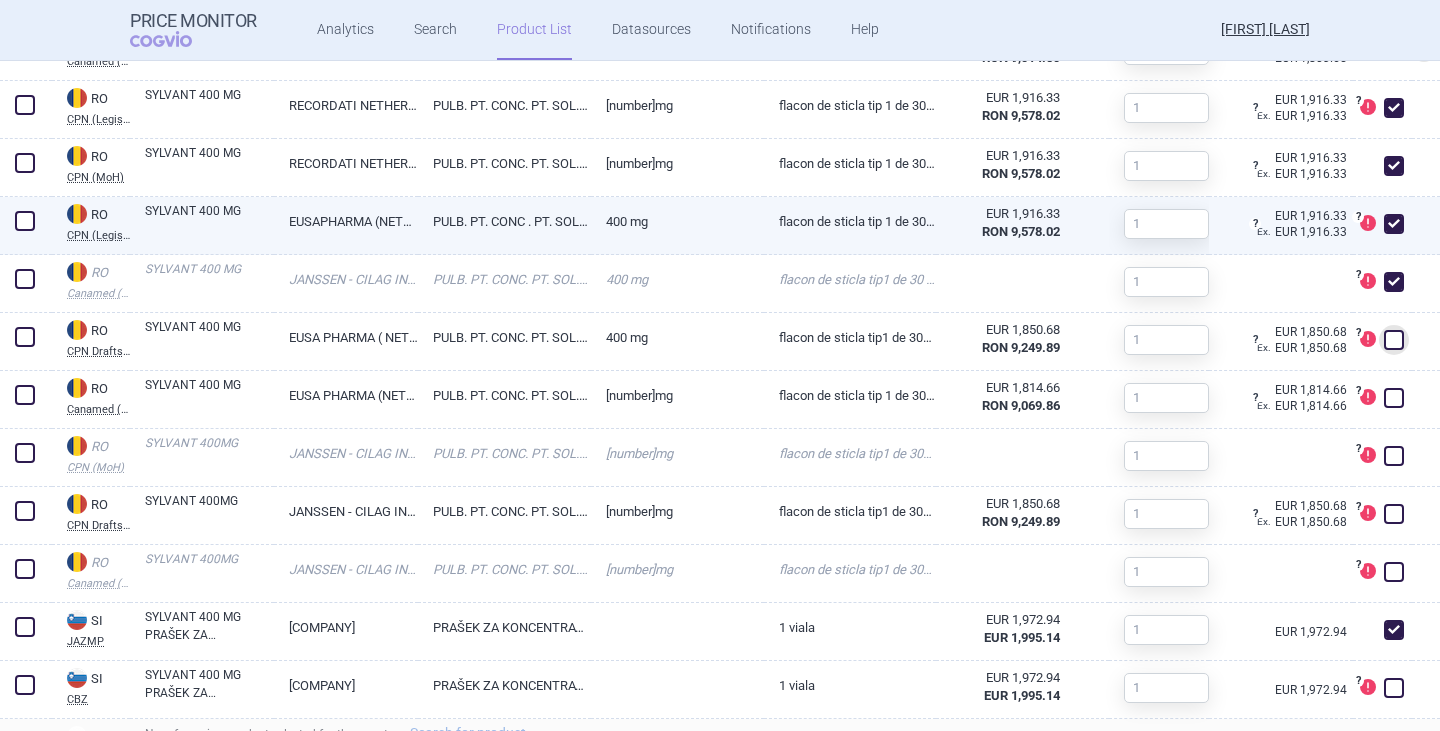 scroll, scrollTop: 2417, scrollLeft: 0, axis: vertical 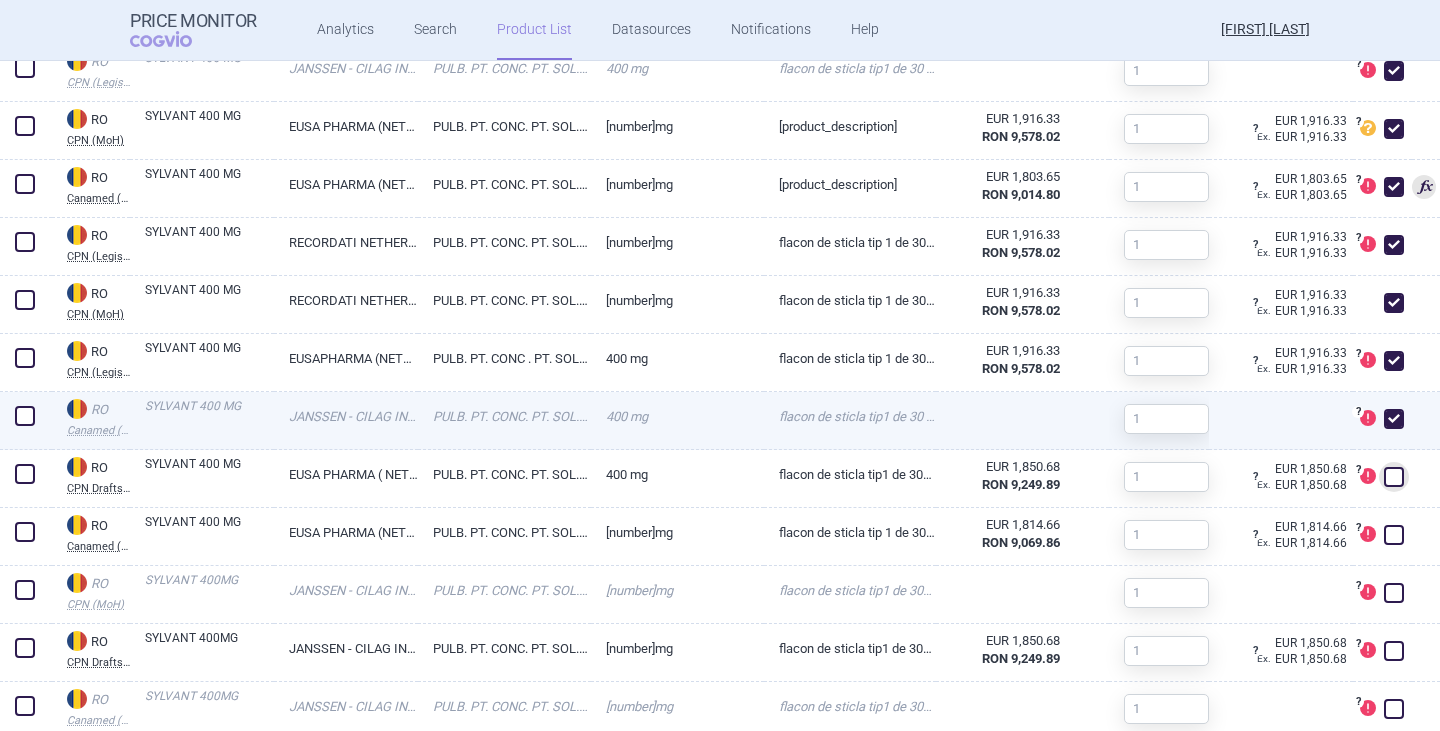click at bounding box center (1394, 419) 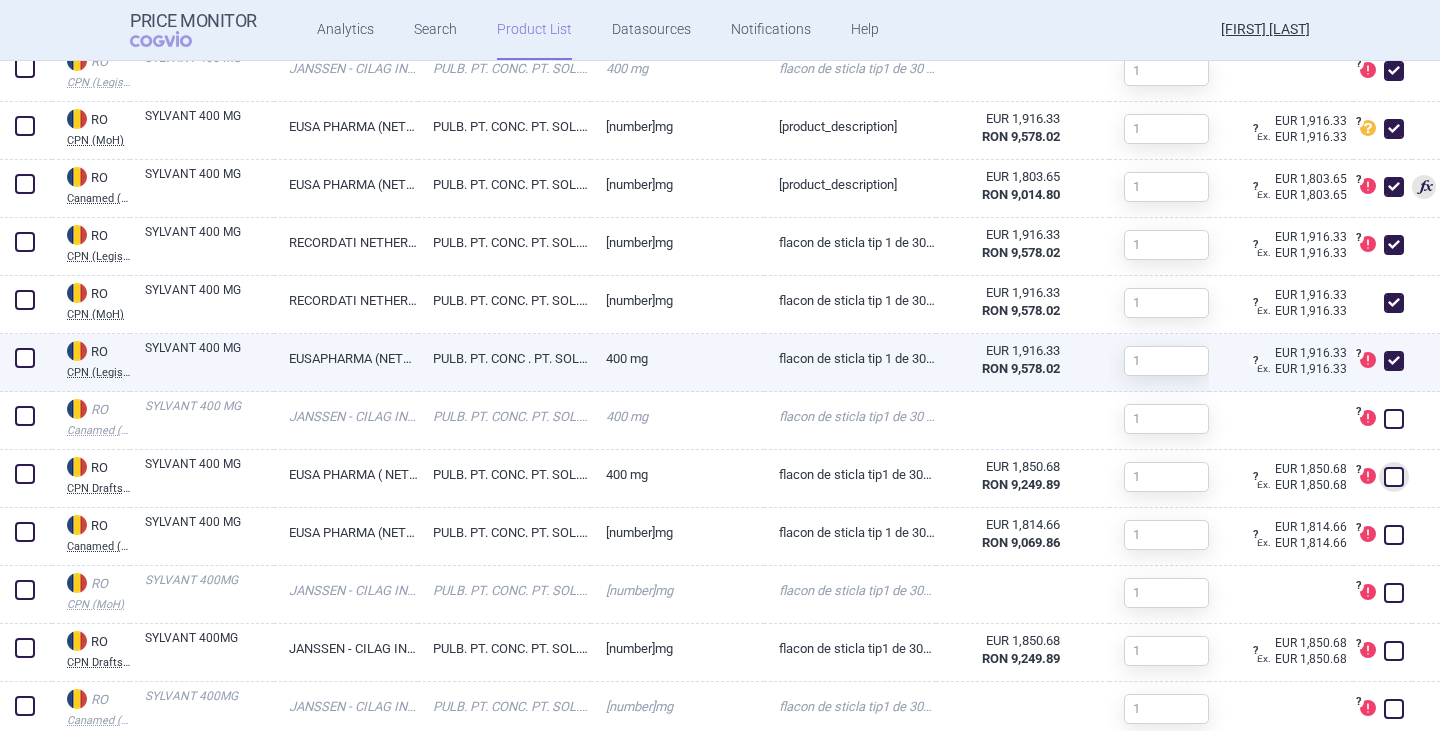 checkbox on "false" 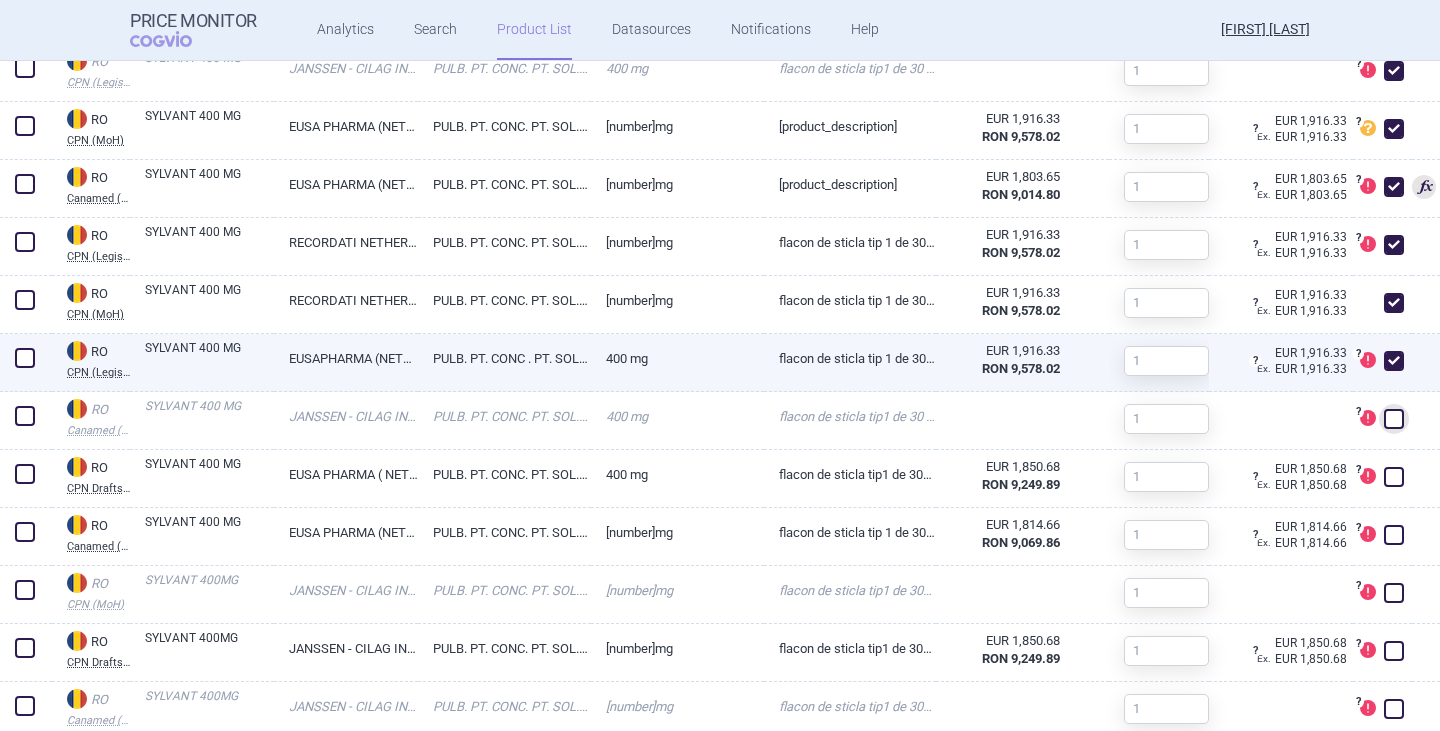 click at bounding box center [1394, 361] 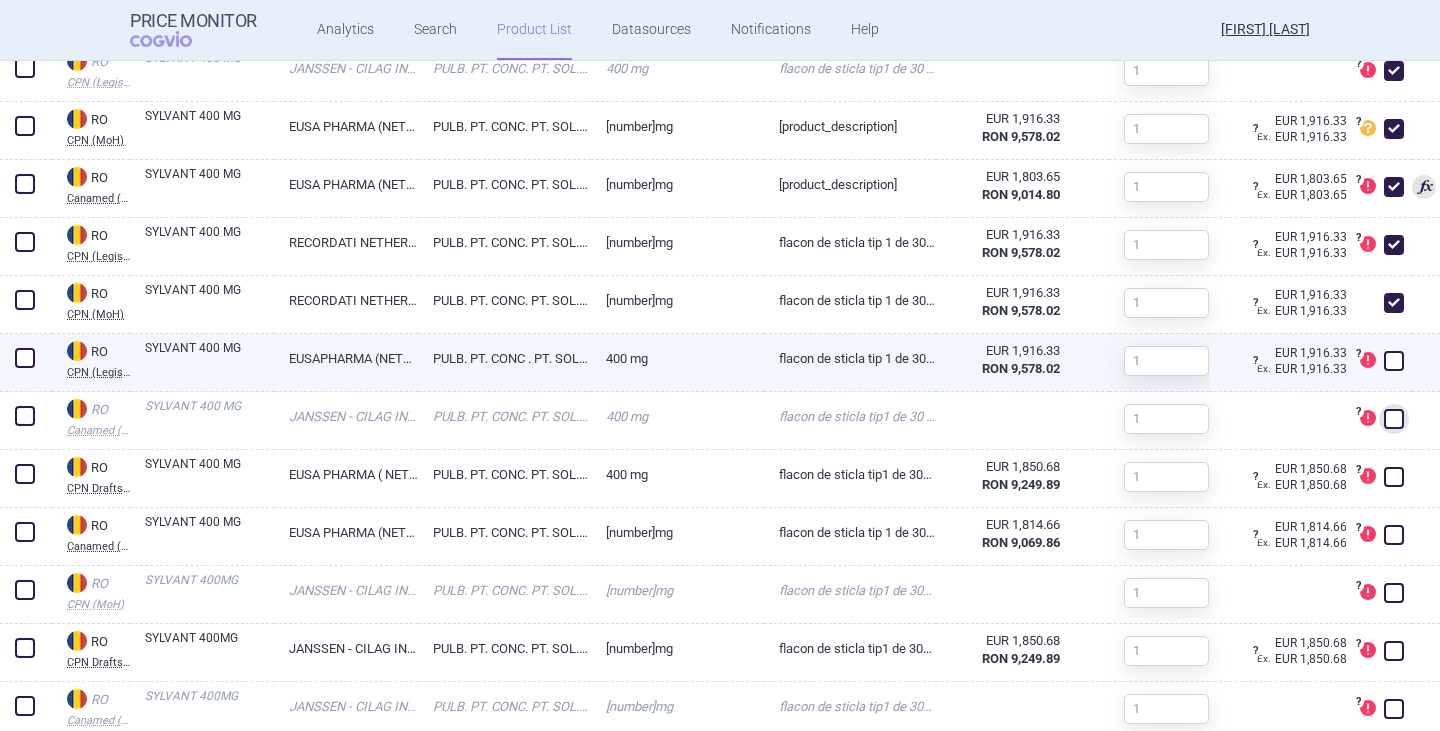 checkbox on "false" 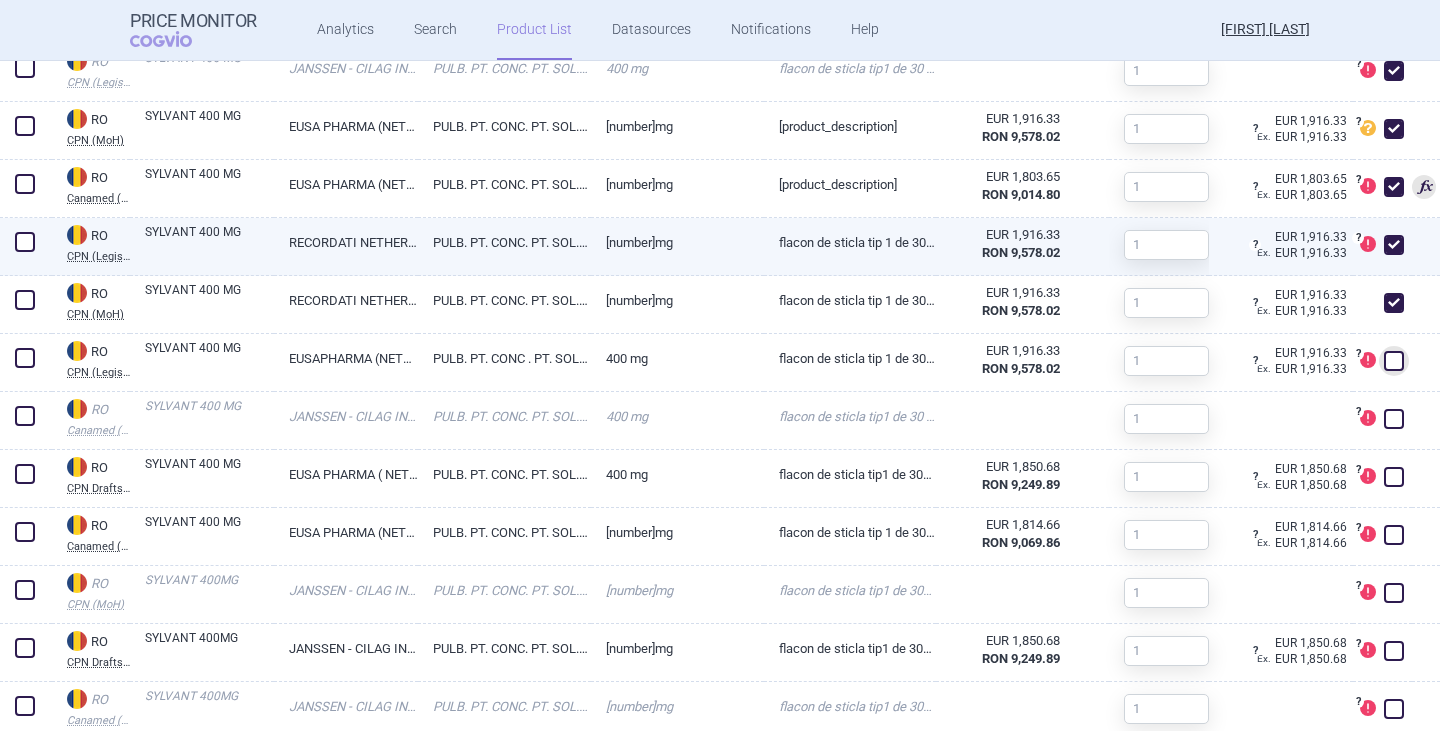 click at bounding box center [1394, 245] 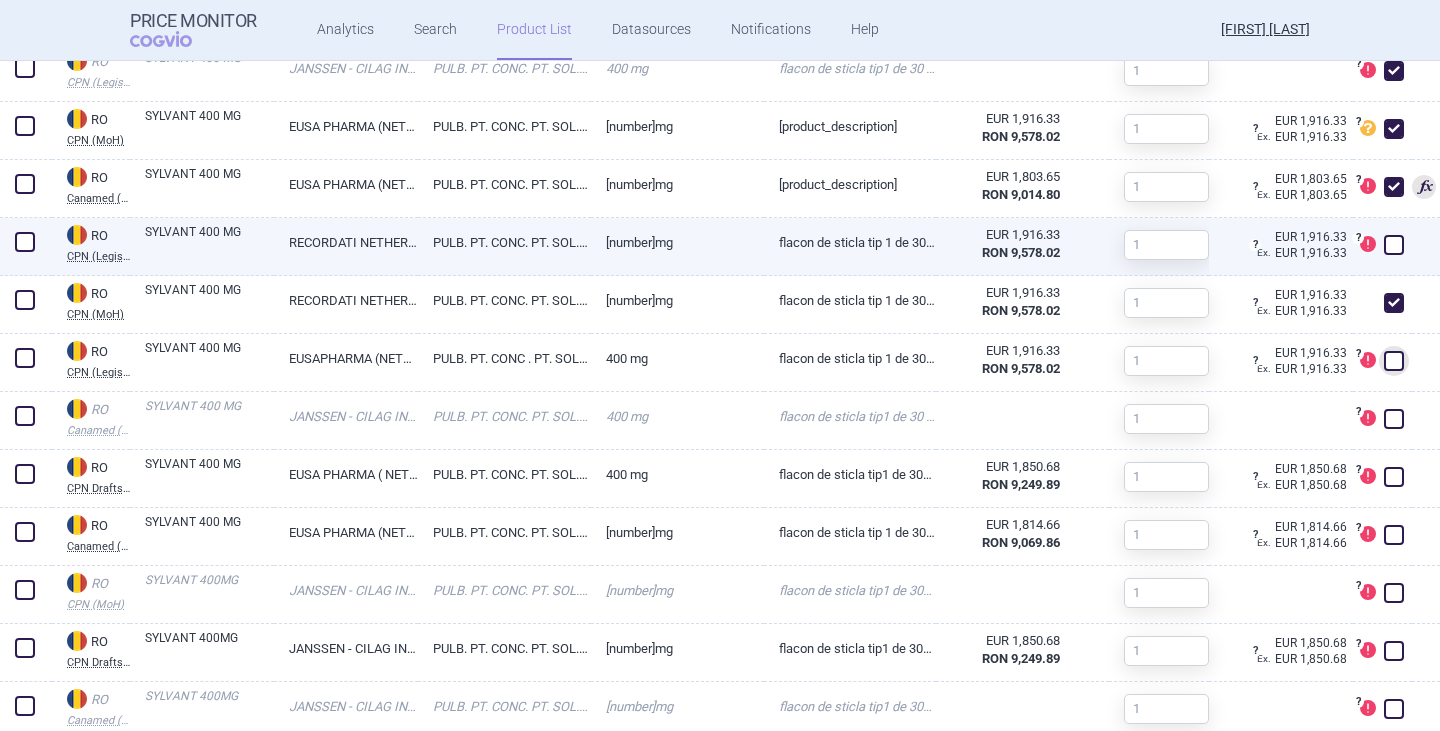 checkbox on "false" 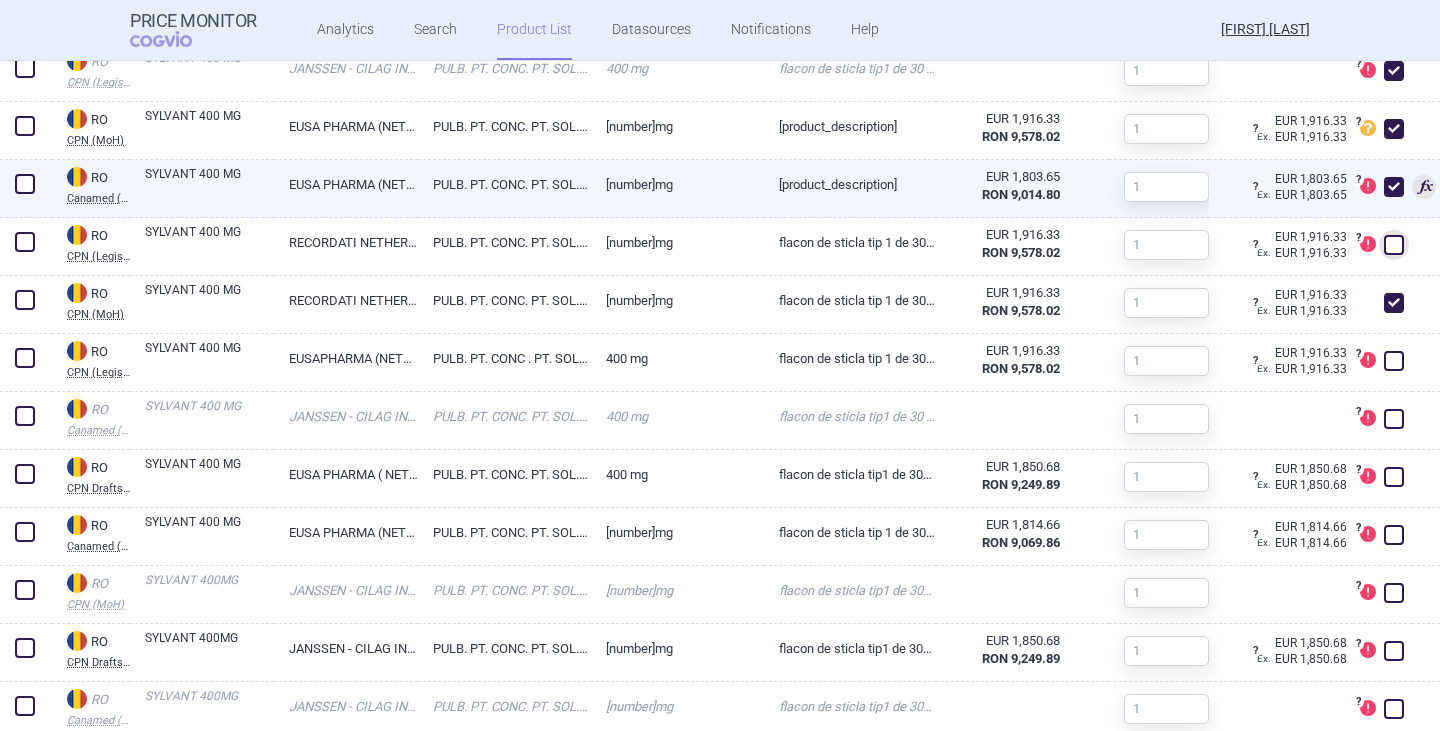 click at bounding box center (1394, 187) 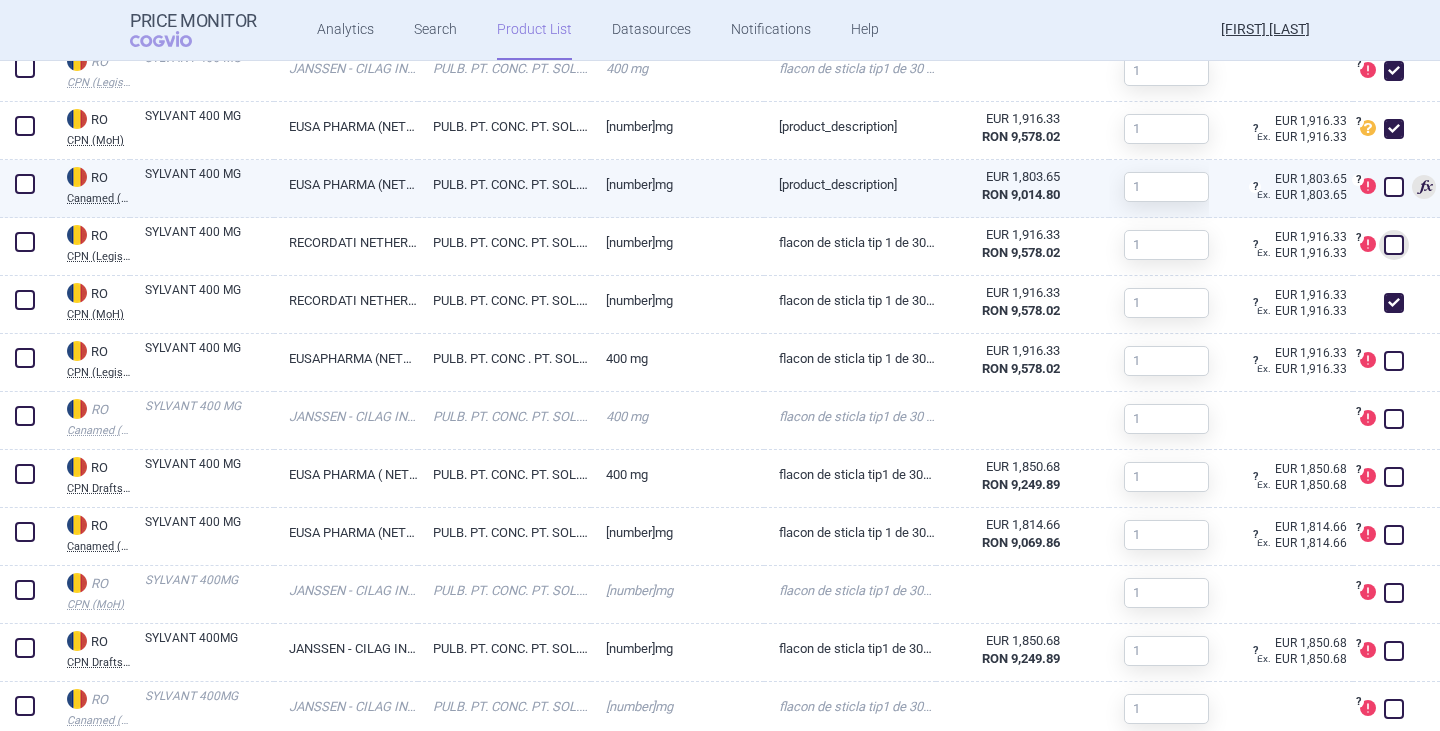 checkbox on "false" 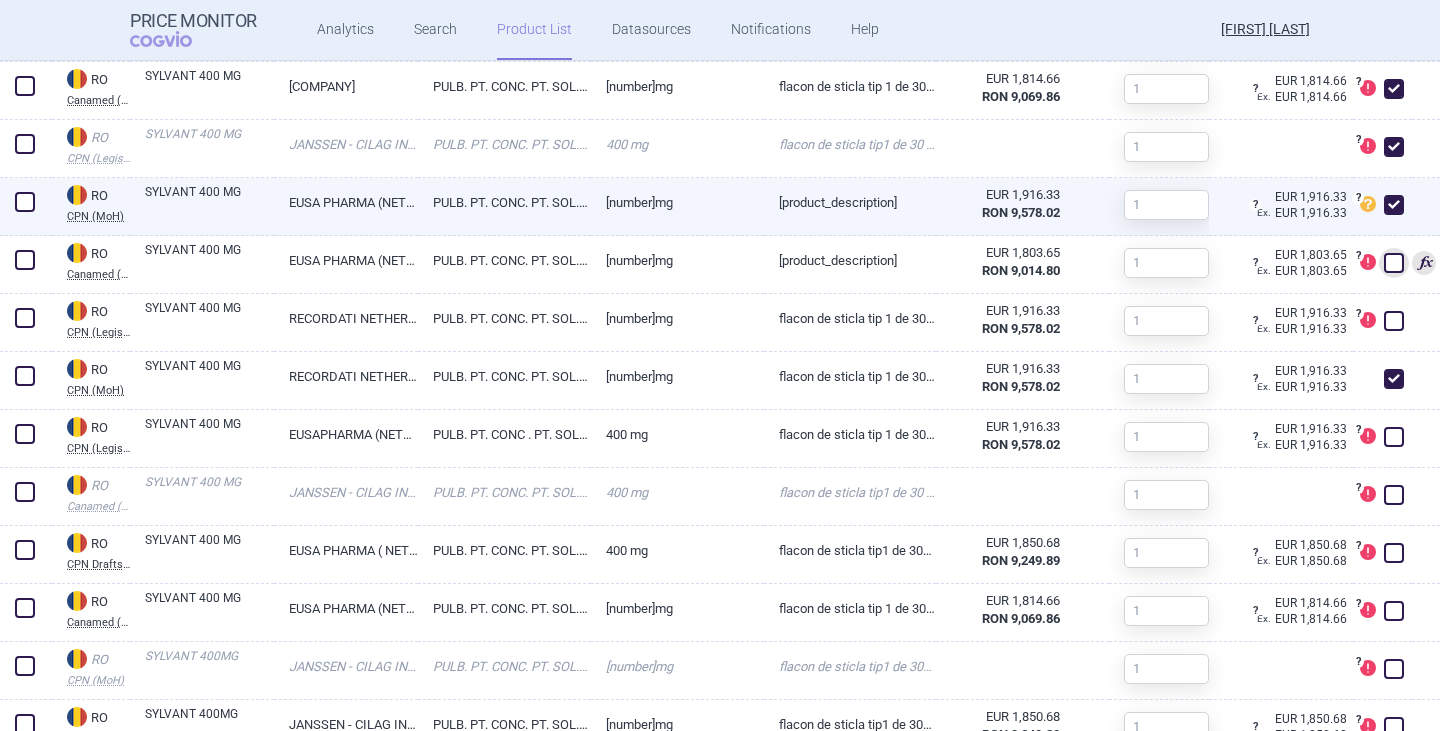 scroll, scrollTop: 2217, scrollLeft: 0, axis: vertical 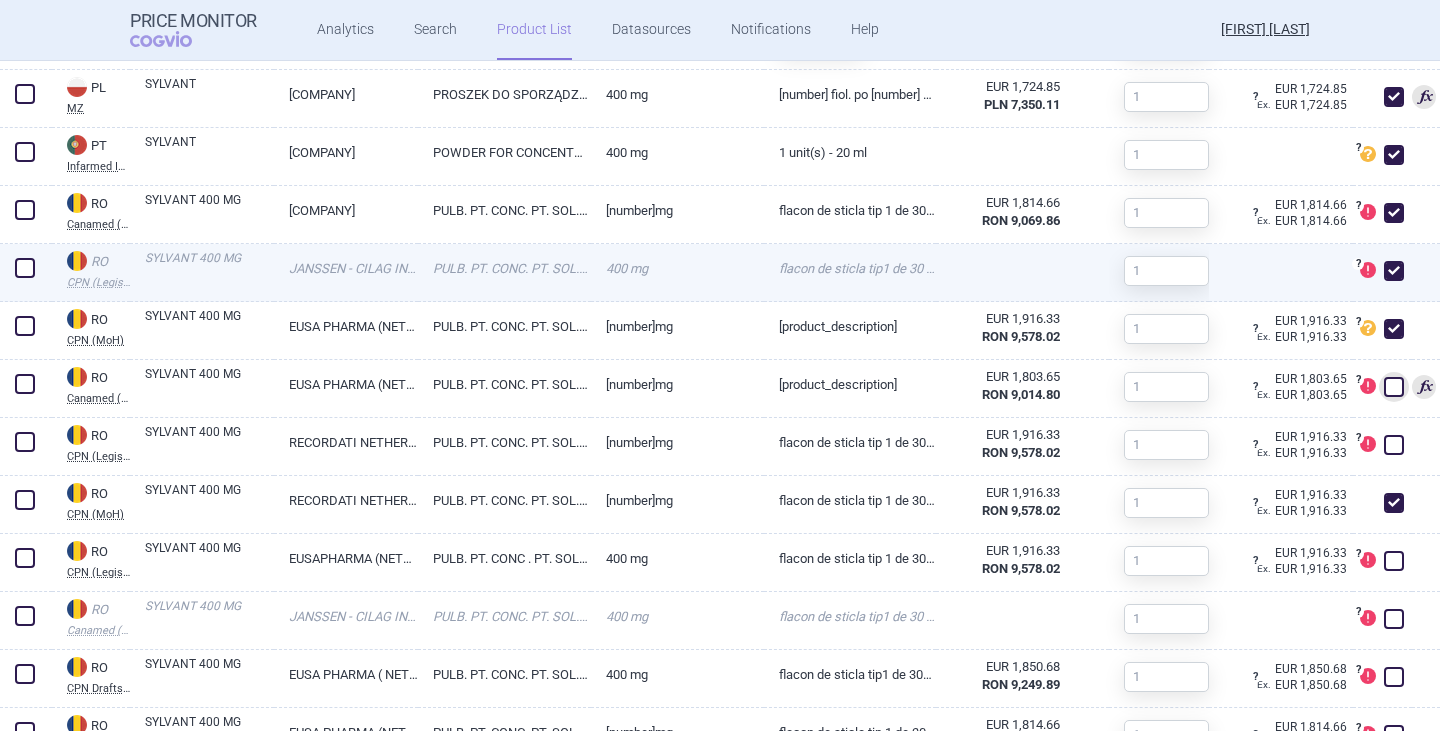 click at bounding box center [1394, 271] 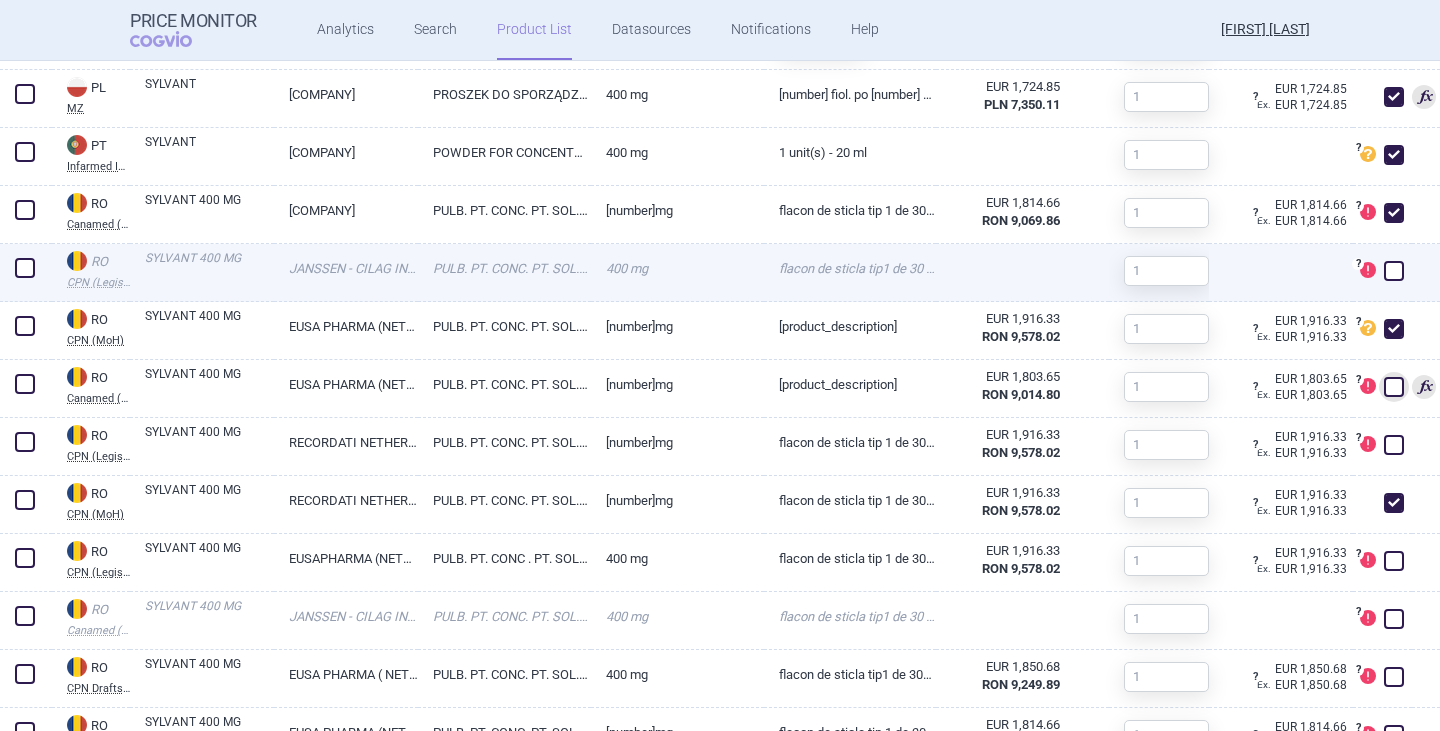 checkbox on "false" 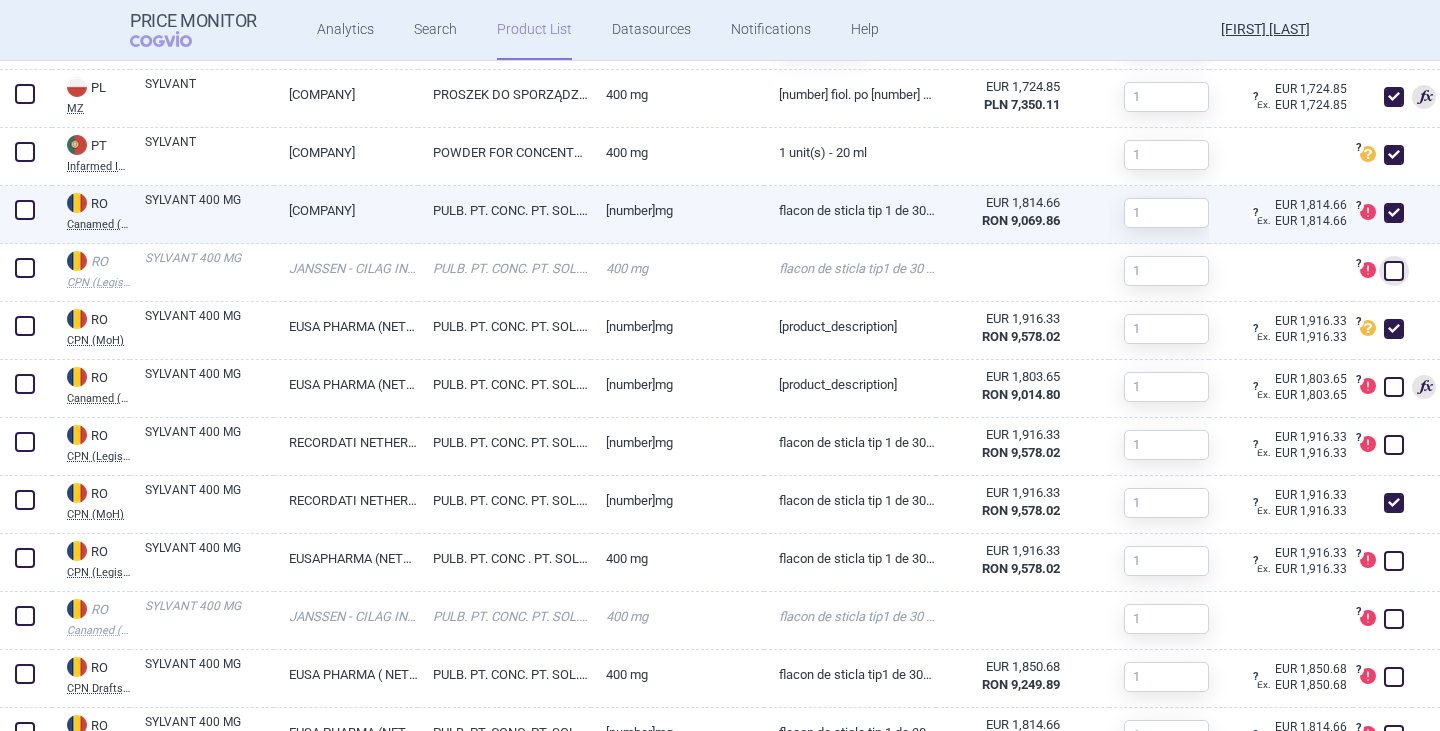 click at bounding box center (1394, 213) 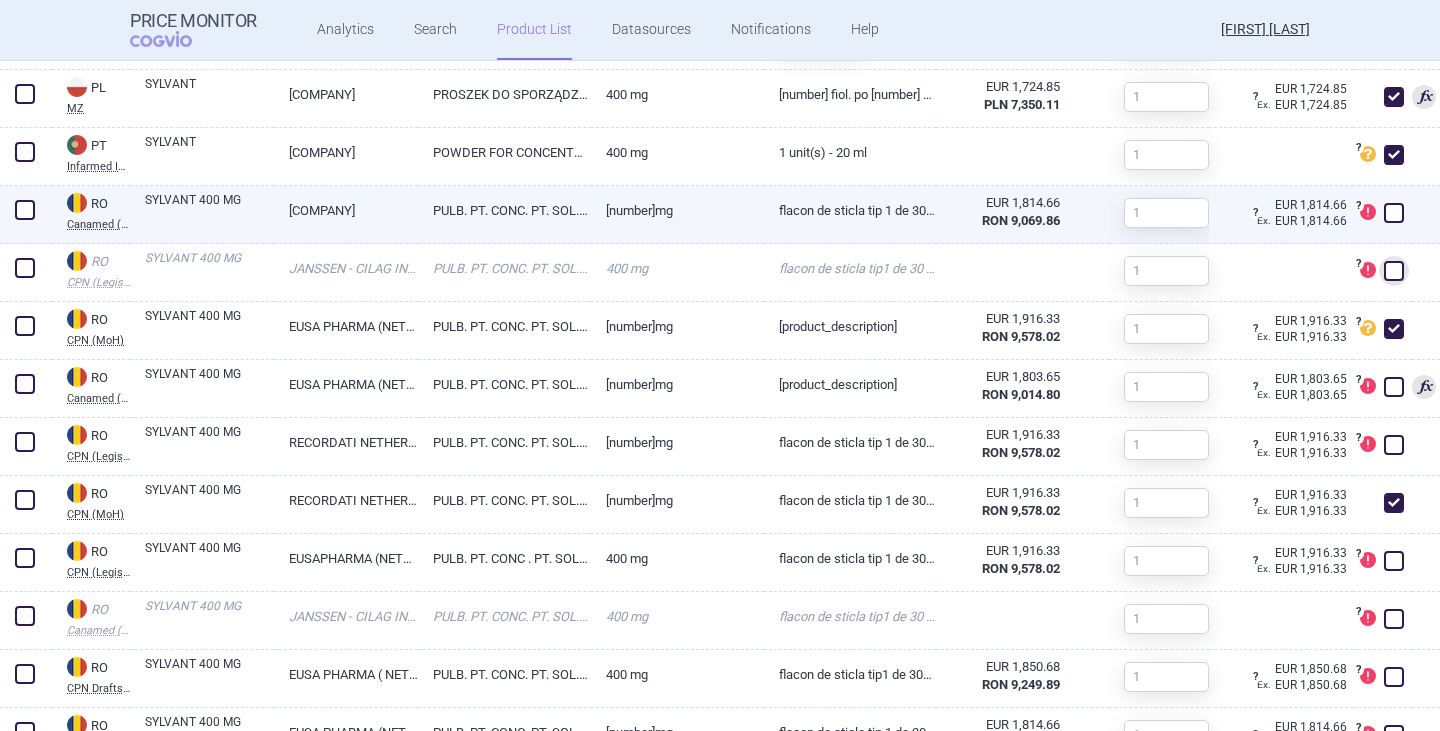 checkbox on "false" 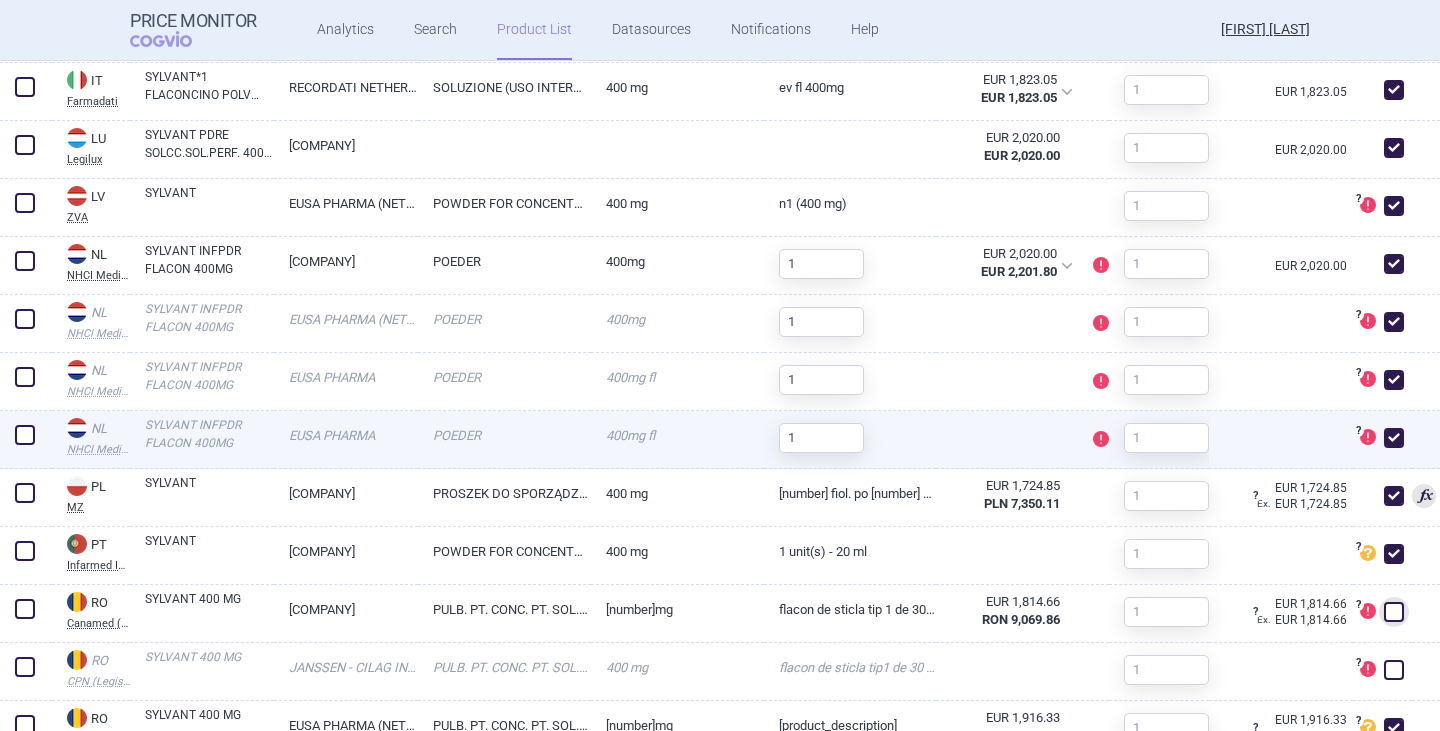scroll, scrollTop: 1817, scrollLeft: 0, axis: vertical 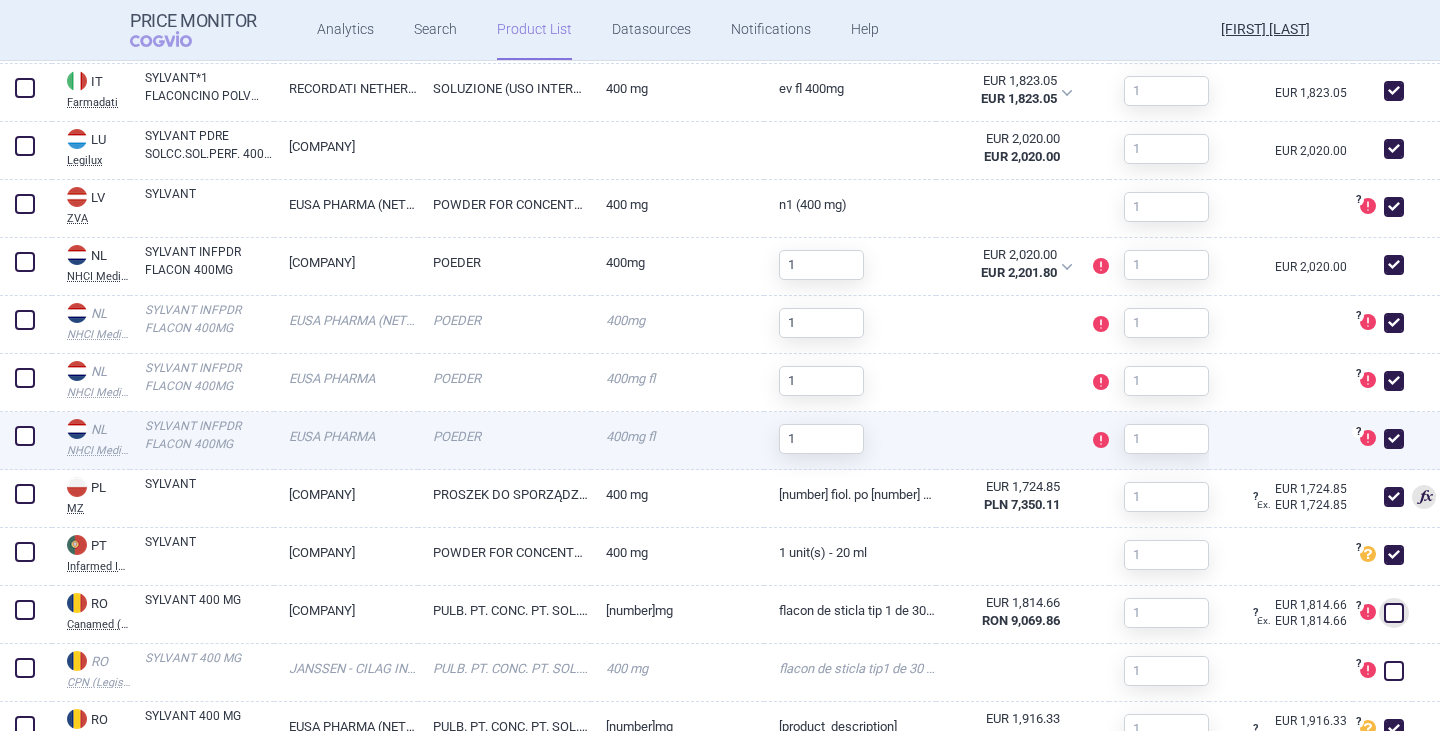 click at bounding box center (1394, 439) 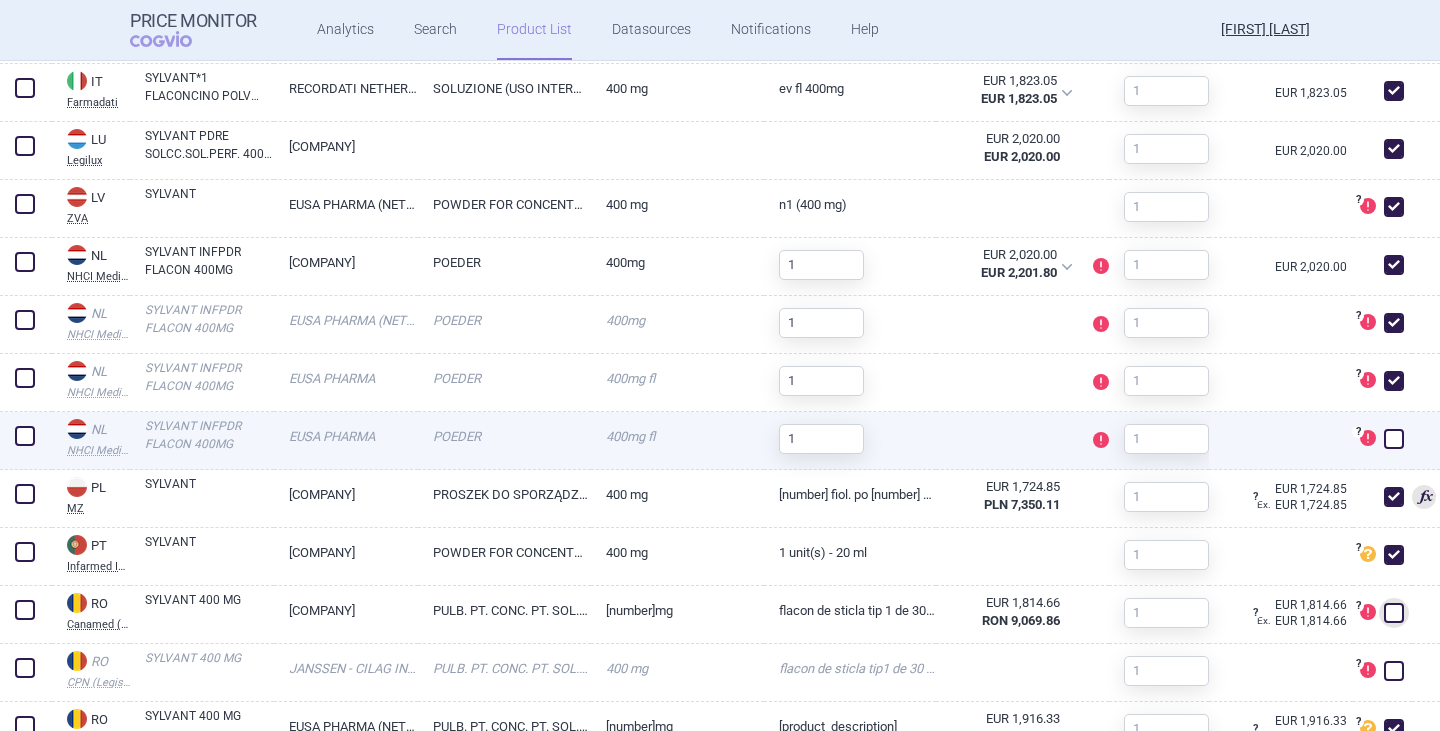 checkbox on "false" 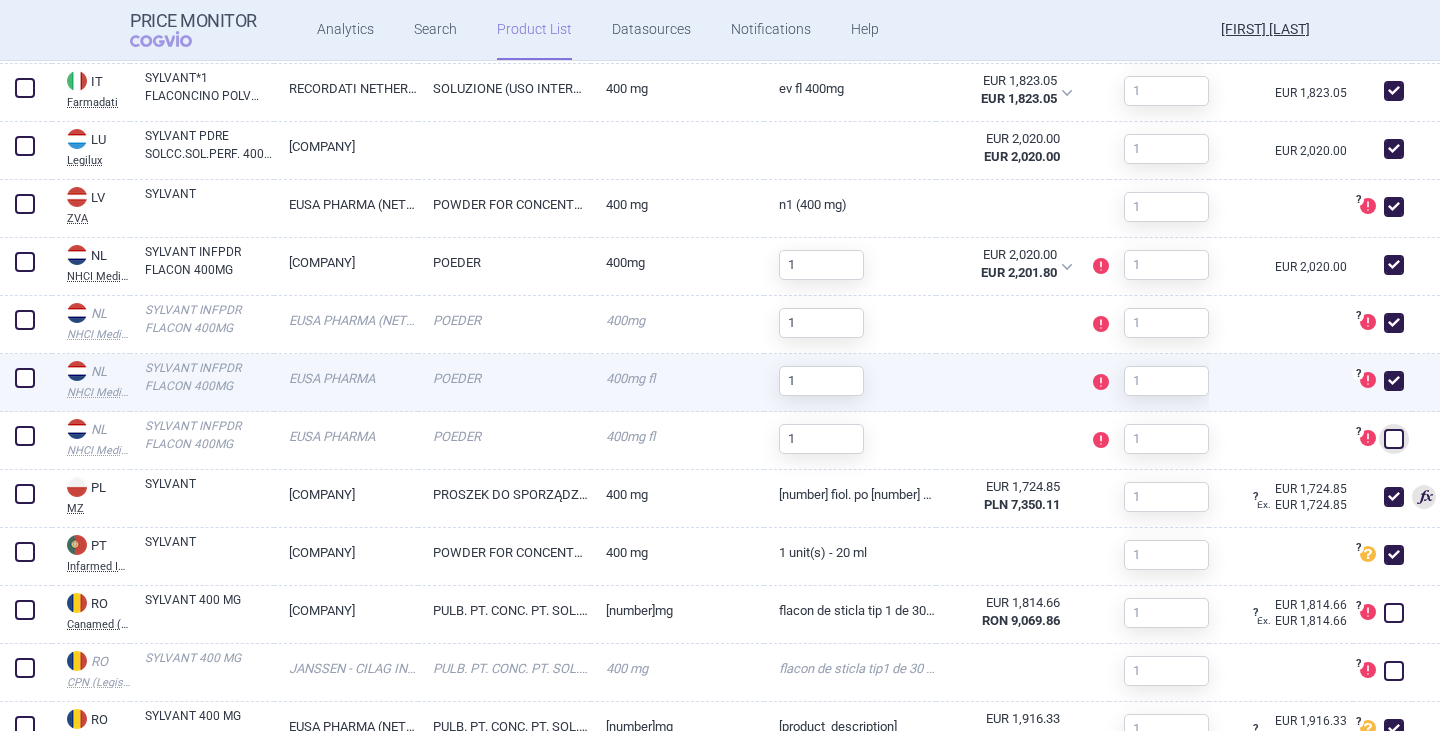 click at bounding box center [1394, 381] 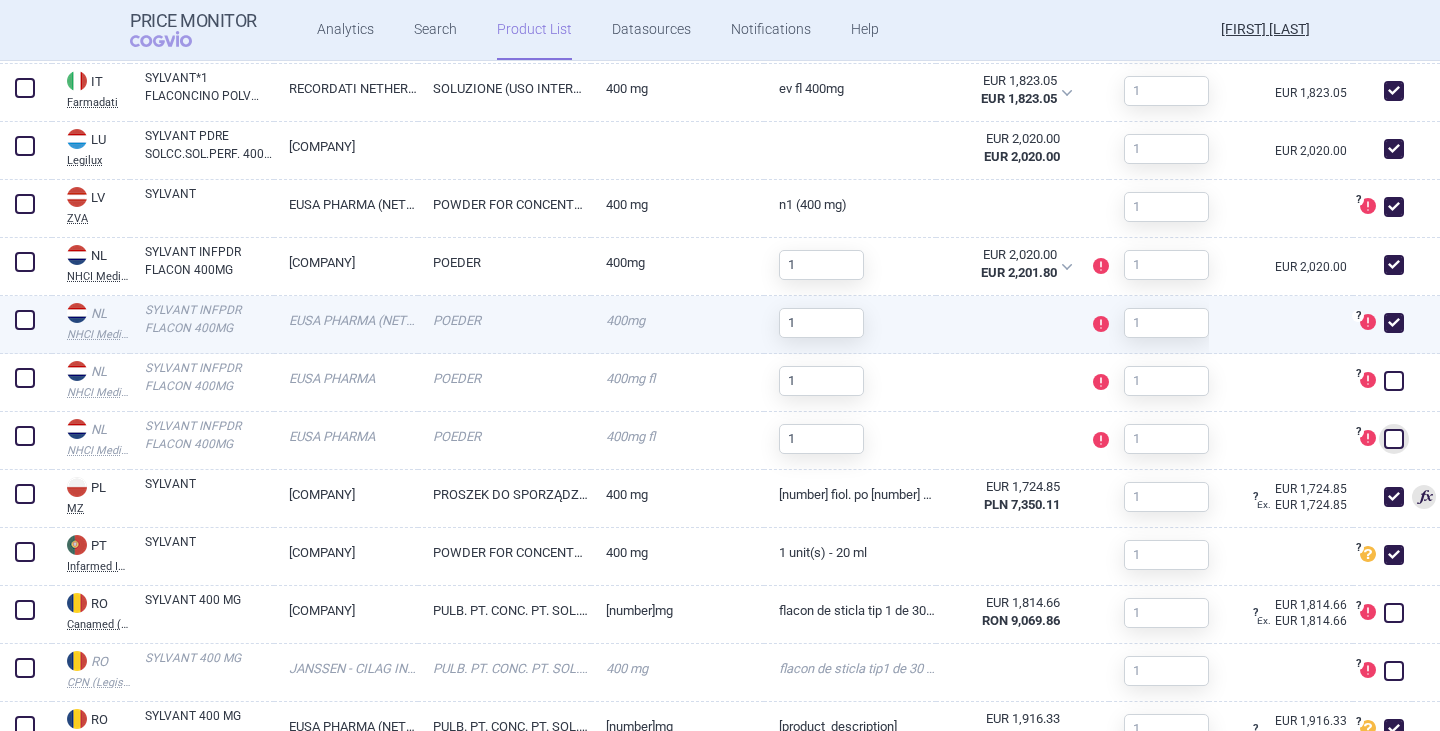 checkbox on "false" 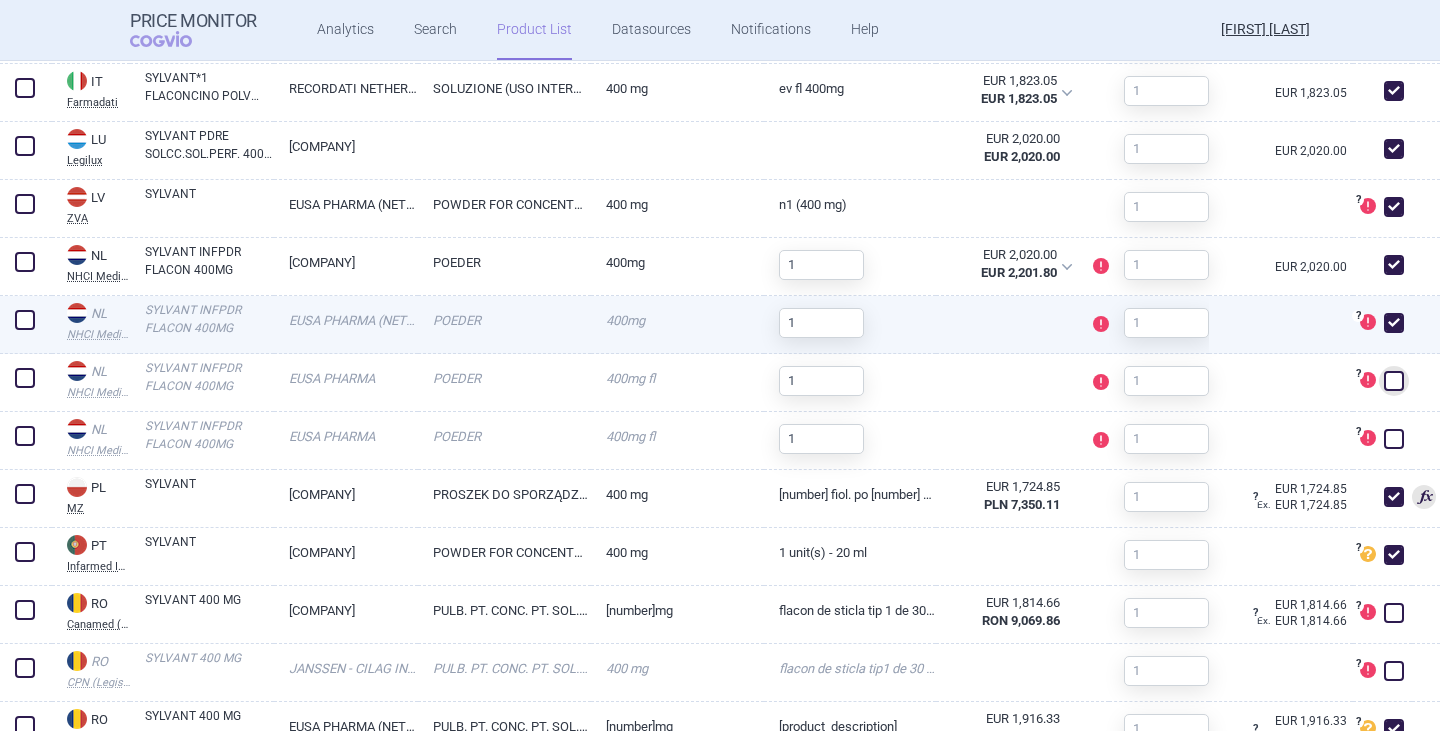 click at bounding box center [1394, 323] 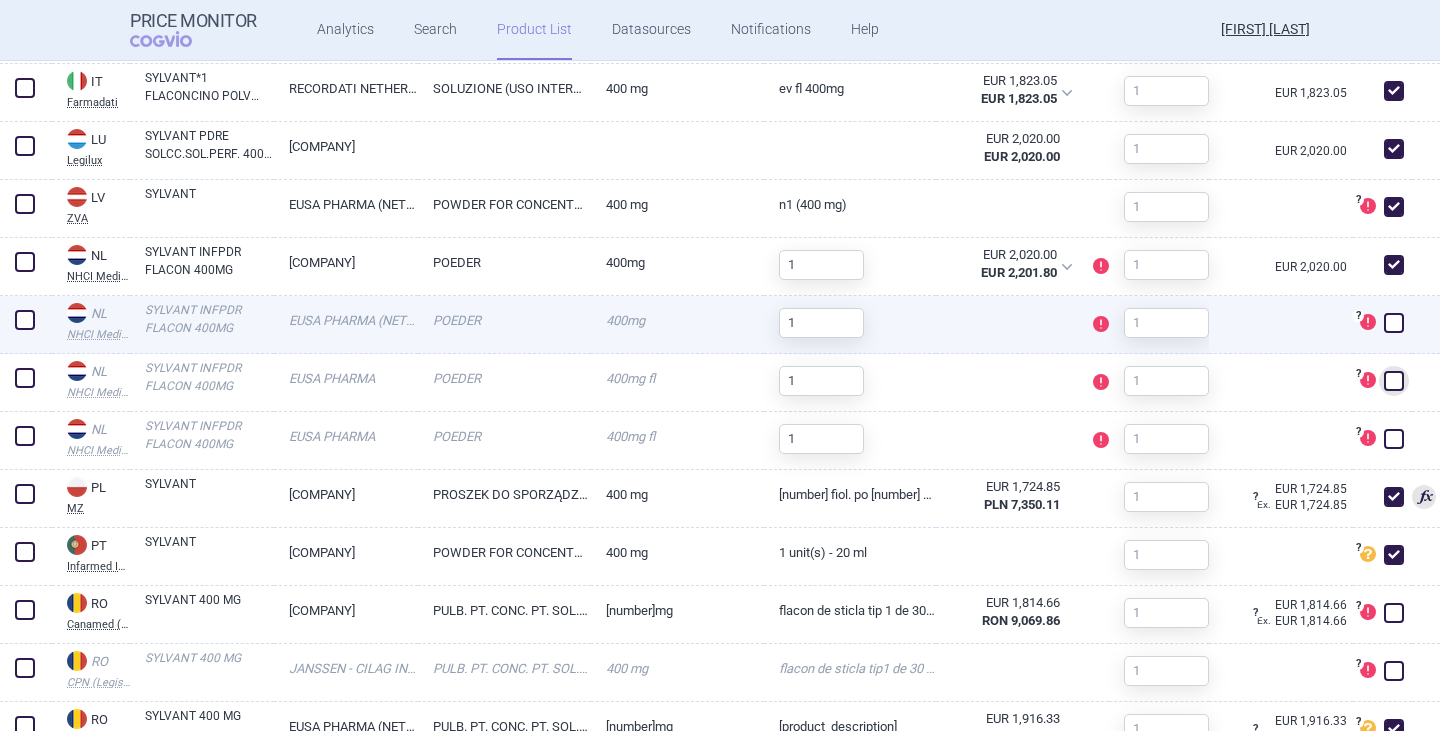 checkbox on "false" 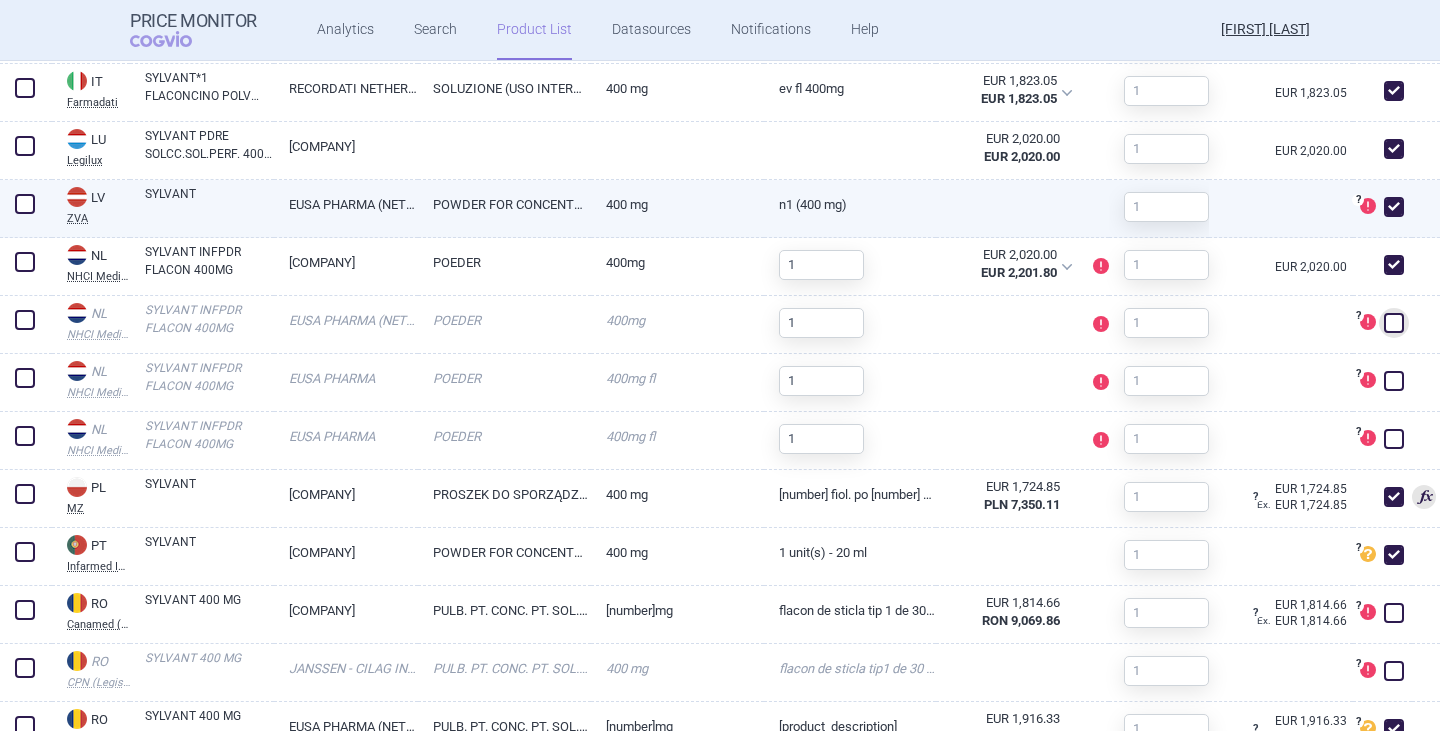 click at bounding box center [1394, 207] 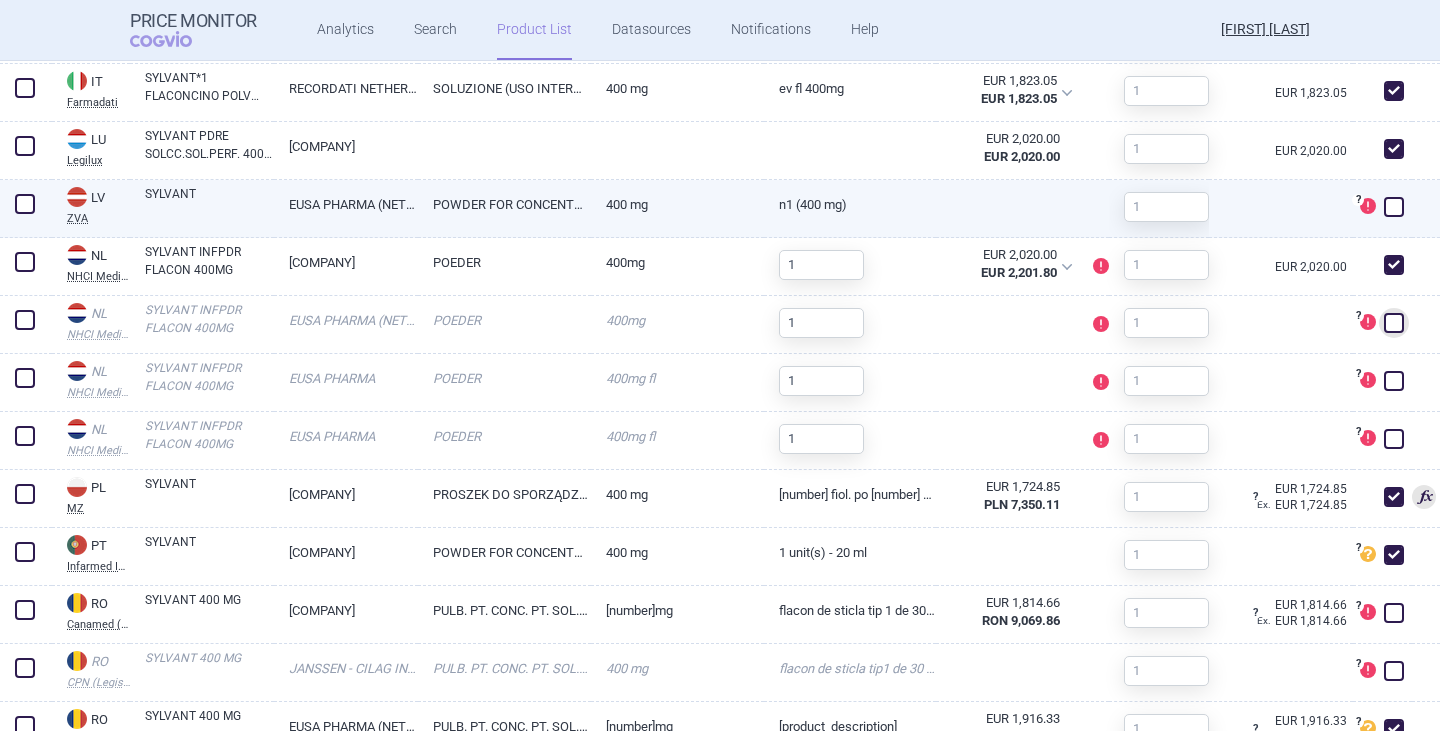 checkbox on "false" 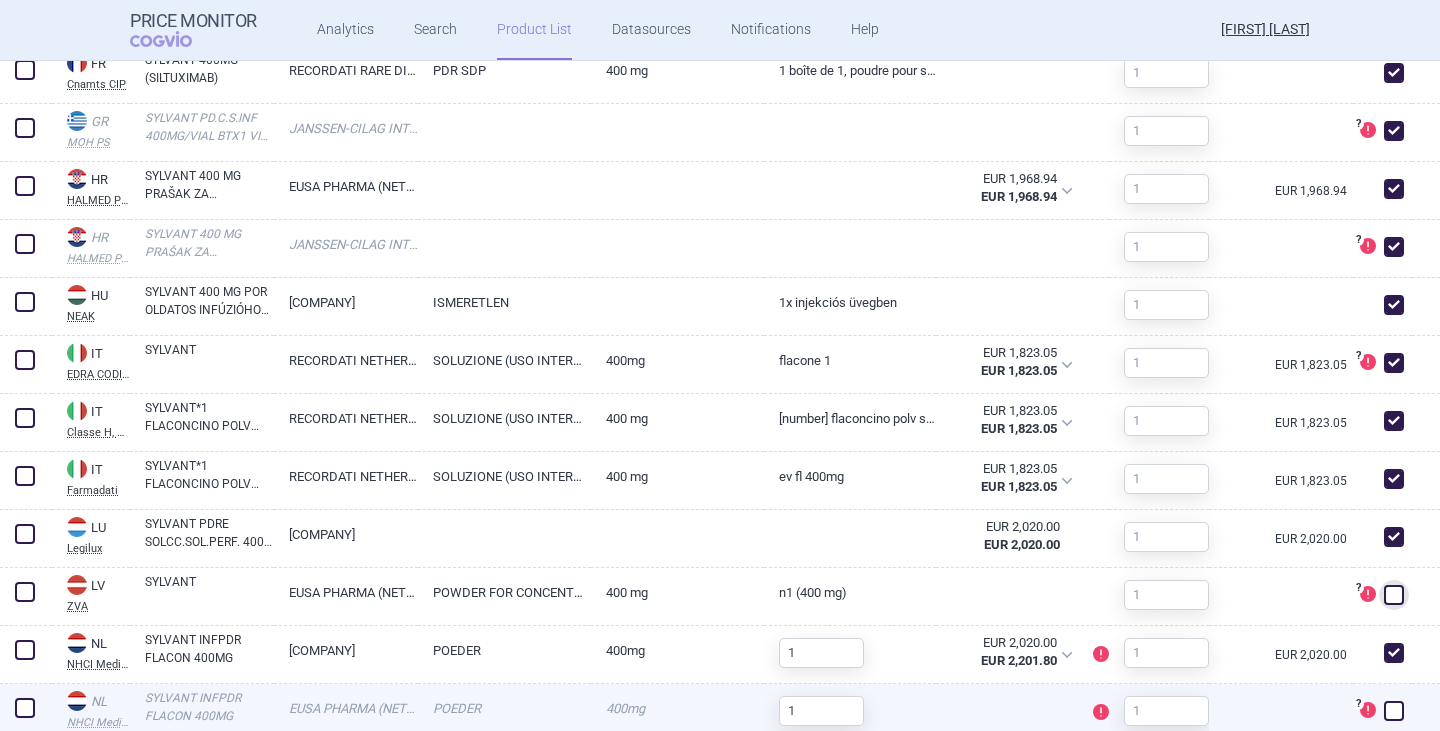 scroll, scrollTop: 1317, scrollLeft: 0, axis: vertical 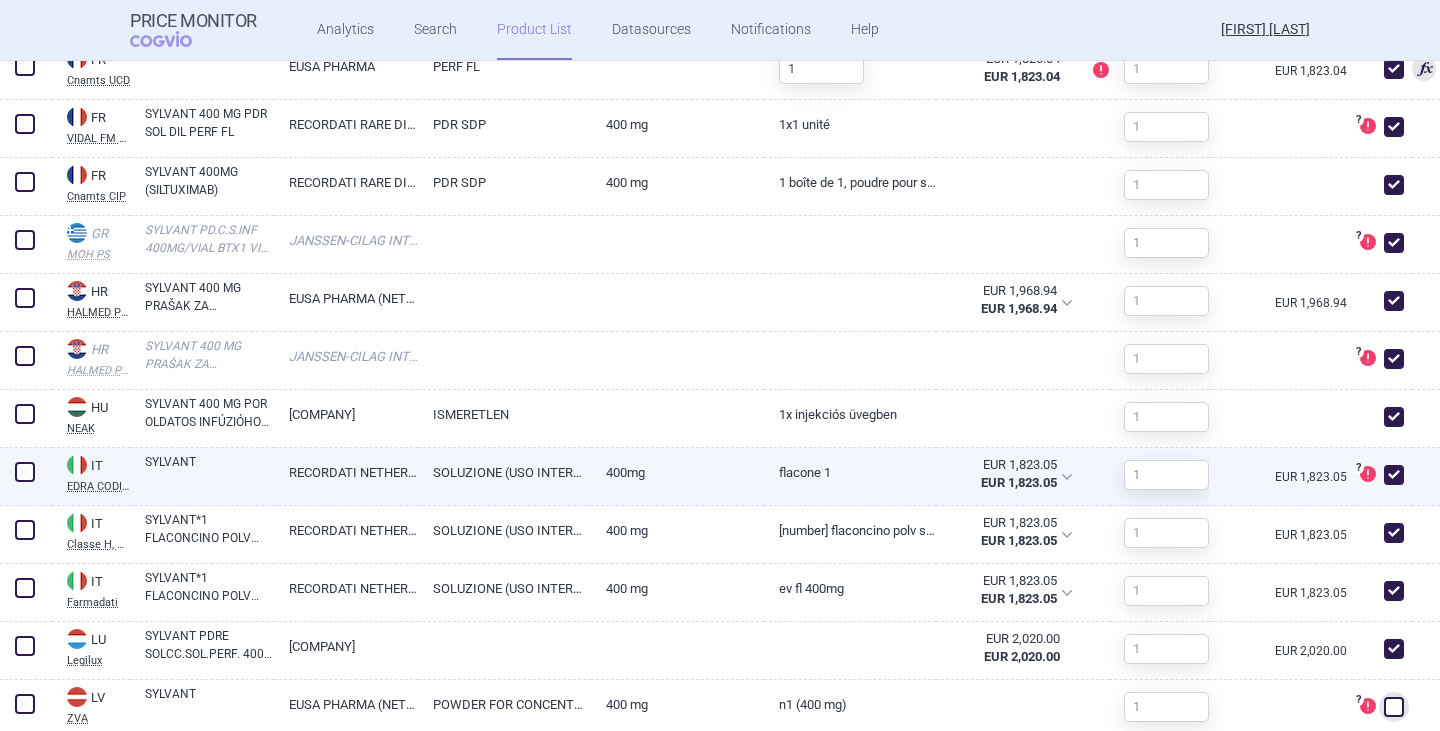 drag, startPoint x: 1380, startPoint y: 478, endPoint x: 1385, endPoint y: 469, distance: 10.29563 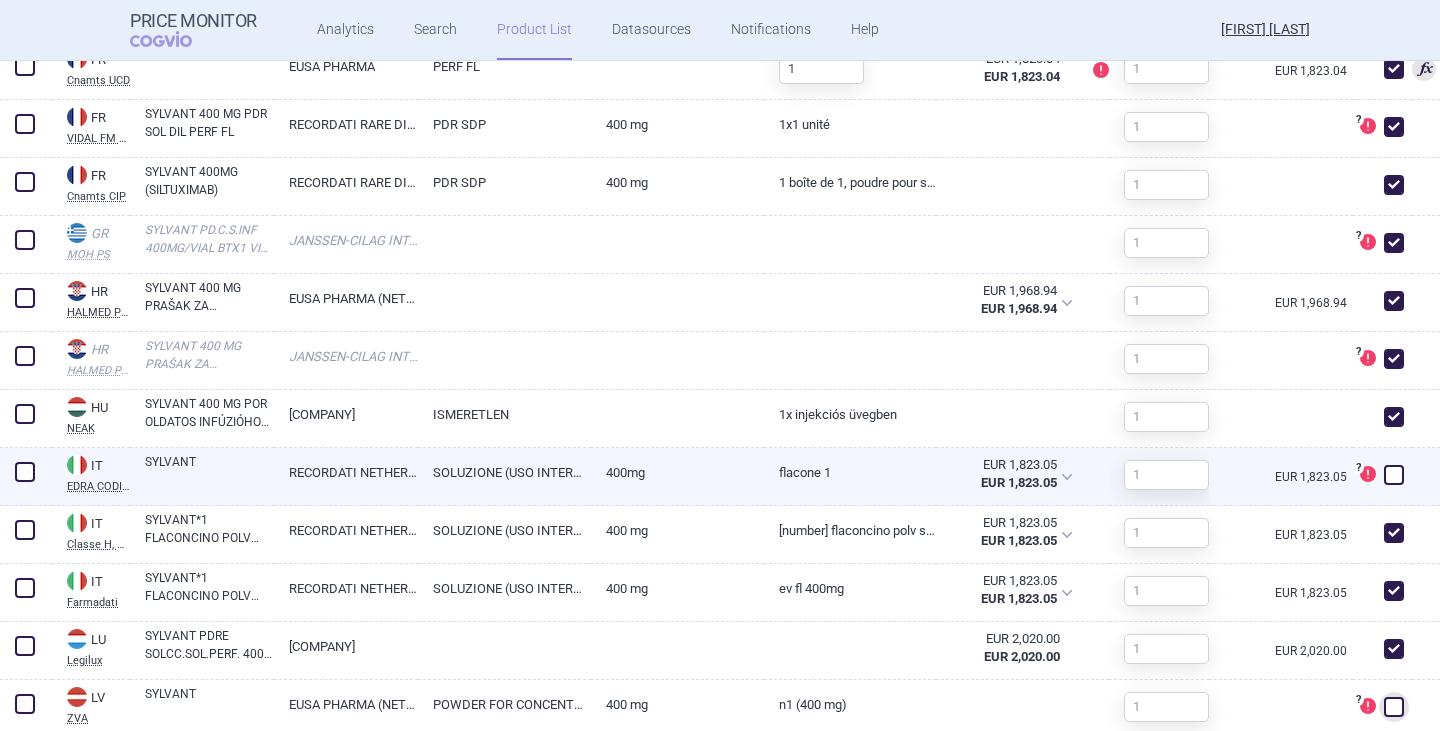 checkbox on "false" 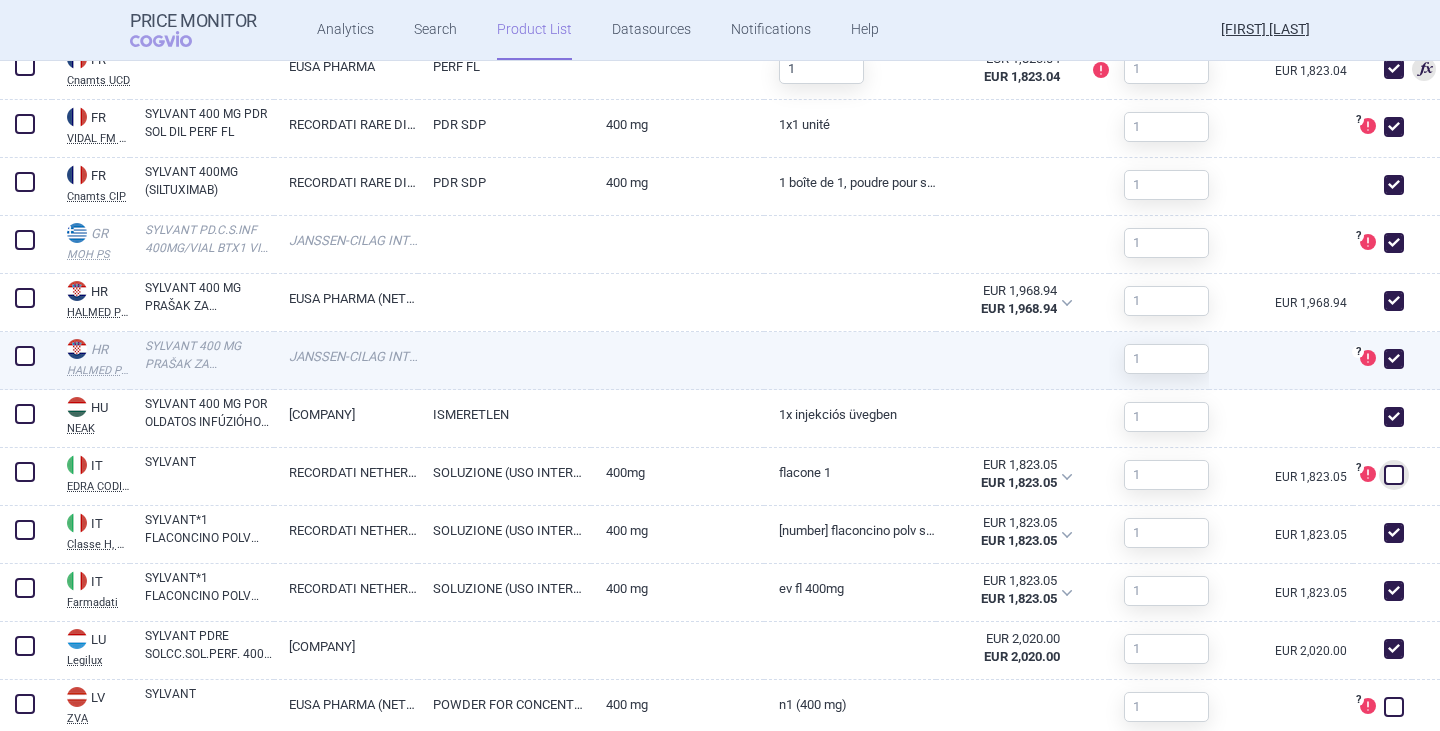 click at bounding box center (1394, 359) 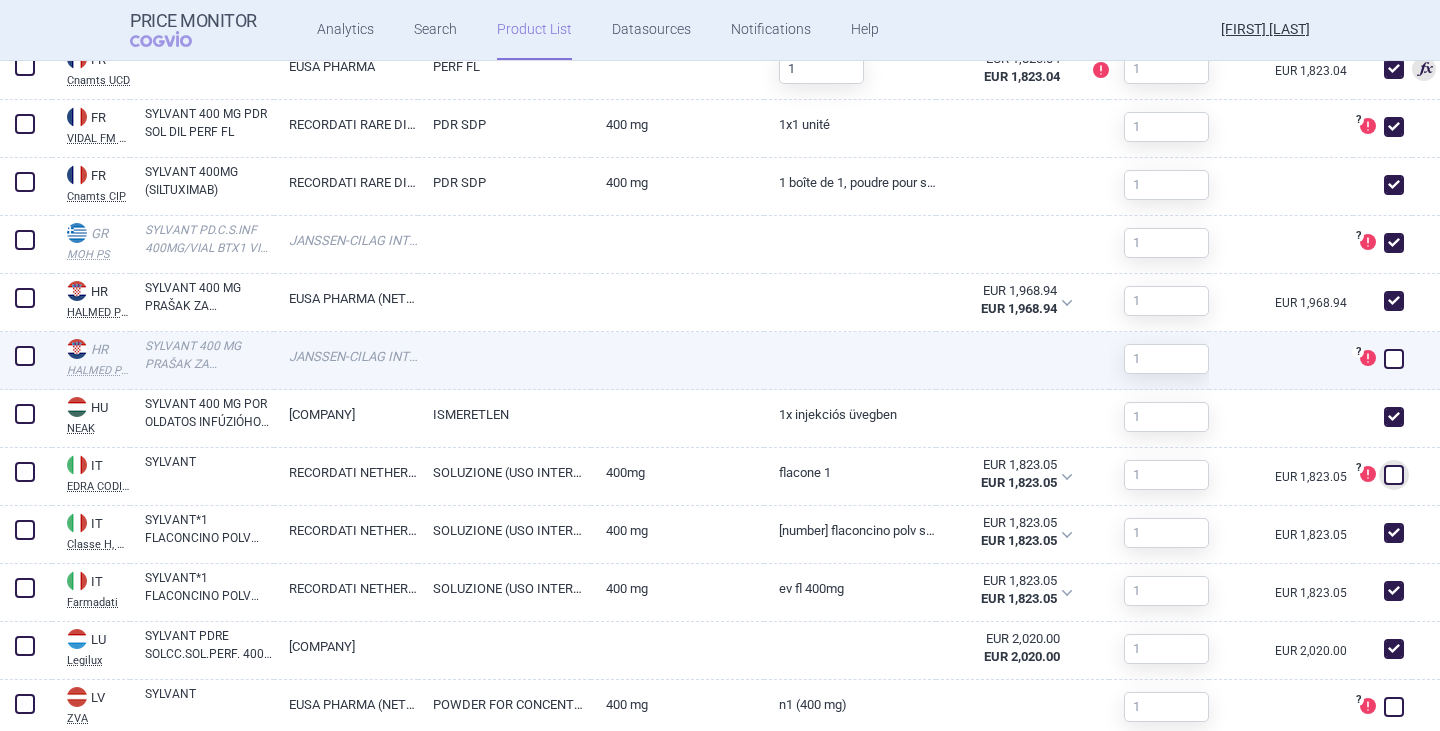 checkbox on "false" 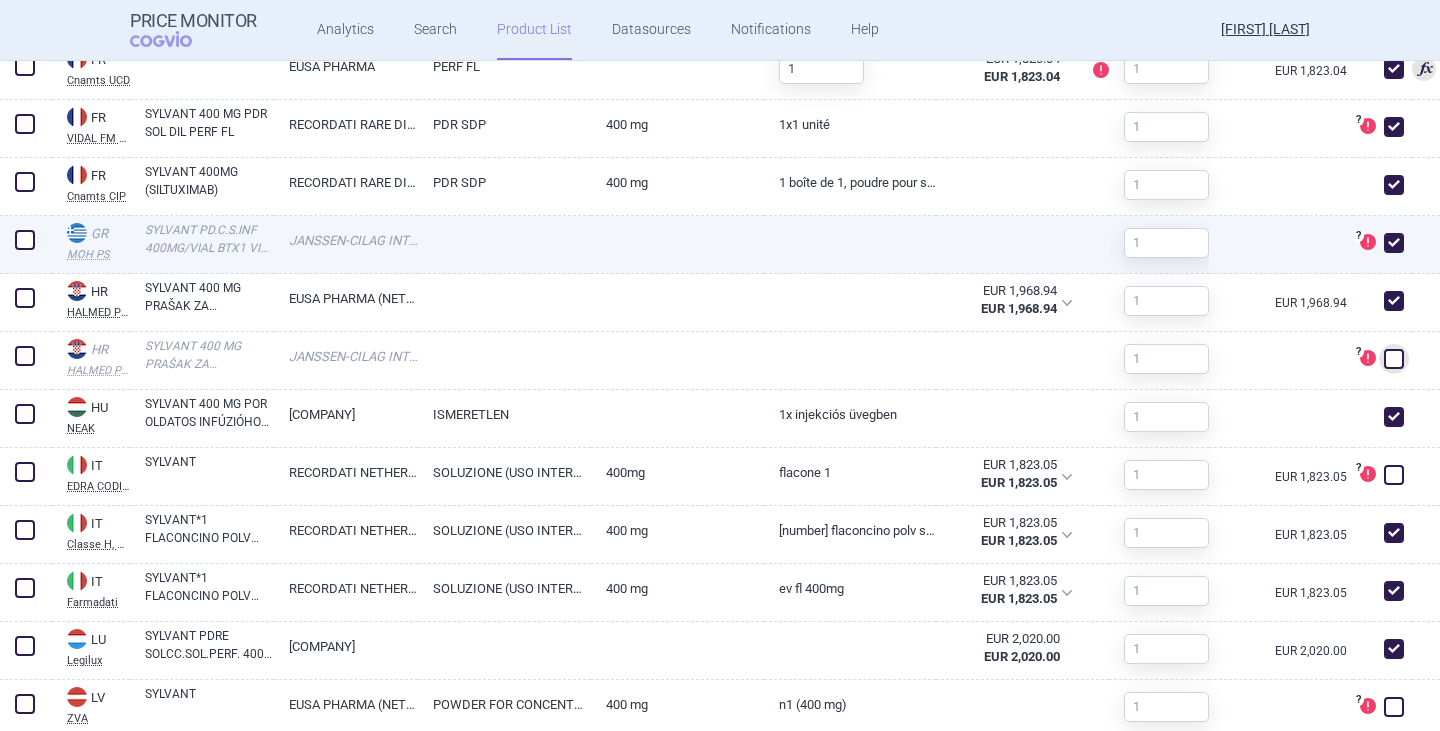 click at bounding box center (1394, 243) 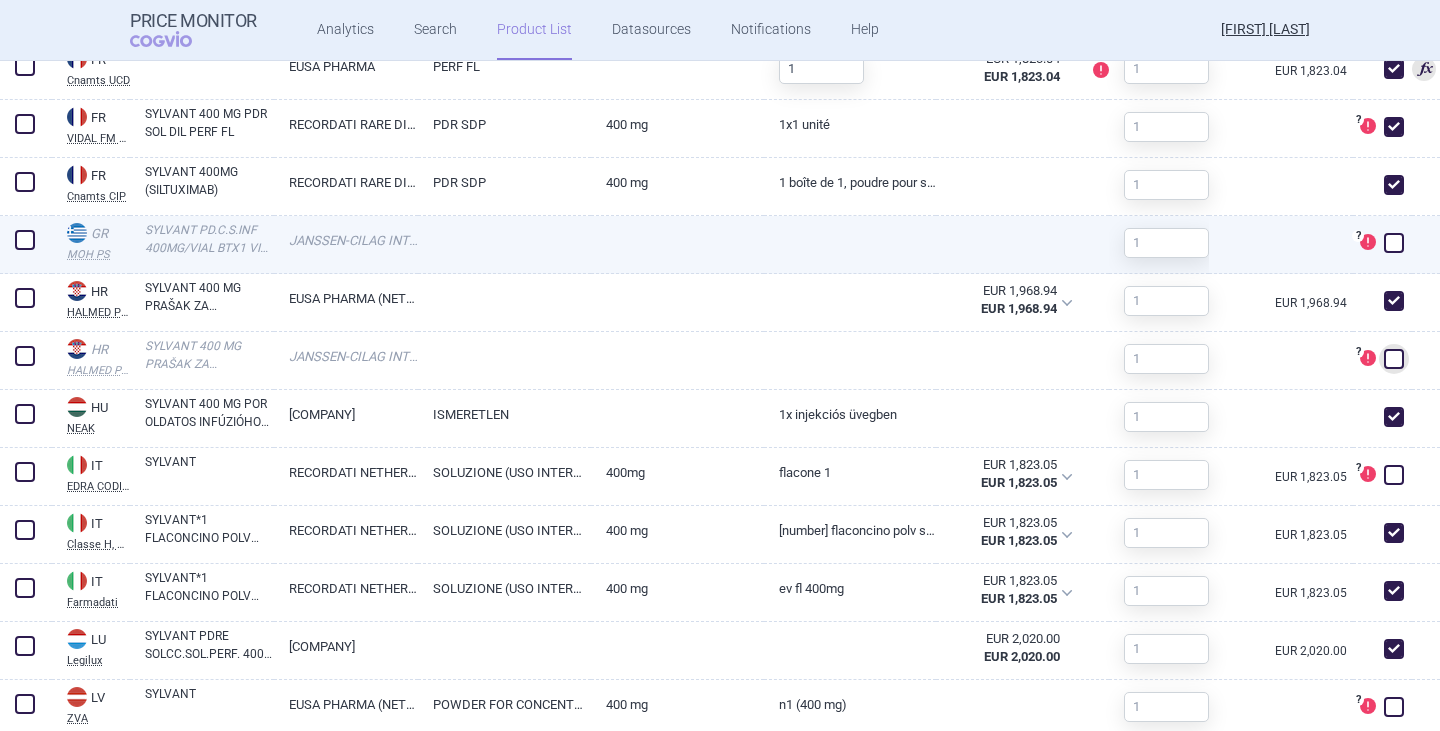 checkbox on "false" 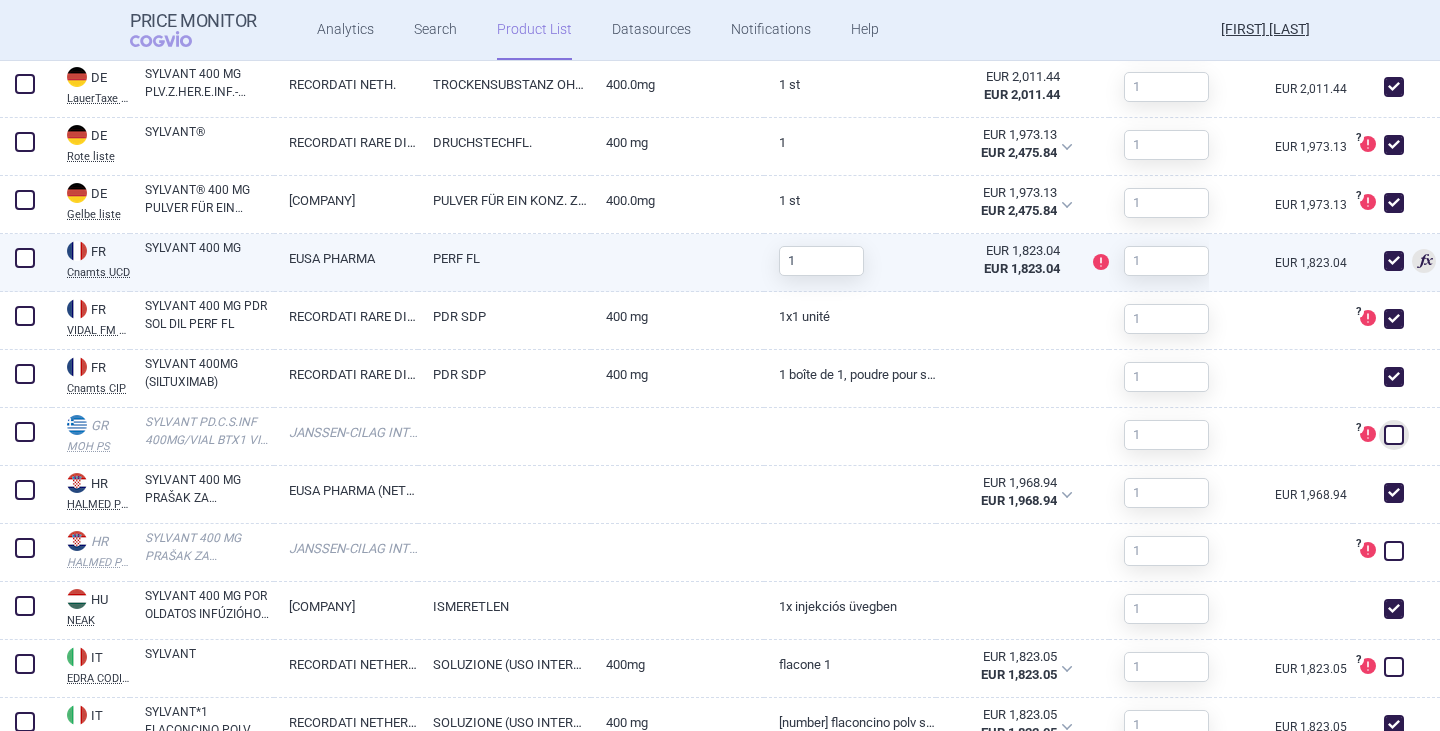 scroll, scrollTop: 1117, scrollLeft: 0, axis: vertical 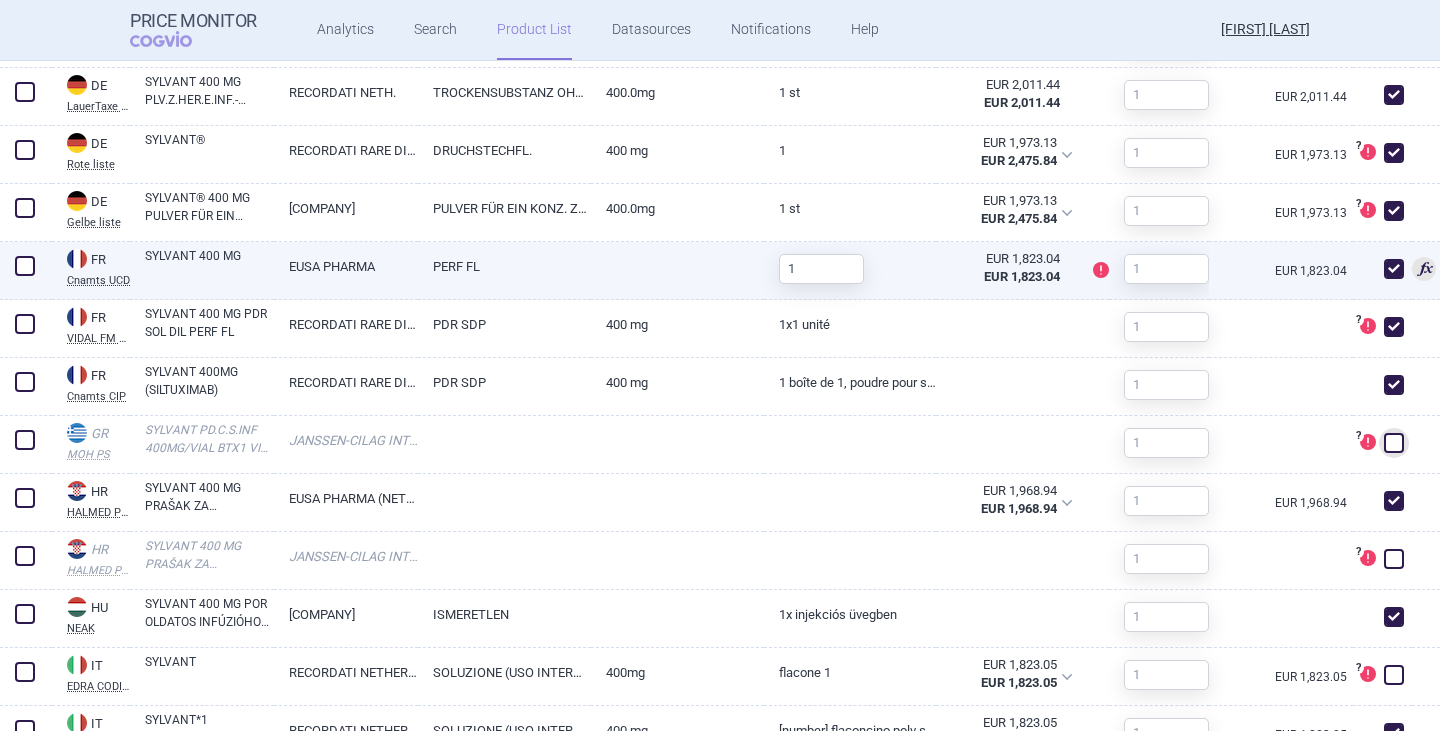 drag, startPoint x: 1373, startPoint y: 331, endPoint x: 1382, endPoint y: 268, distance: 63.63961 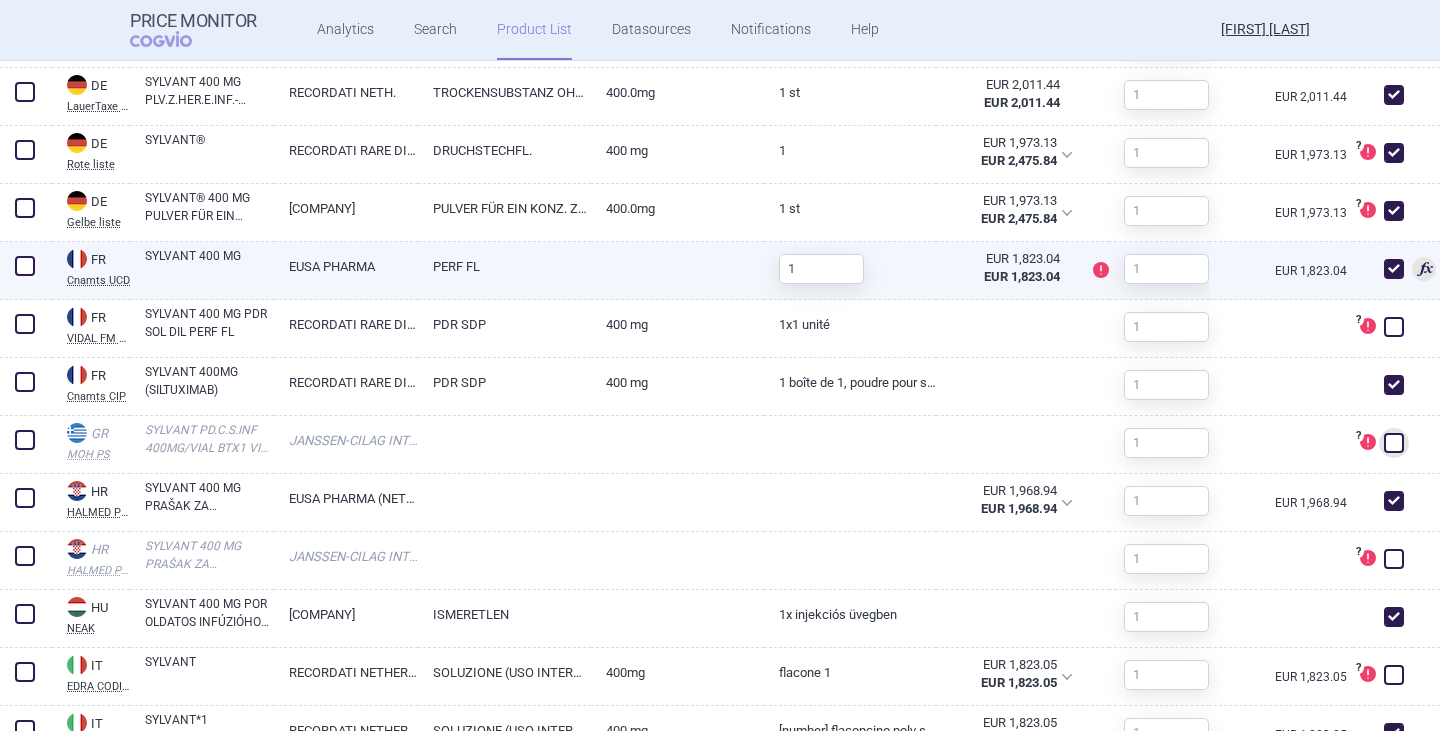 checkbox on "false" 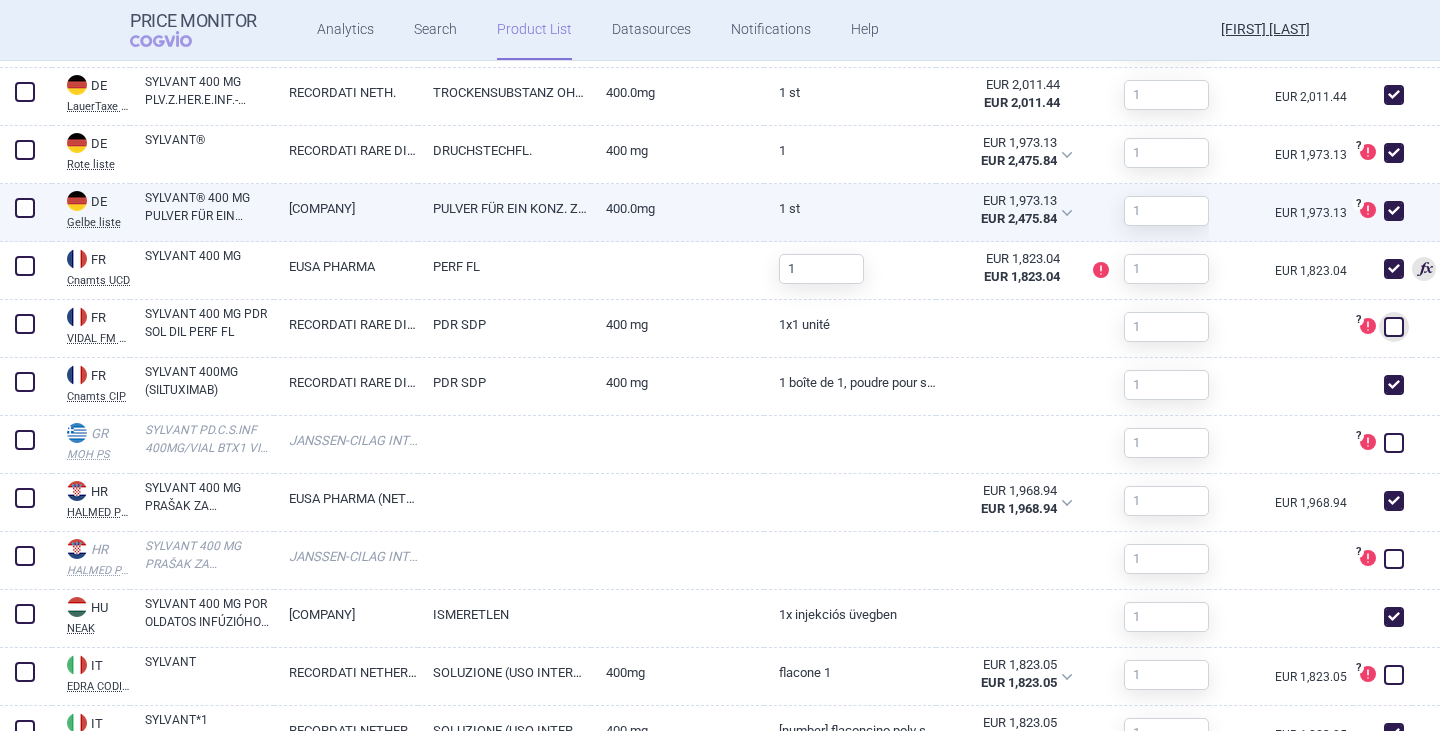 click at bounding box center (1394, 211) 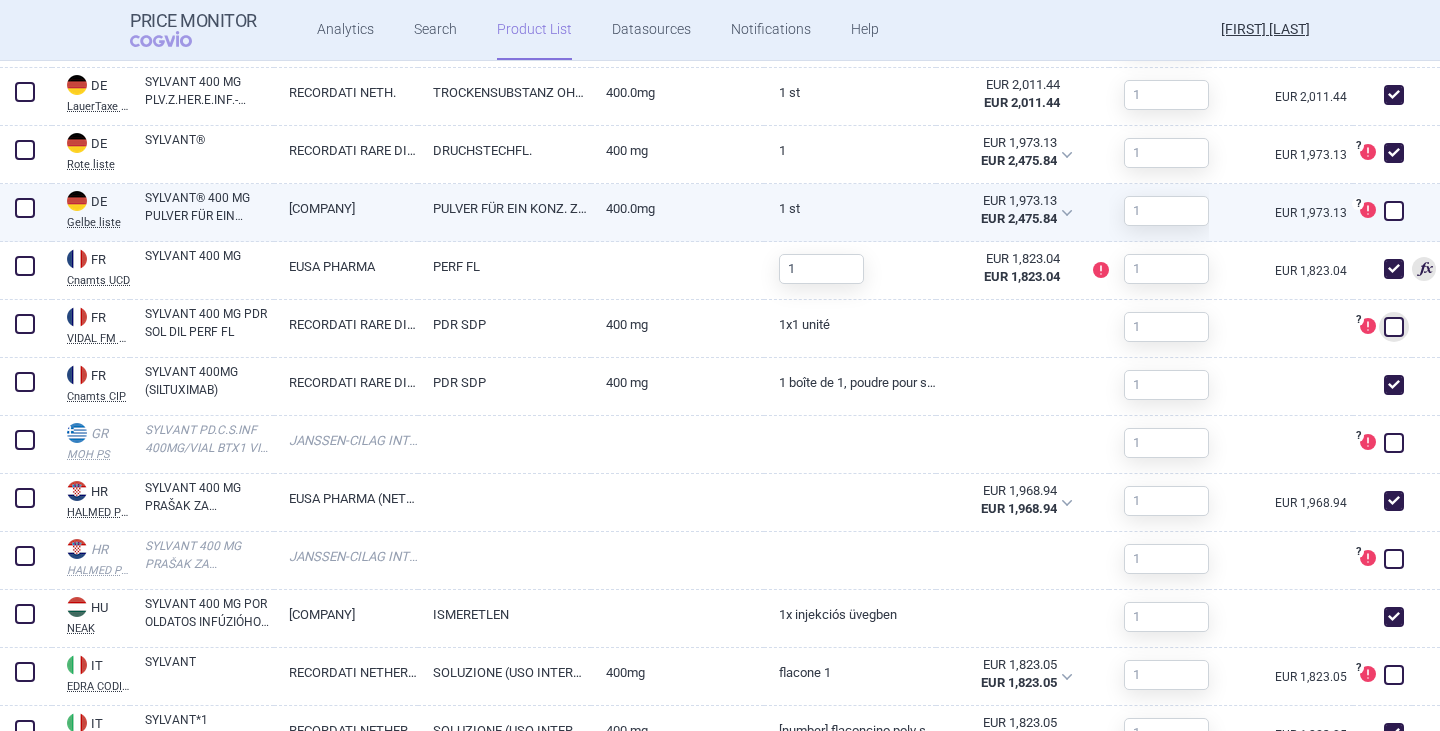 checkbox on "false" 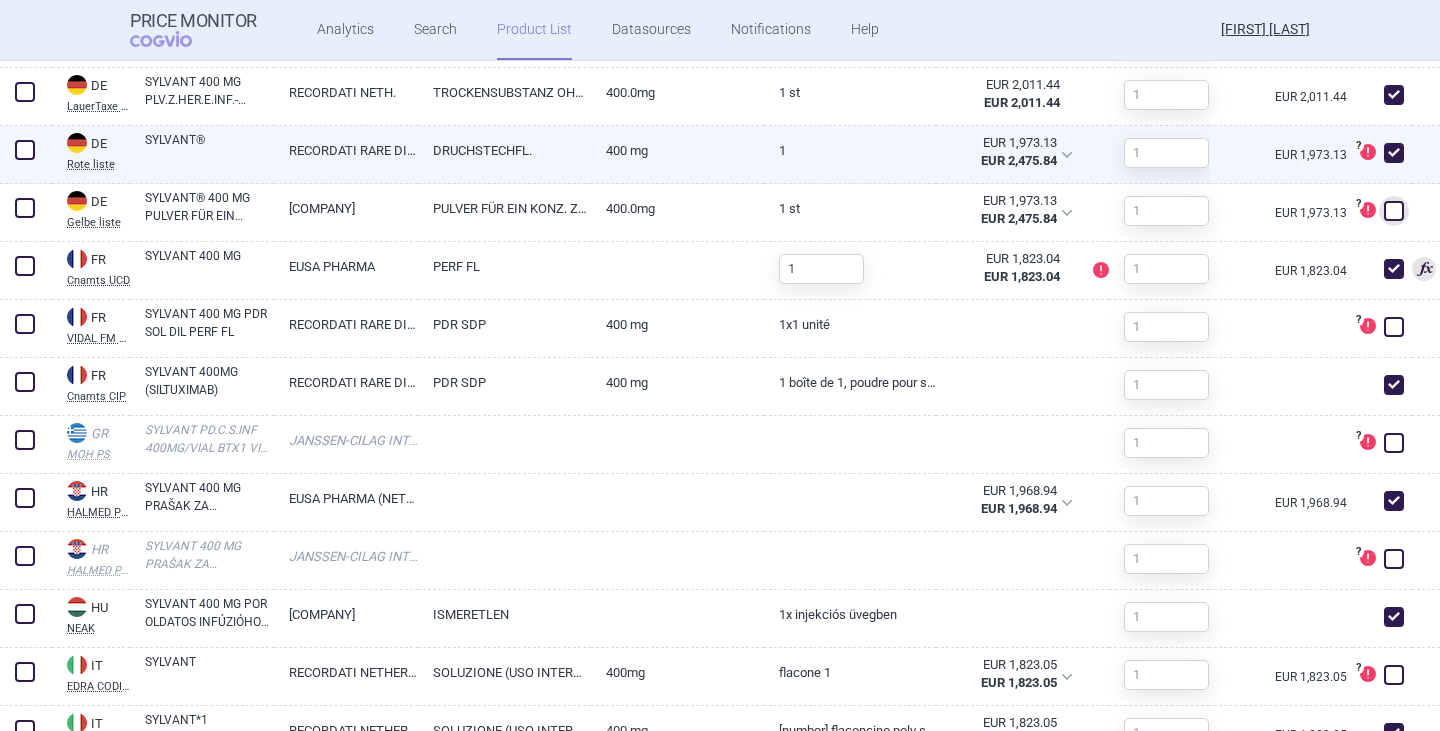 click at bounding box center (1394, 153) 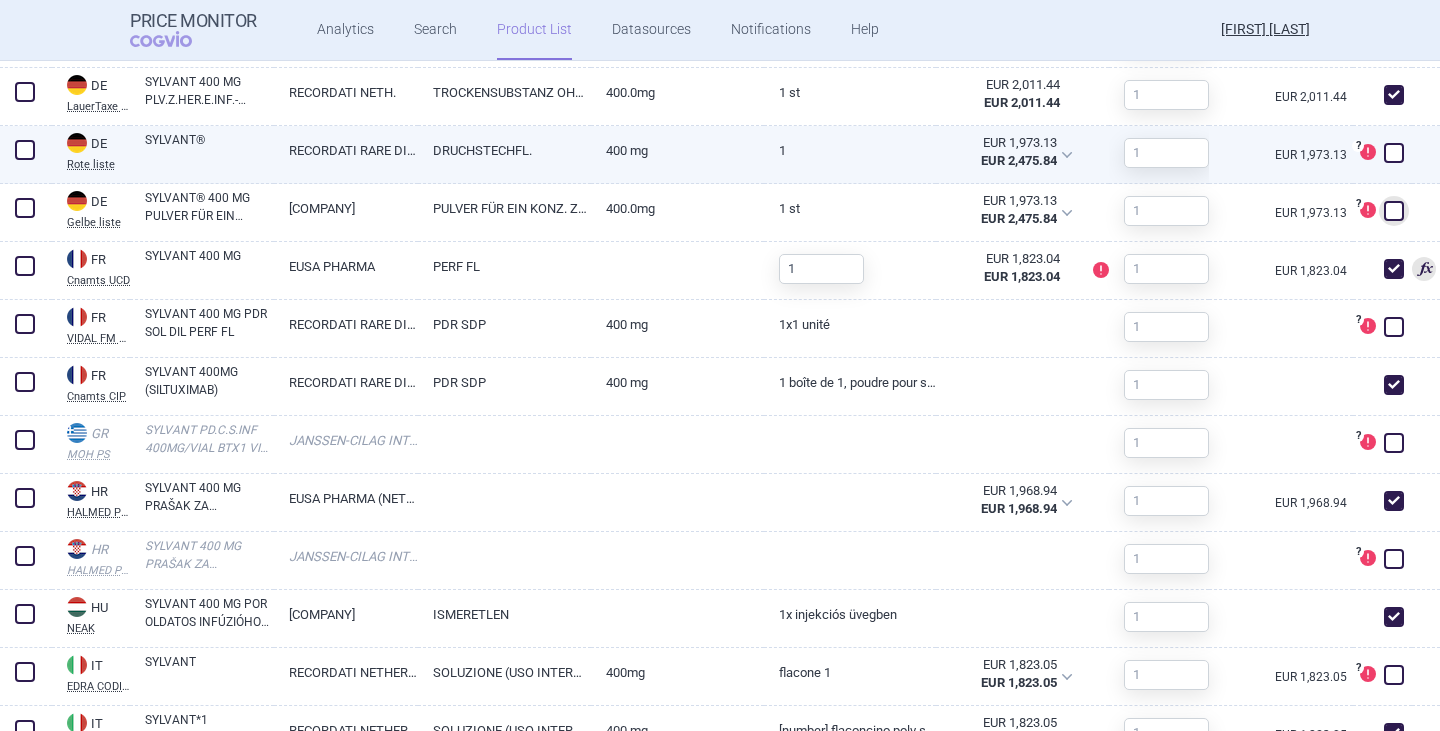 checkbox on "false" 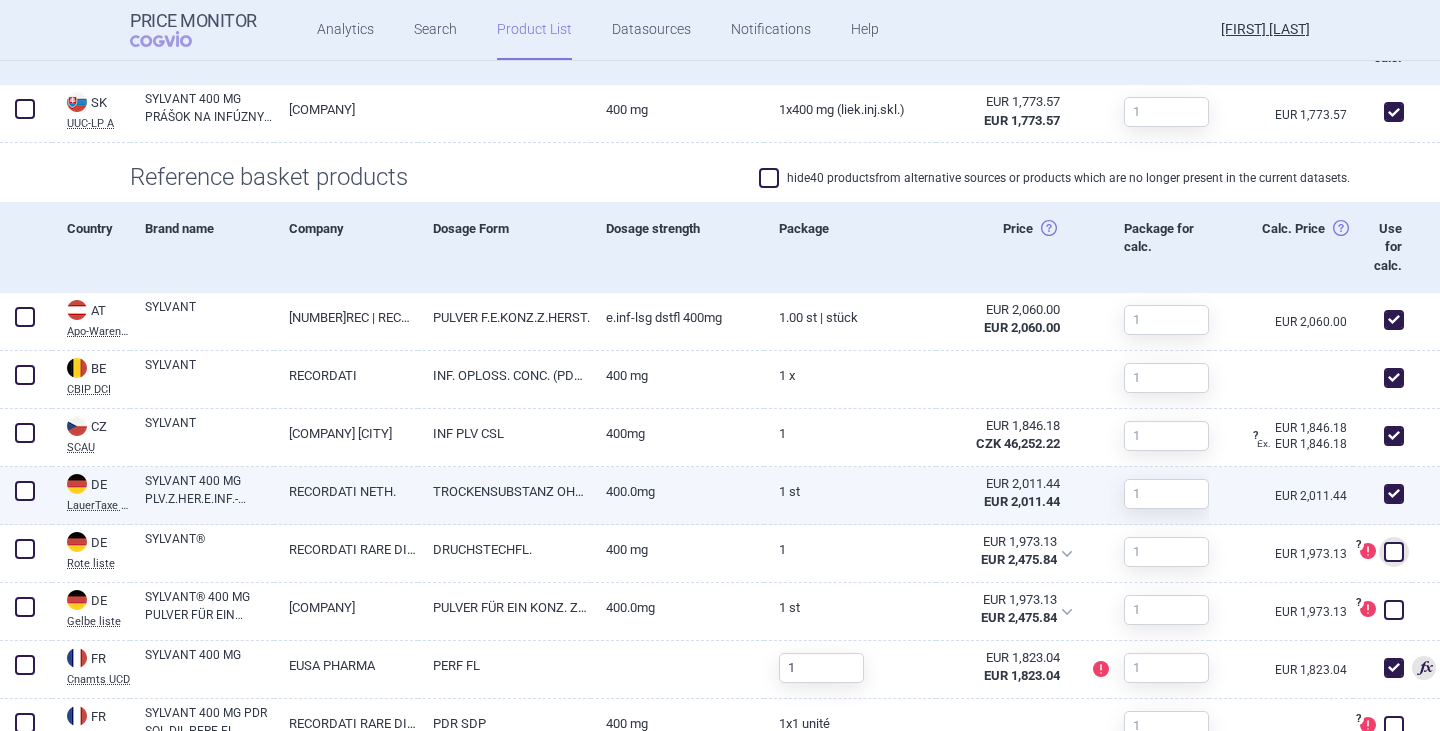 scroll, scrollTop: 717, scrollLeft: 0, axis: vertical 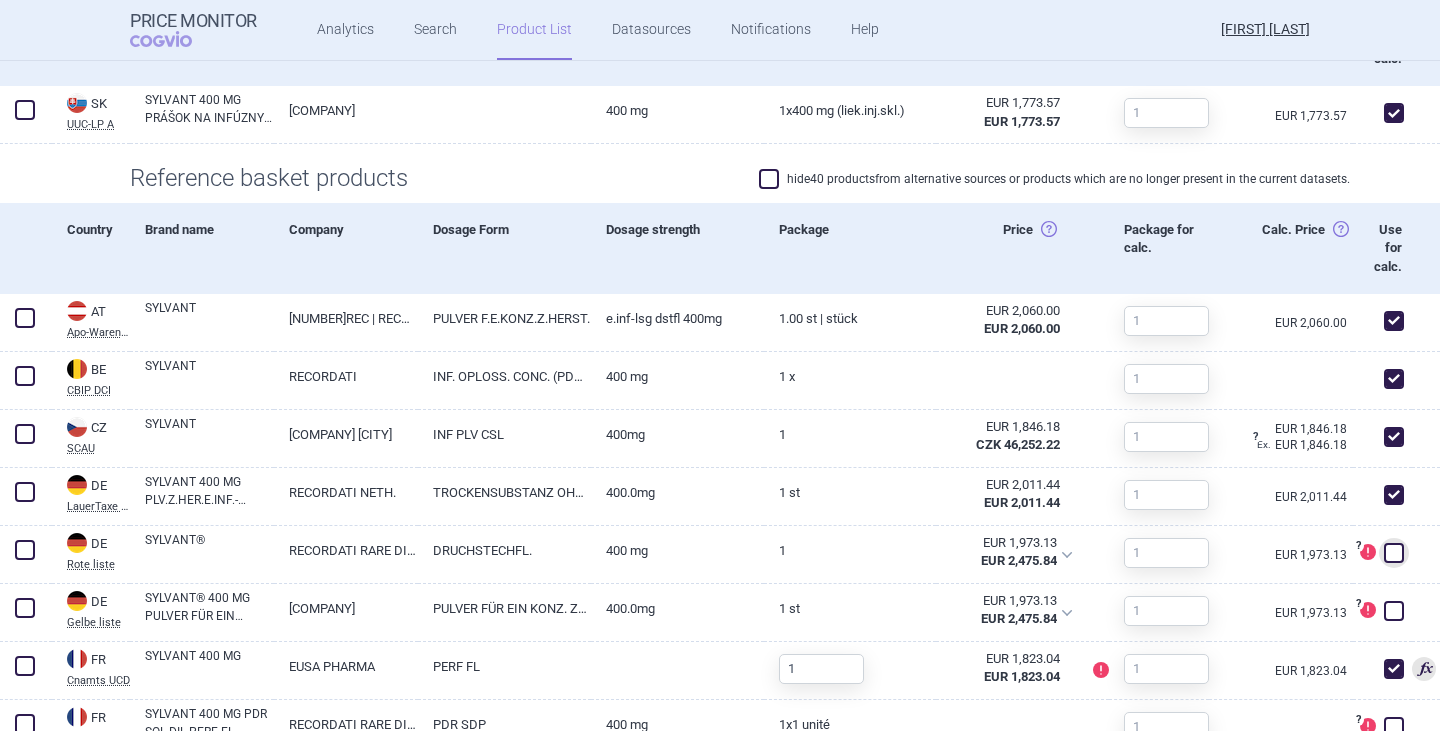 click at bounding box center [769, 179] 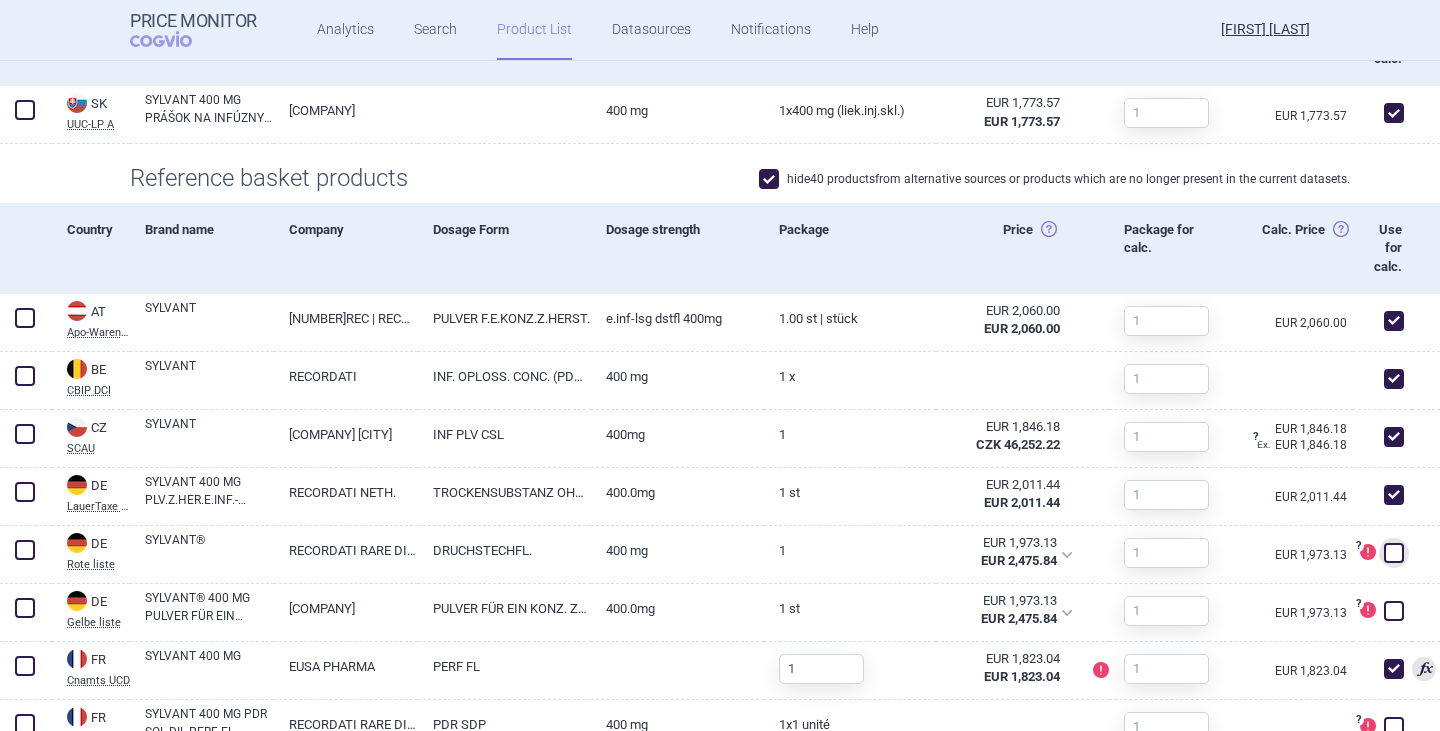 checkbox on "true" 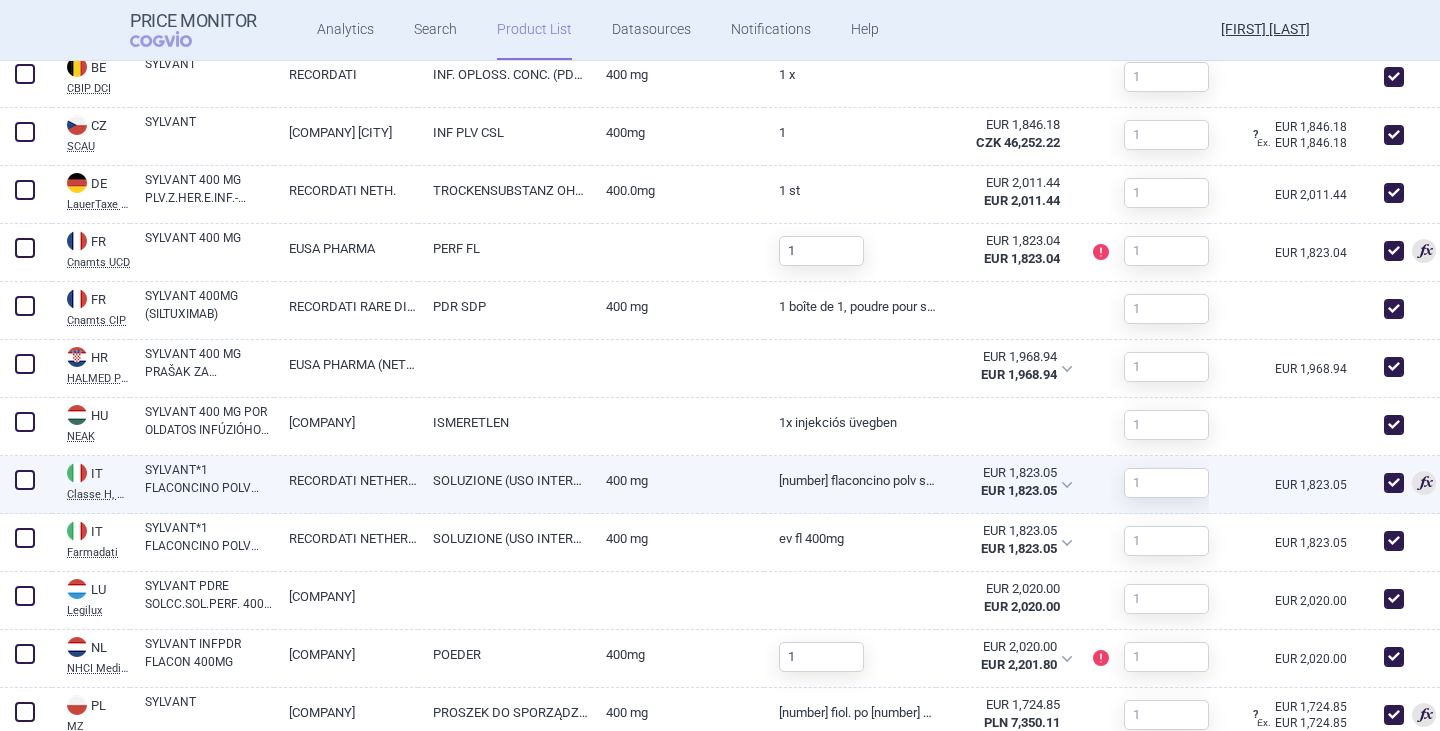 scroll, scrollTop: 1017, scrollLeft: 0, axis: vertical 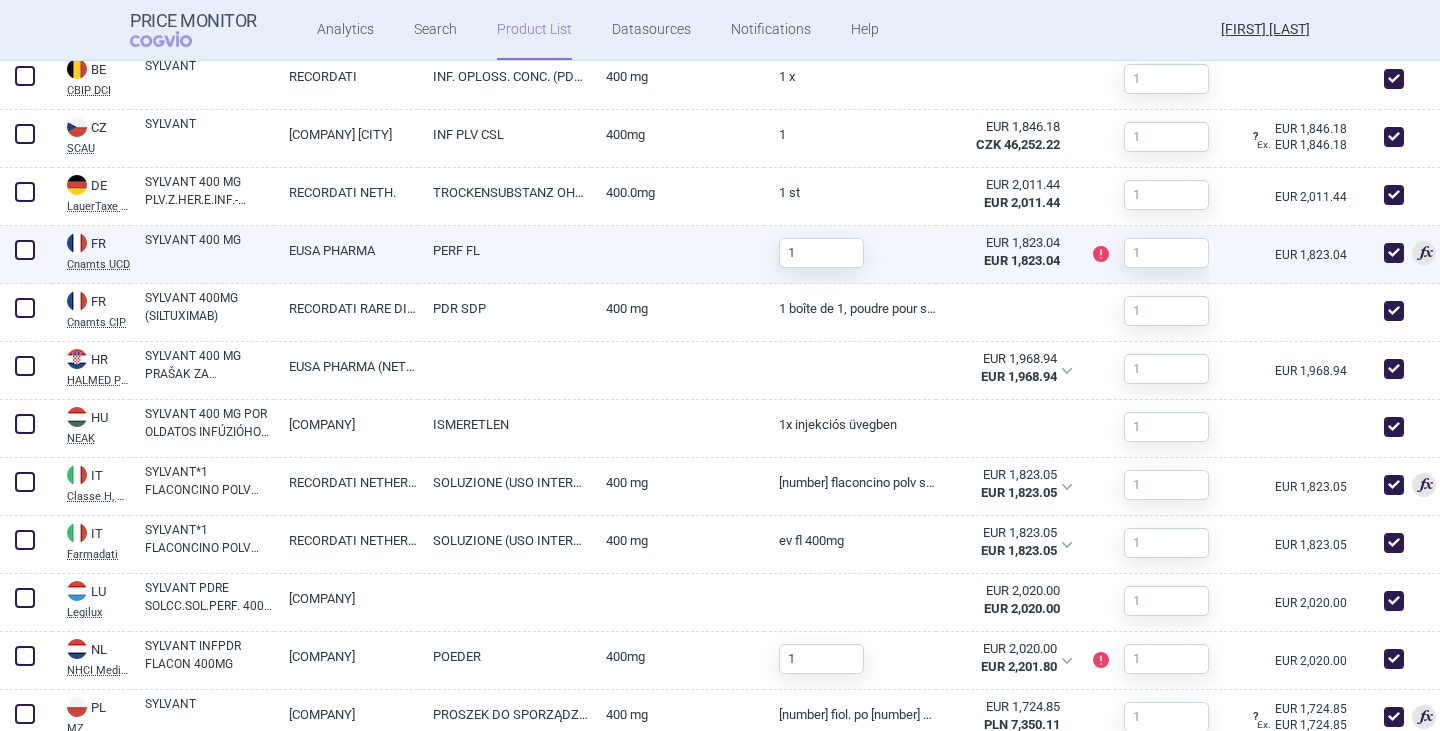 click on "SYLVANT 400 MG" at bounding box center [209, 249] 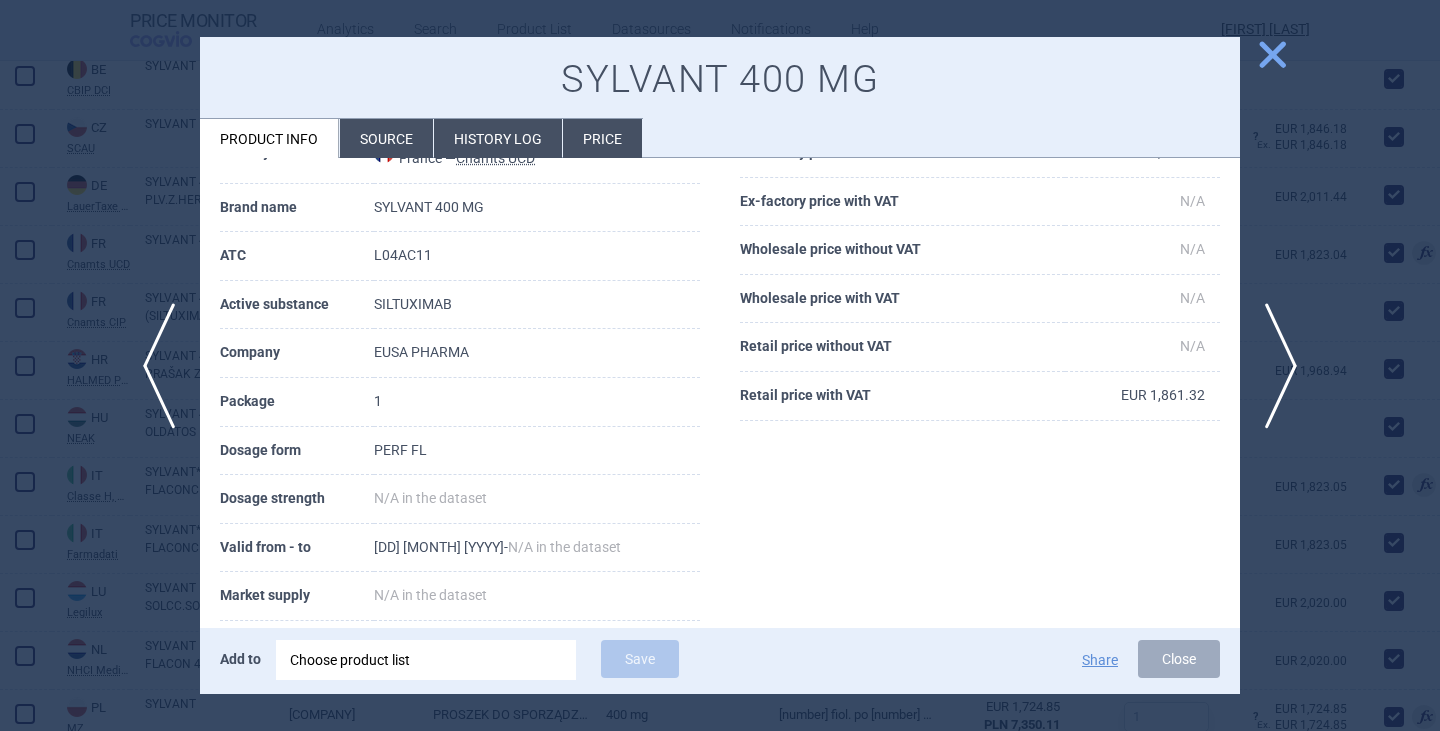scroll, scrollTop: 238, scrollLeft: 0, axis: vertical 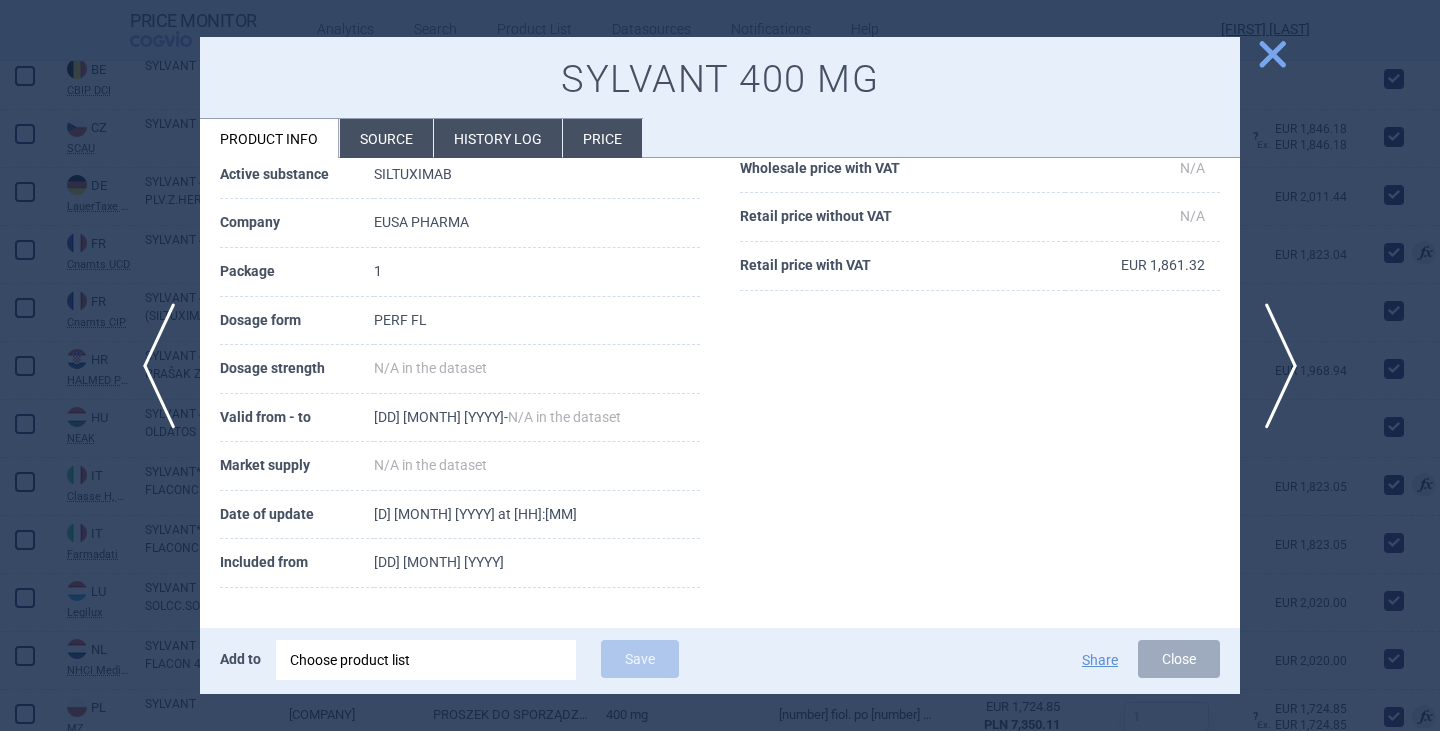 click on "close" at bounding box center [1272, 54] 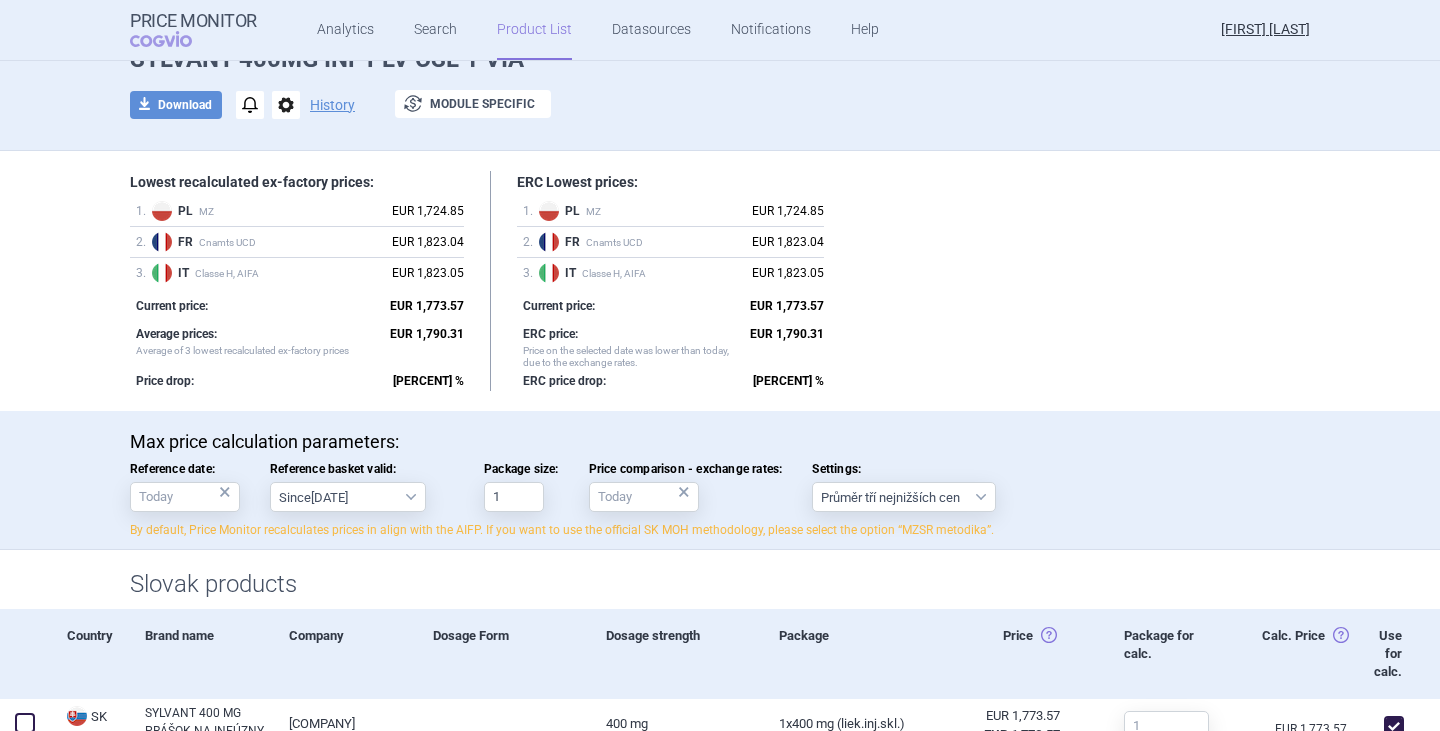 scroll, scrollTop: 85, scrollLeft: 0, axis: vertical 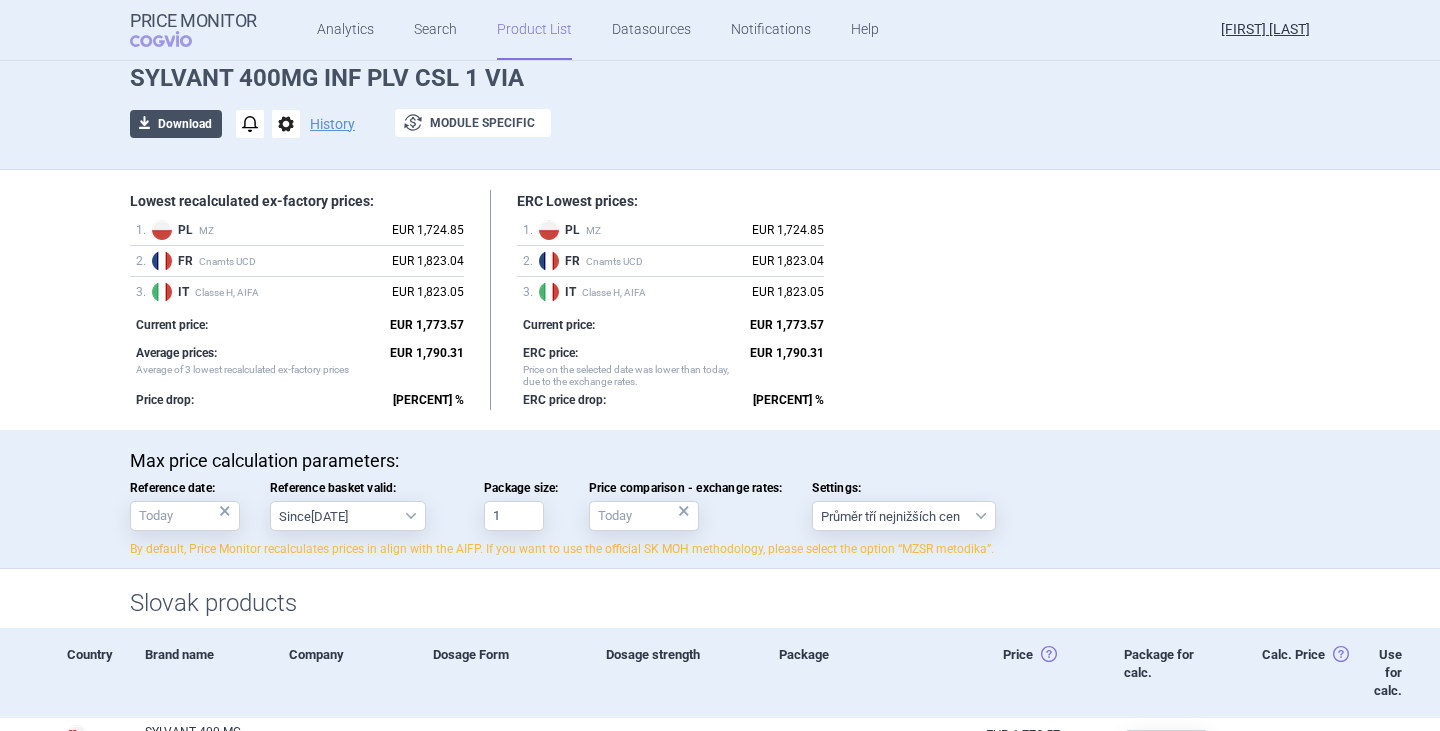 click on "download  Download" at bounding box center (176, 124) 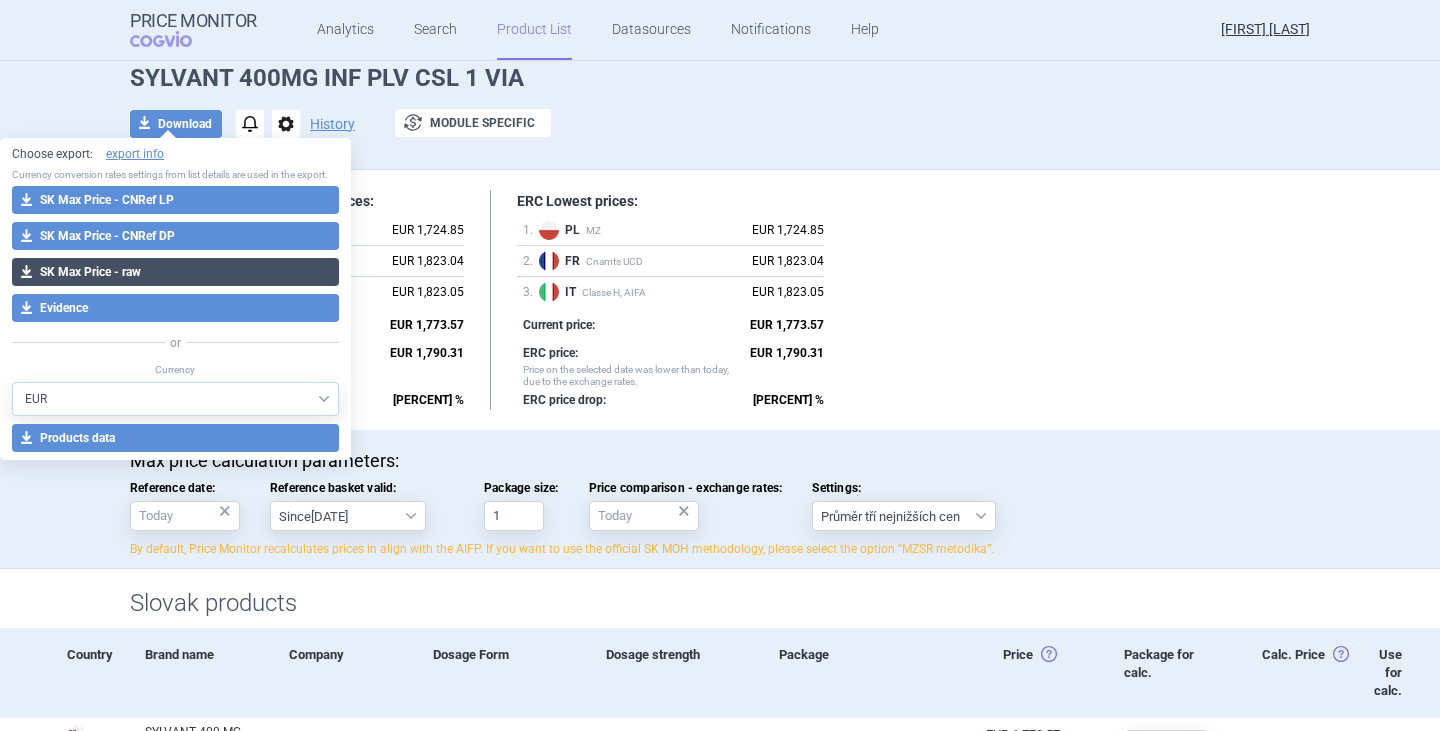click on "download  SK Max Price - raw" at bounding box center [175, 272] 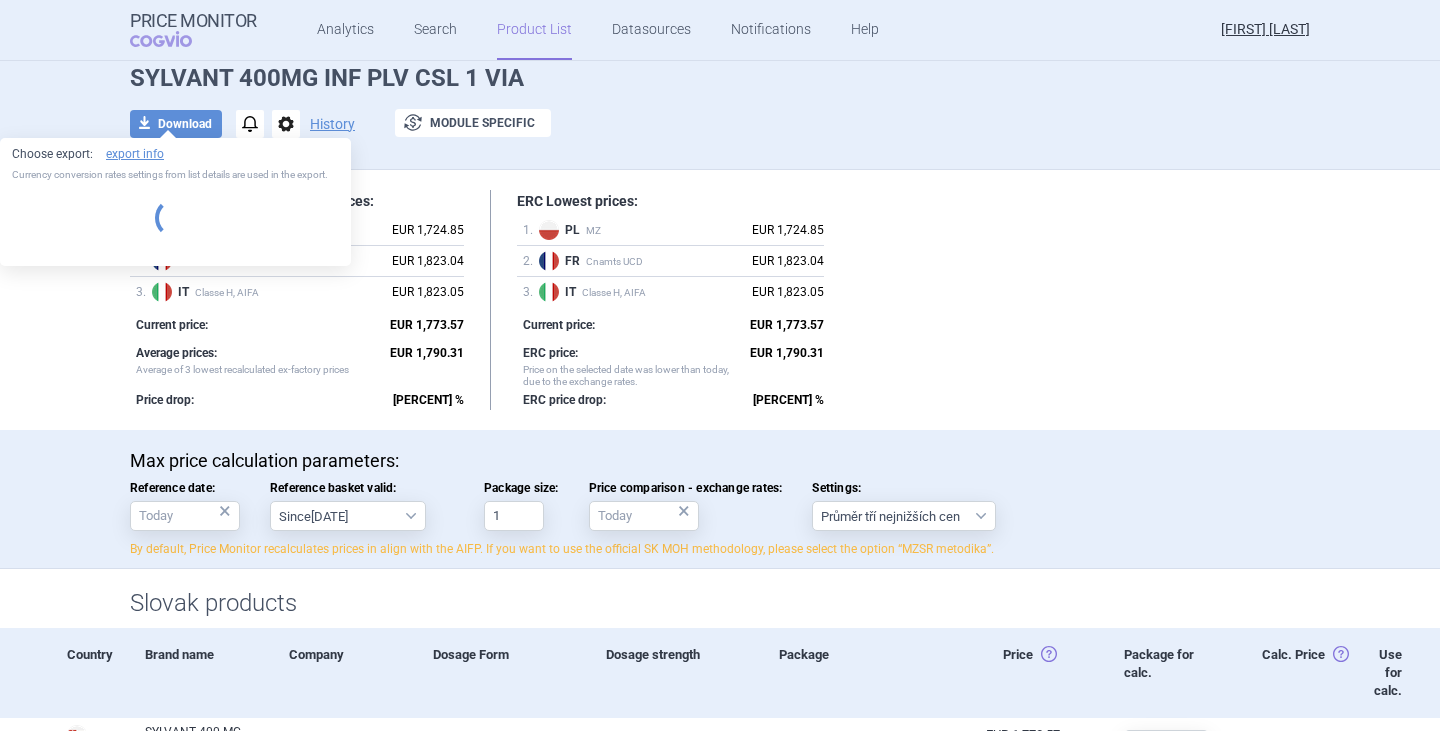 select on "EUR" 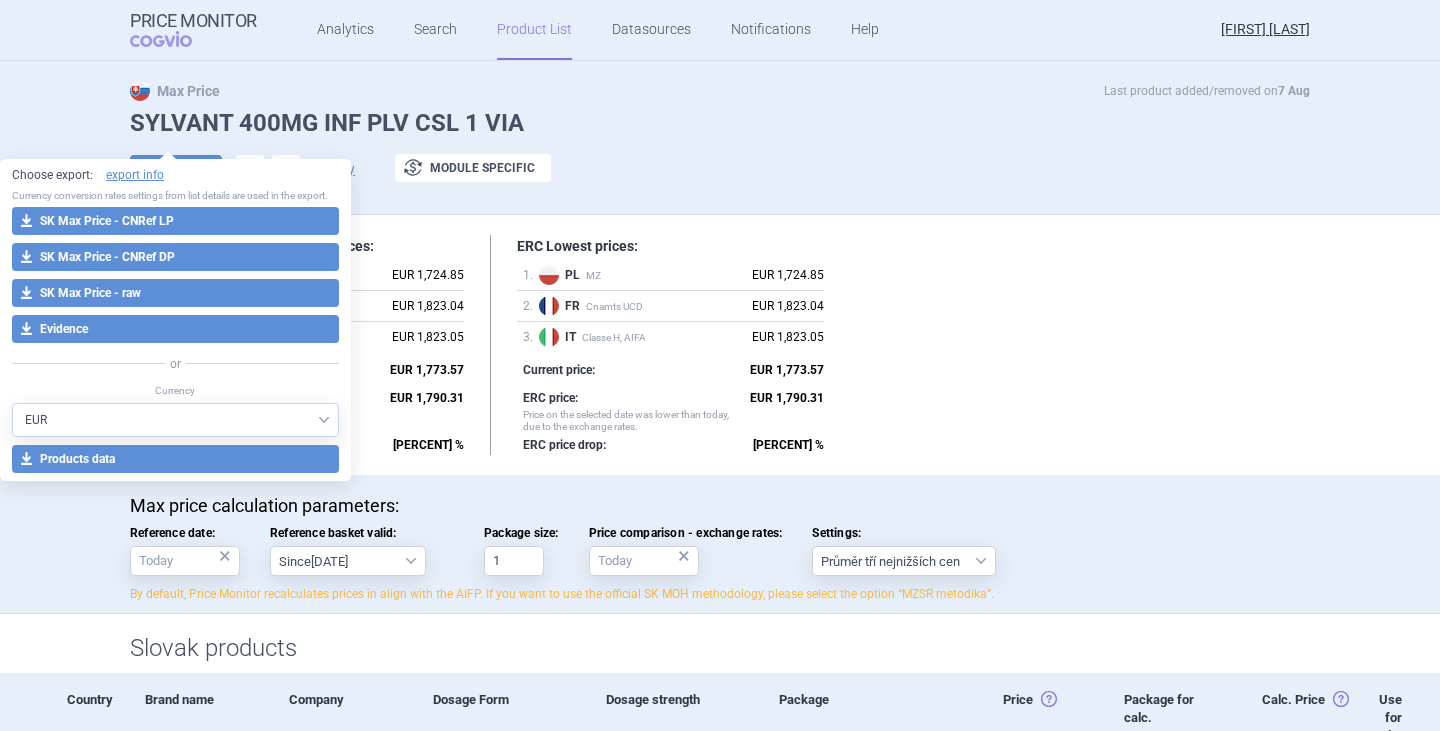 scroll, scrollTop: 0, scrollLeft: 0, axis: both 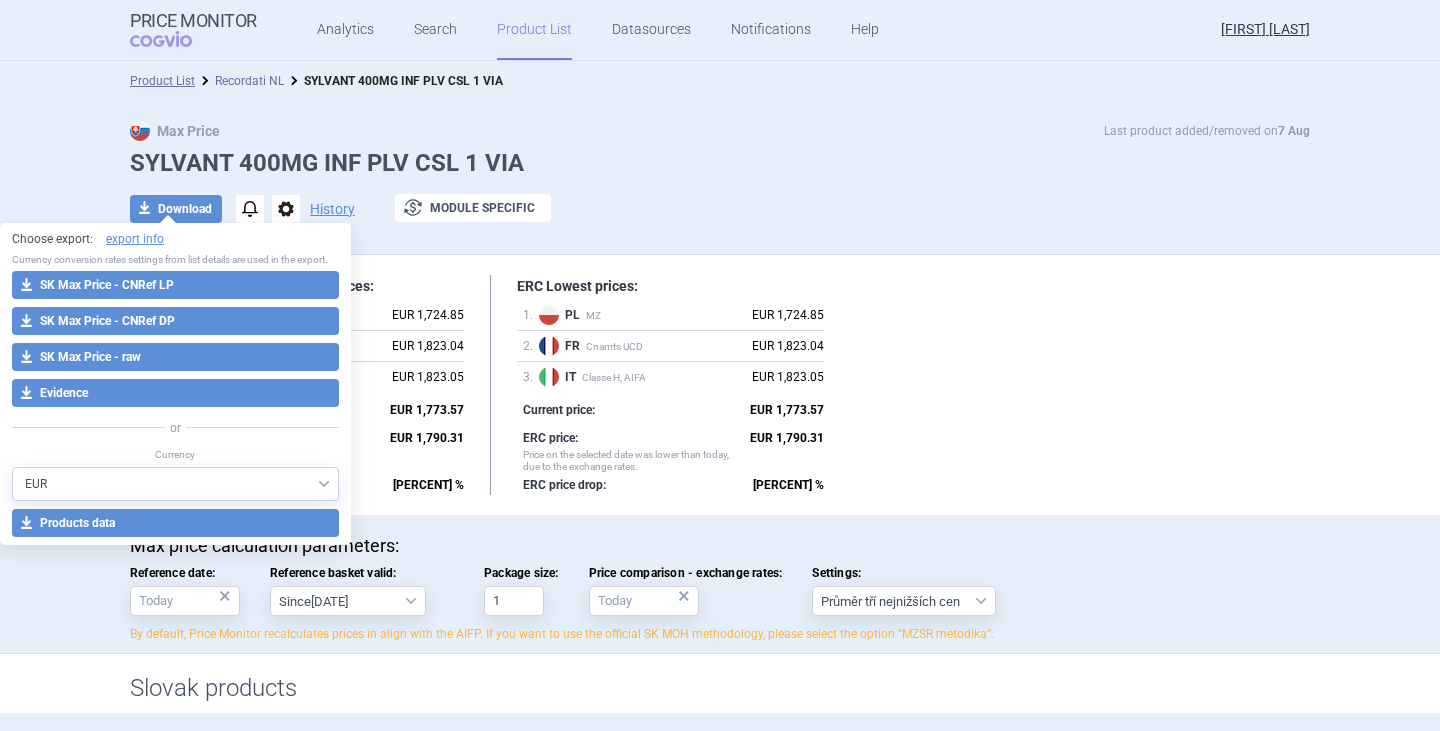 click on "Recordati NL" at bounding box center (249, 81) 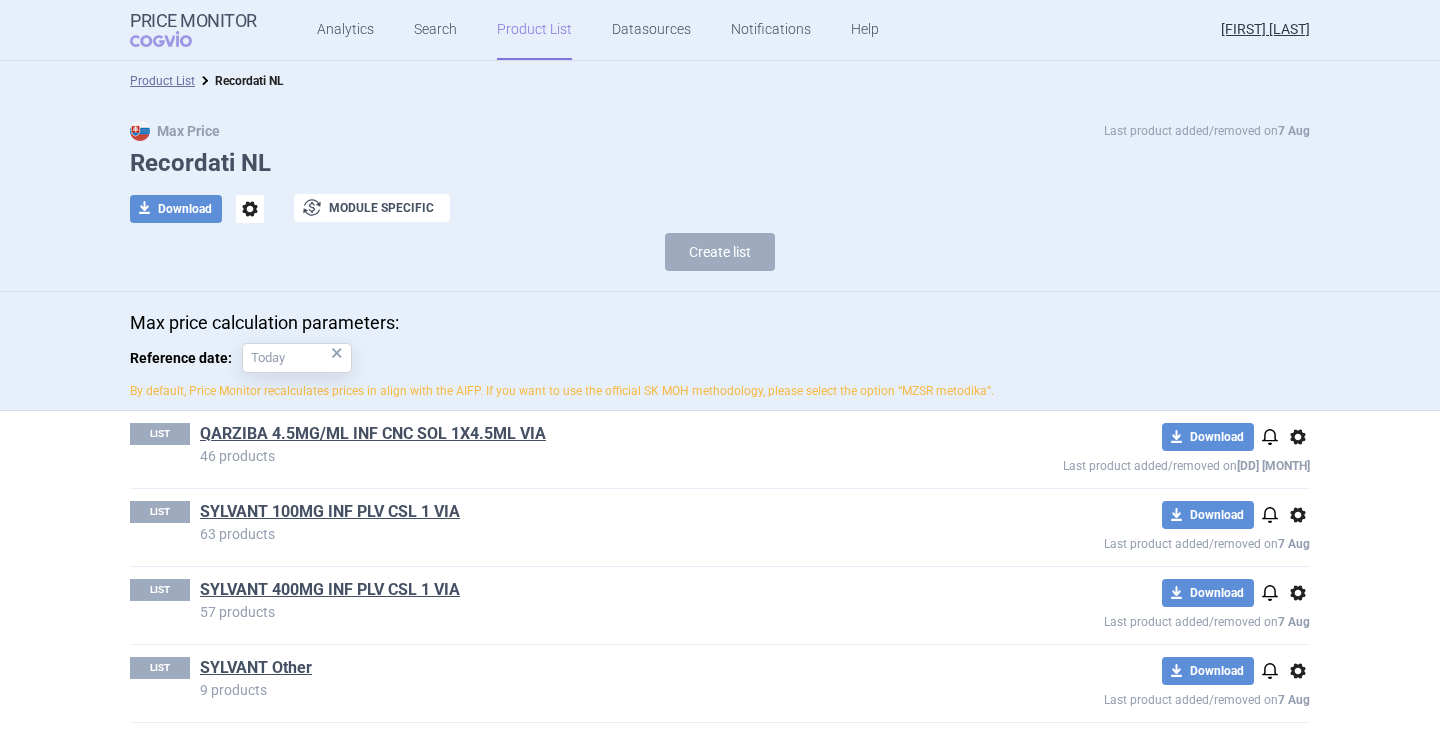 click on "SYLVANT 100MG INF PLV CSL 1 VIA" at bounding box center [330, 512] 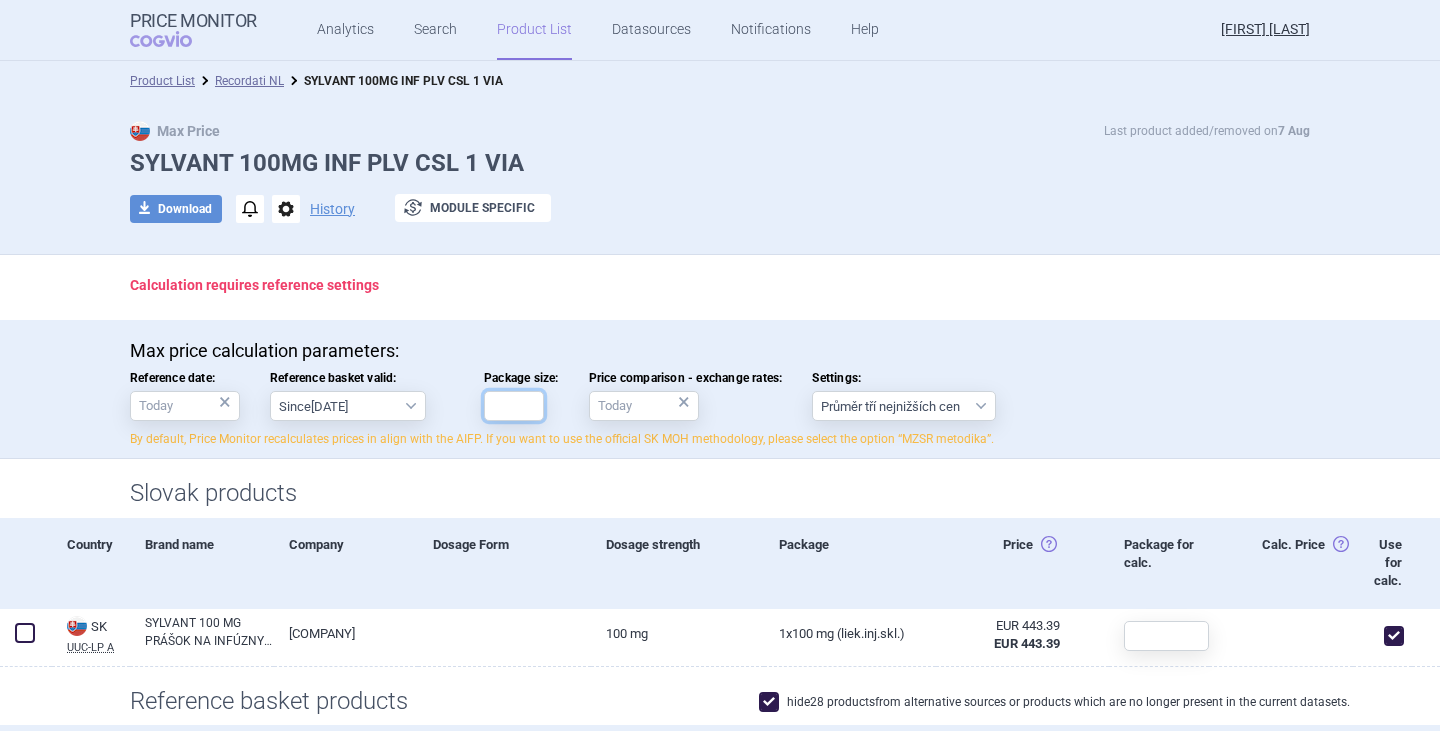 click on "Package size:" at bounding box center (514, 406) 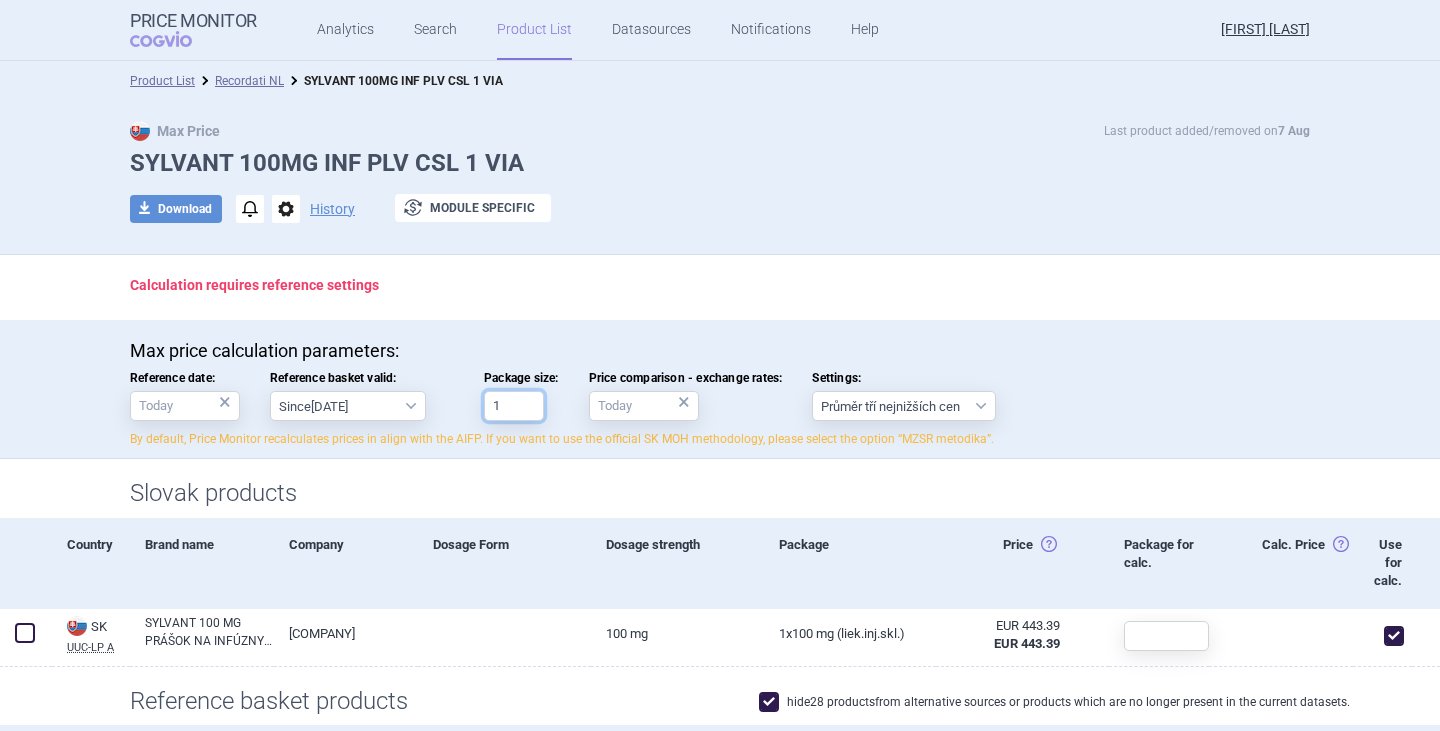 type on "1" 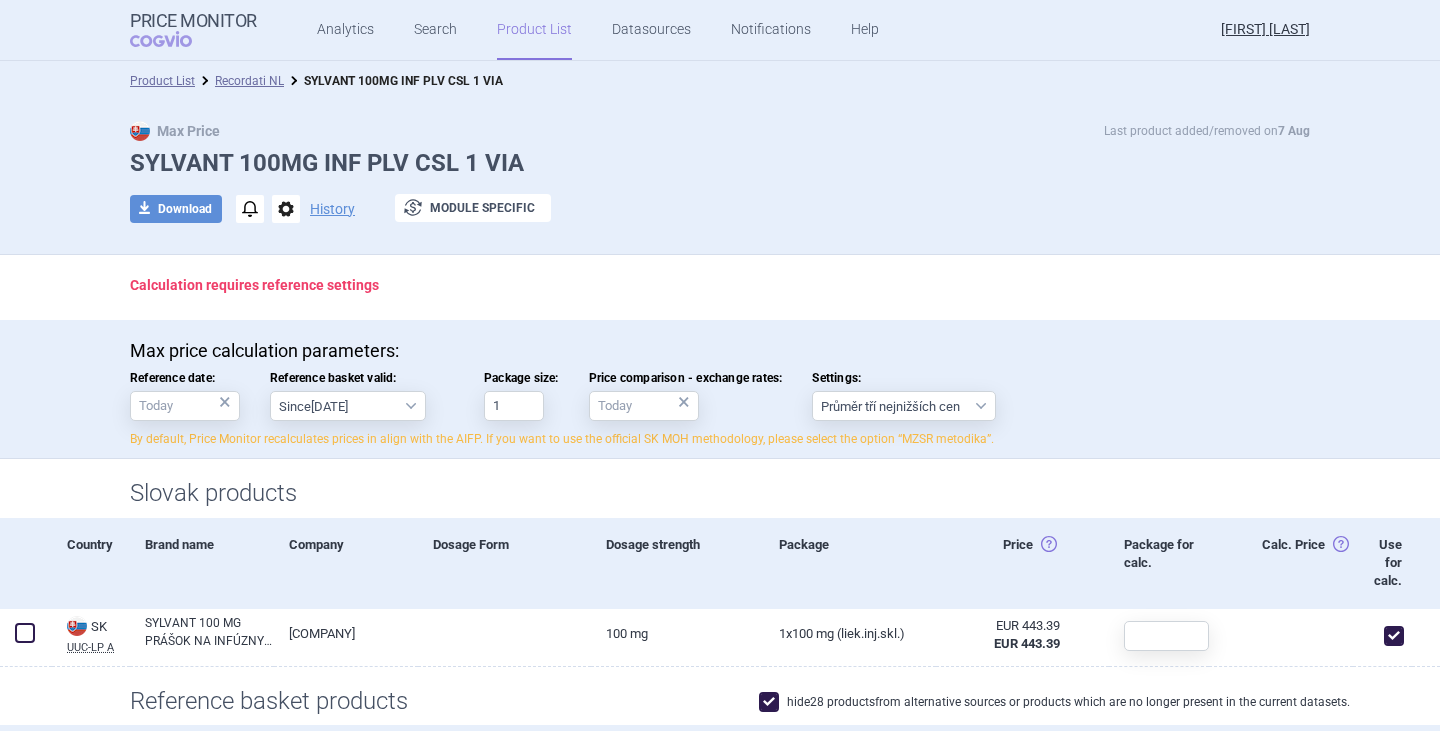 click on "Calculation requires reference settings" at bounding box center (720, 287) 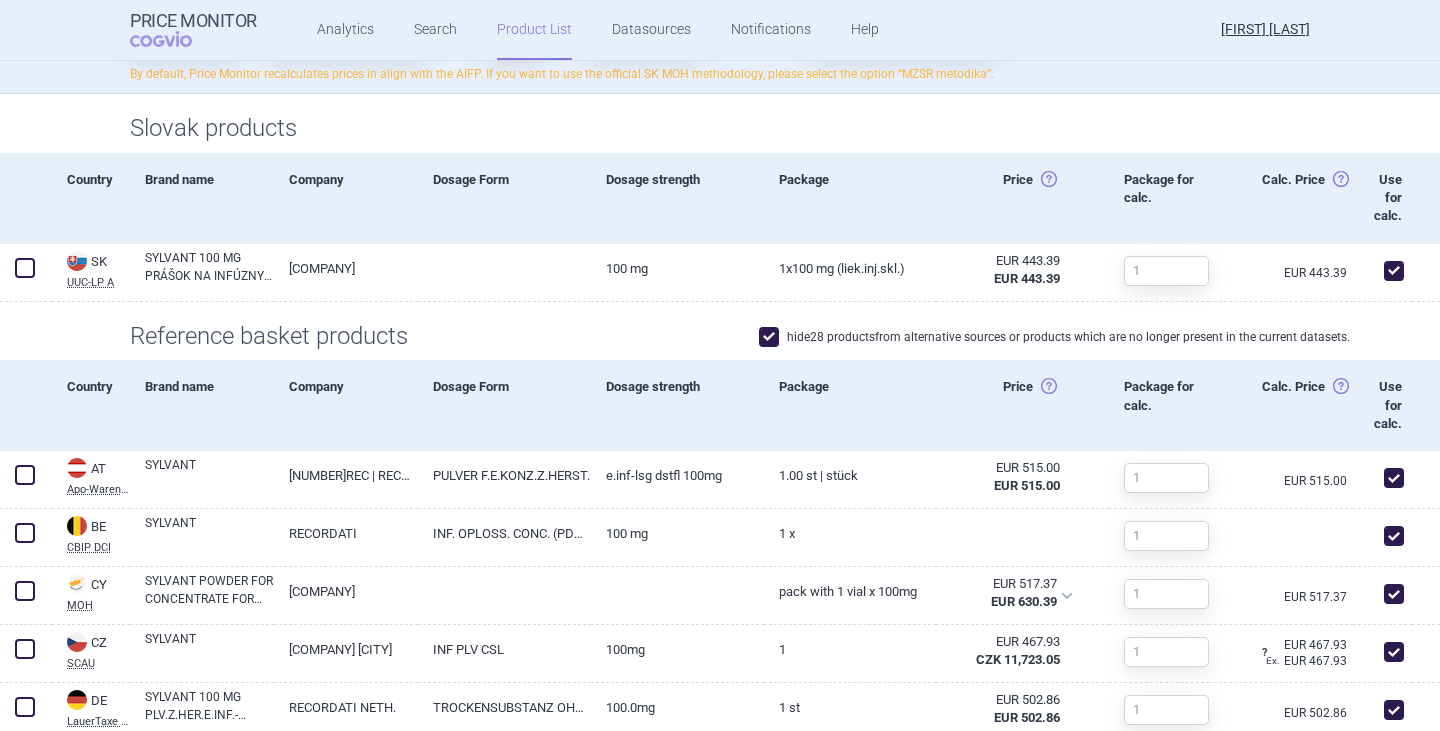 scroll, scrollTop: 400, scrollLeft: 0, axis: vertical 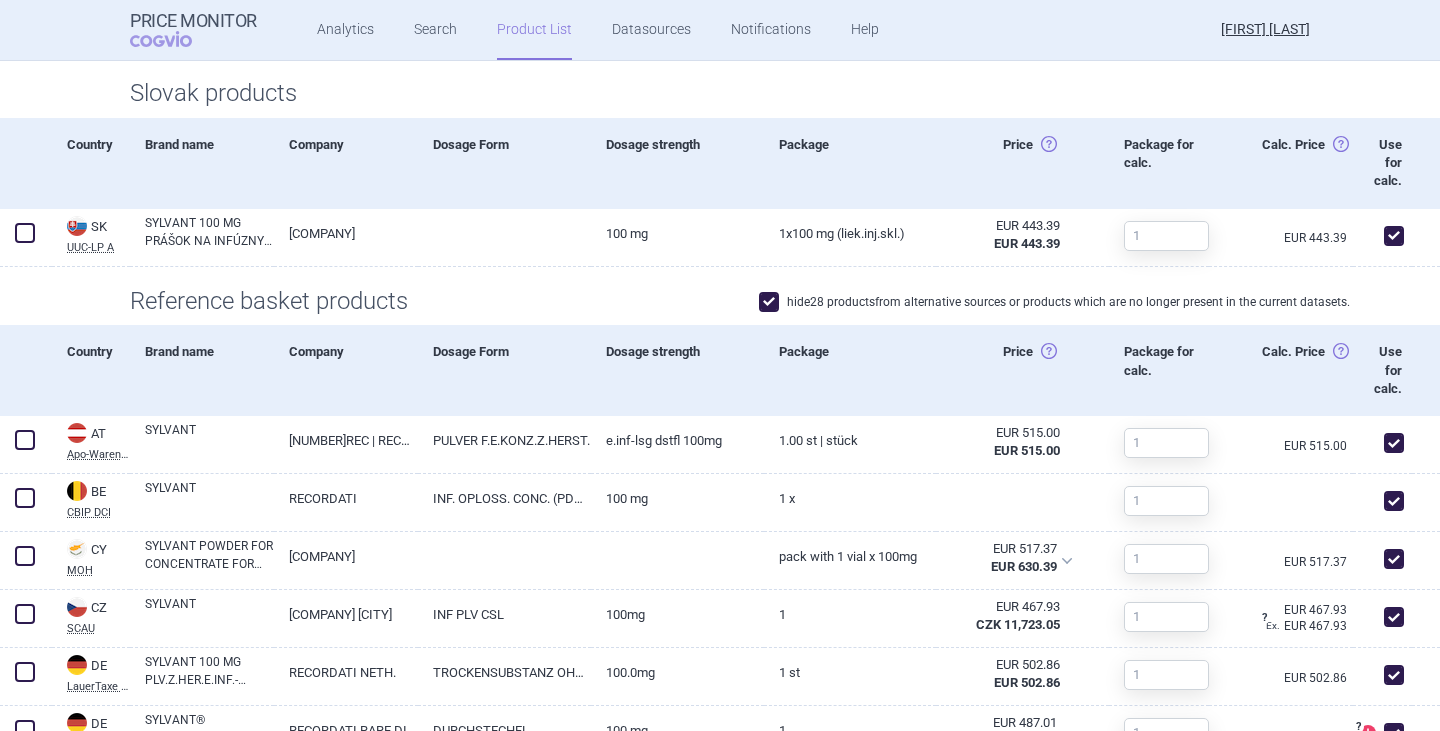 click at bounding box center [769, 302] 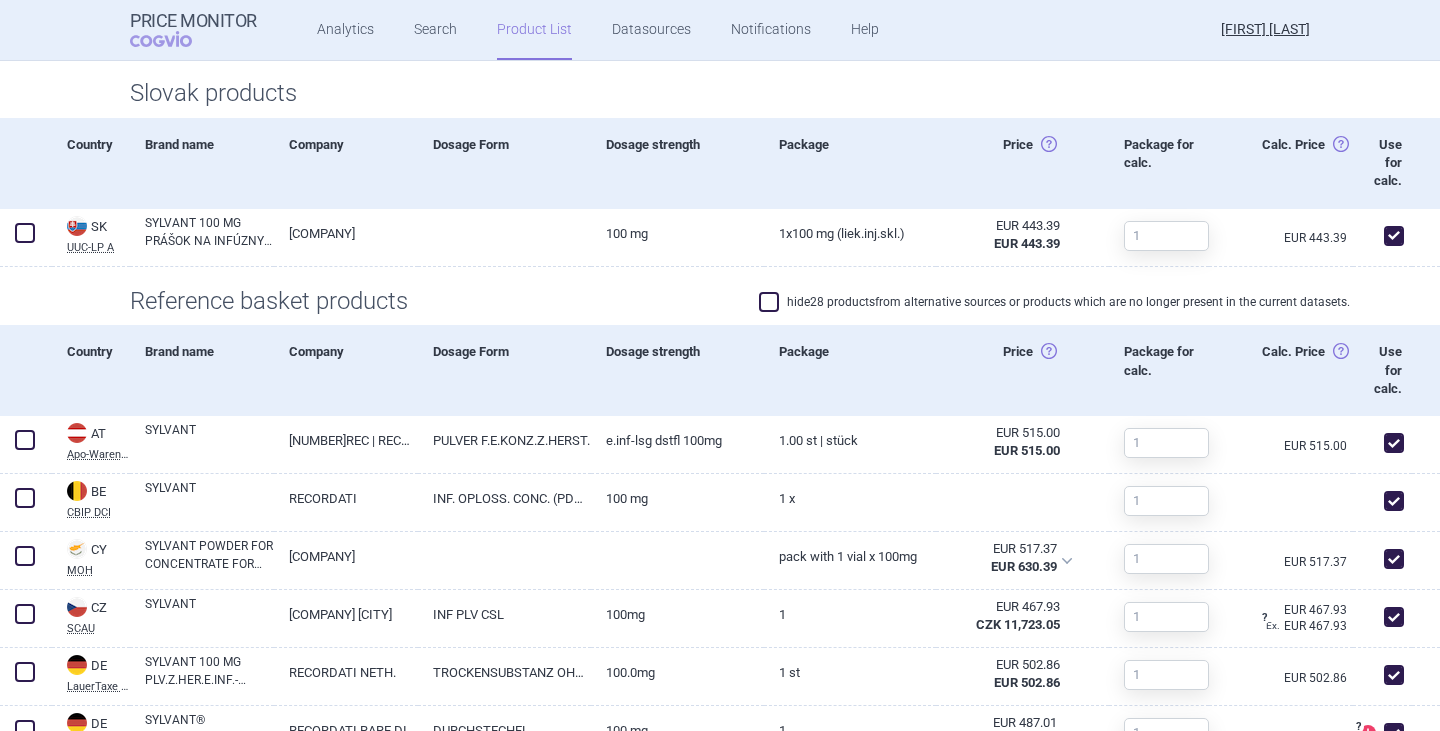 checkbox on "false" 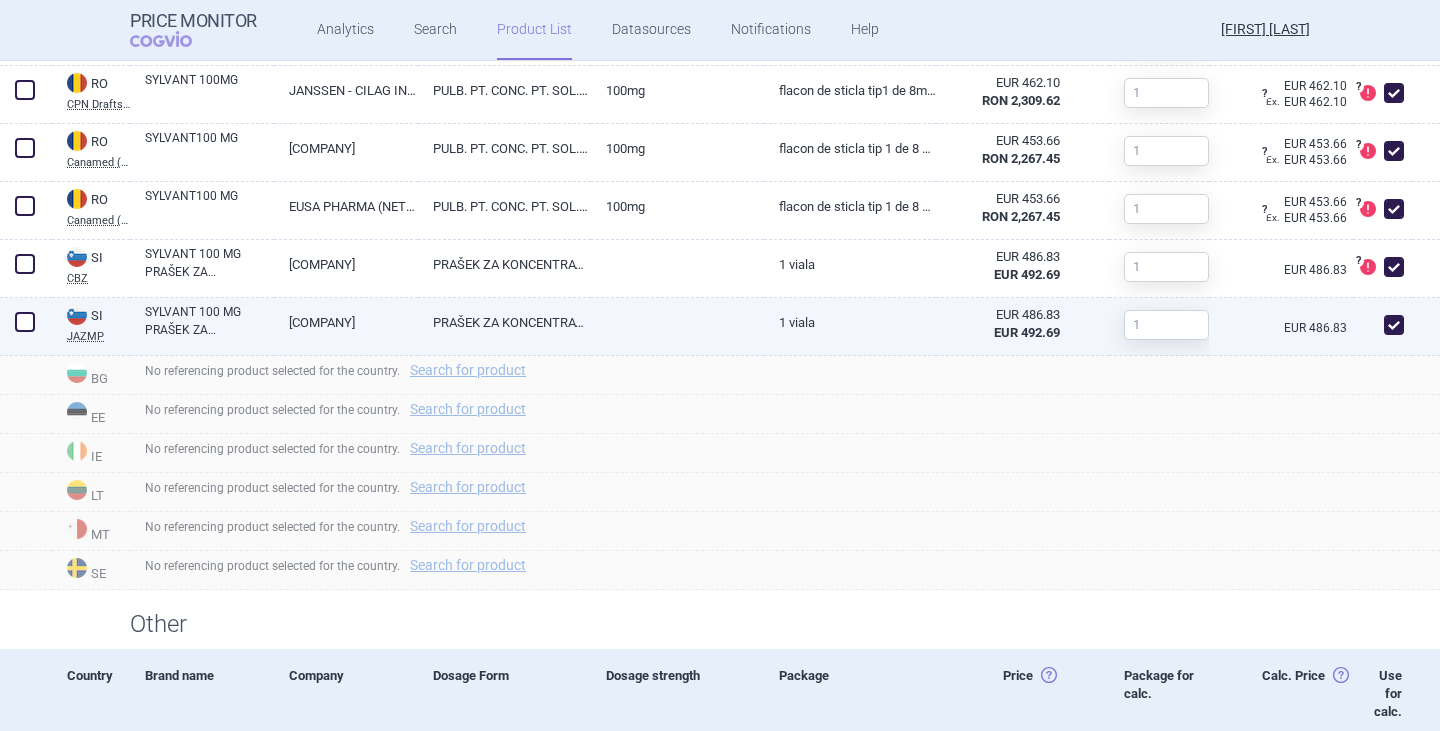 scroll, scrollTop: 2714, scrollLeft: 0, axis: vertical 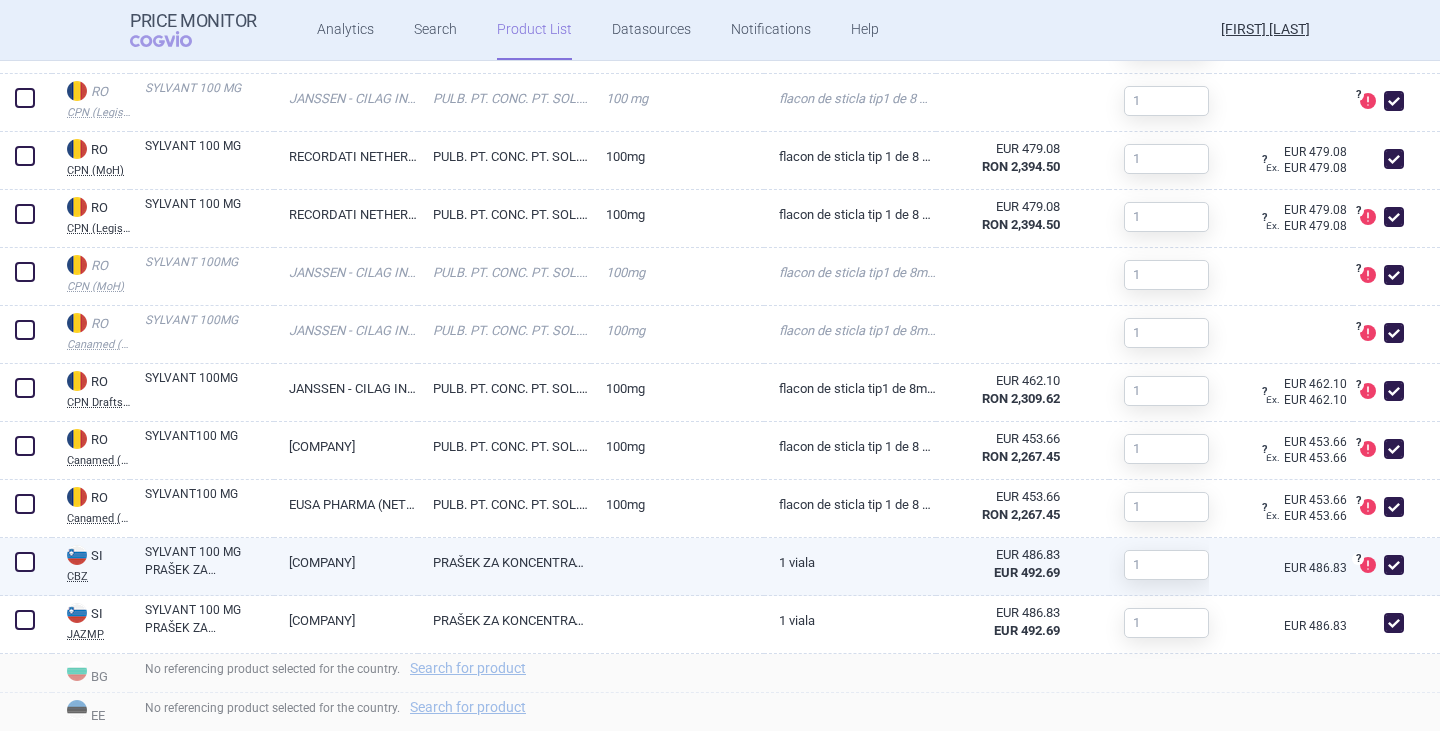 click at bounding box center [1394, 565] 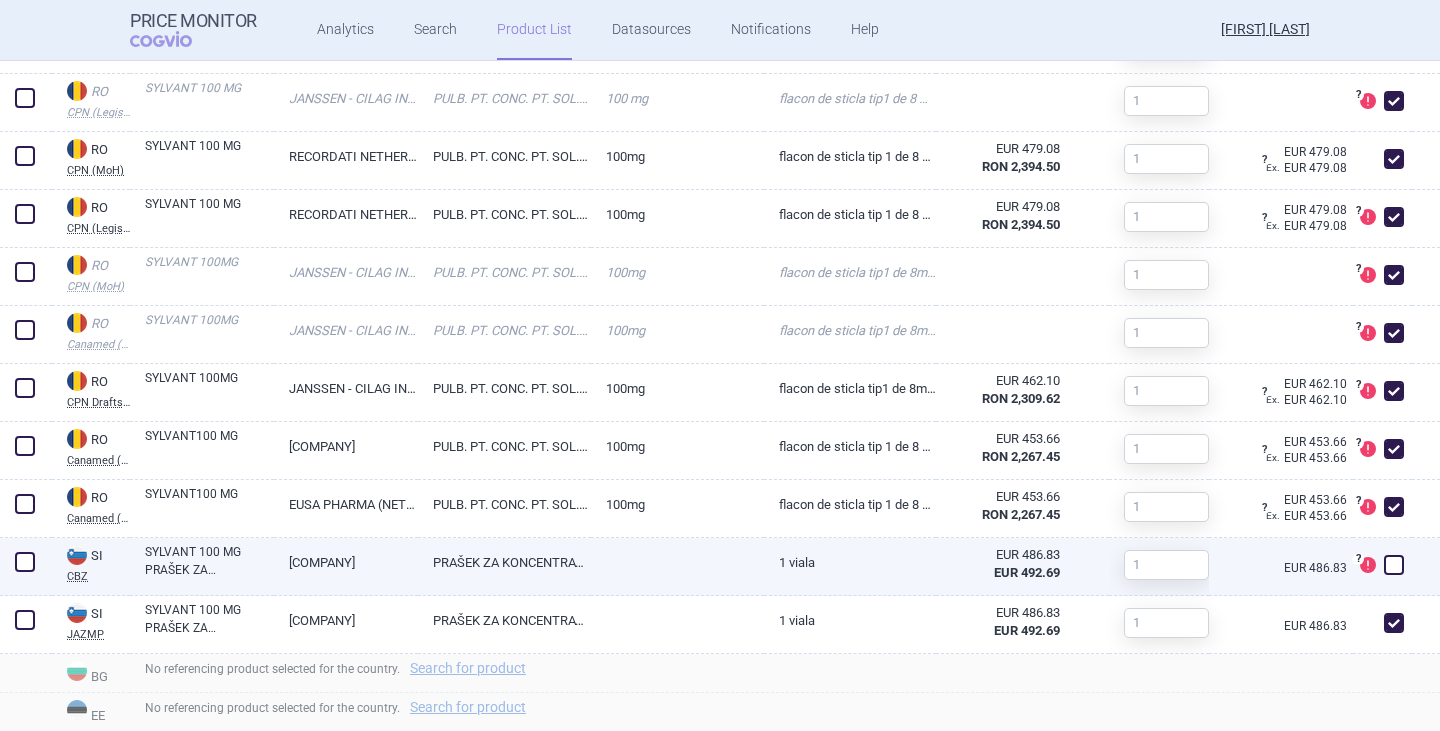 checkbox on "false" 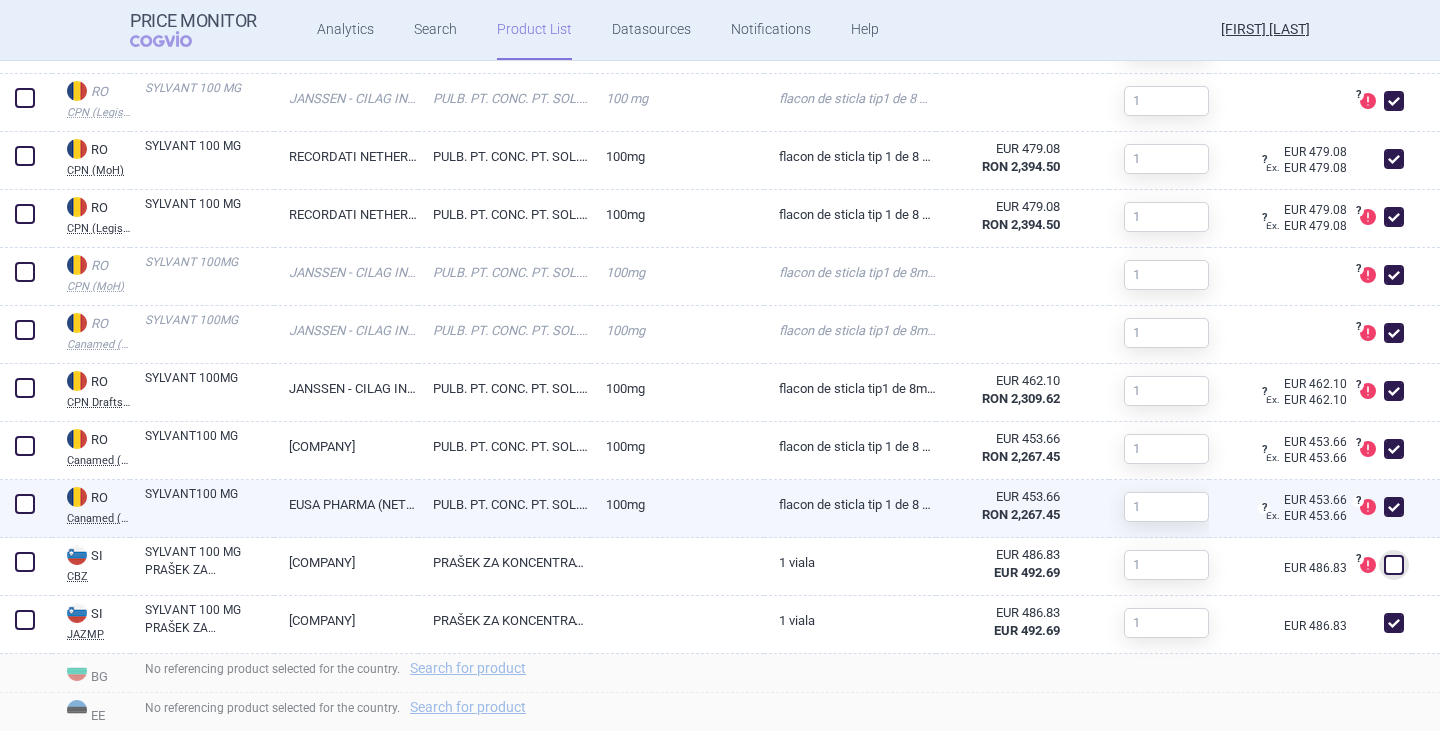click at bounding box center (1394, 507) 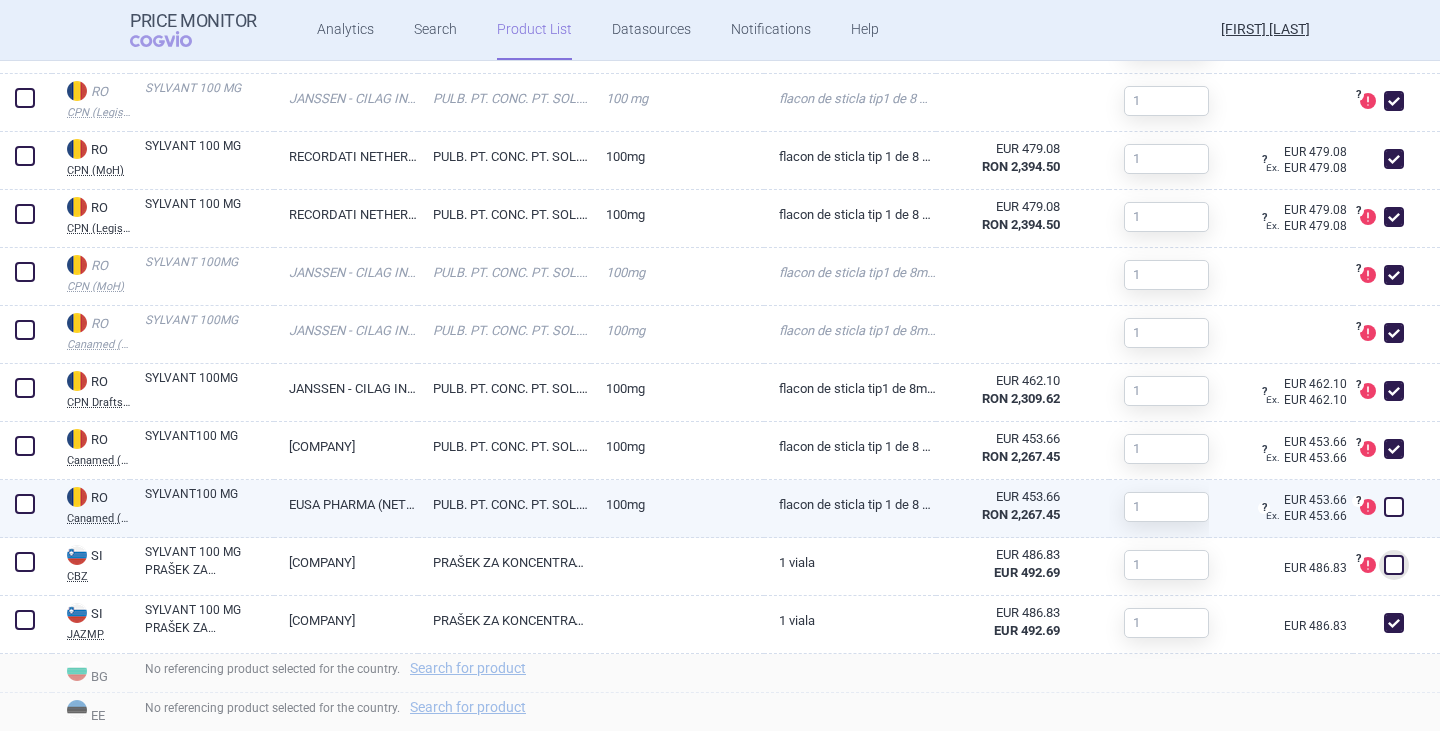checkbox on "false" 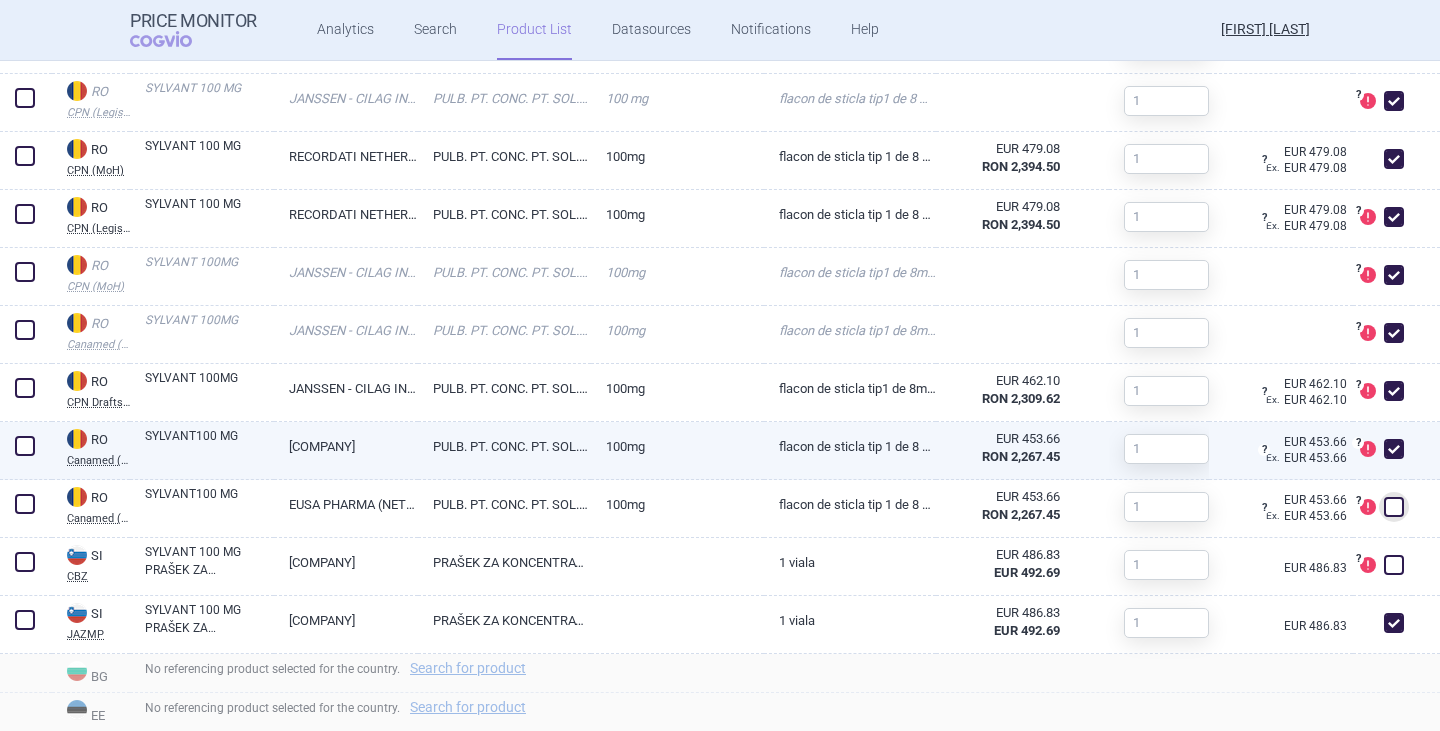 click at bounding box center [1394, 449] 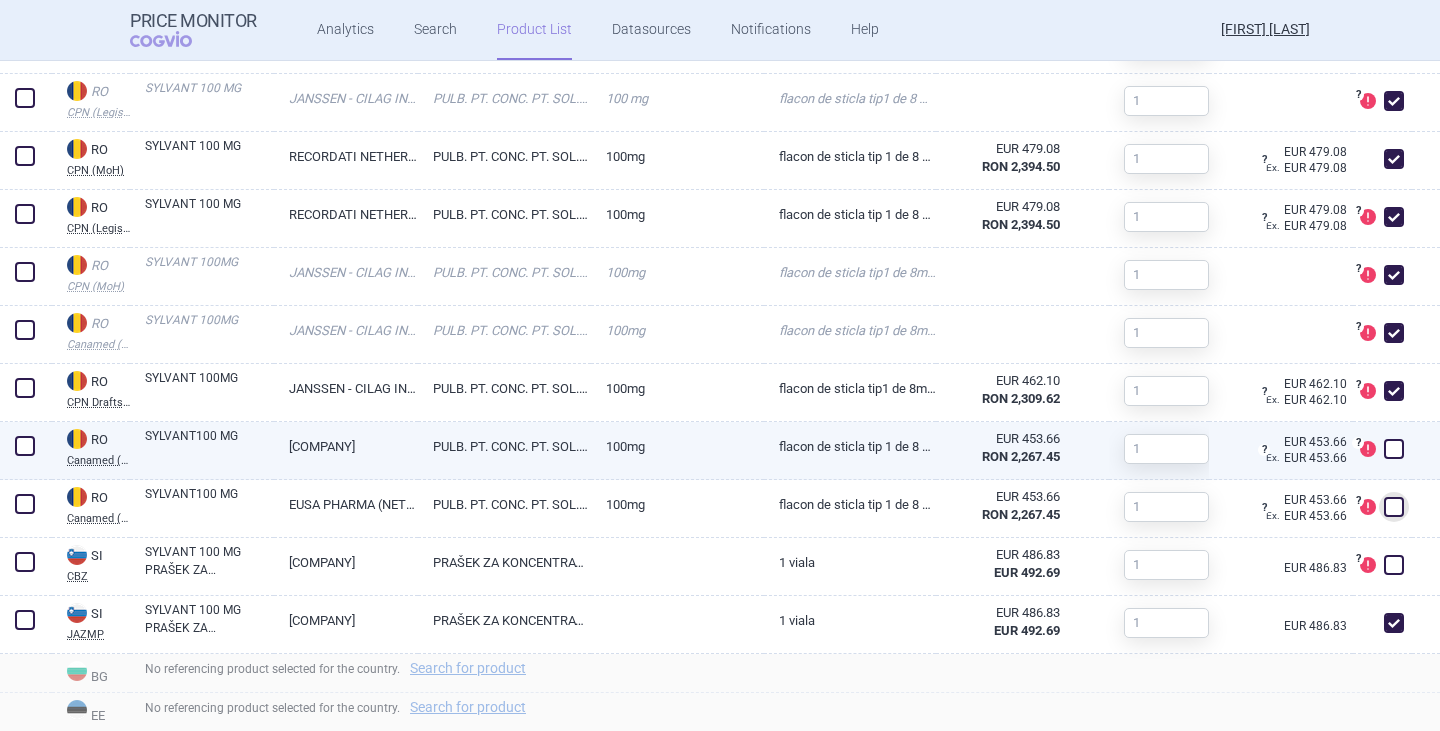 checkbox on "false" 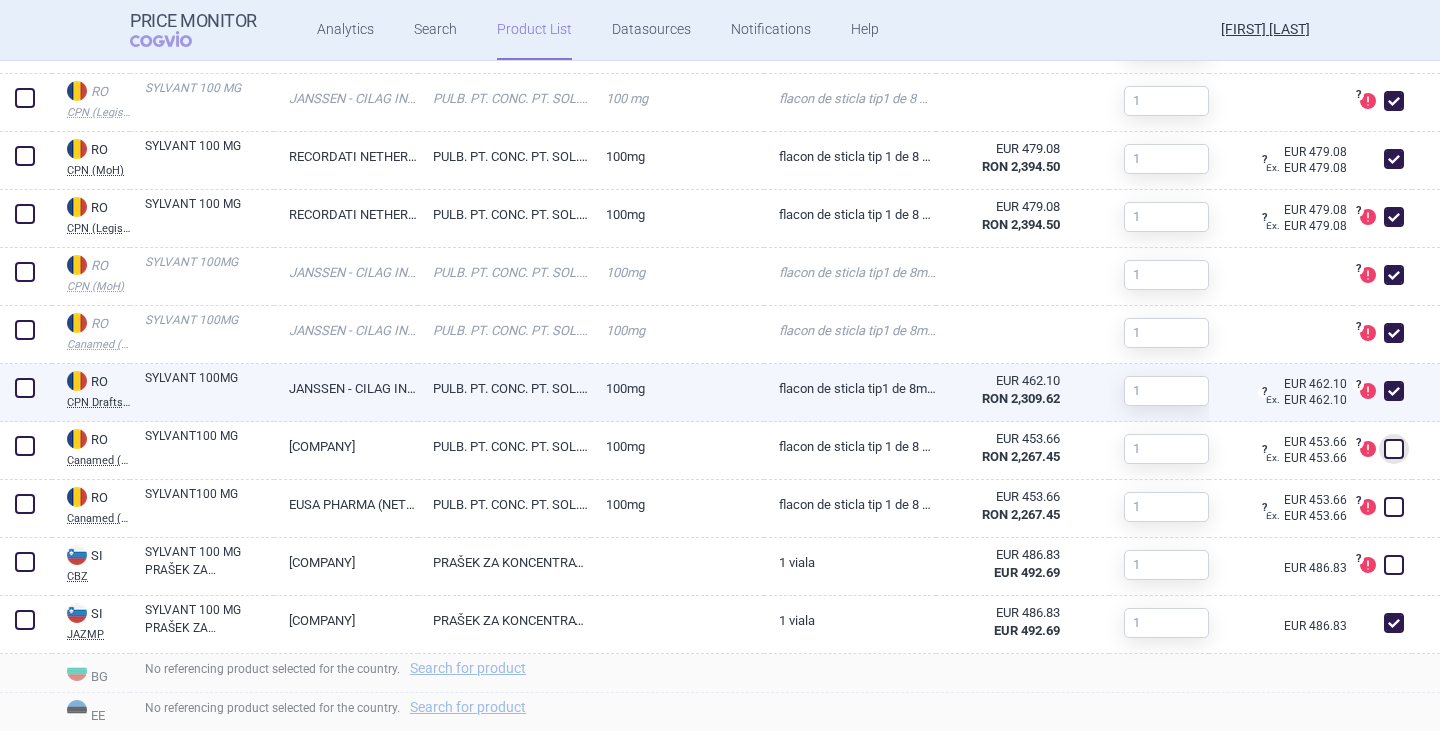 click at bounding box center (1394, 391) 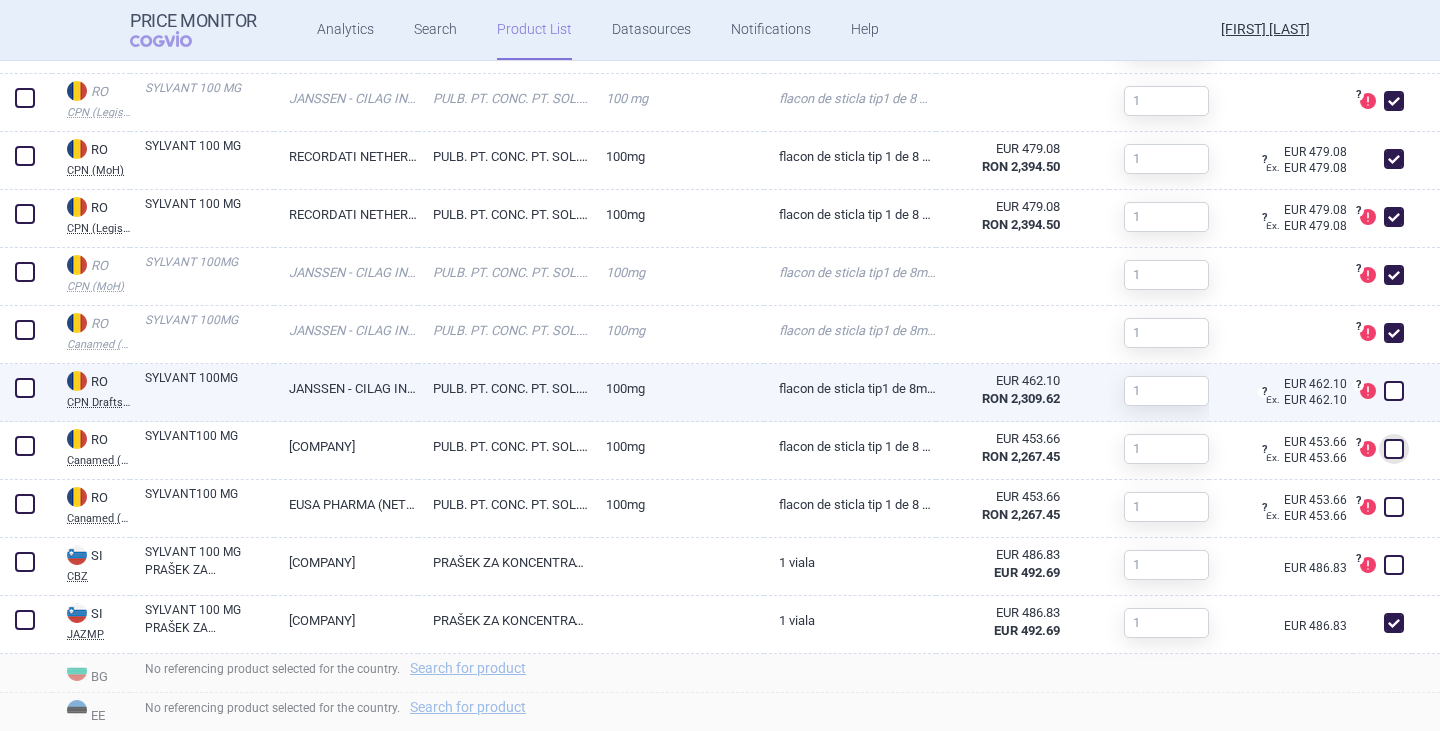 checkbox on "false" 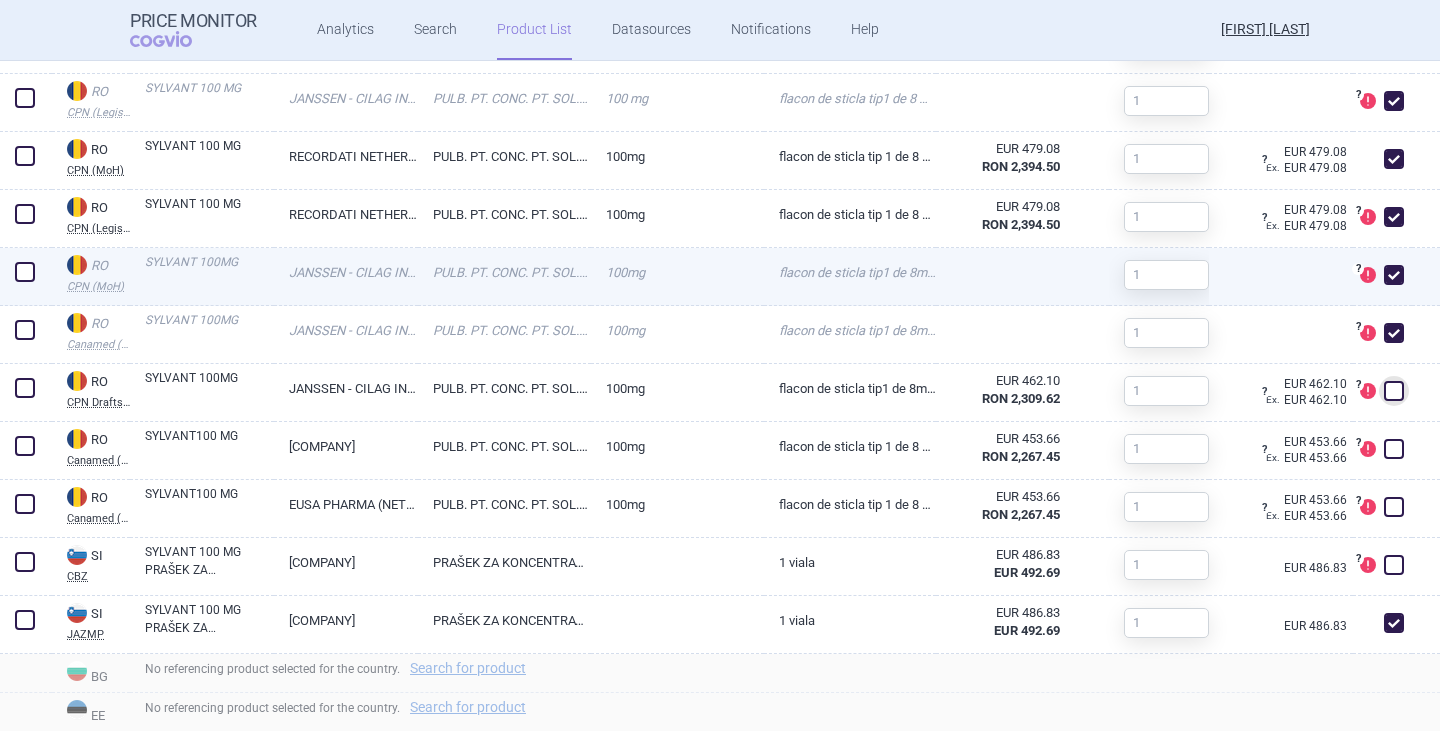 drag, startPoint x: 1374, startPoint y: 334, endPoint x: 1382, endPoint y: 287, distance: 47.67599 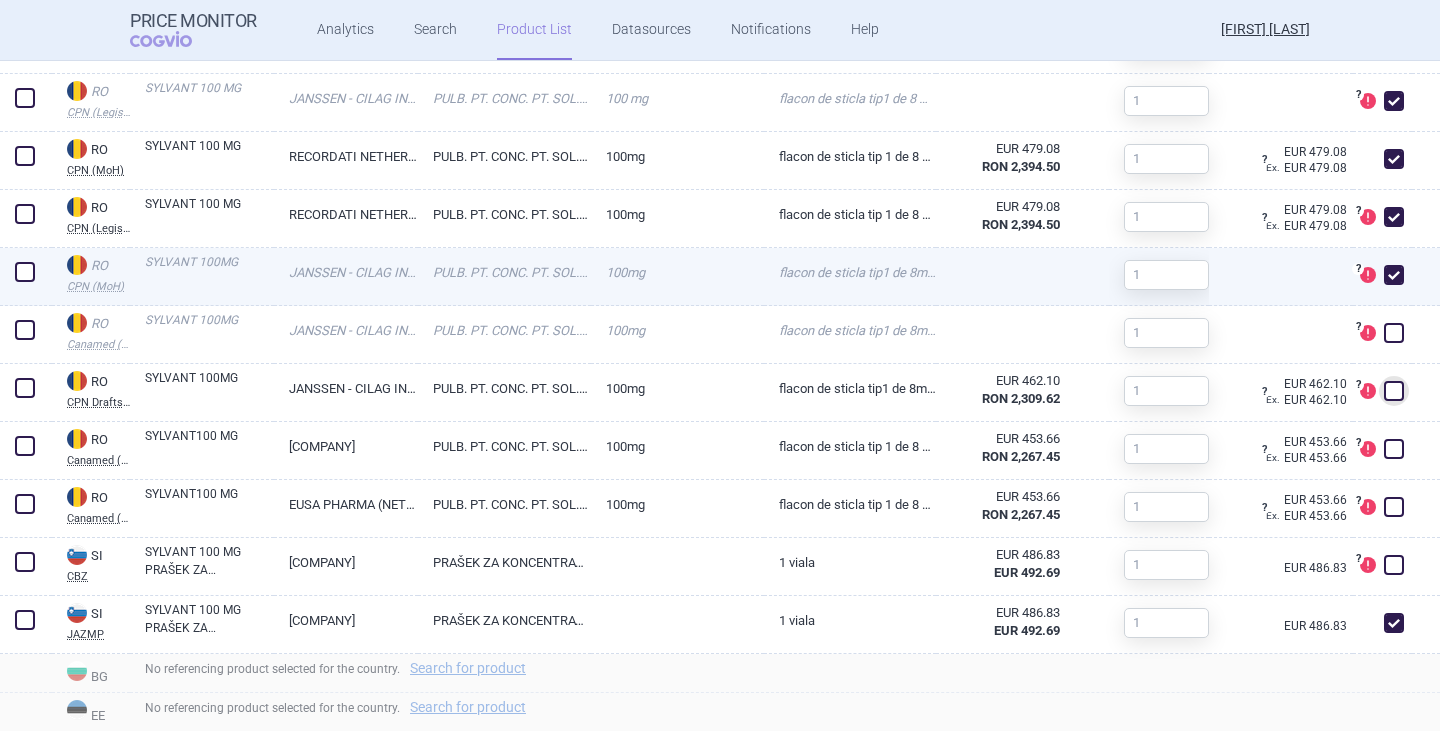 checkbox on "false" 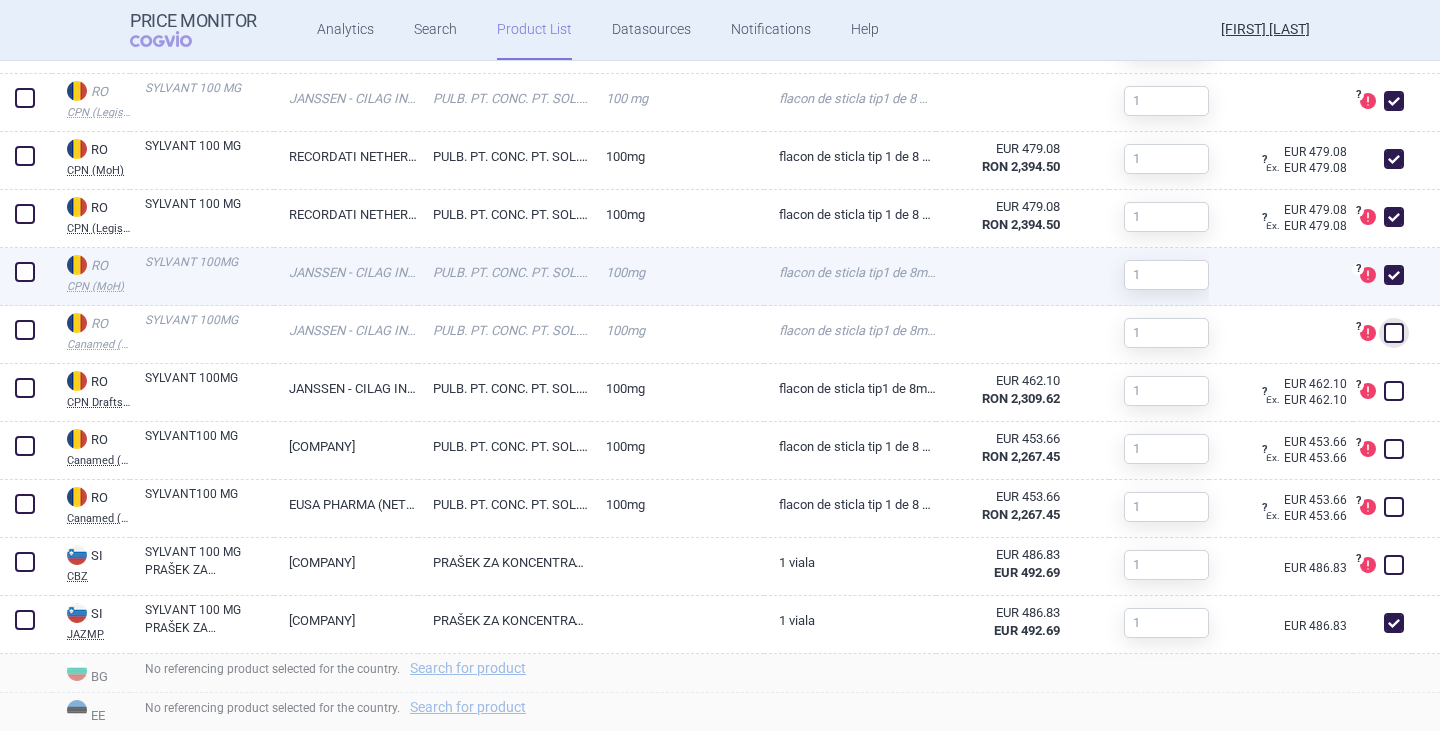 click at bounding box center (1394, 275) 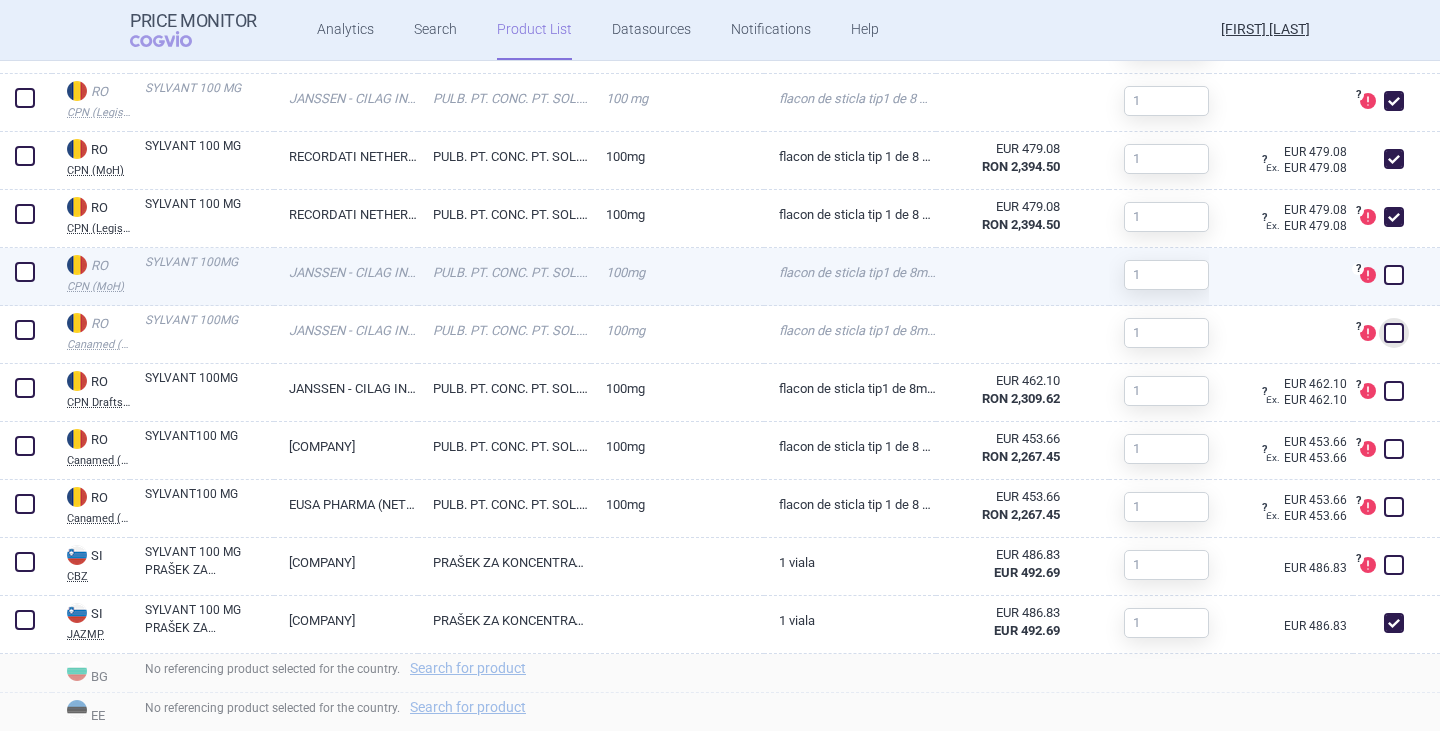 checkbox on "false" 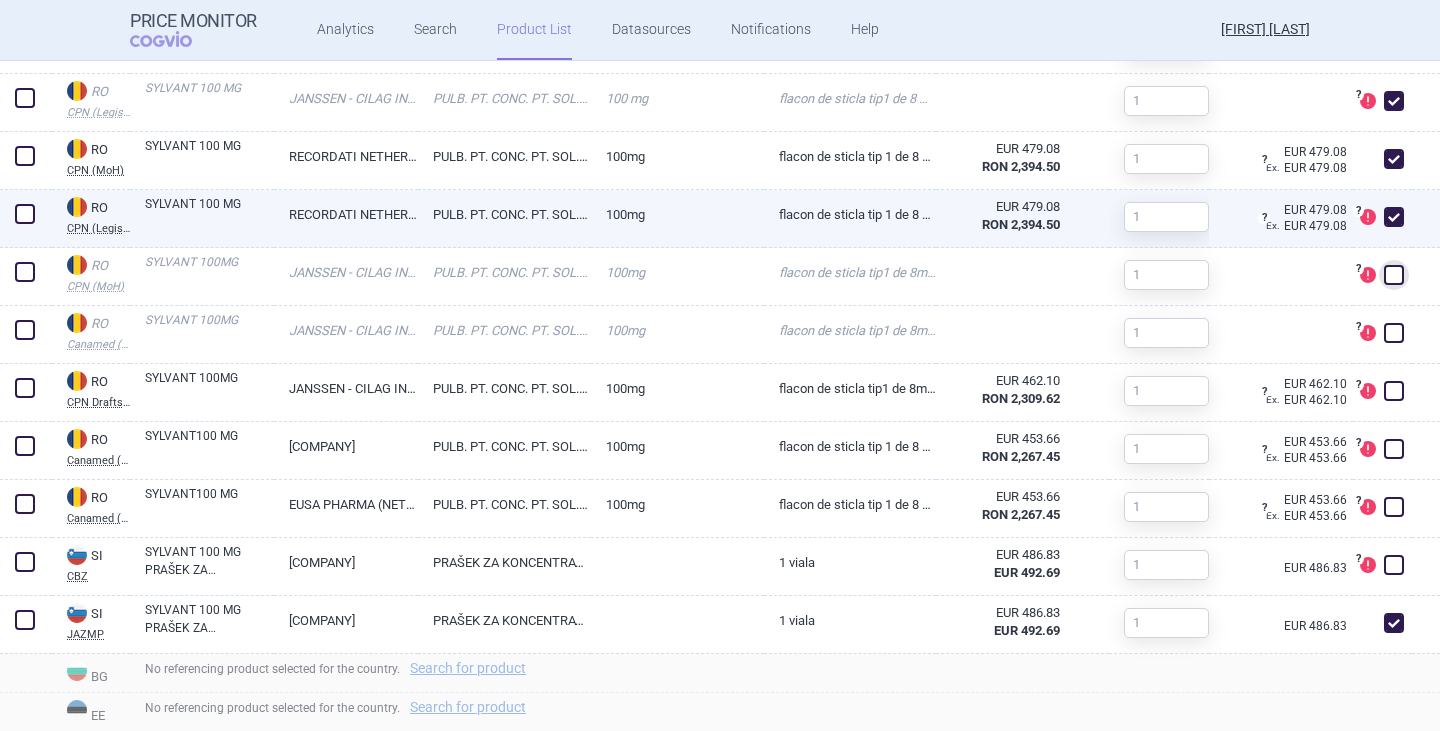 click at bounding box center (1394, 217) 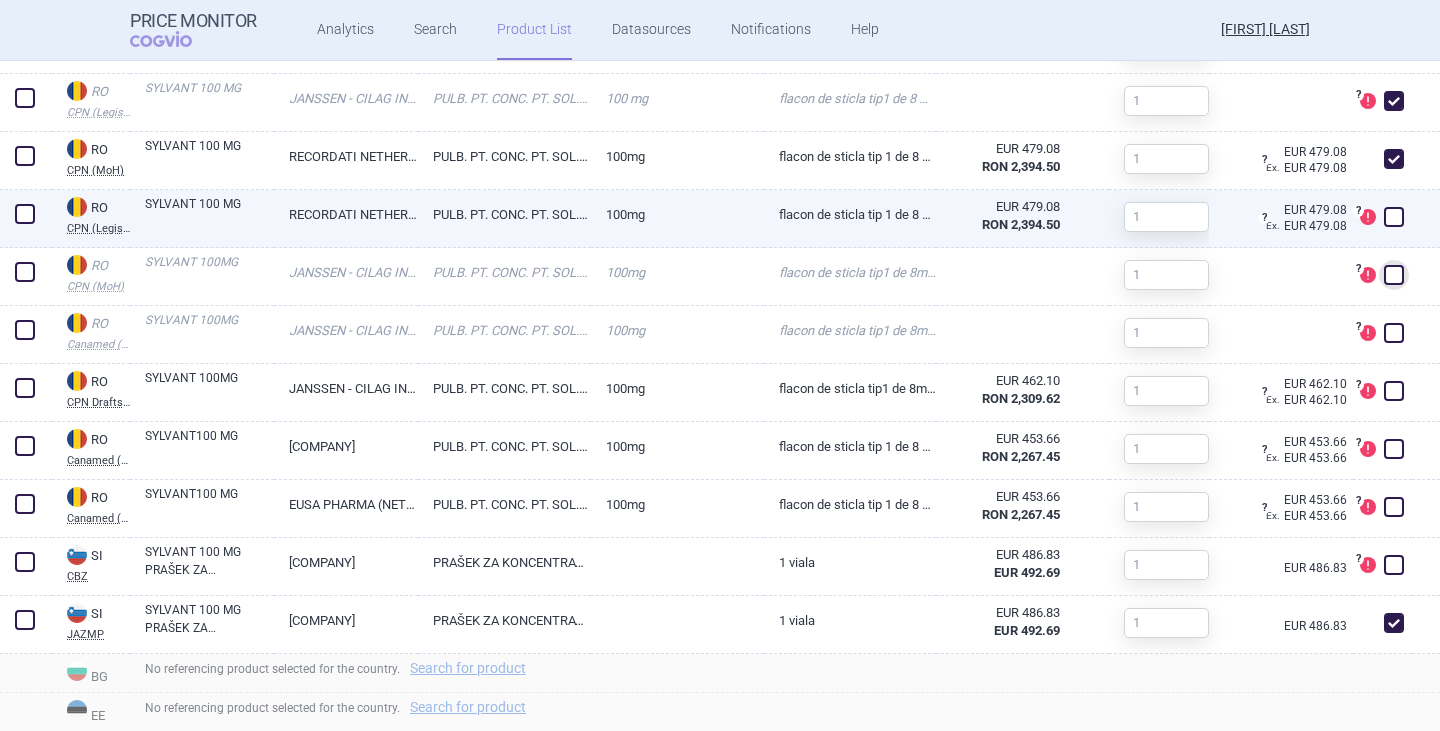checkbox on "false" 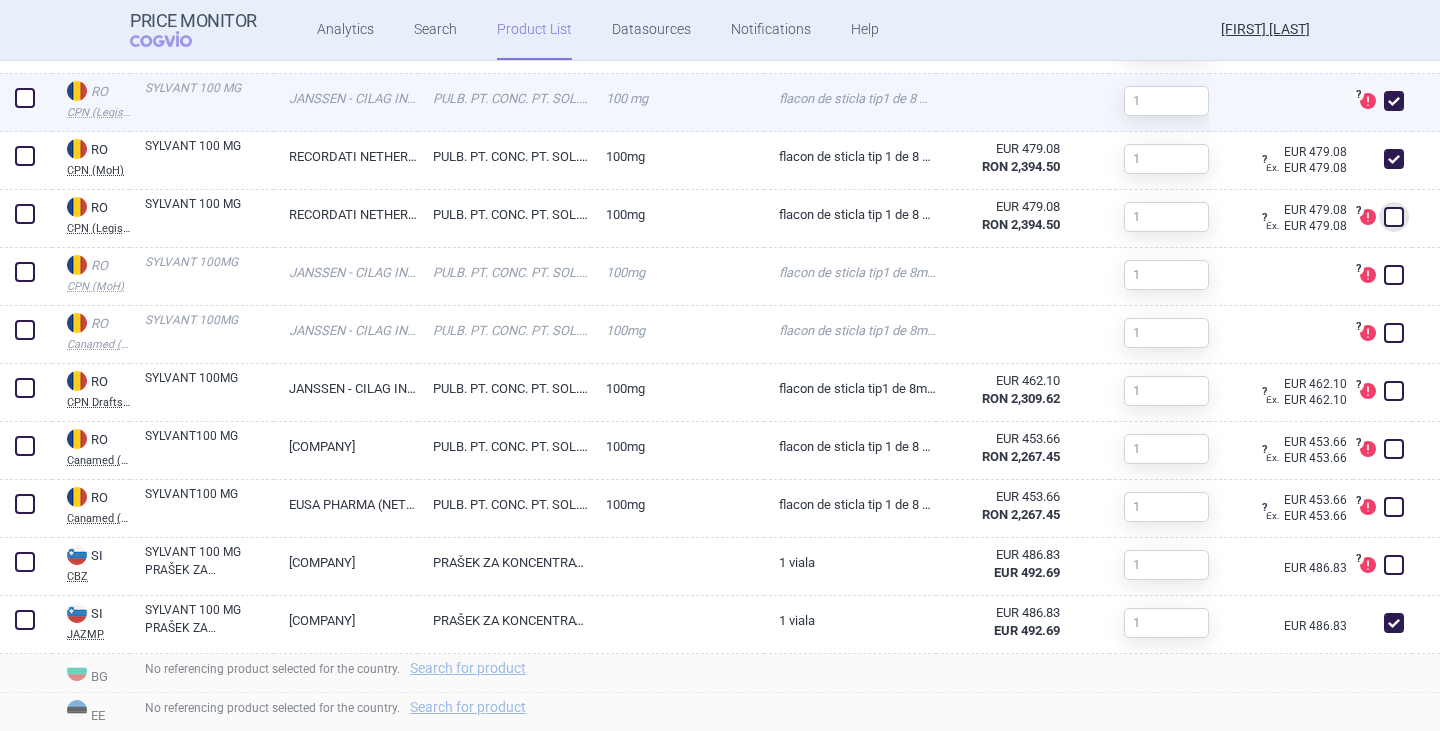 click at bounding box center [1394, 101] 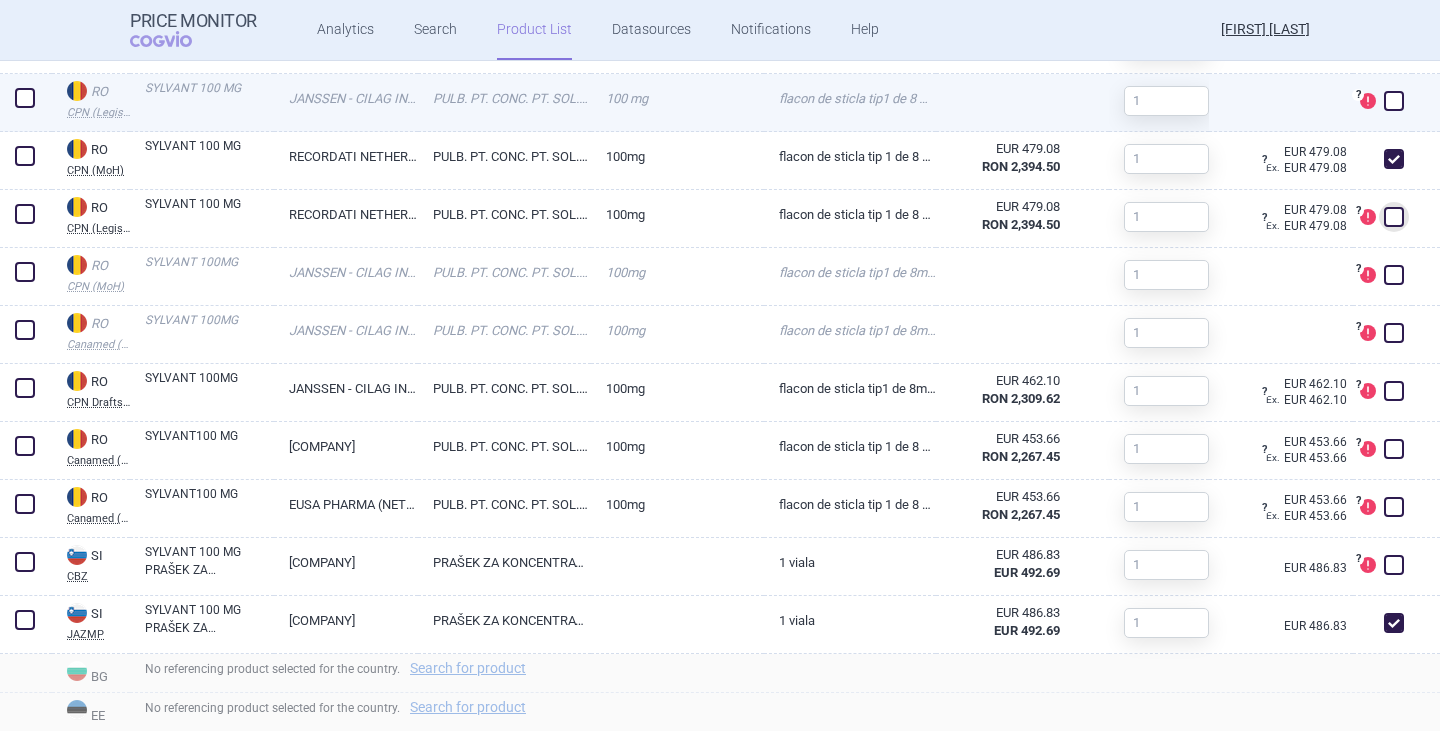 checkbox on "false" 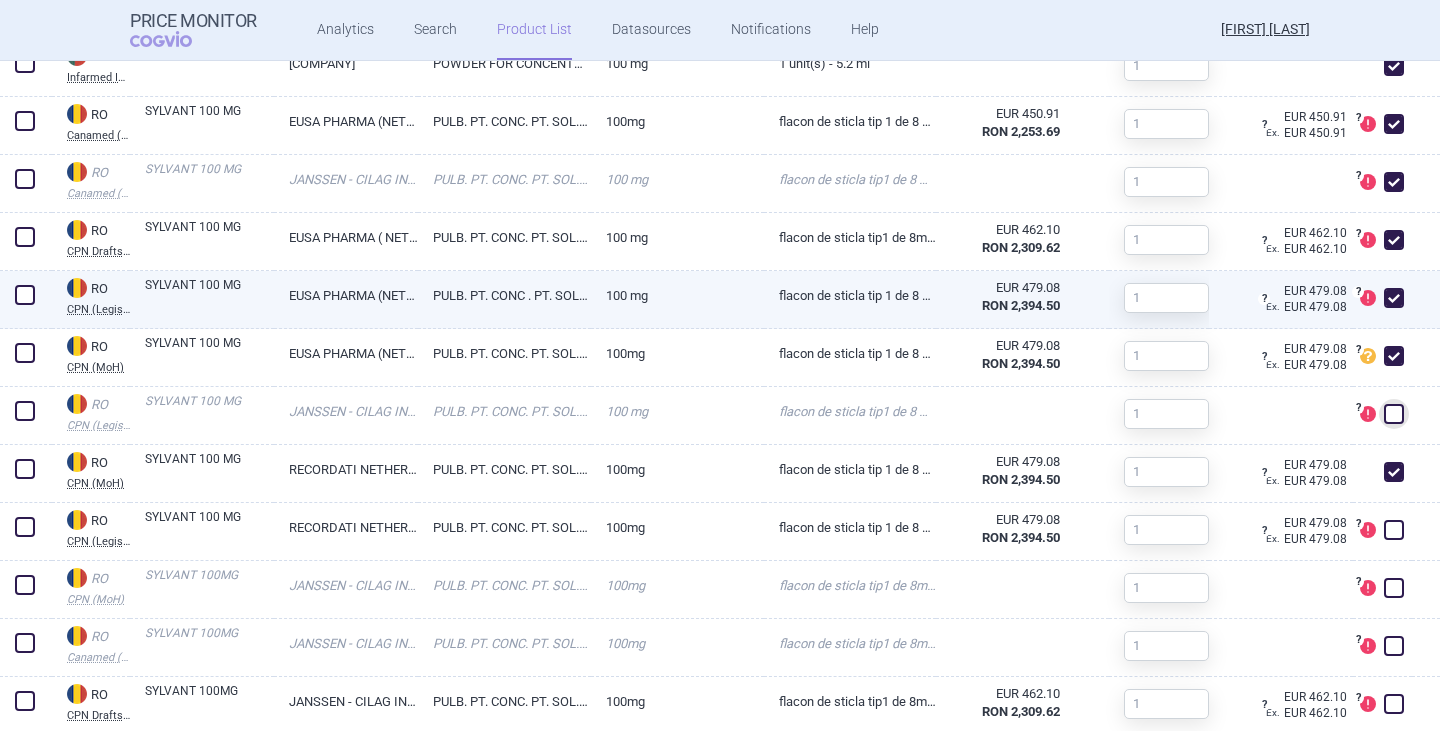 scroll, scrollTop: 2314, scrollLeft: 0, axis: vertical 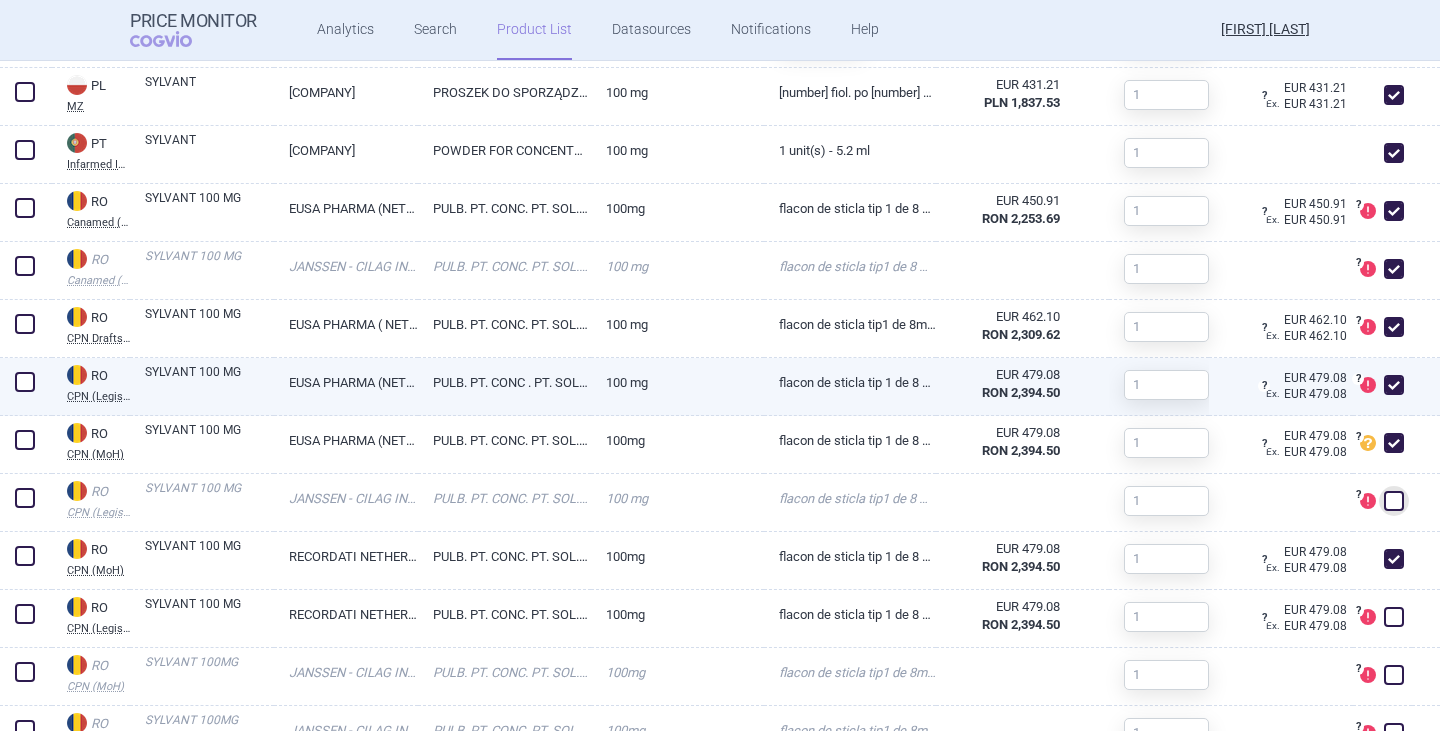 click at bounding box center [1394, 385] 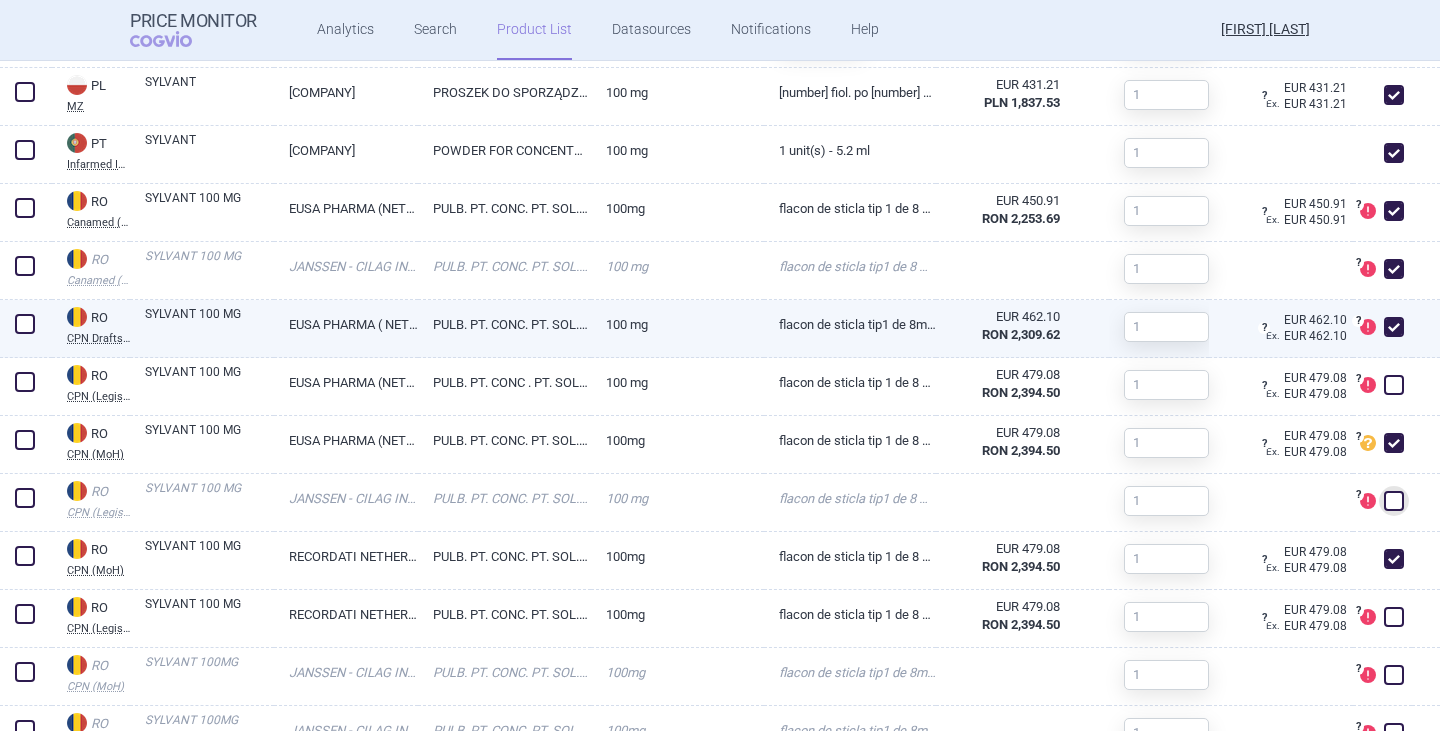 checkbox on "false" 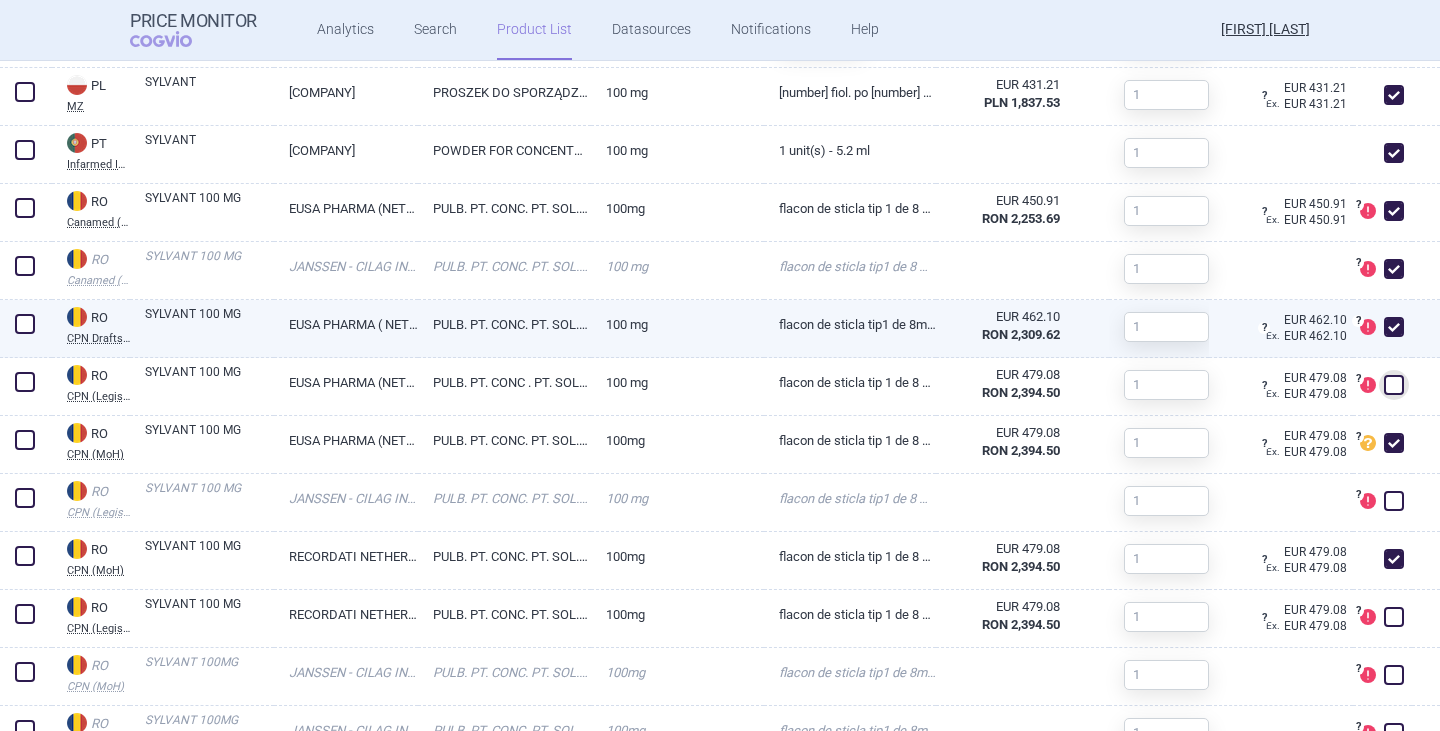 click at bounding box center [1394, 327] 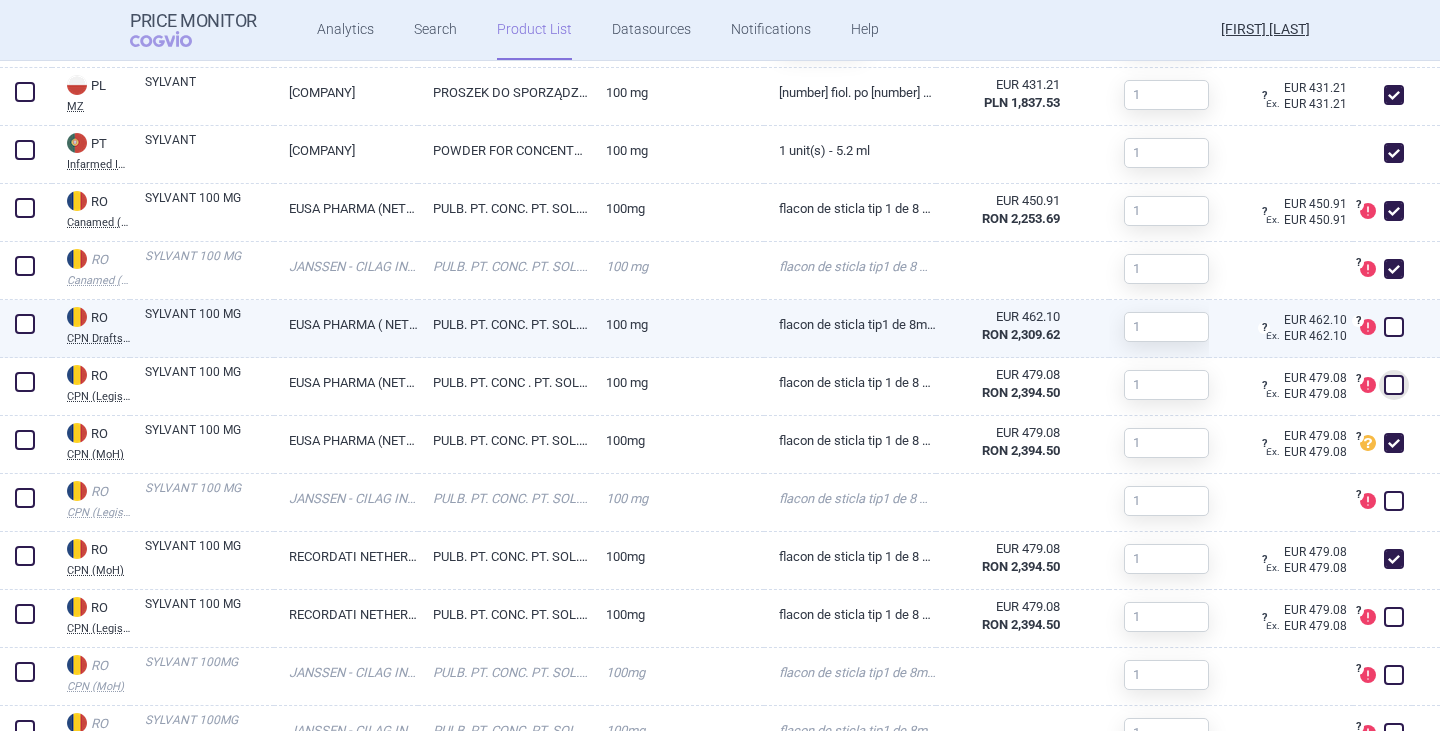 checkbox on "false" 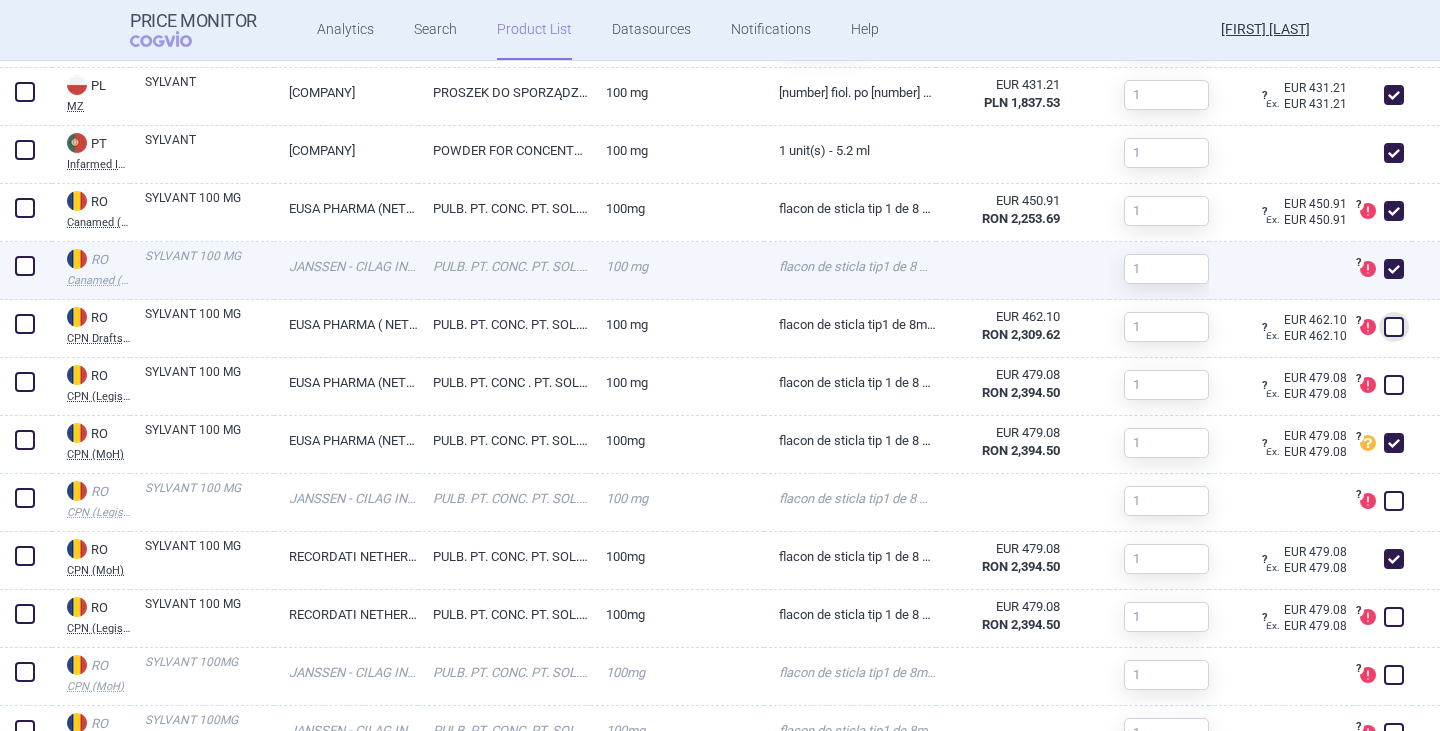 click at bounding box center [1394, 269] 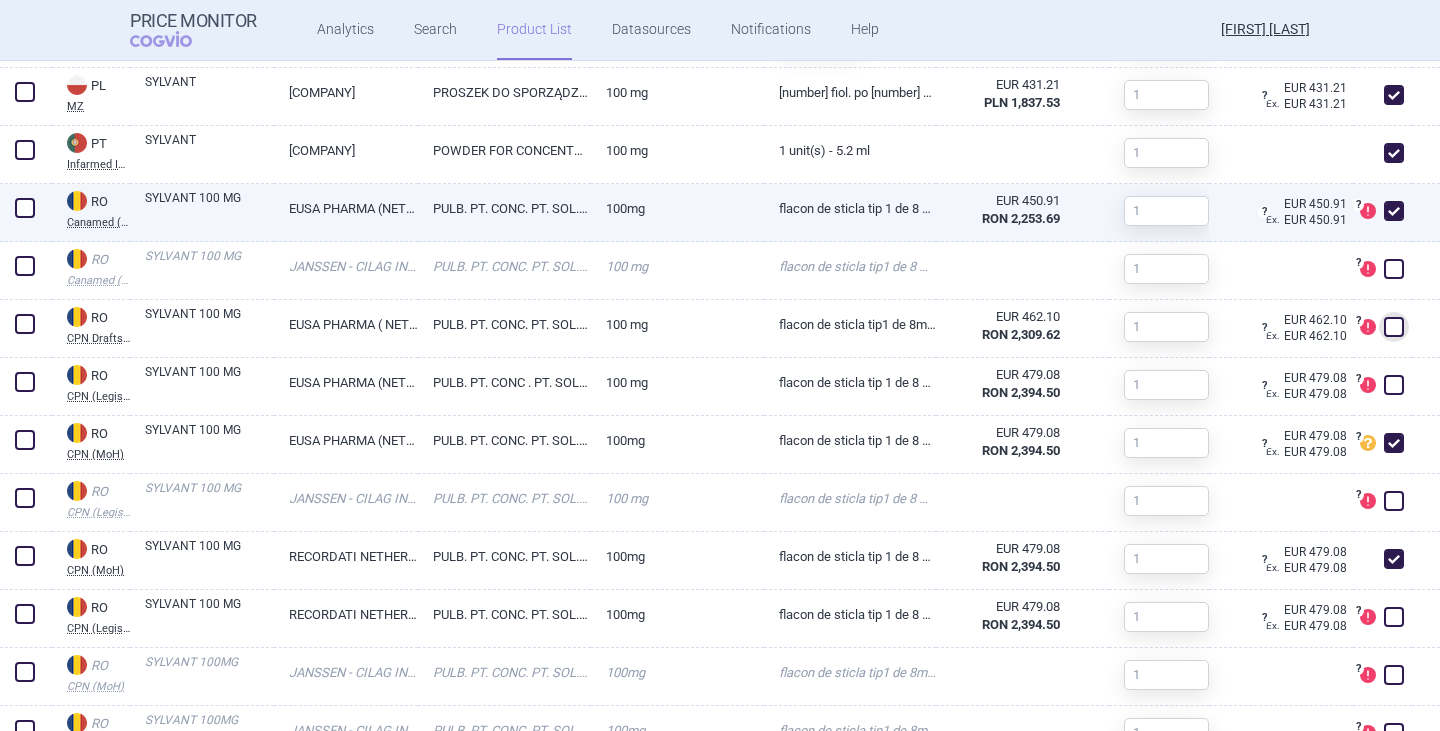 checkbox on "false" 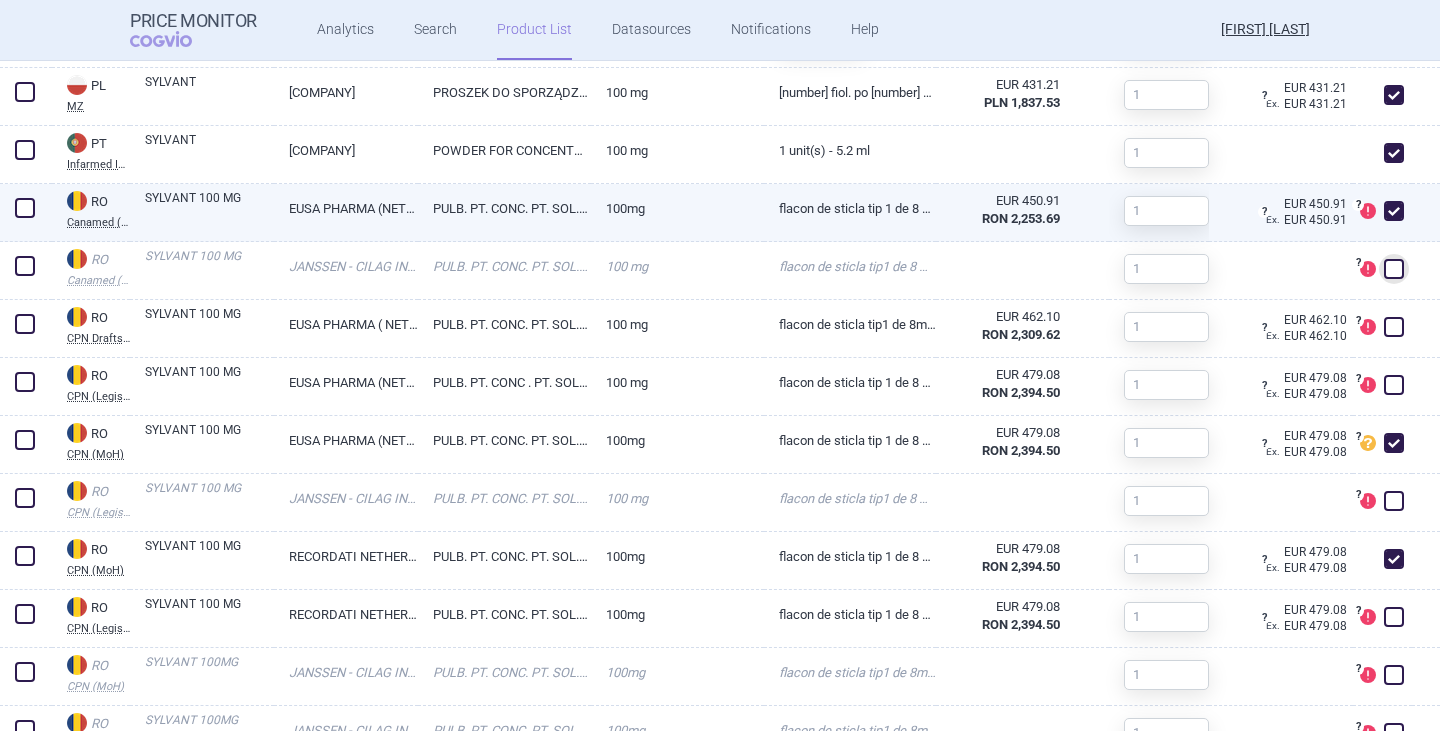 click at bounding box center [1394, 211] 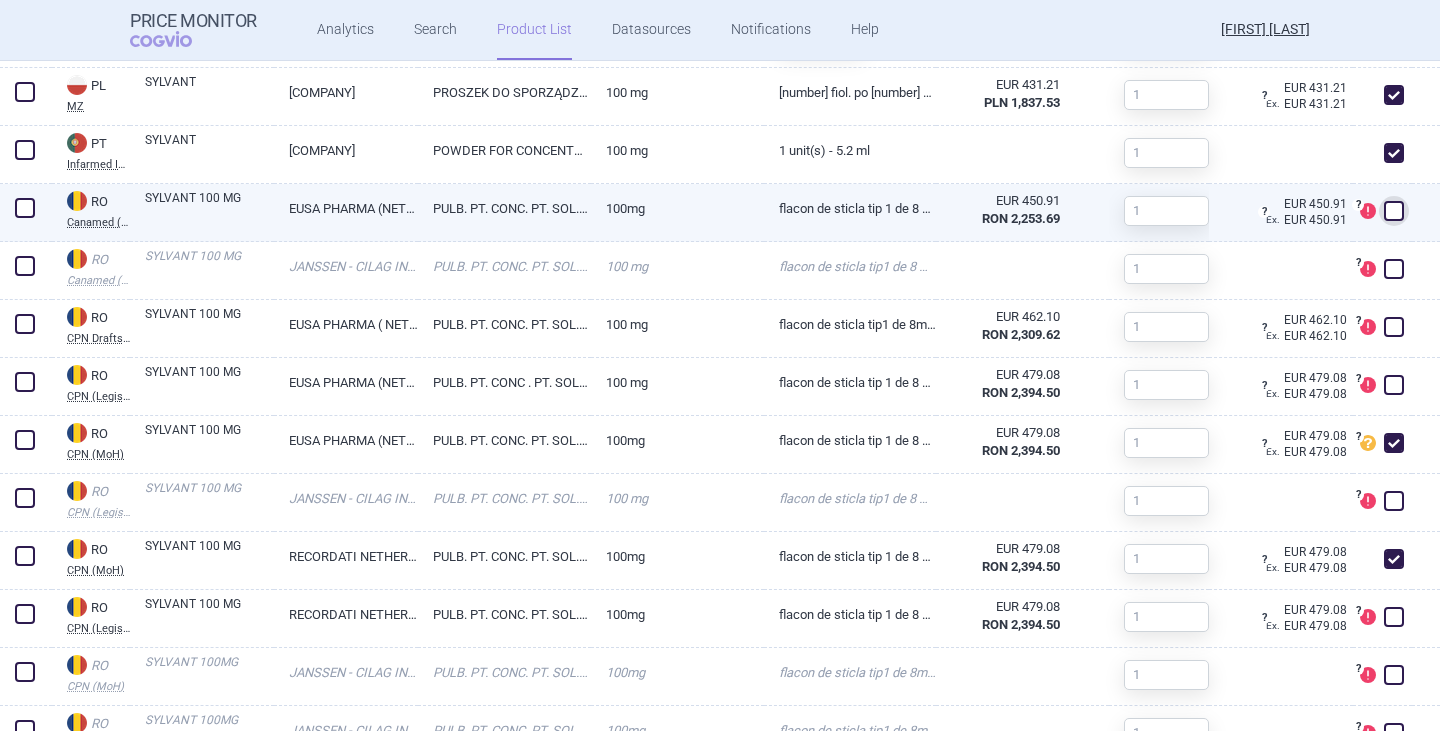 click at bounding box center (1394, 211) 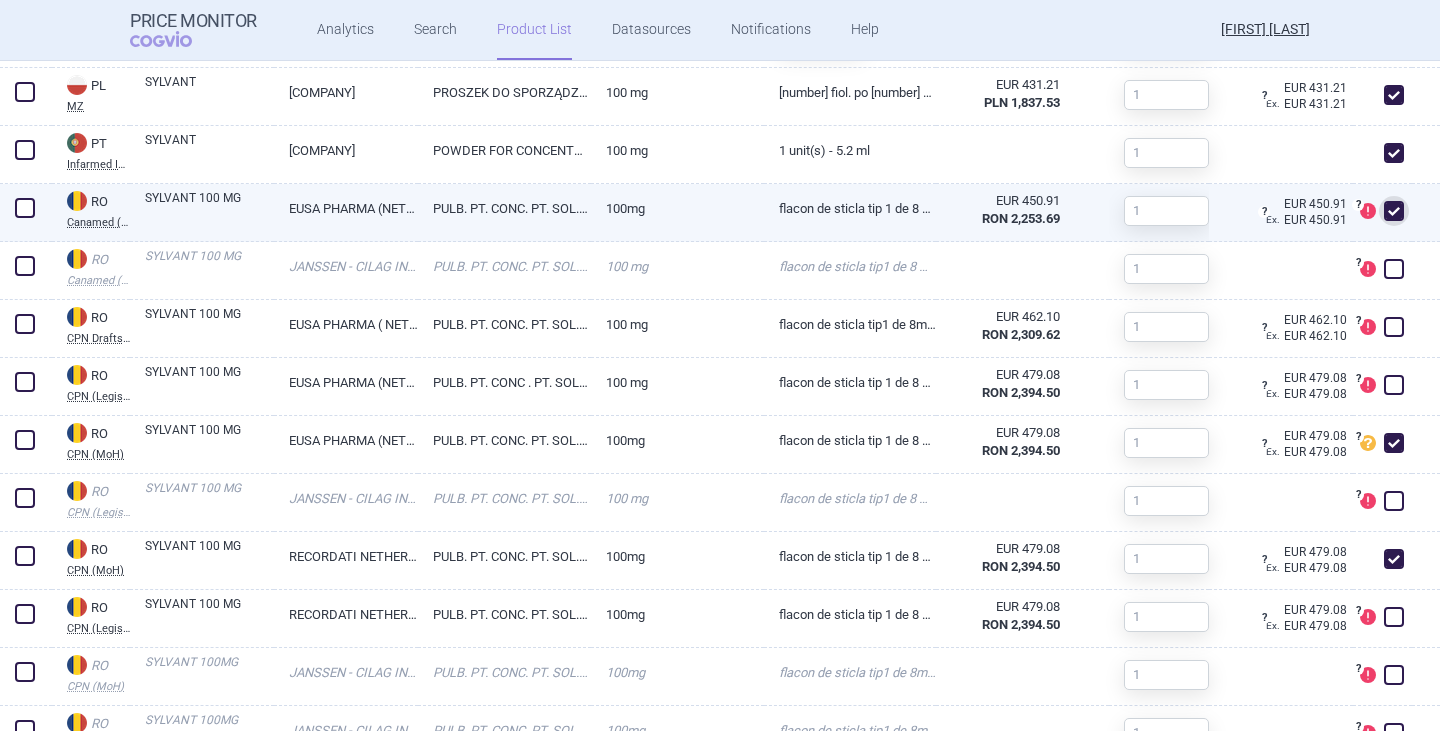 click at bounding box center [1394, 211] 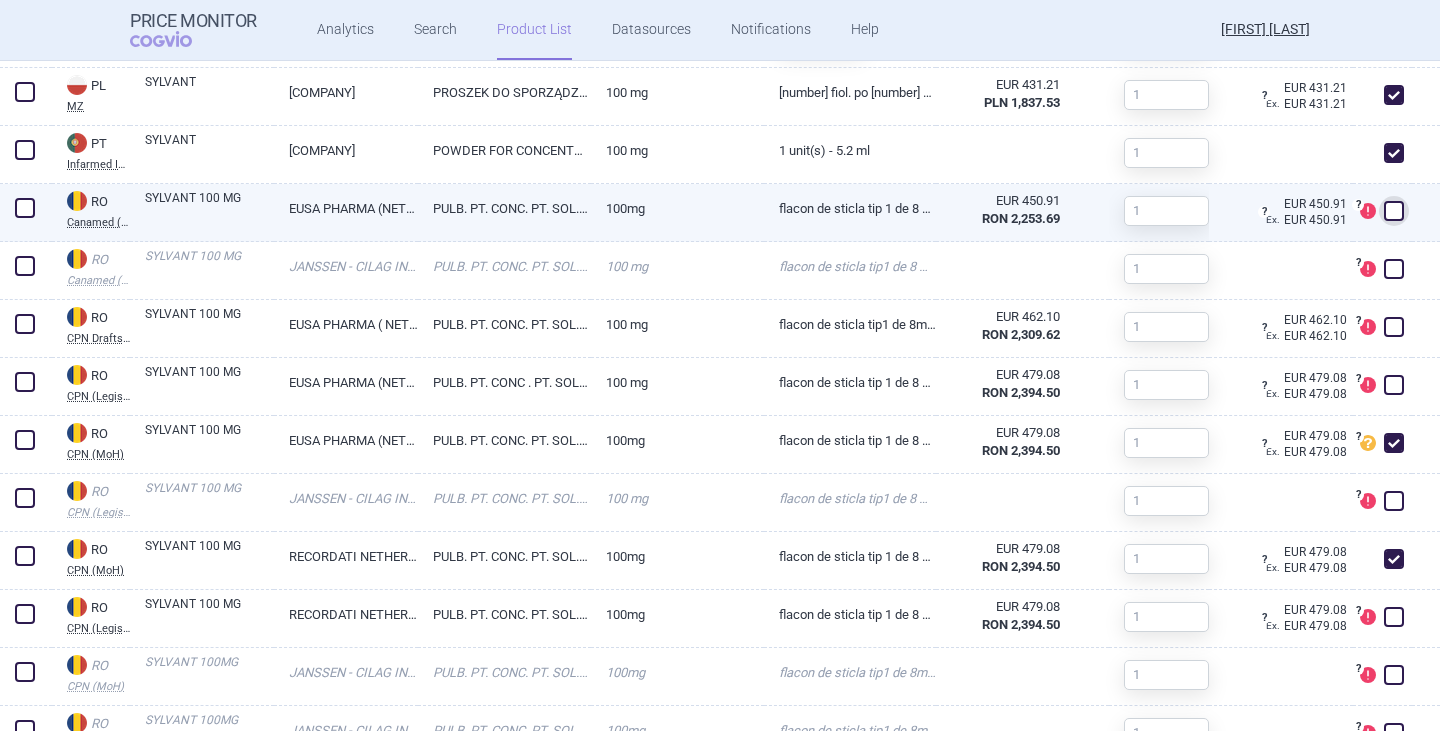 checkbox on "false" 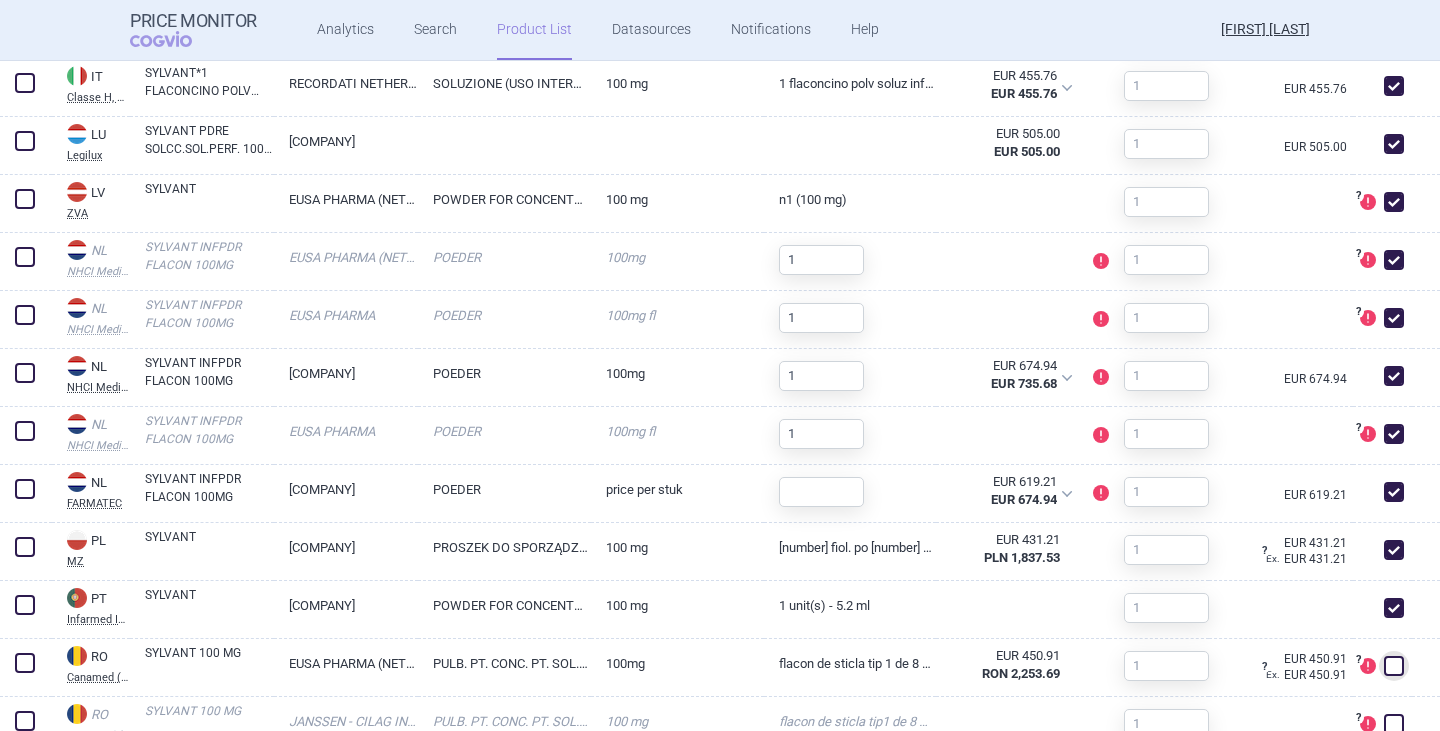 scroll, scrollTop: 1714, scrollLeft: 0, axis: vertical 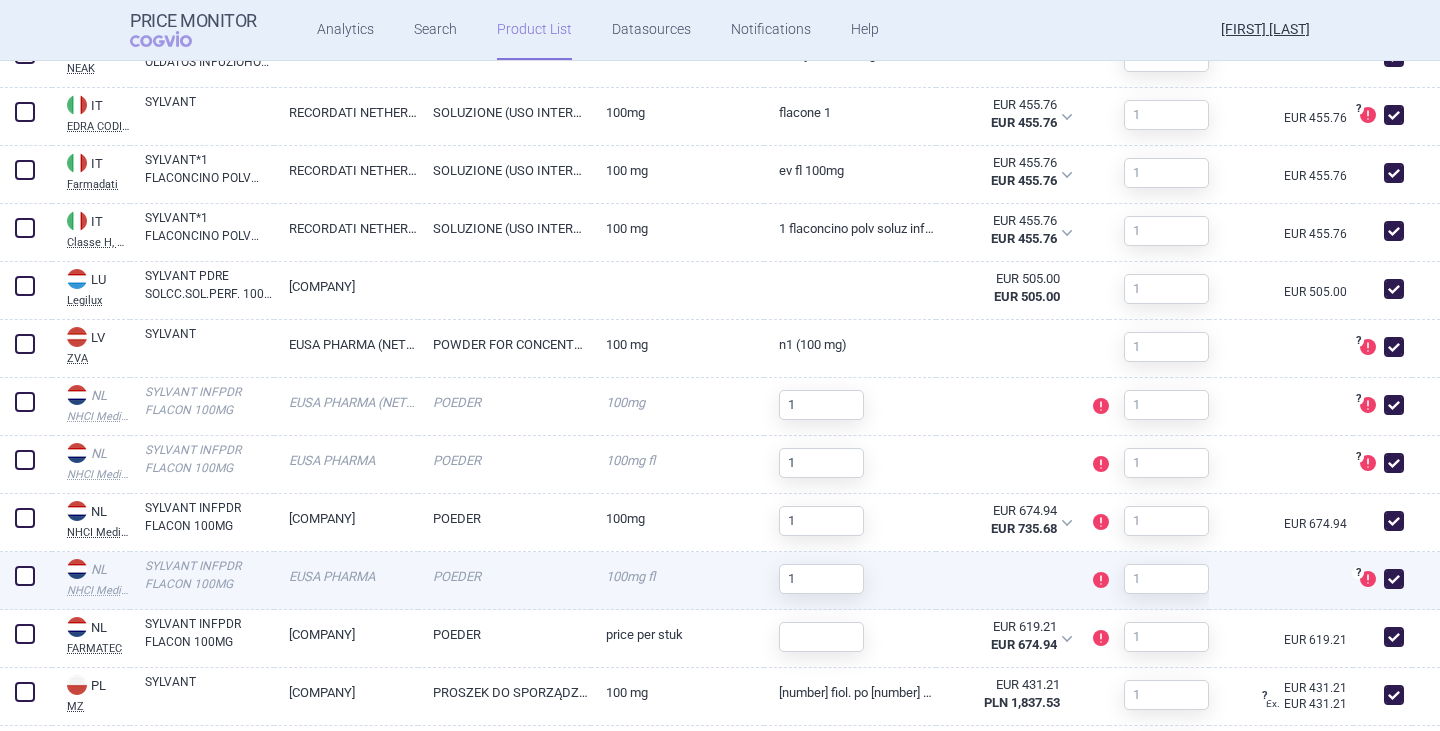 click at bounding box center (1394, 579) 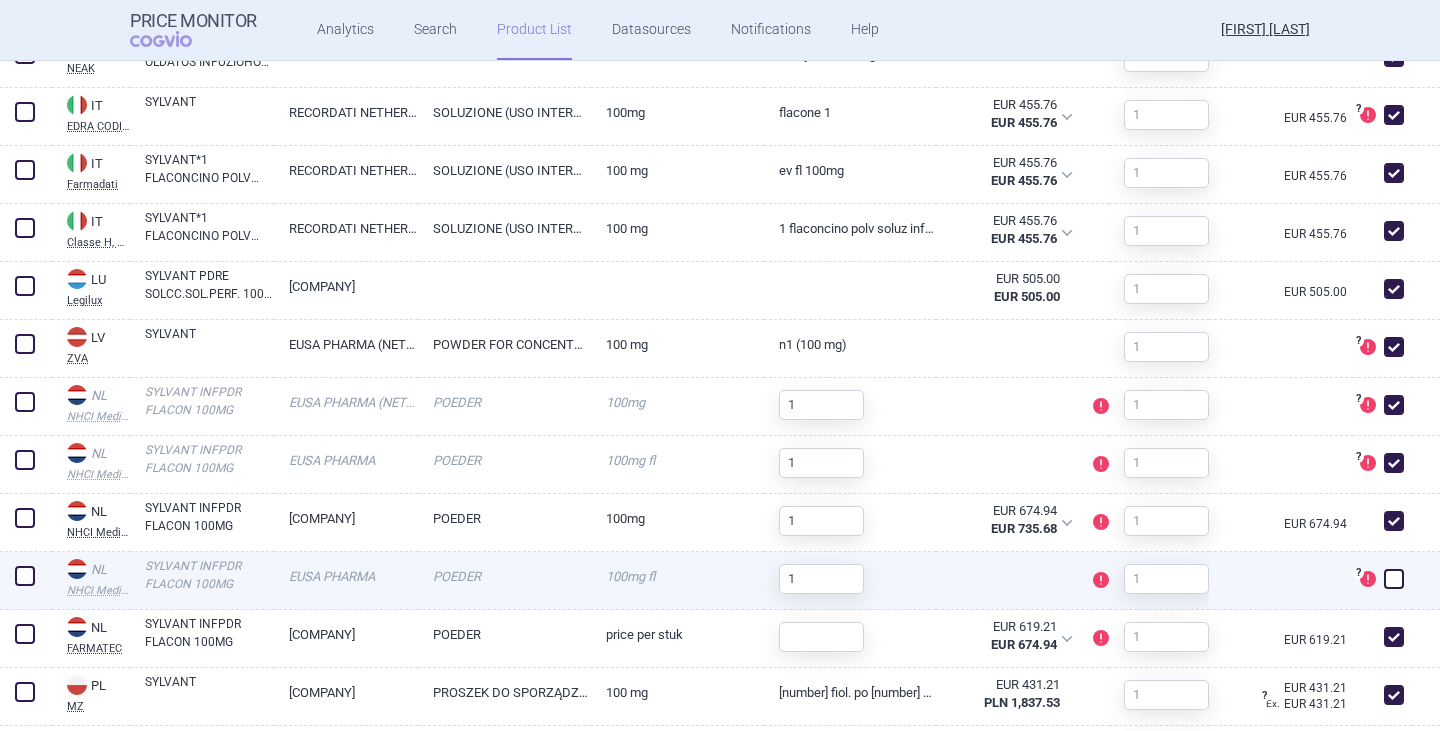 checkbox on "false" 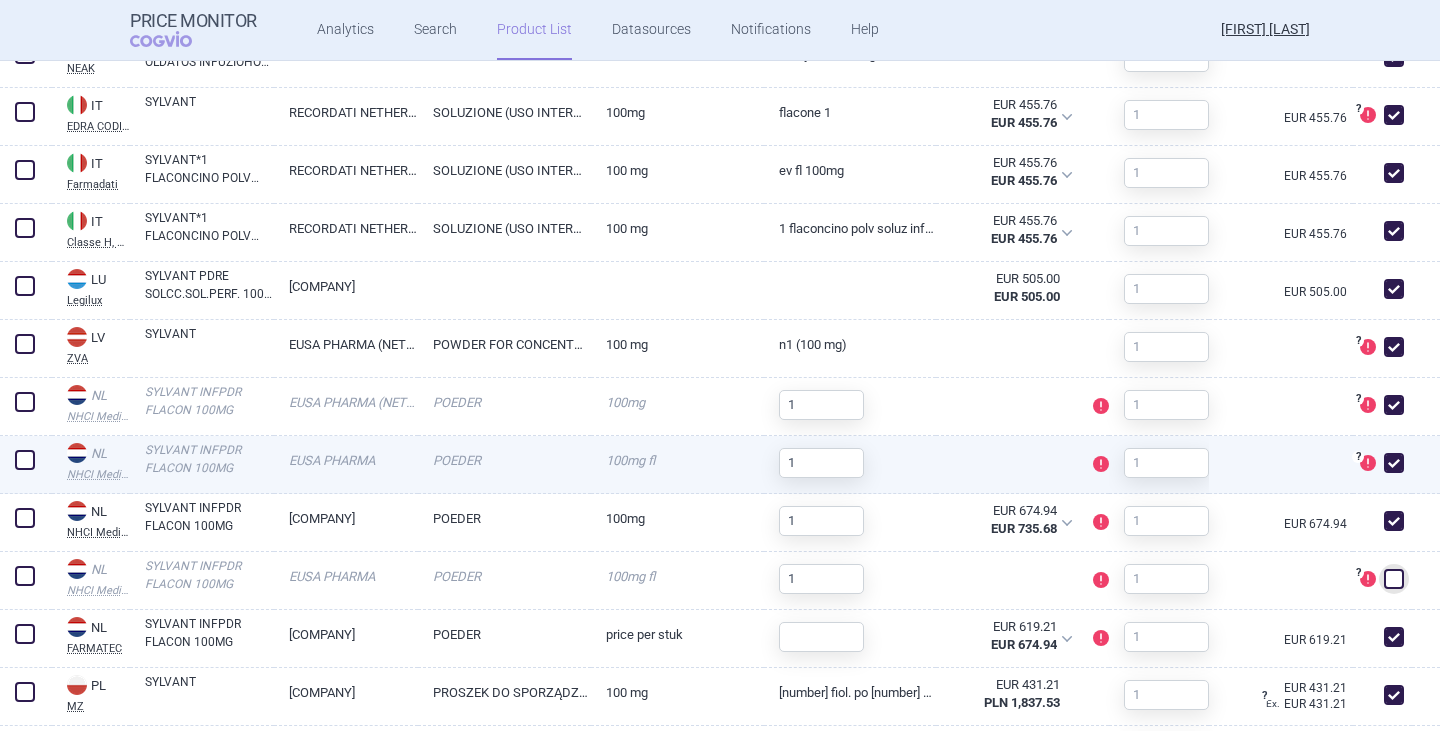 click at bounding box center [1394, 463] 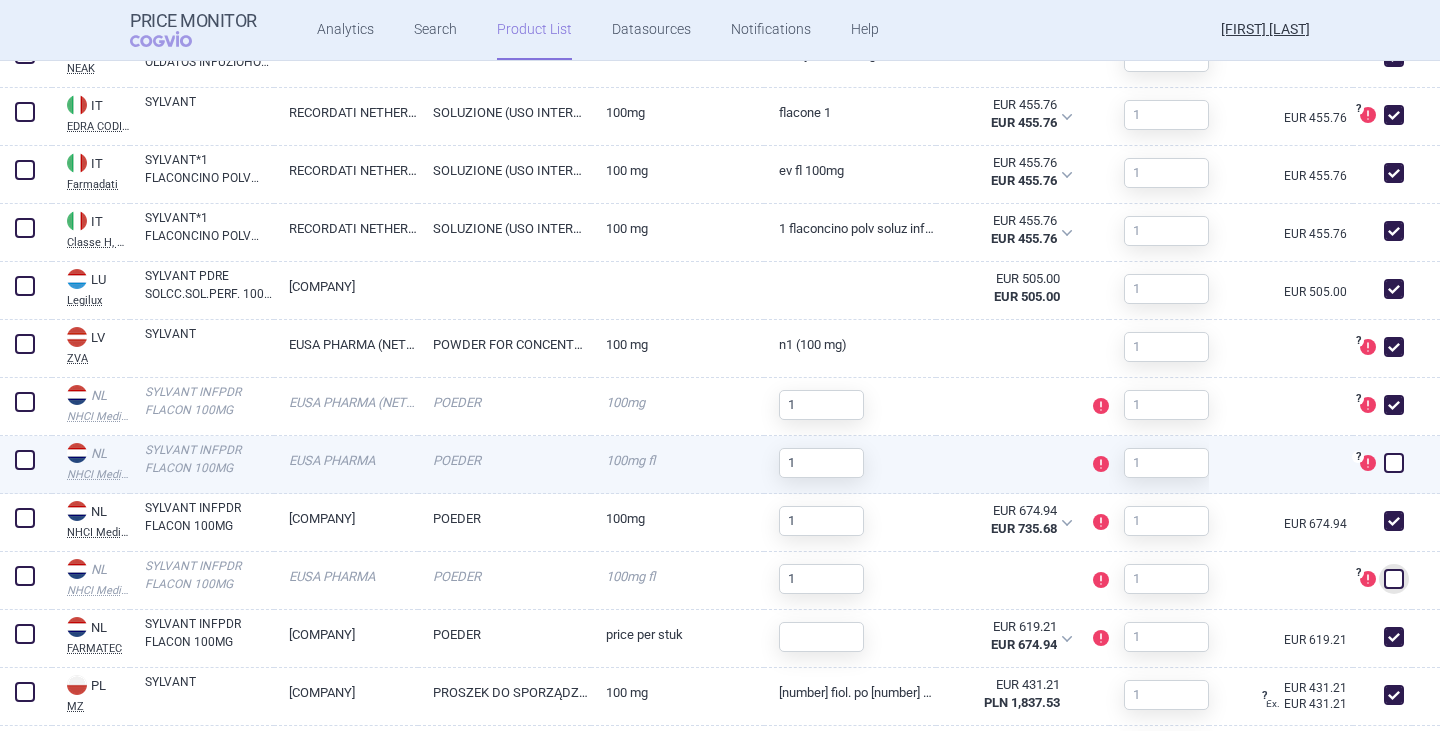 checkbox on "false" 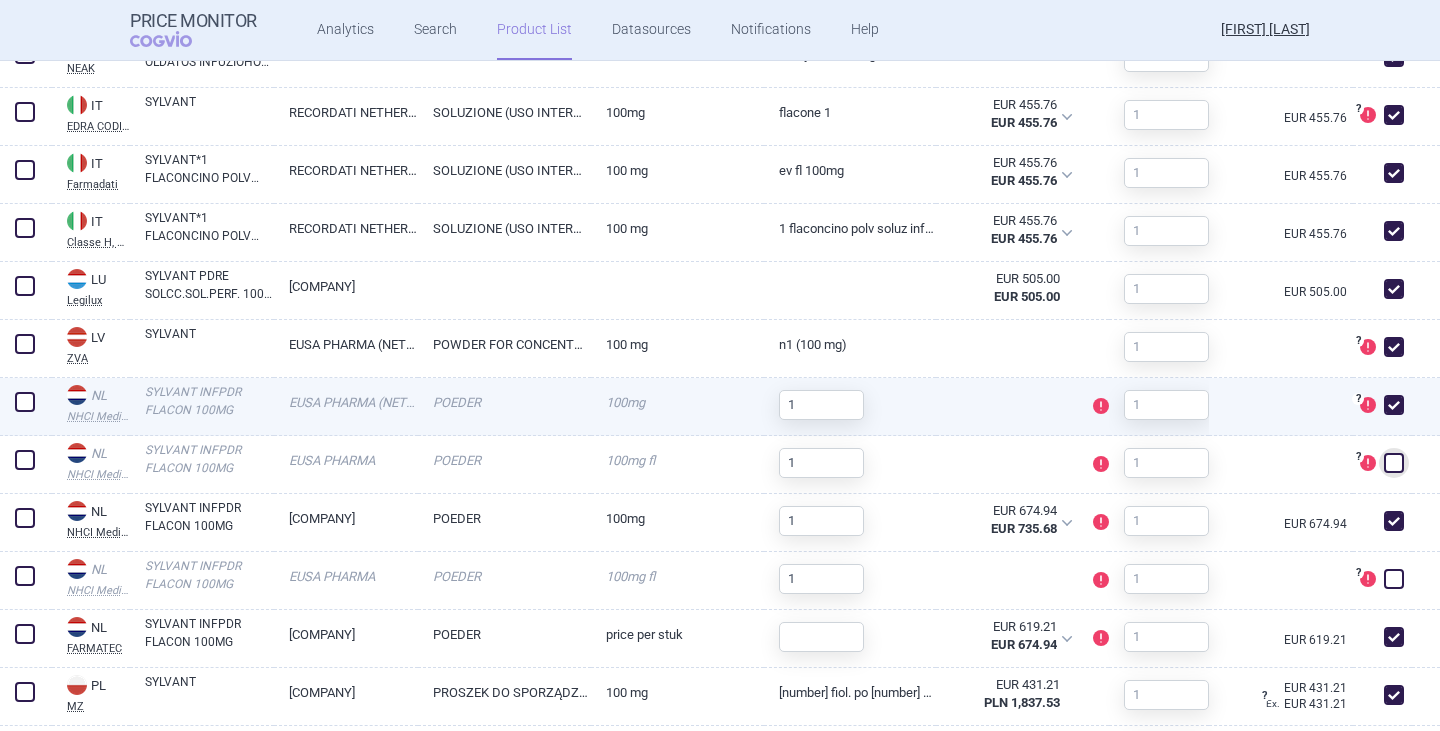 click at bounding box center [1394, 405] 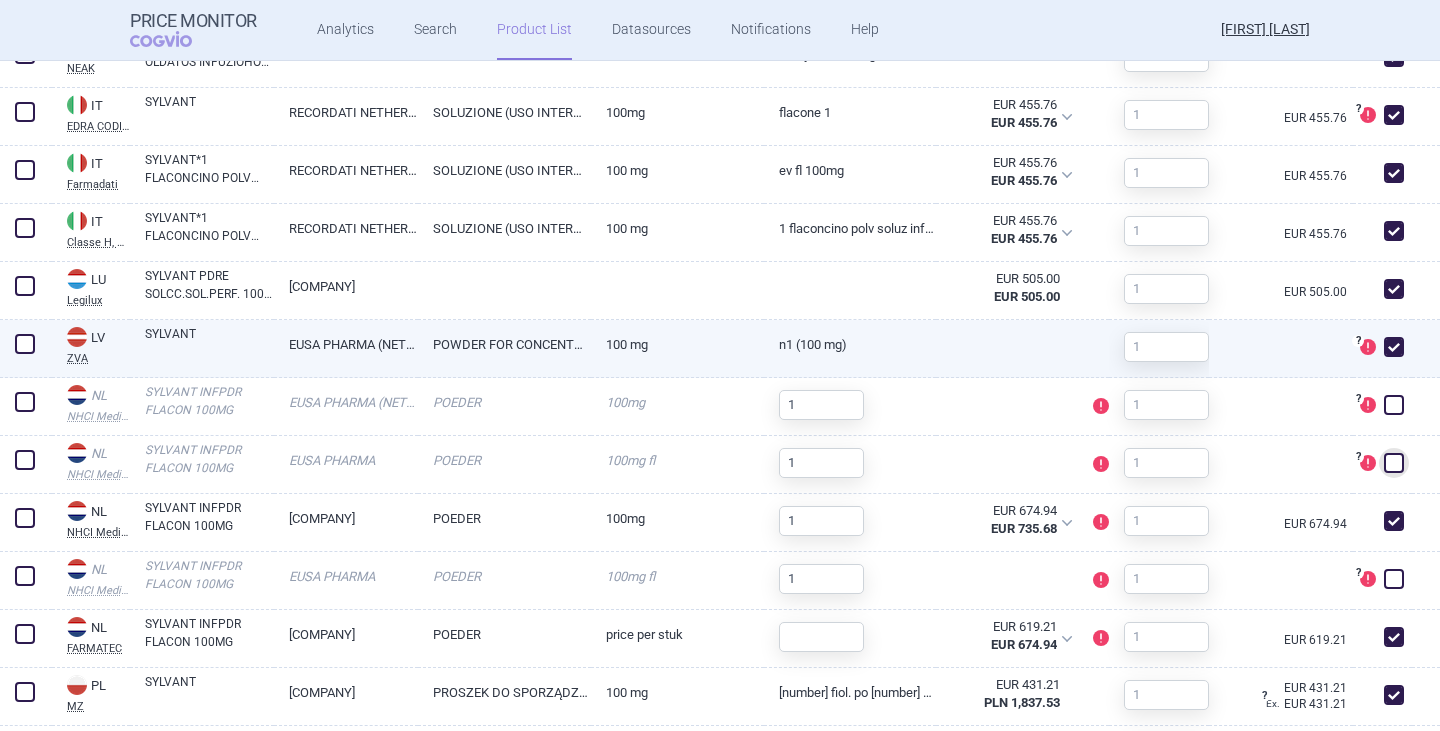 checkbox on "false" 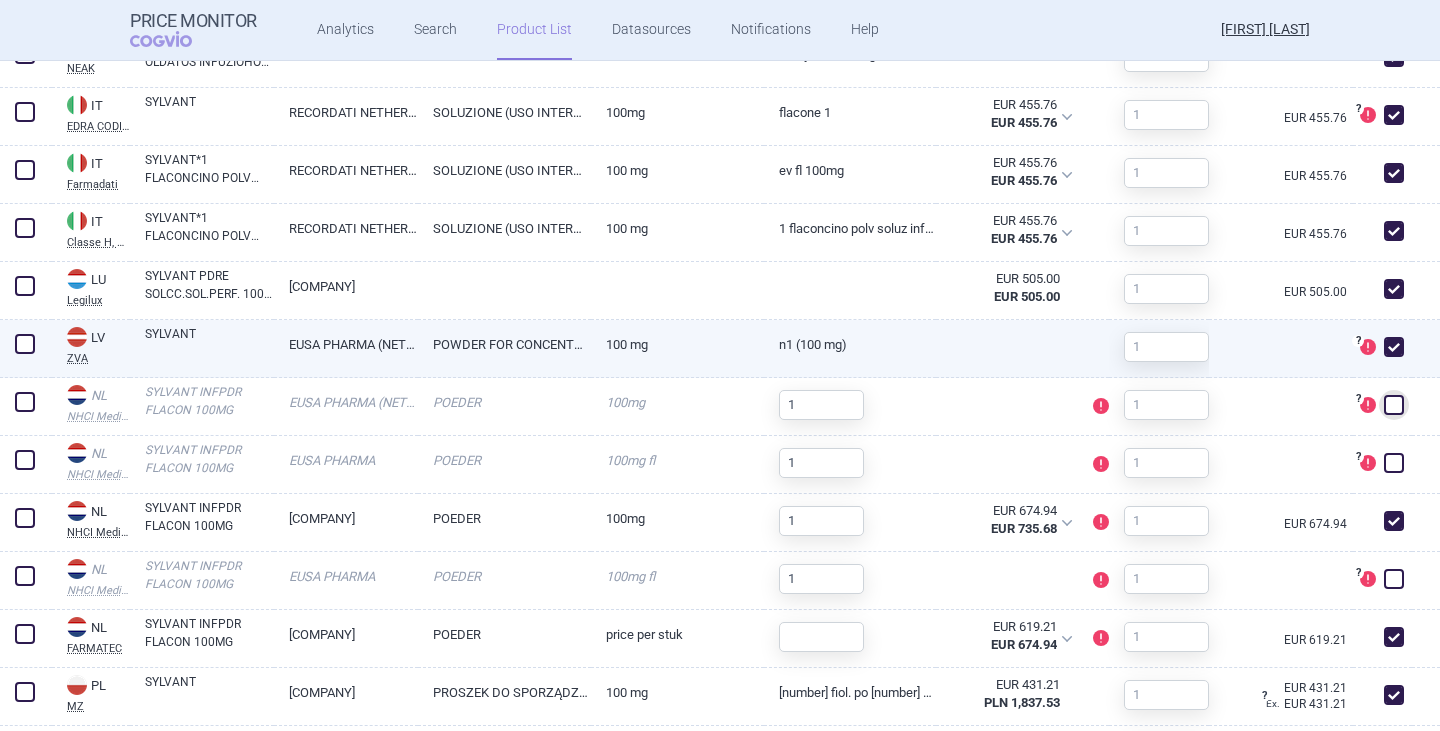 click at bounding box center (1394, 347) 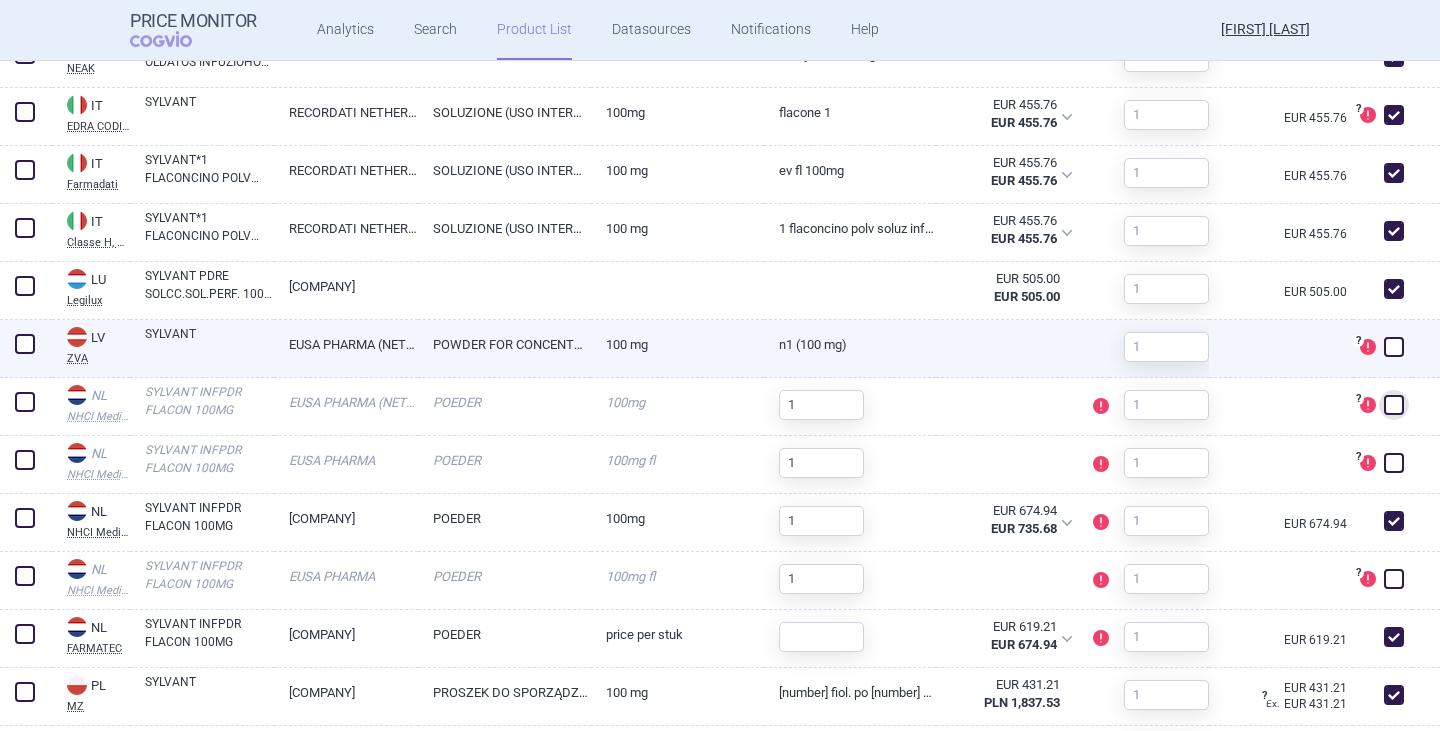 checkbox on "false" 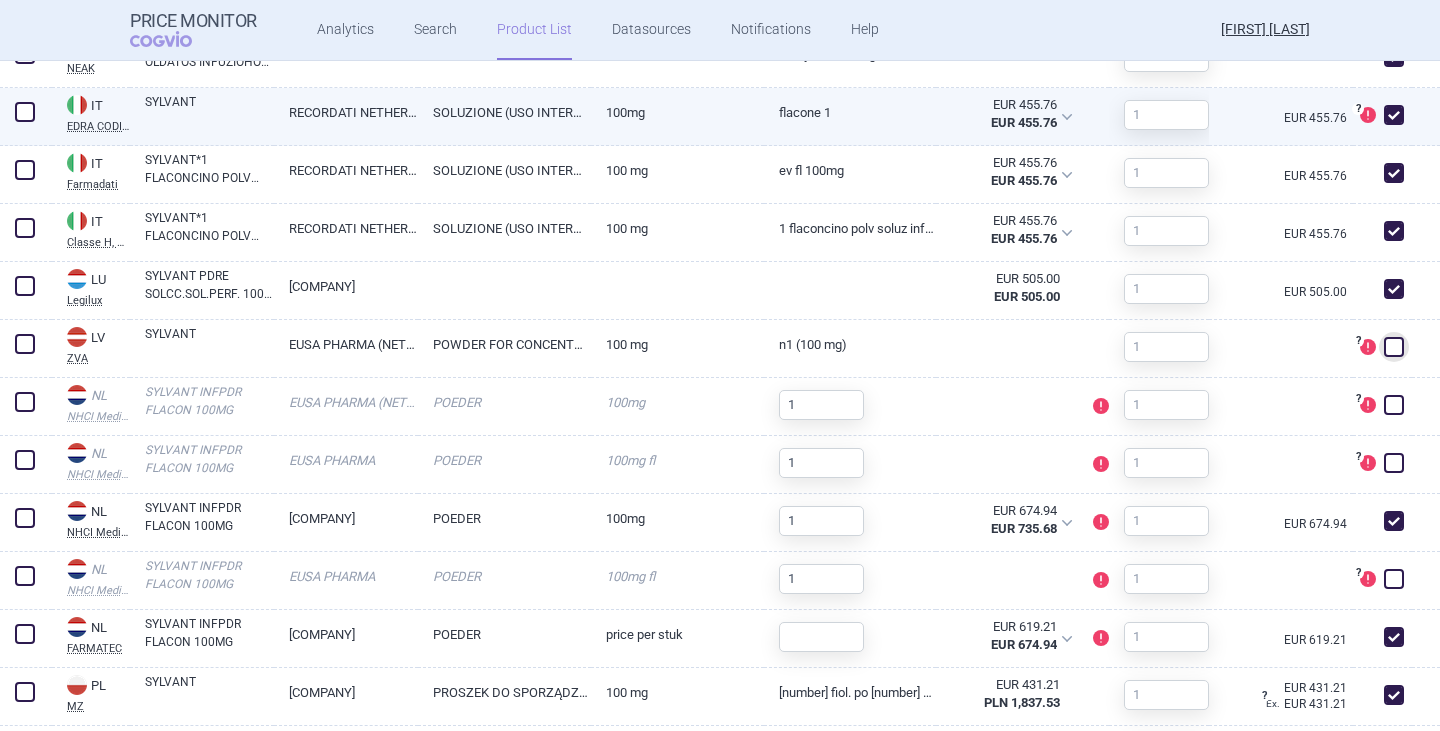 click at bounding box center (1394, 115) 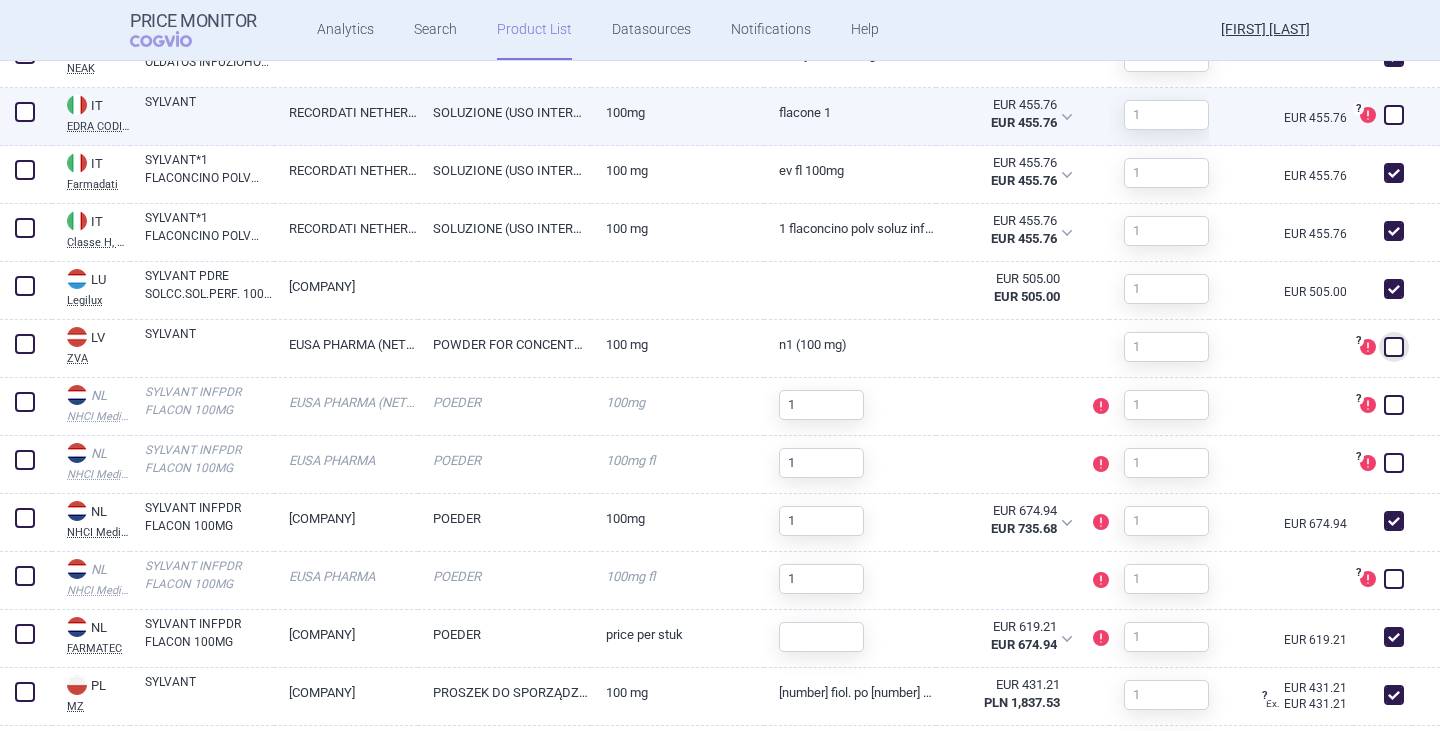 checkbox on "false" 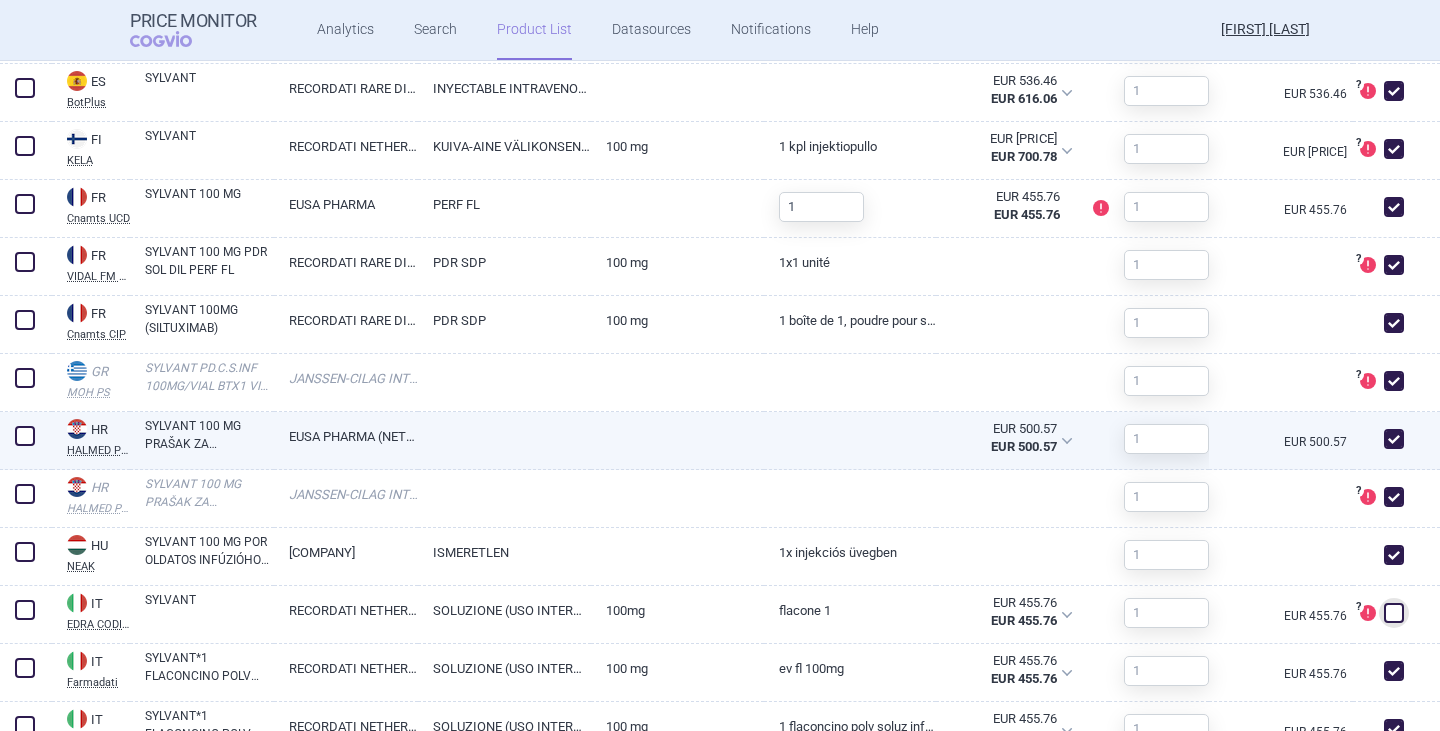 scroll, scrollTop: 1214, scrollLeft: 0, axis: vertical 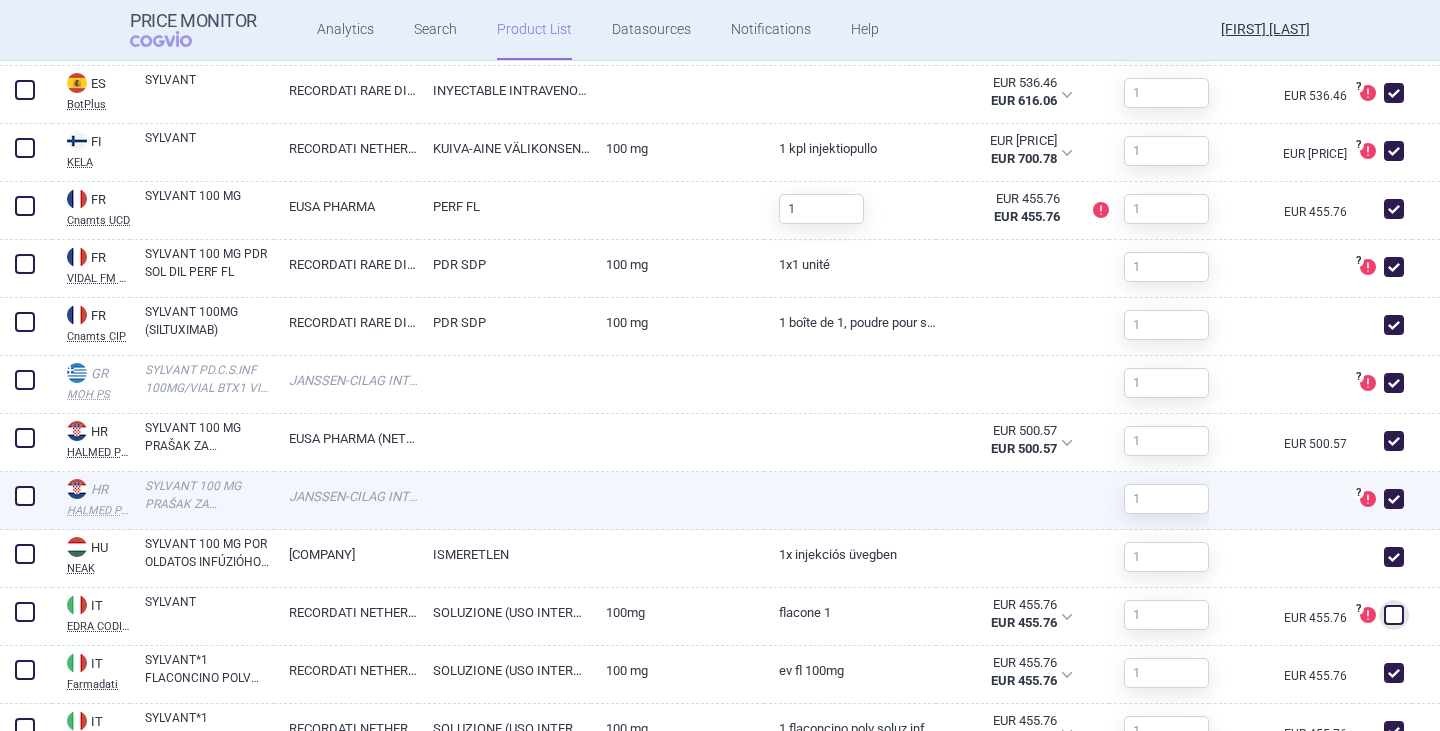click at bounding box center [1394, 499] 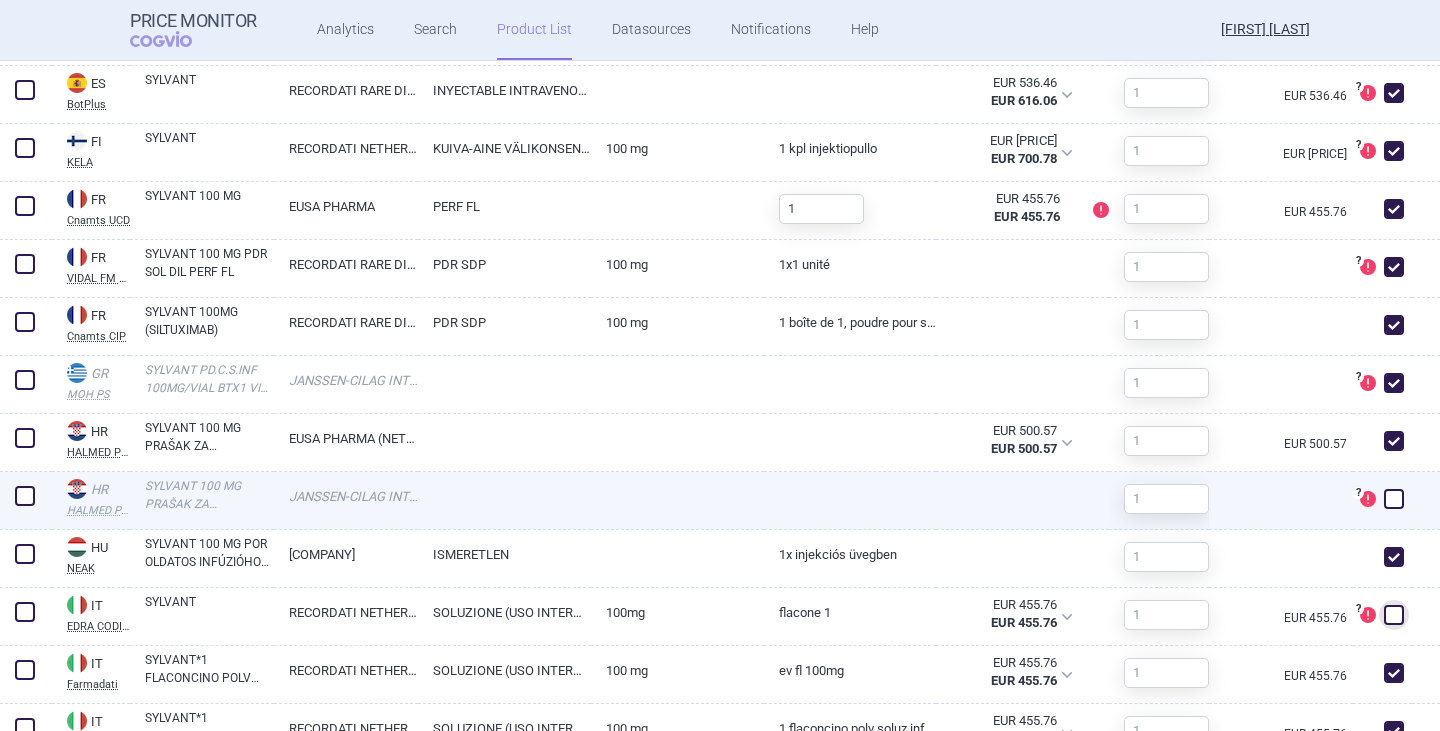 checkbox on "false" 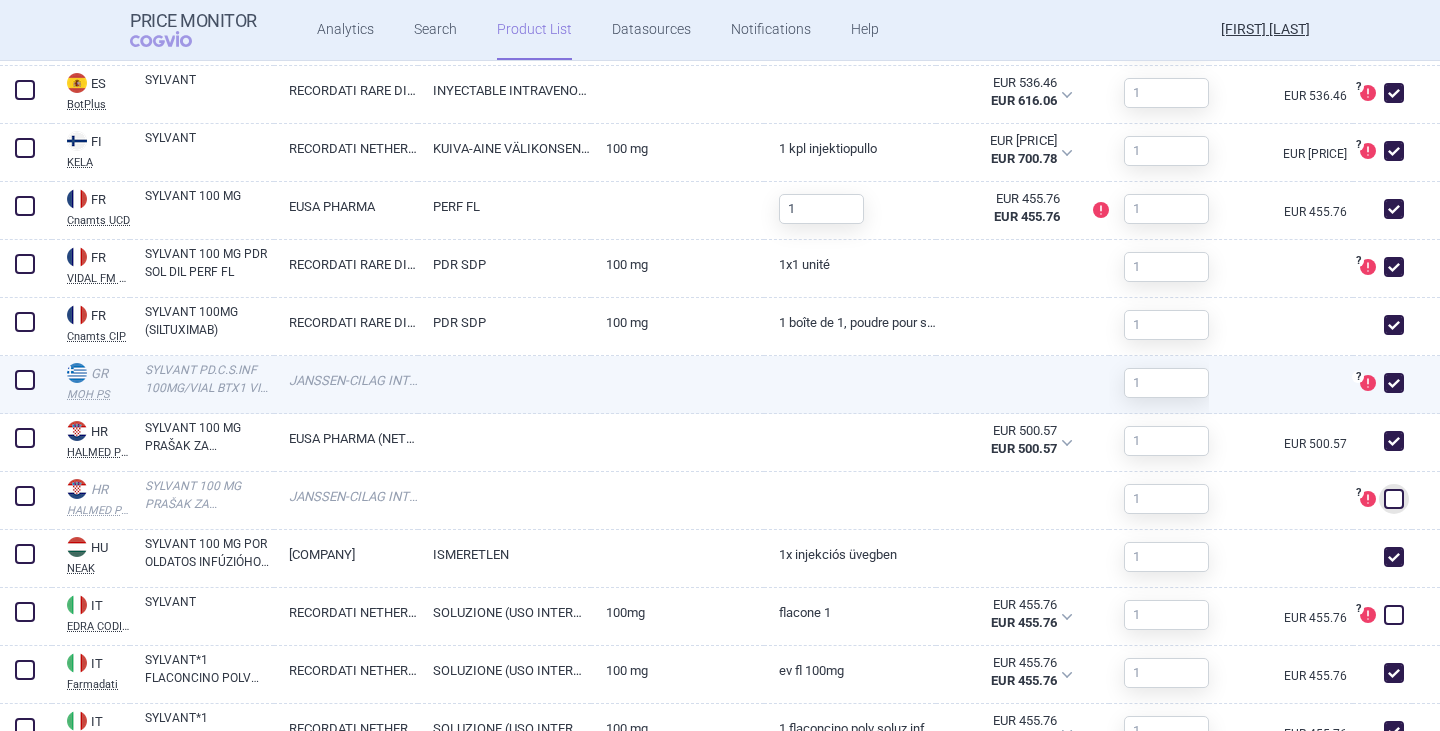 click at bounding box center (1394, 383) 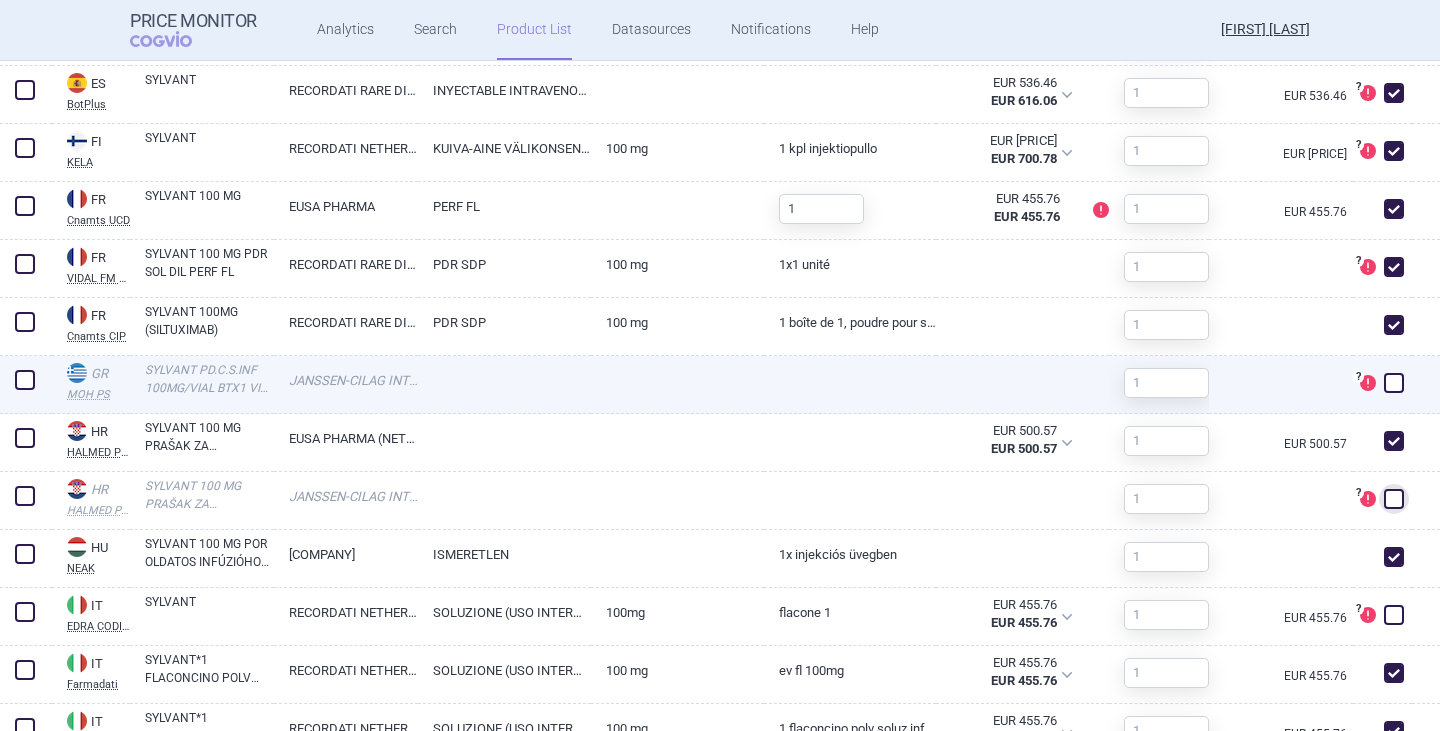 checkbox on "false" 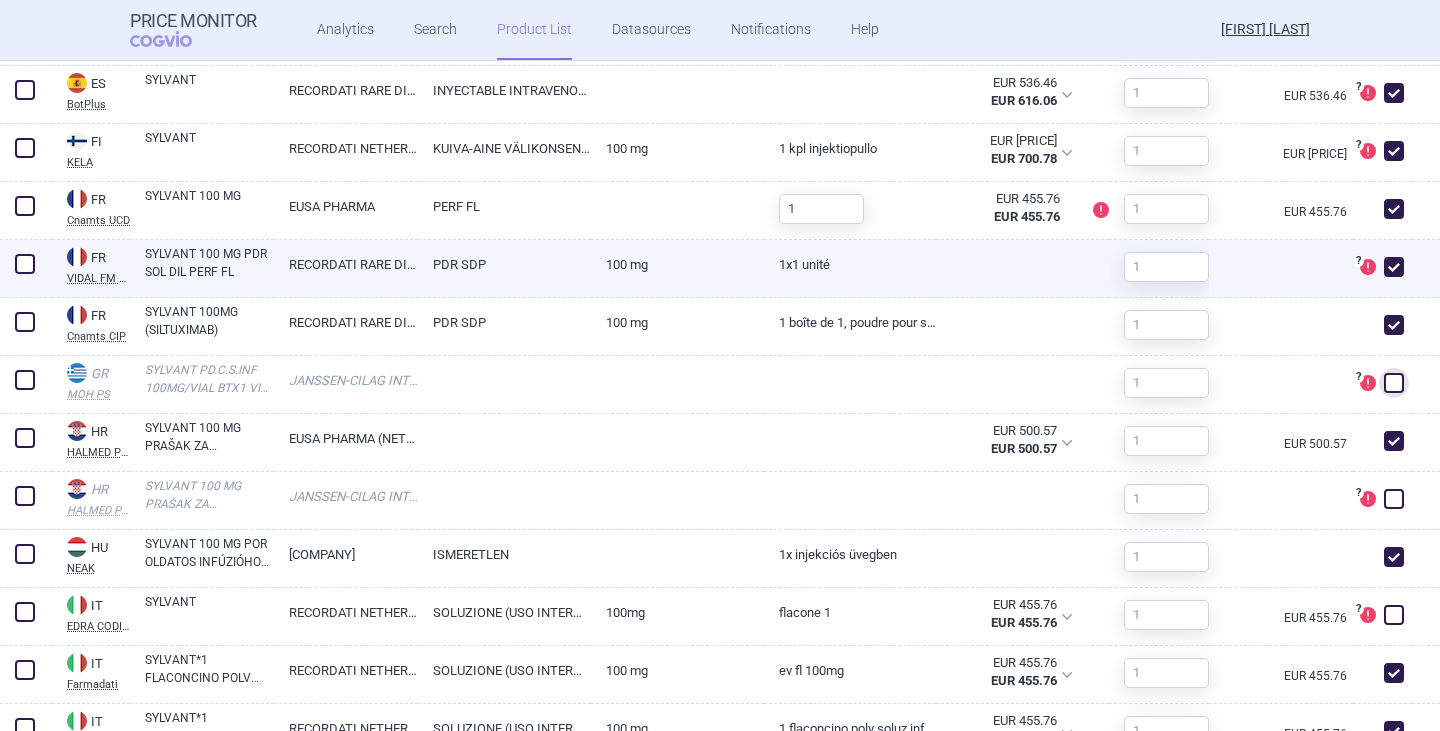 click at bounding box center [1394, 267] 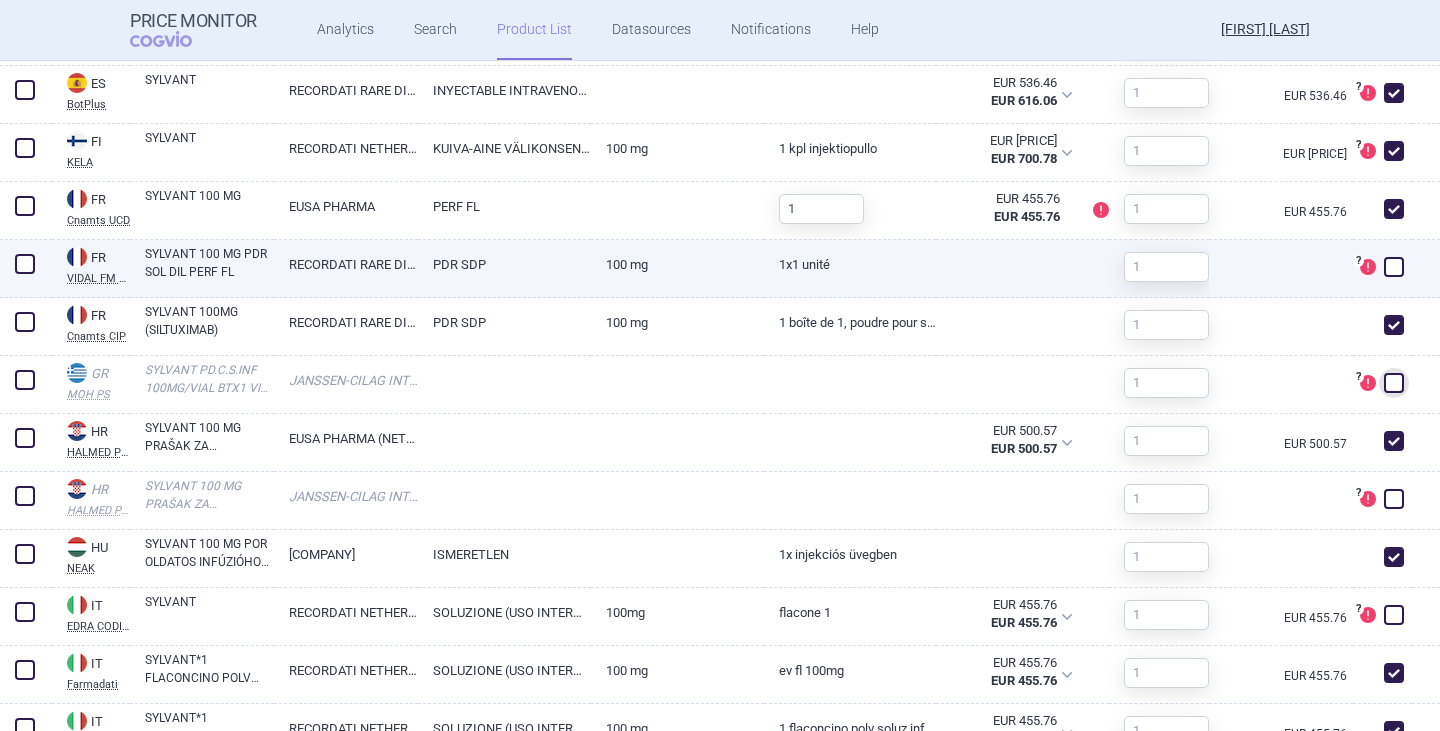 checkbox on "false" 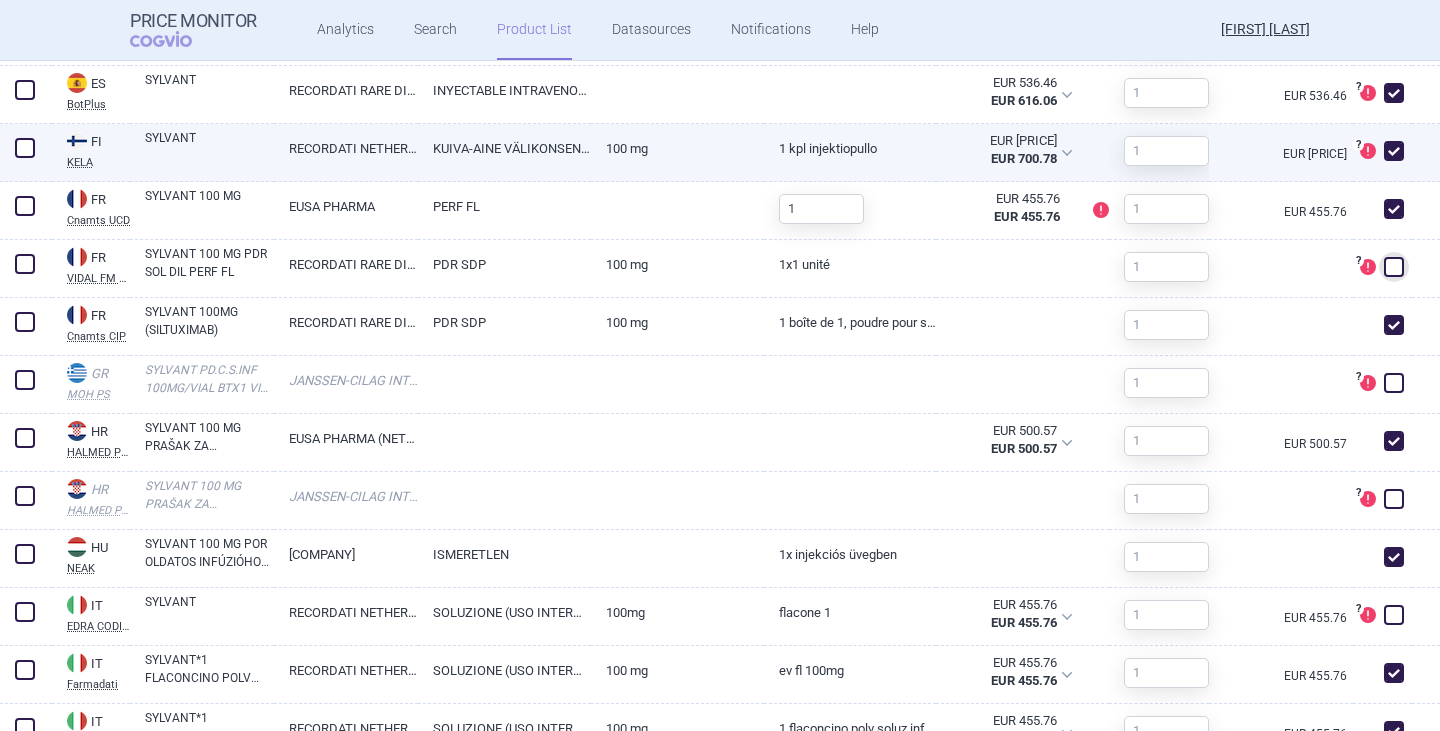 click at bounding box center (1394, 151) 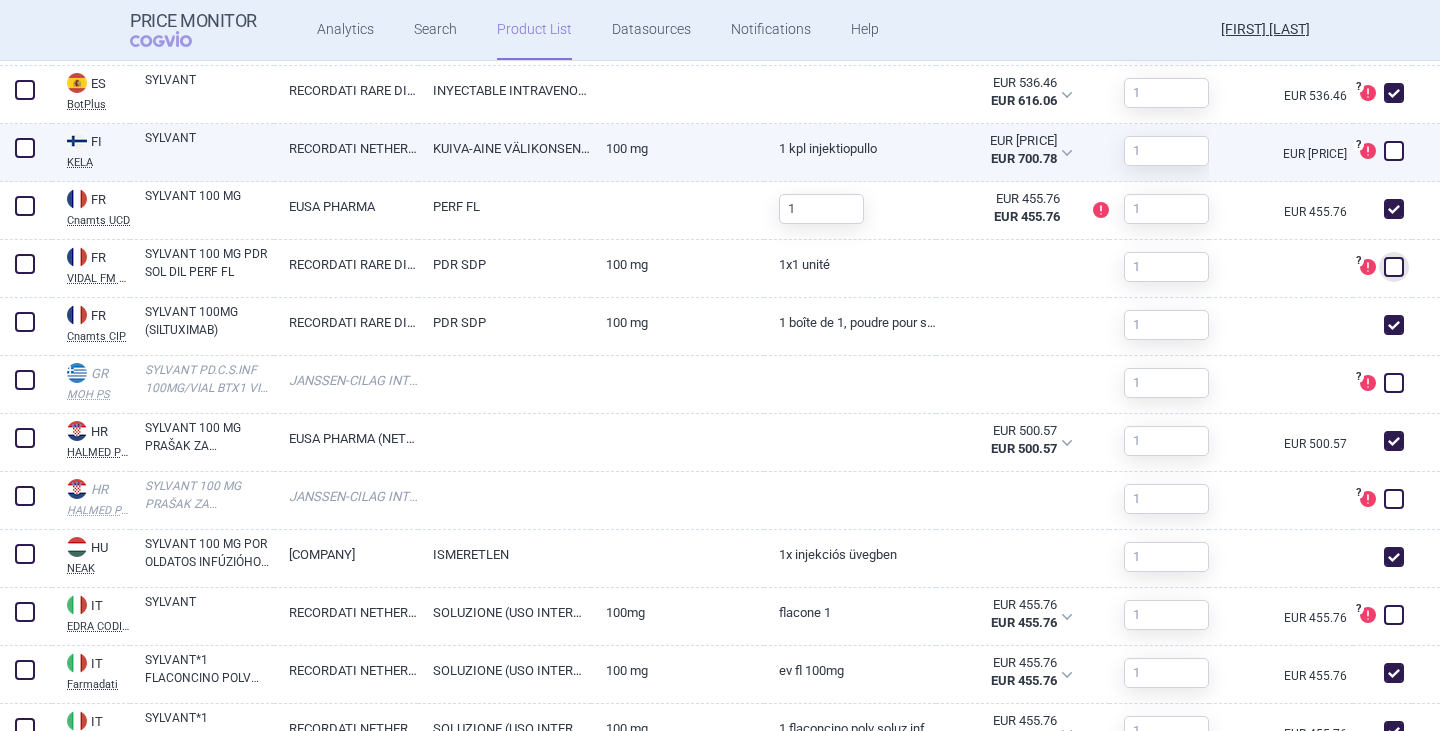 checkbox on "false" 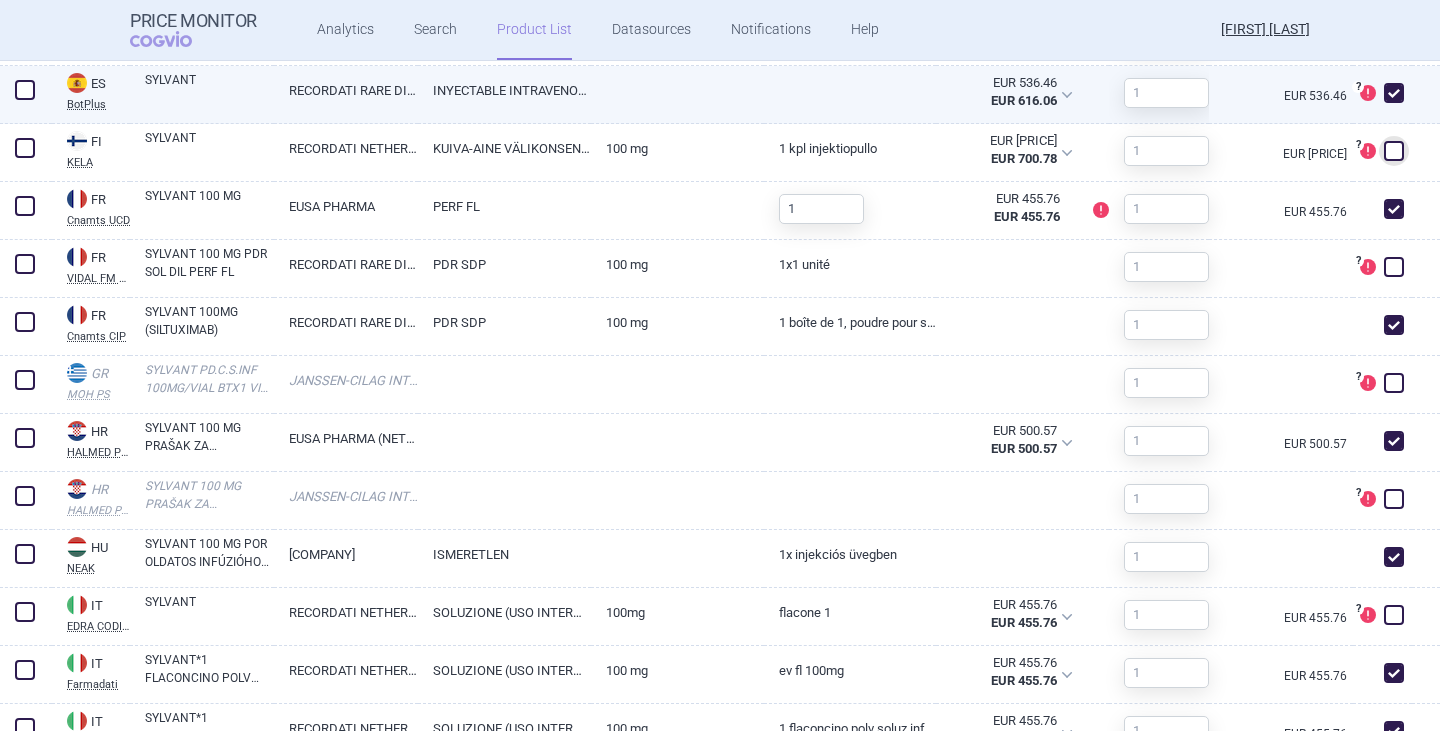 click at bounding box center (1394, 93) 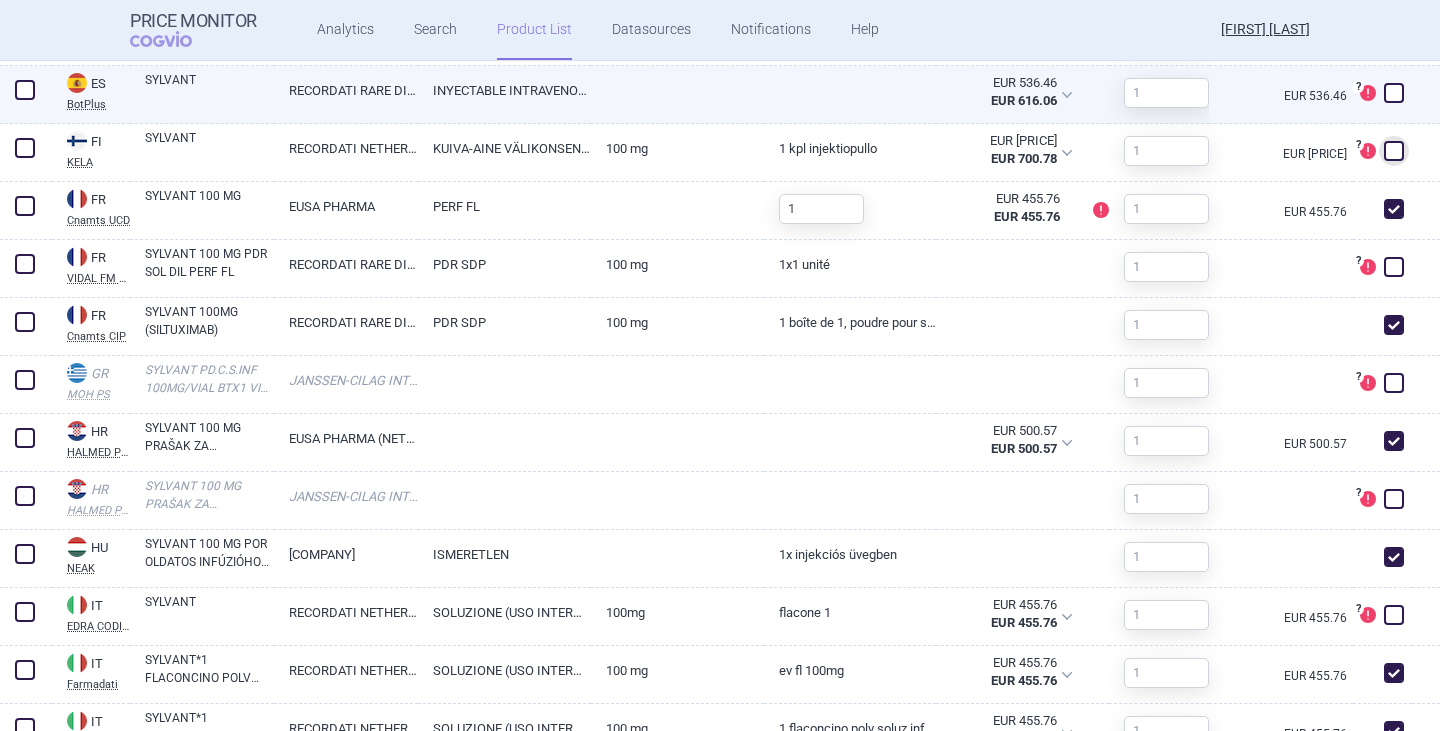 checkbox on "false" 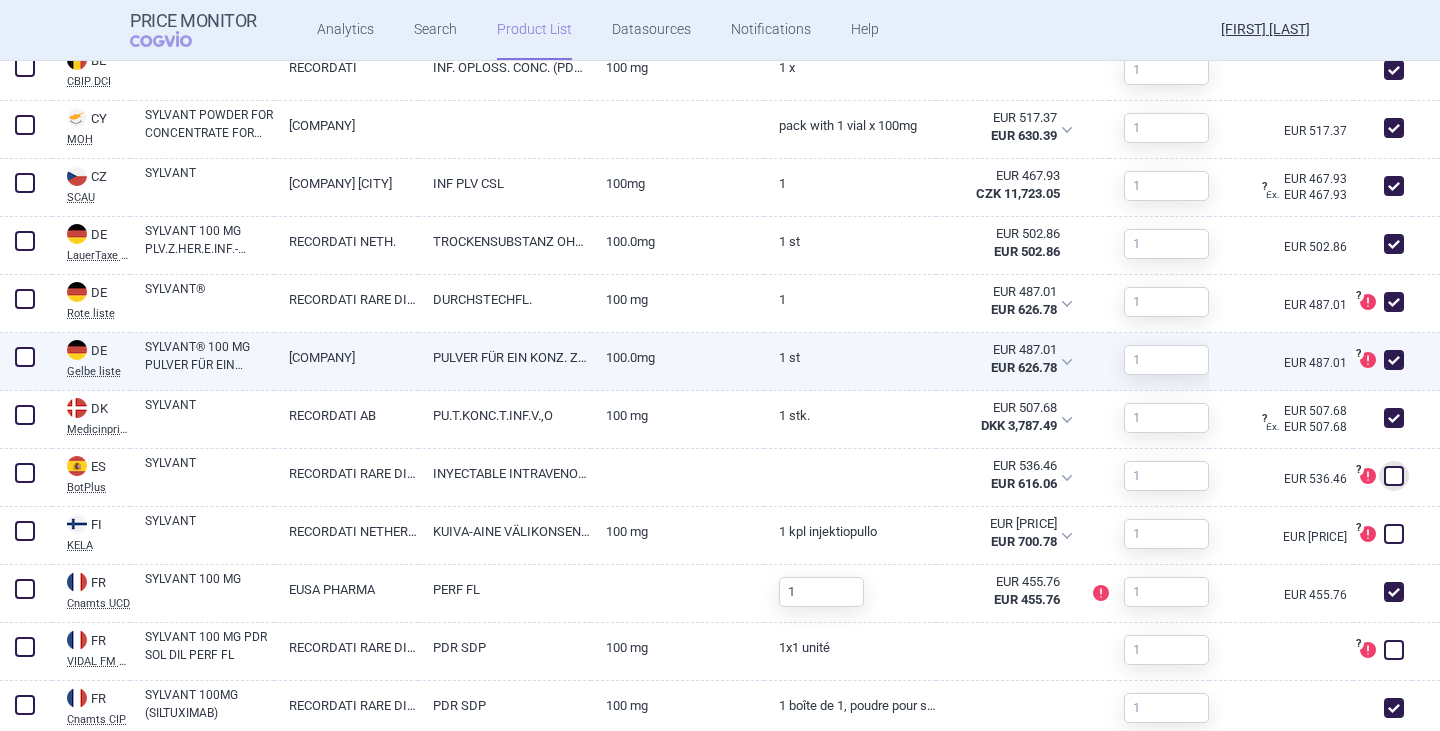 scroll, scrollTop: 814, scrollLeft: 0, axis: vertical 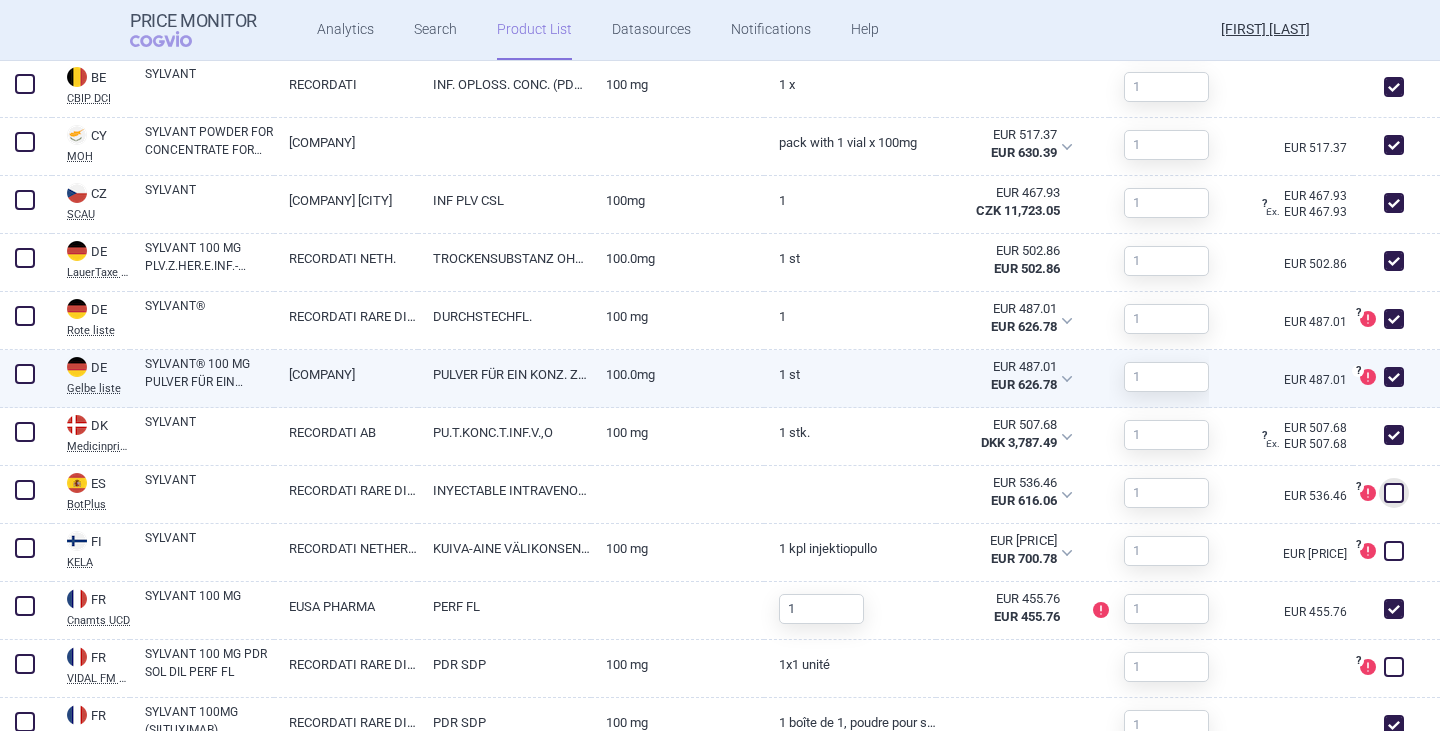 click at bounding box center (1394, 377) 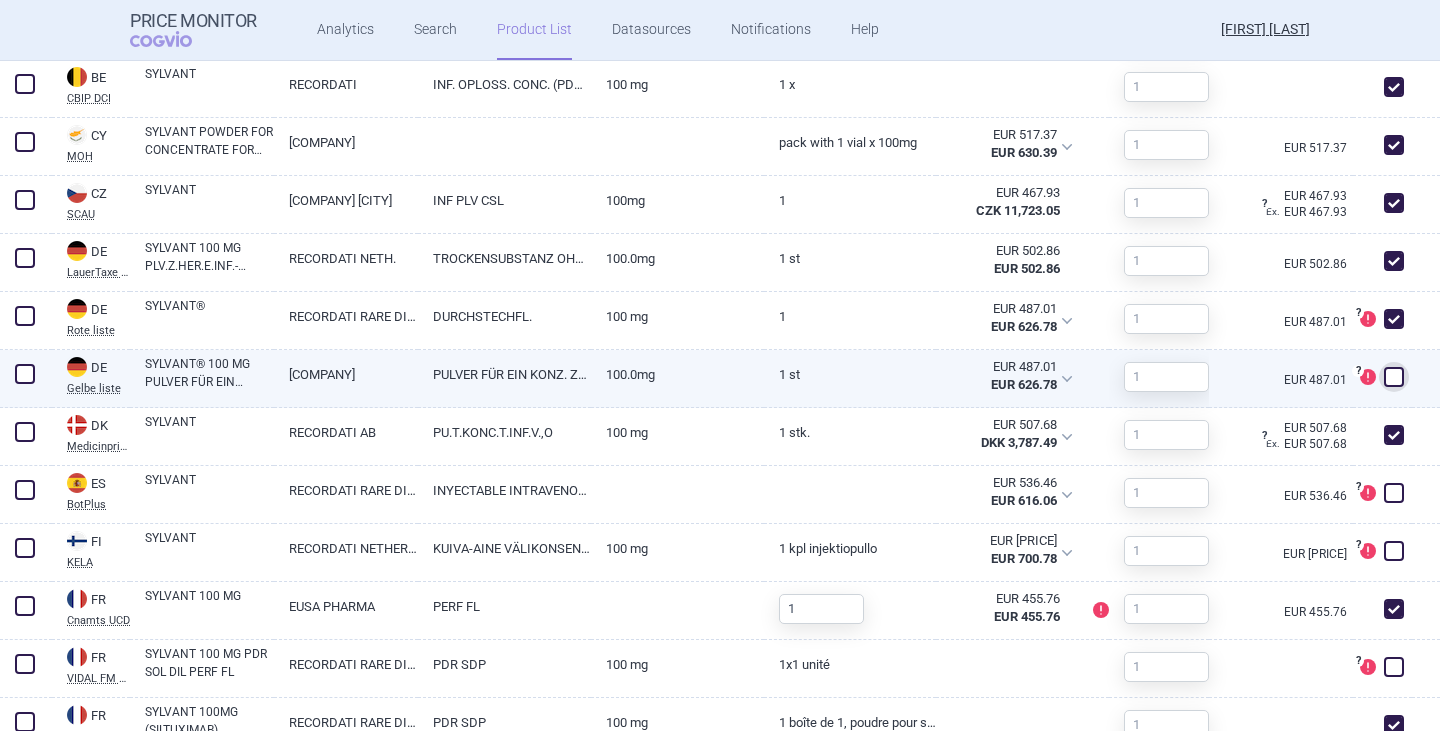 checkbox on "false" 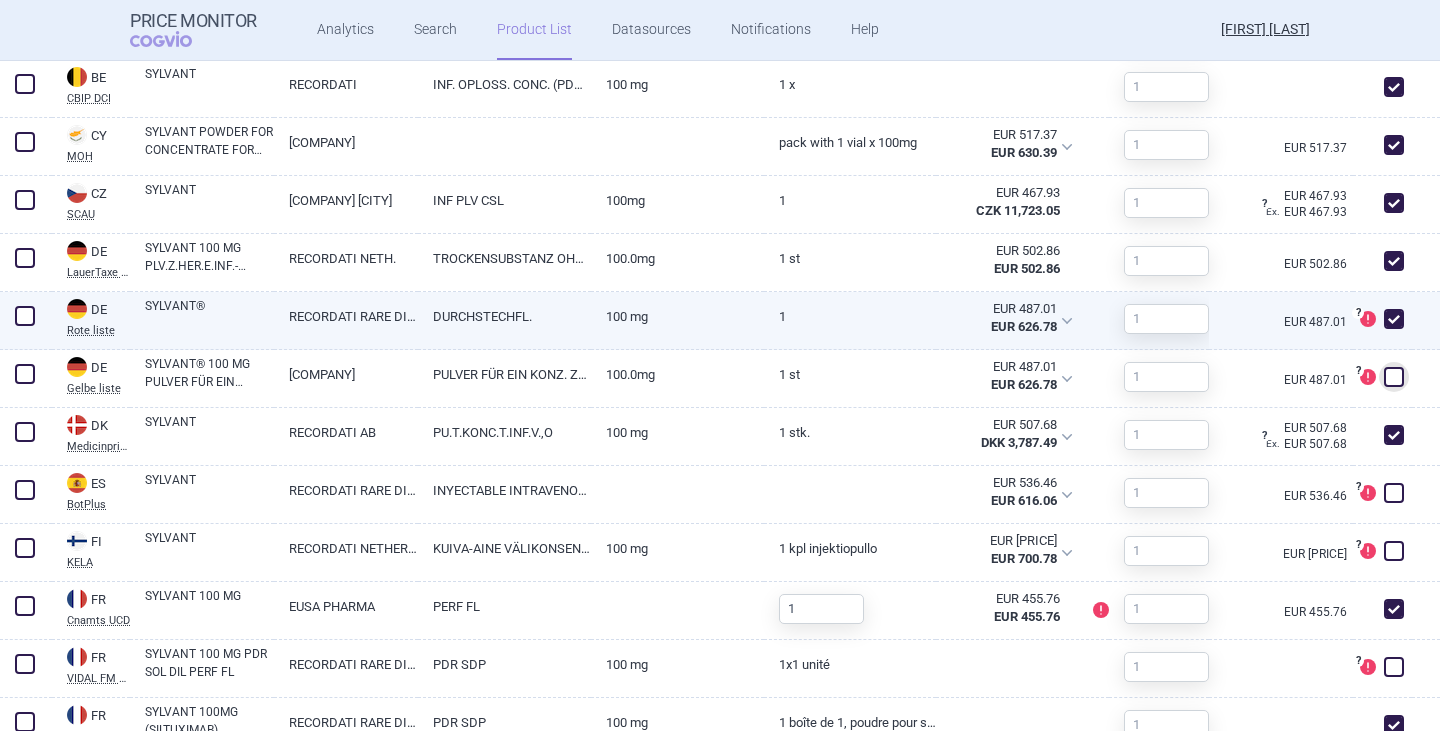 click at bounding box center (1394, 319) 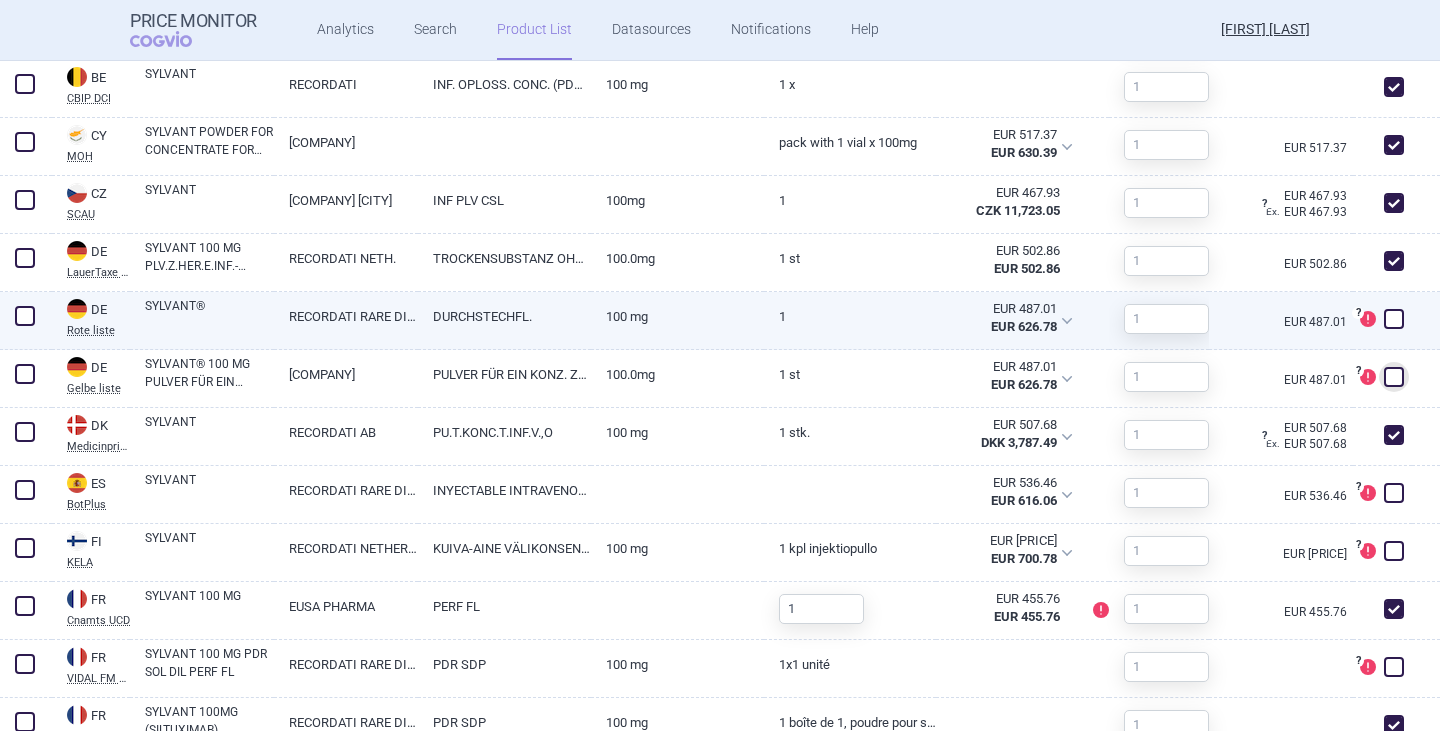 checkbox on "false" 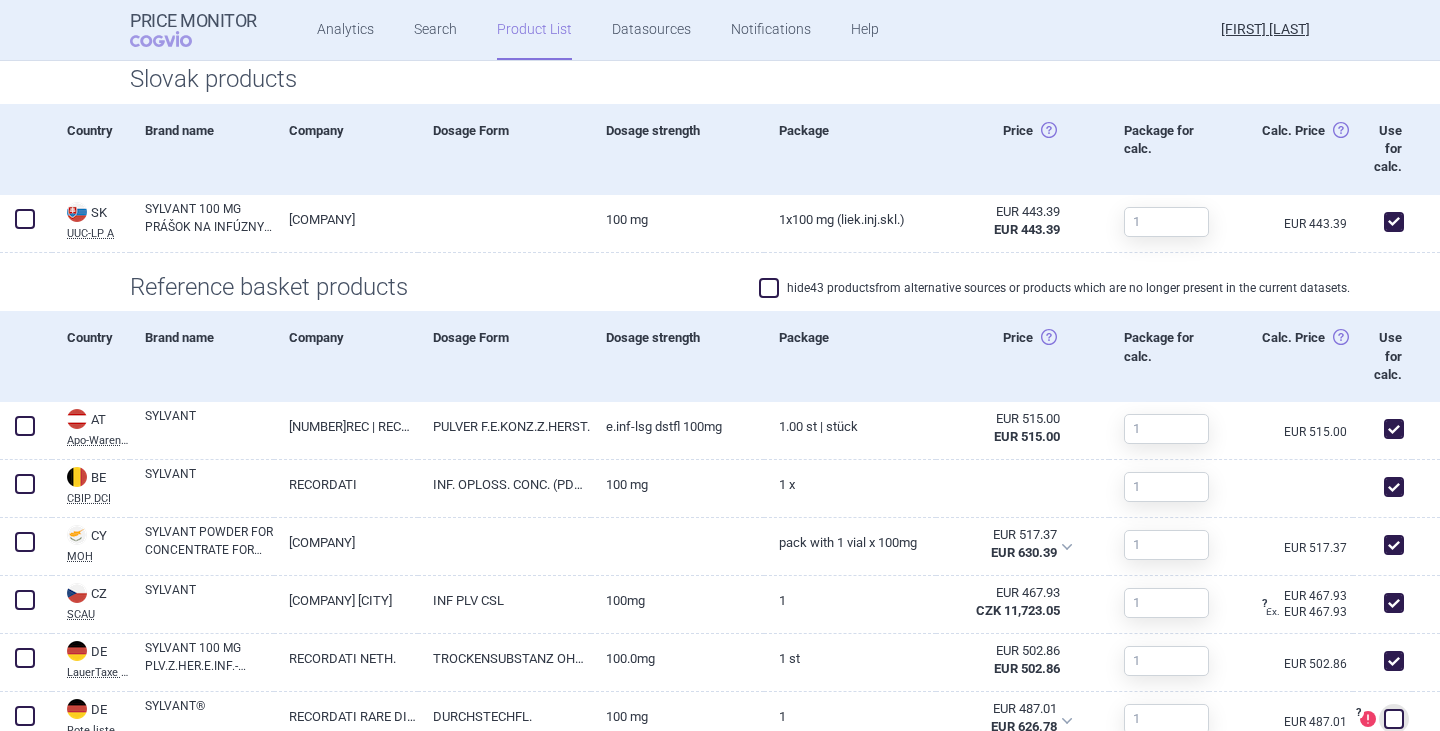 scroll, scrollTop: 0, scrollLeft: 0, axis: both 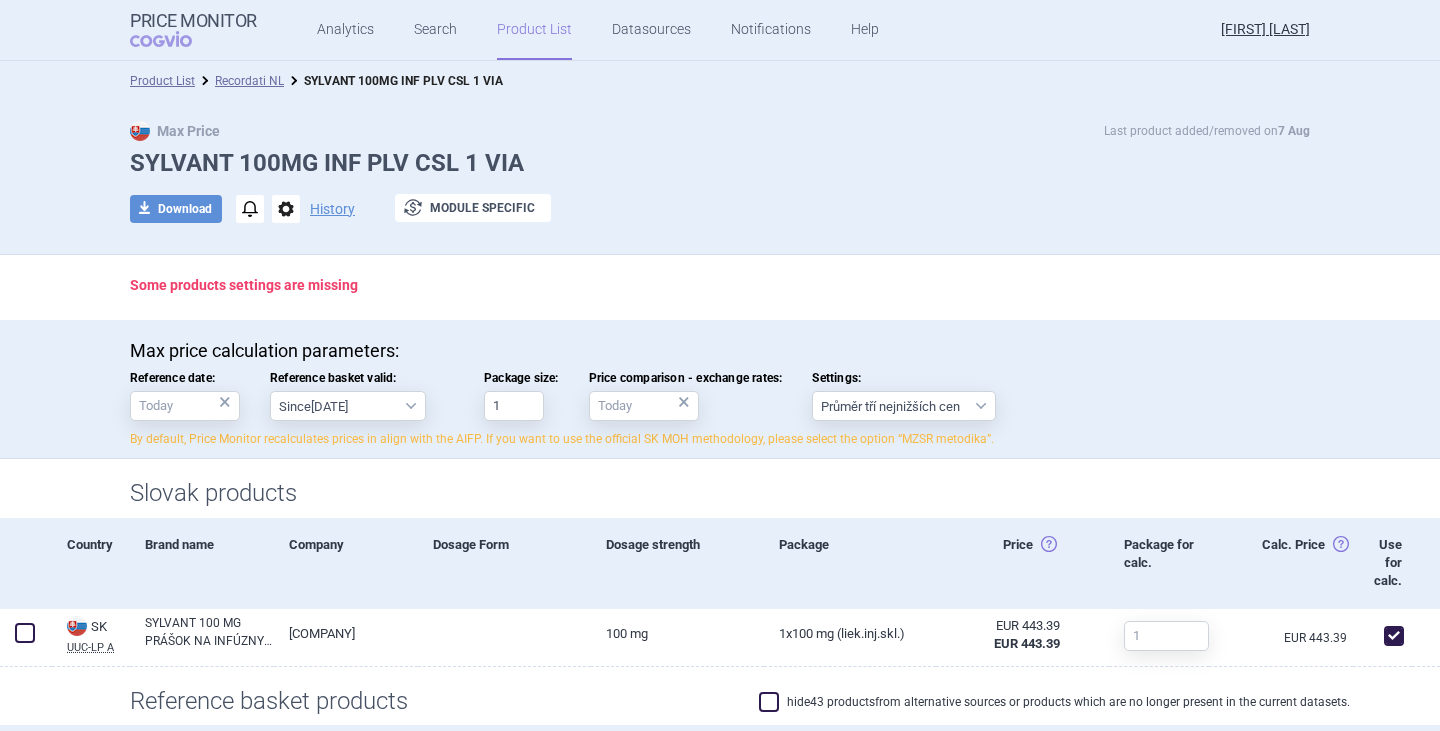 click at bounding box center [769, 702] 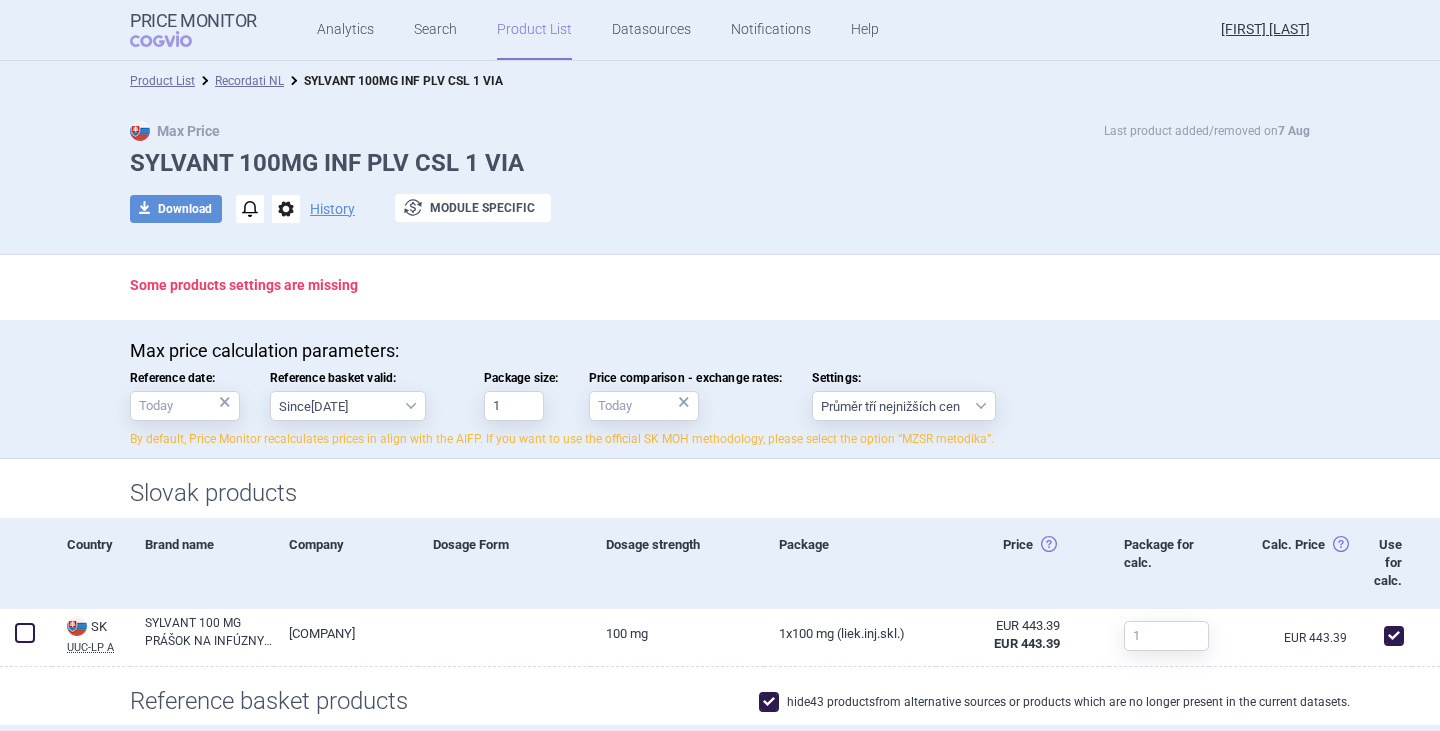 checkbox on "true" 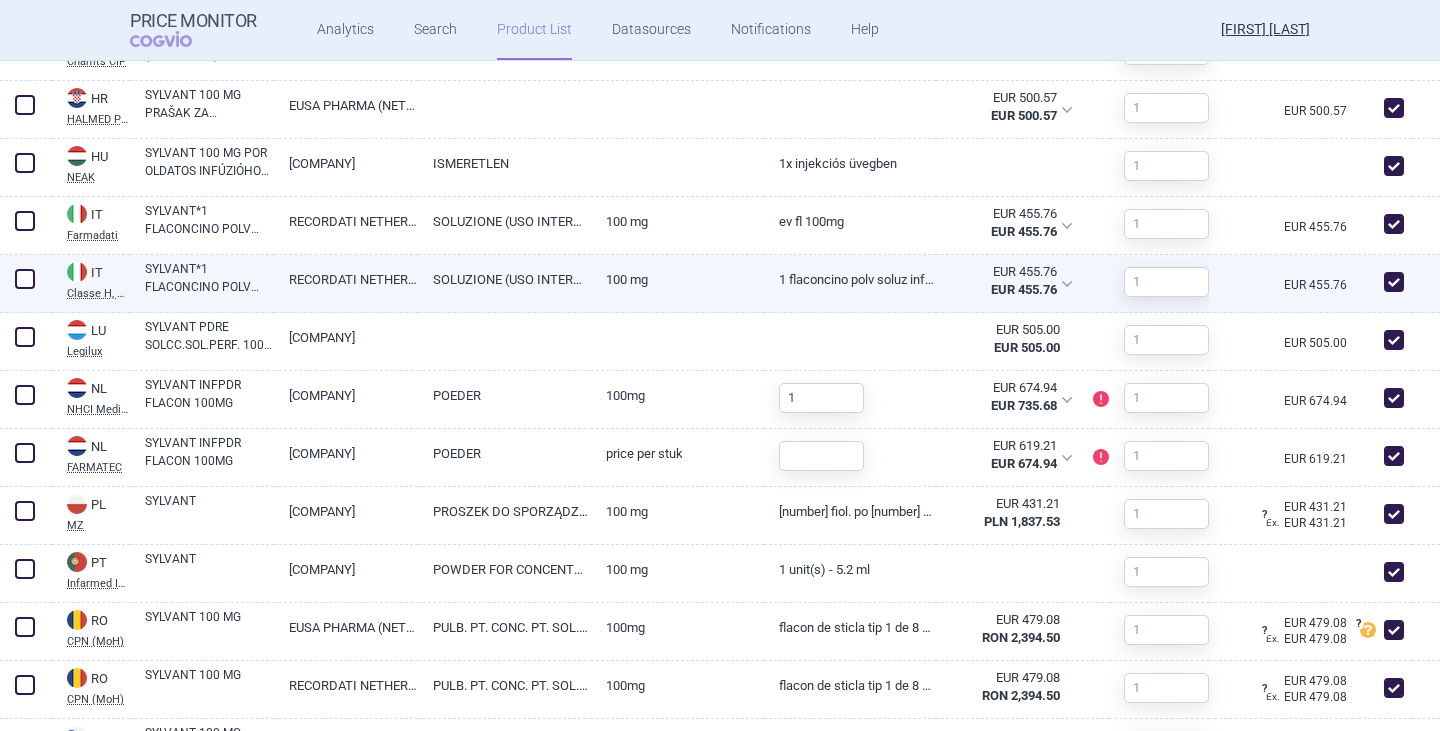 scroll, scrollTop: 1200, scrollLeft: 0, axis: vertical 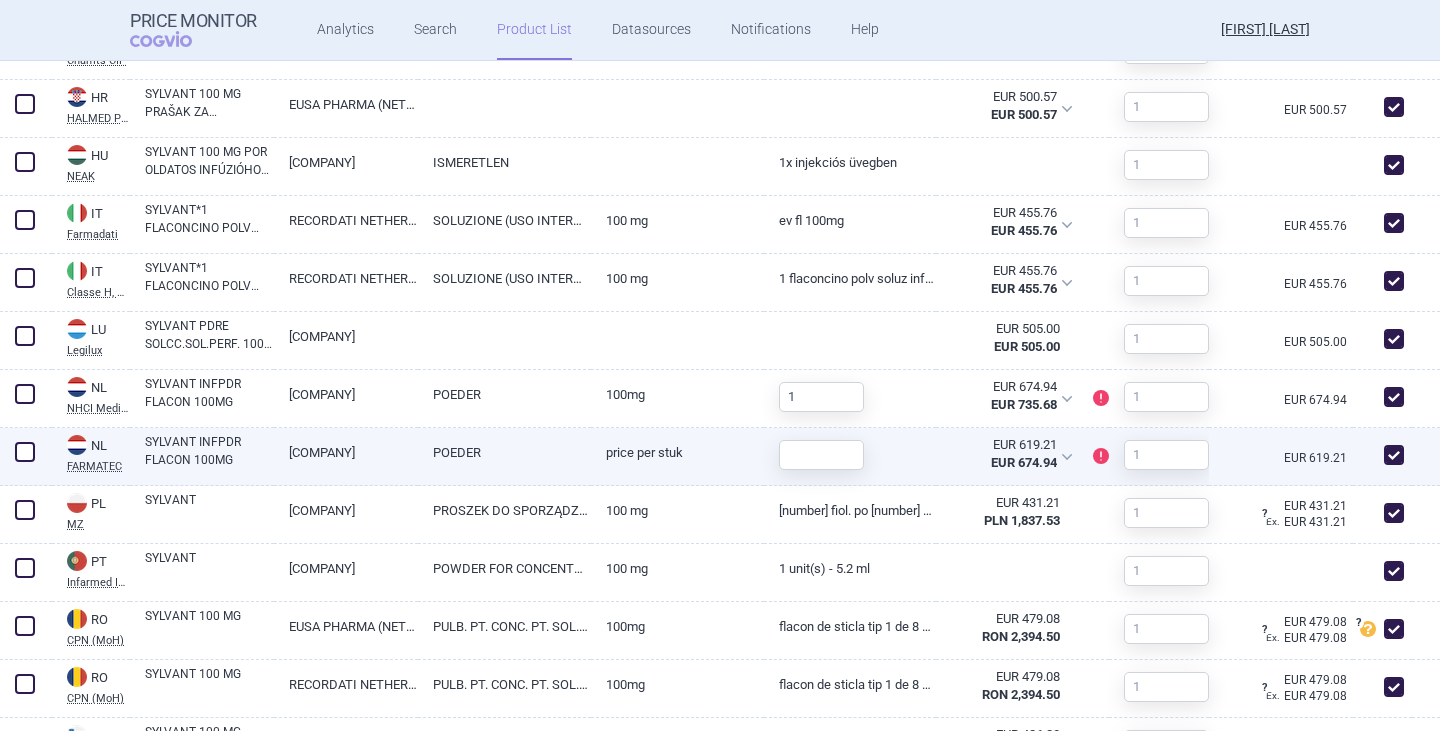 click on "SYLVANT INFPDR FLACON 100MG" at bounding box center [209, 451] 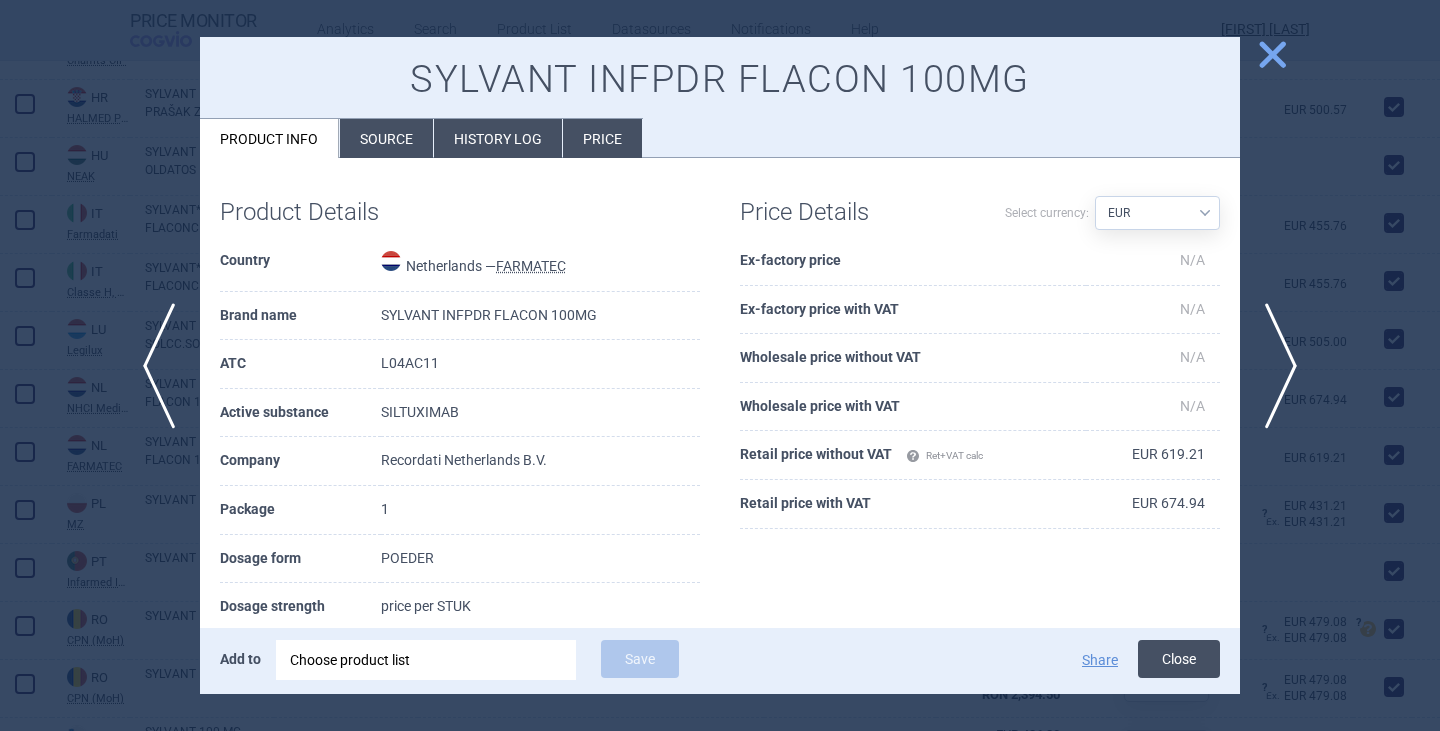 click on "Close" at bounding box center (1179, 659) 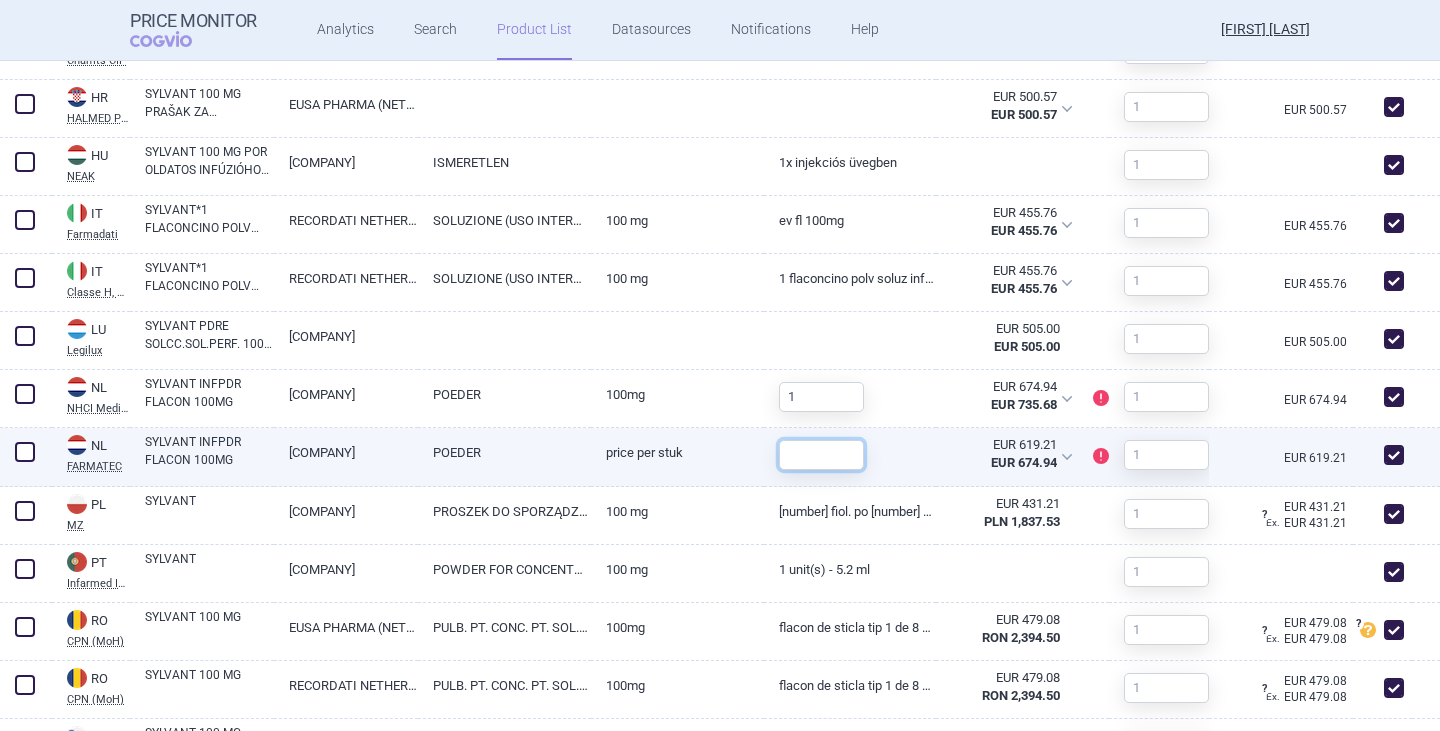 click at bounding box center (821, 455) 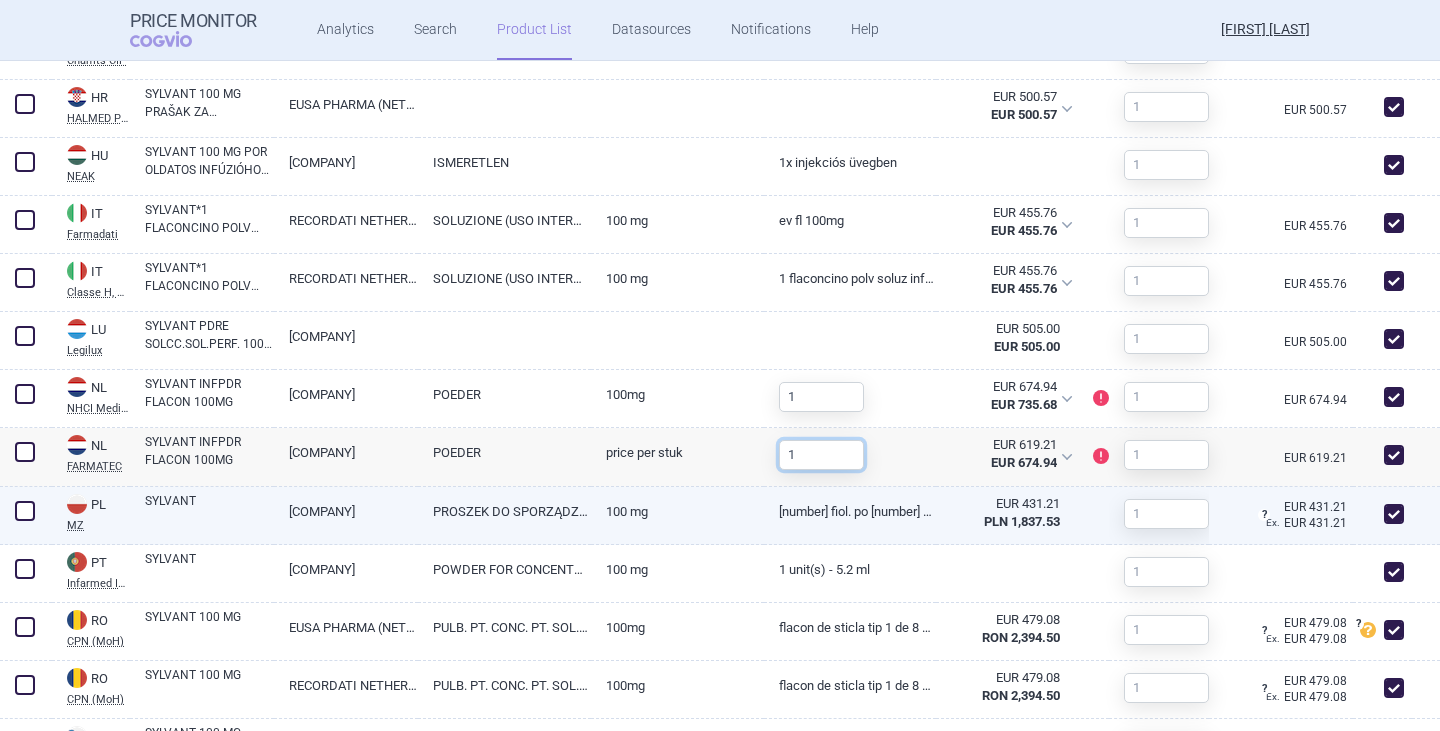 type on "1" 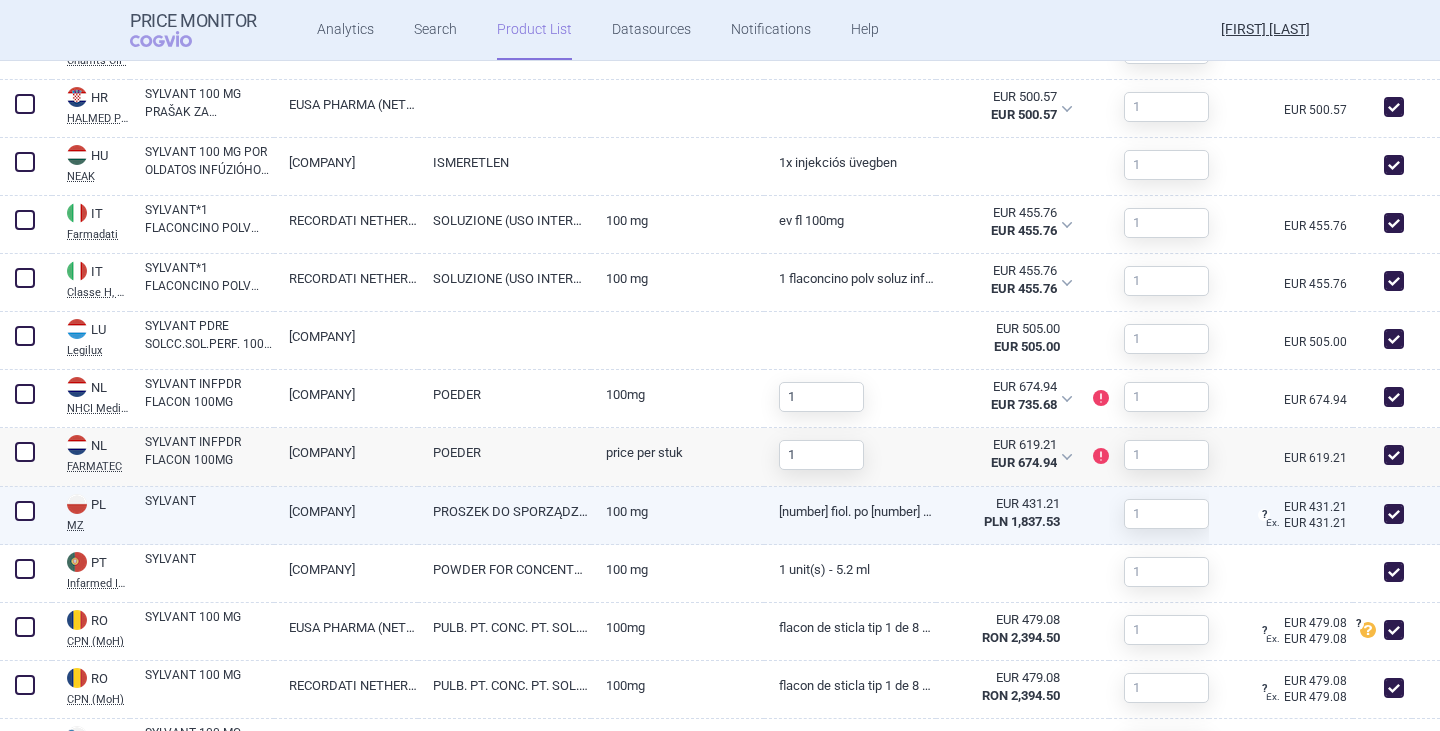 click on "[NUMBER] fiol. po [NUMBER] ml" at bounding box center (850, 511) 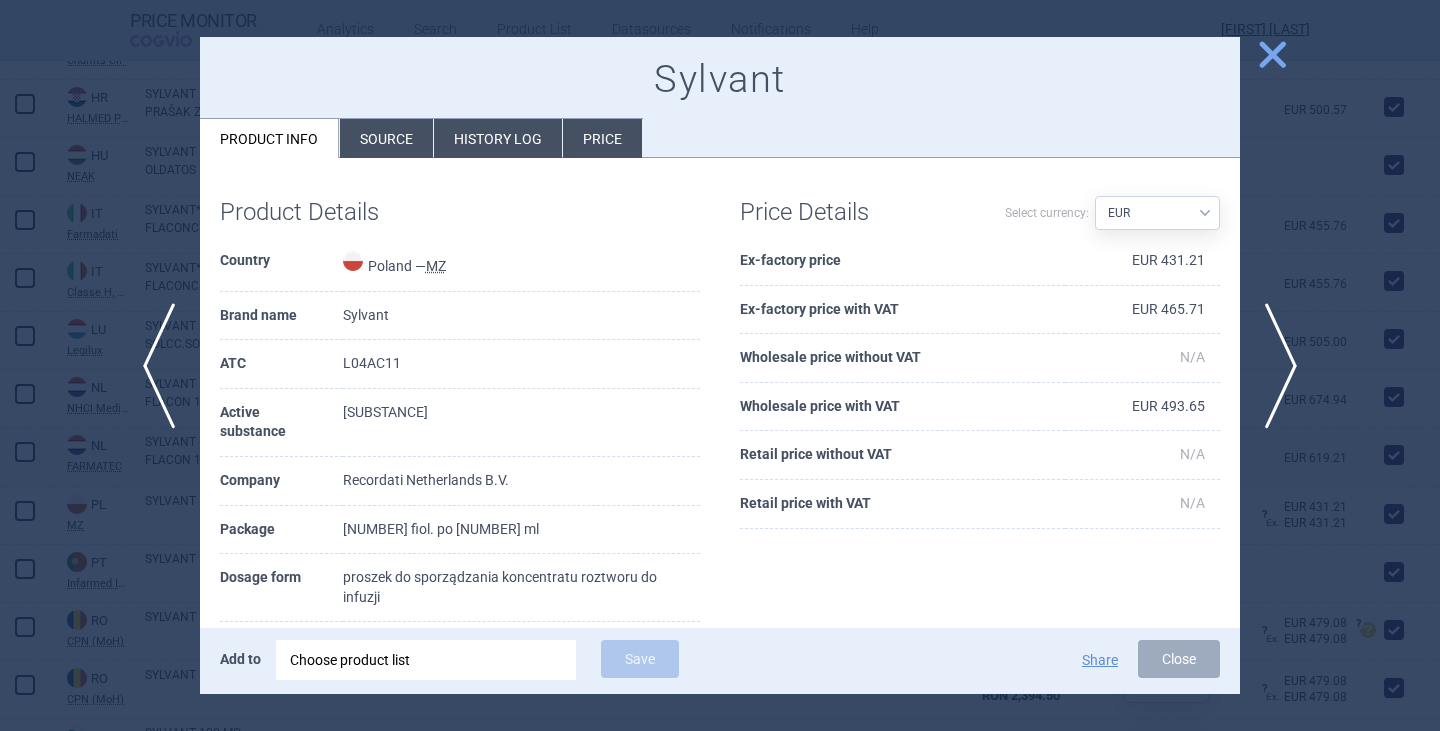 scroll, scrollTop: 1395, scrollLeft: 0, axis: vertical 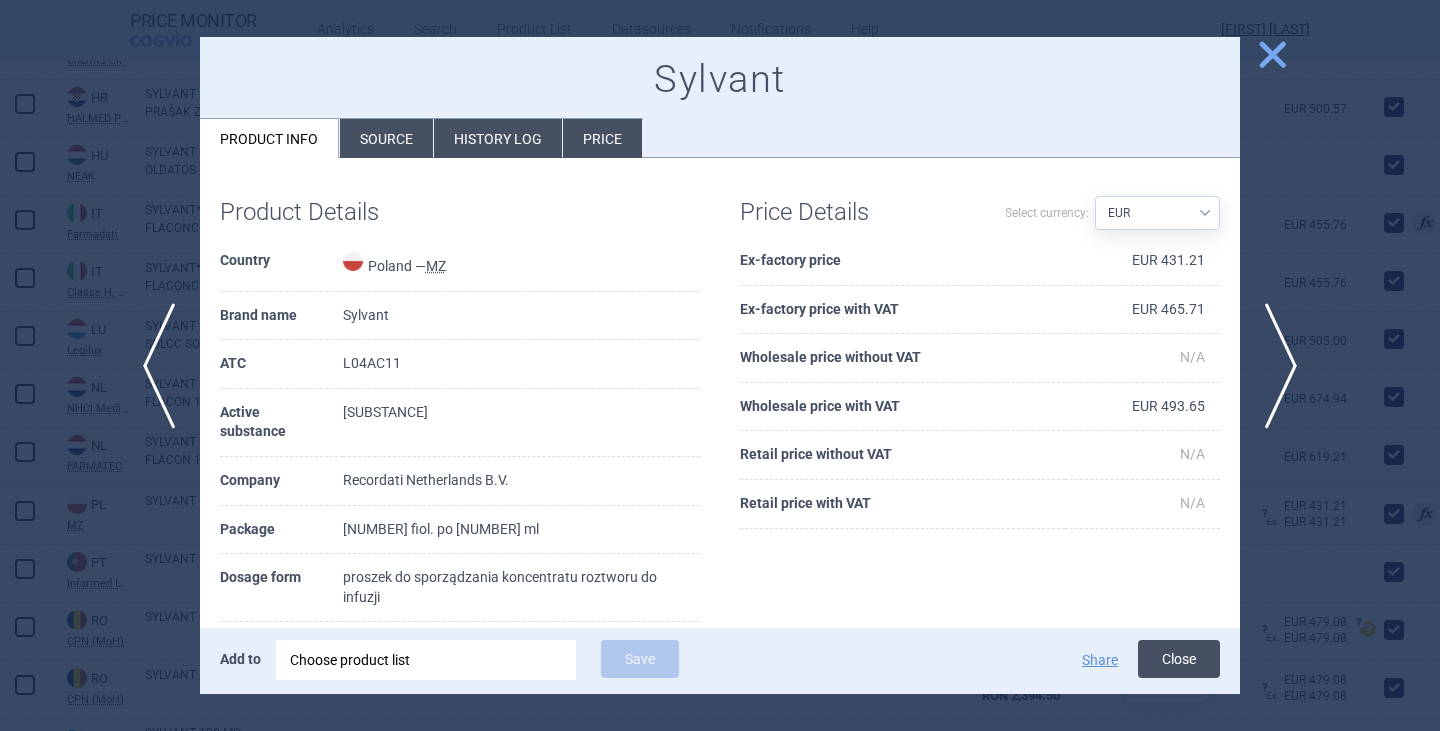 click on "Close" at bounding box center (1179, 659) 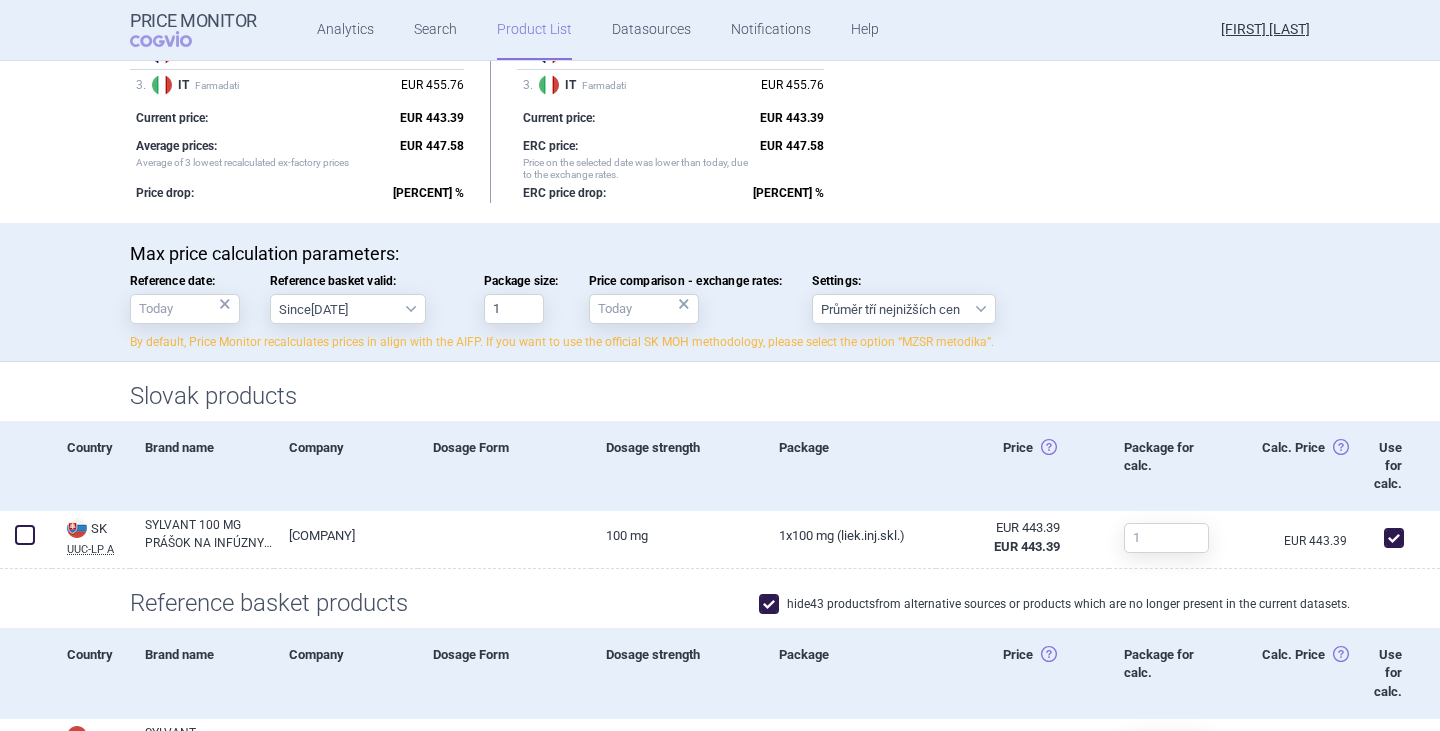 scroll, scrollTop: 0, scrollLeft: 0, axis: both 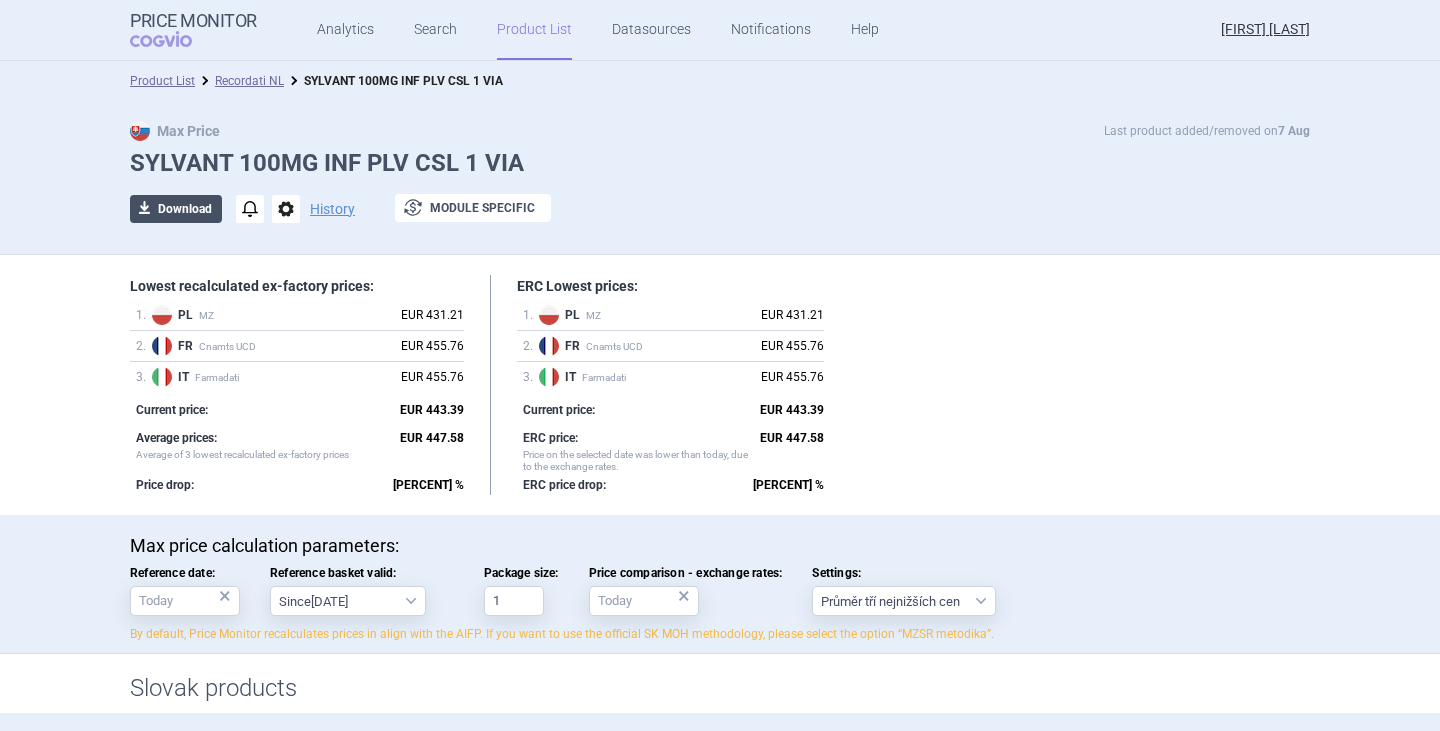click on "download  Download" at bounding box center [176, 209] 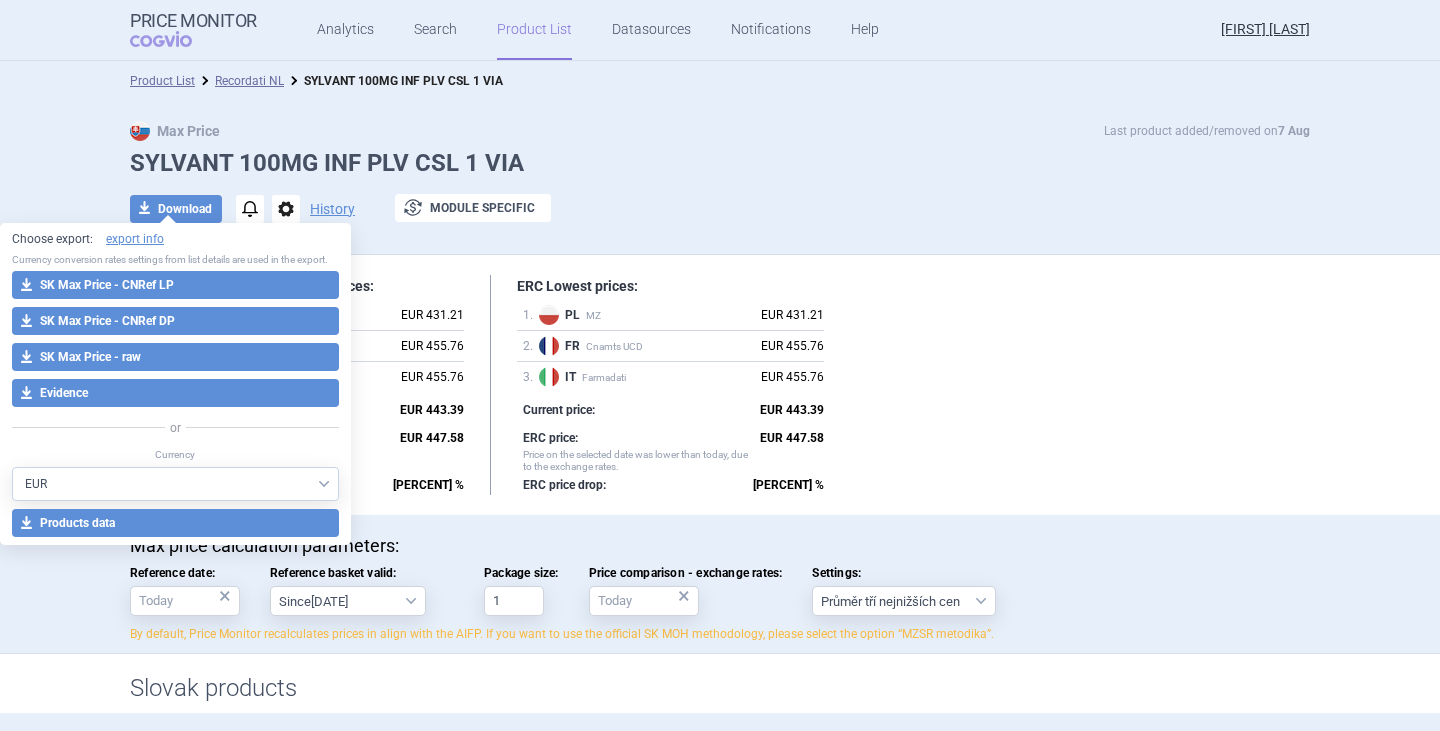 click on "Lowest recalculated ex-factory prices: 1 . PL MZ EUR [PRICE] 2 . FR Cnamts UCD EUR [PRICE] 3 . IT Farmadati EUR [PRICE] Current price: EUR [PRICE] Average prices: Average of 3 lowest recalculated ex-factory prices EUR [PRICE] Price drop: [PERCENT] % ERC Lowest prices: 1 . PL MZ EUR [PRICE] 2 . FR Cnamts UCD EUR [PRICE] 3 . IT Farmadati EUR [PRICE] Current price: EUR [PRICE] ERC price: Price on the selected date was lower than today, due to the exchange rates. EUR [PRICE] ERC price drop: [PERCENT] %" at bounding box center [720, 385] 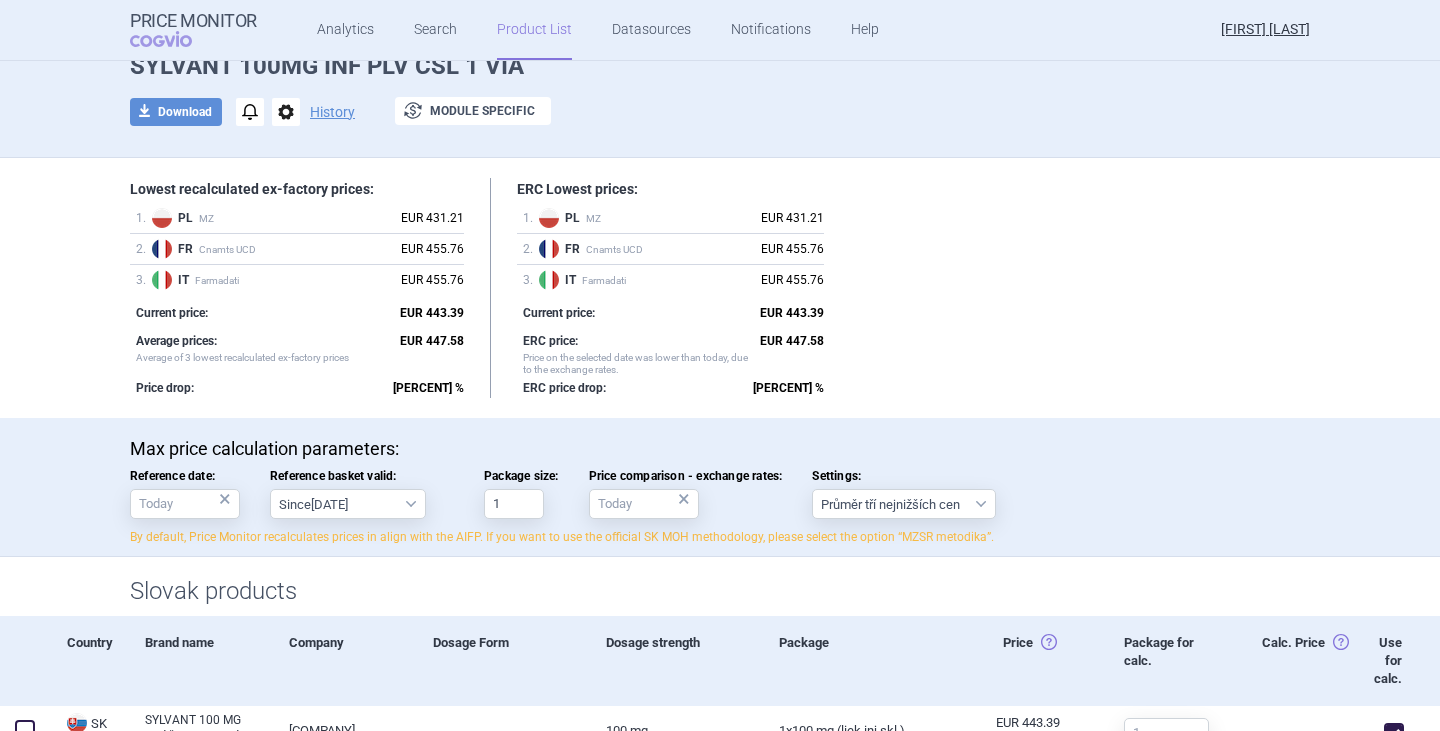 scroll, scrollTop: 0, scrollLeft: 0, axis: both 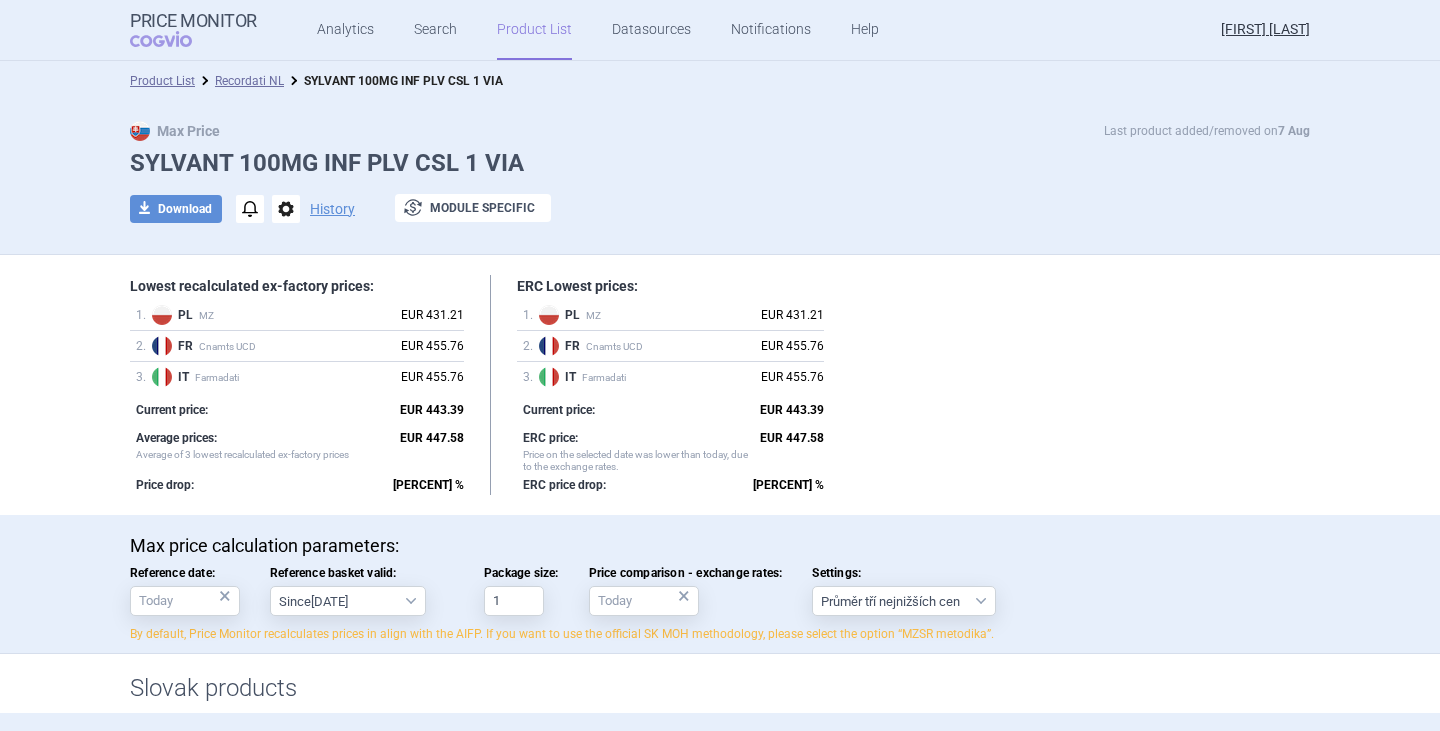 click on "Max Price Last product added/removed on [D] [MONTH] SYLVANT 100MG INF PLV CSL 1 VIA download Download notifications options History exchange Module specific" at bounding box center (720, 182) 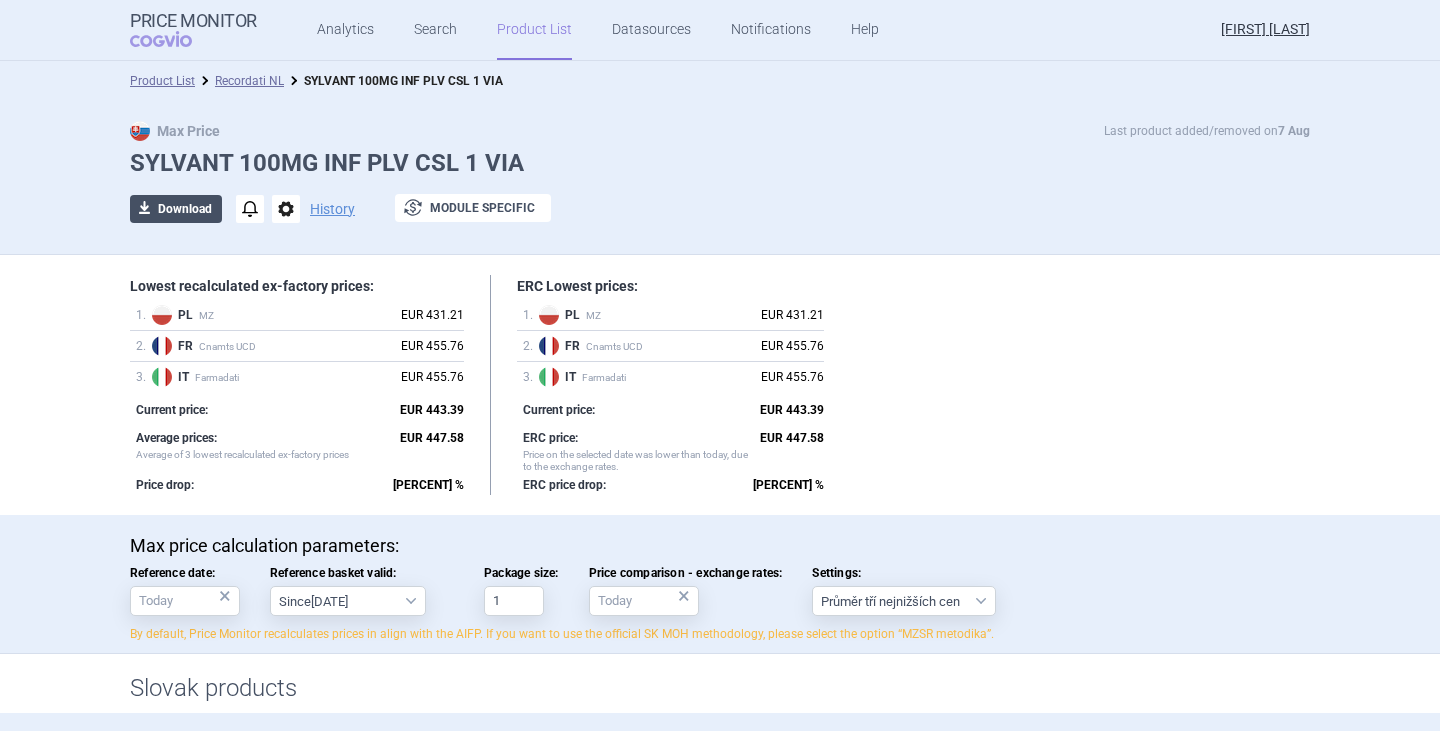 click on "download  Download" at bounding box center (176, 209) 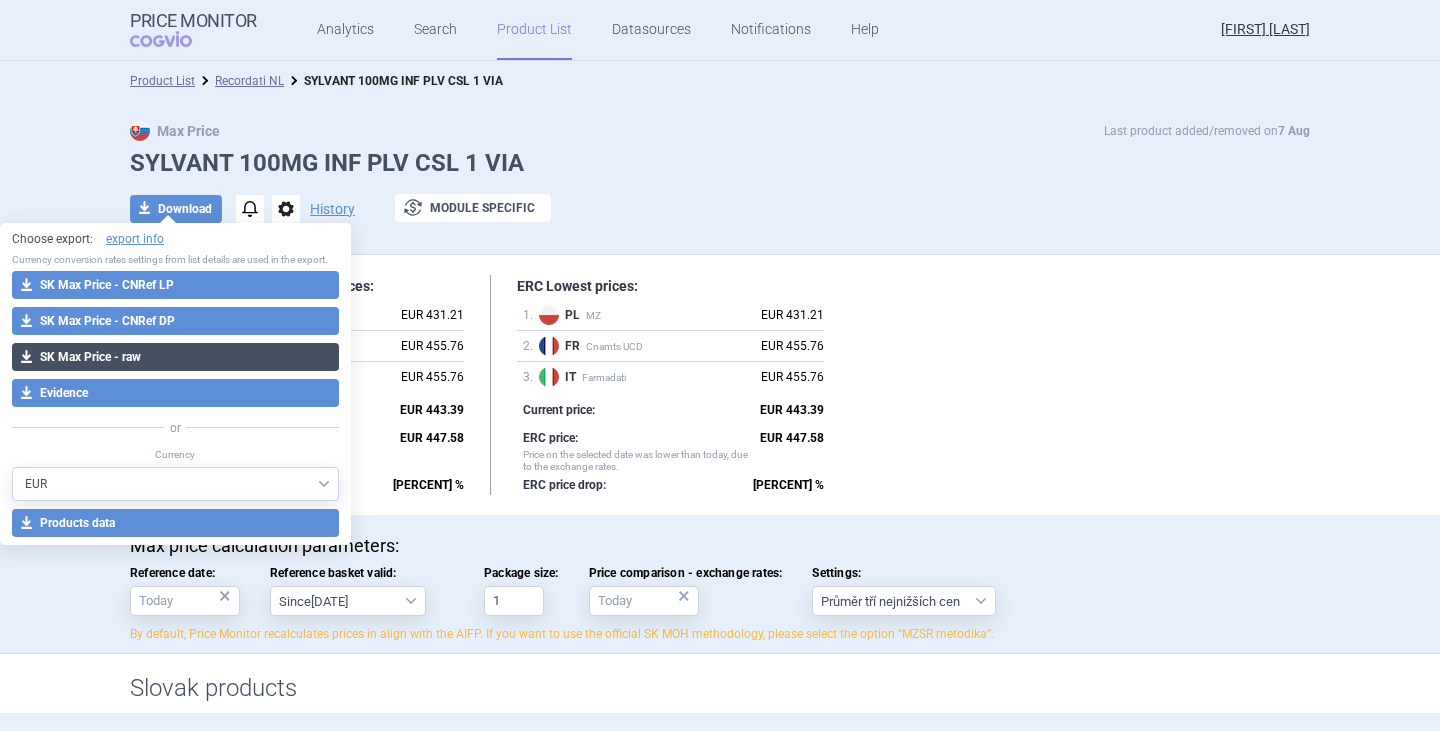 click on "download  SK Max Price - raw" at bounding box center (175, 357) 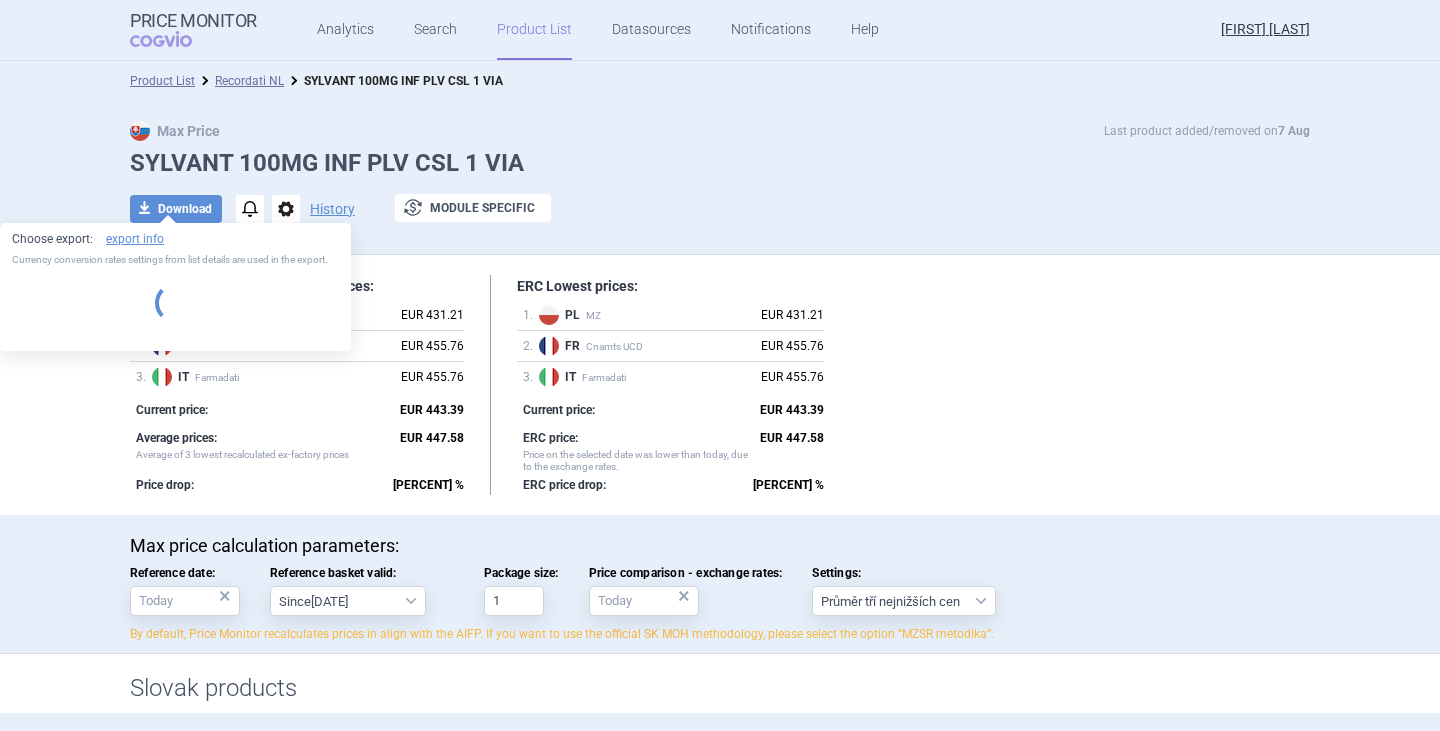select on "EUR" 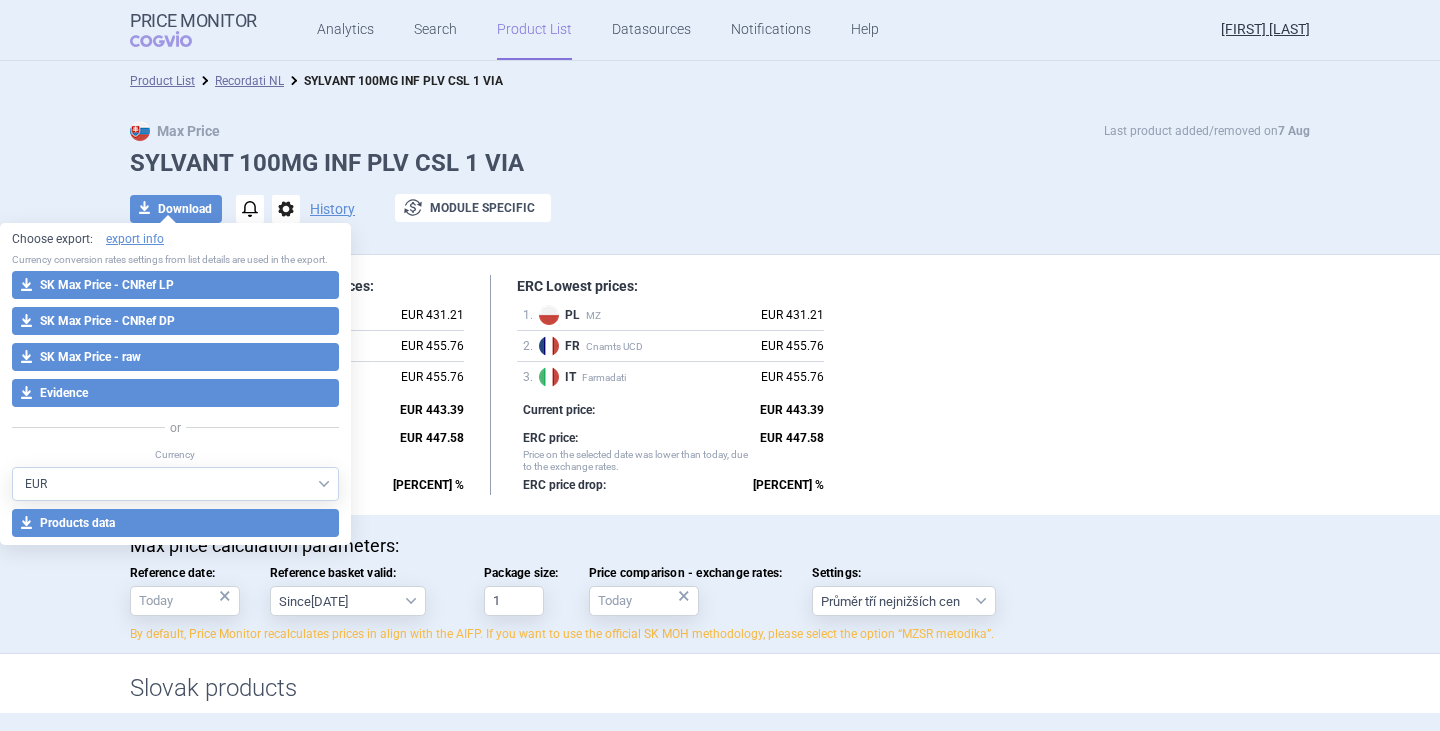 click on "Lowest recalculated ex-factory prices: 1 . PL MZ EUR [PRICE] 2 . FR Cnamts UCD EUR [PRICE] 3 . IT Farmadati EUR [PRICE] Current price: EUR [PRICE] Average prices: Average of 3 lowest recalculated ex-factory prices EUR [PRICE] Price drop: [PERCENT] % ERC Lowest prices: 1 . PL MZ EUR [PRICE] 2 . FR Cnamts UCD EUR [PRICE] 3 . IT Farmadati EUR [PRICE] Current price: EUR [PRICE] ERC price: Price on the selected date was lower than today, due to the exchange rates. EUR [PRICE] ERC price drop: [PERCENT] %" at bounding box center [720, 385] 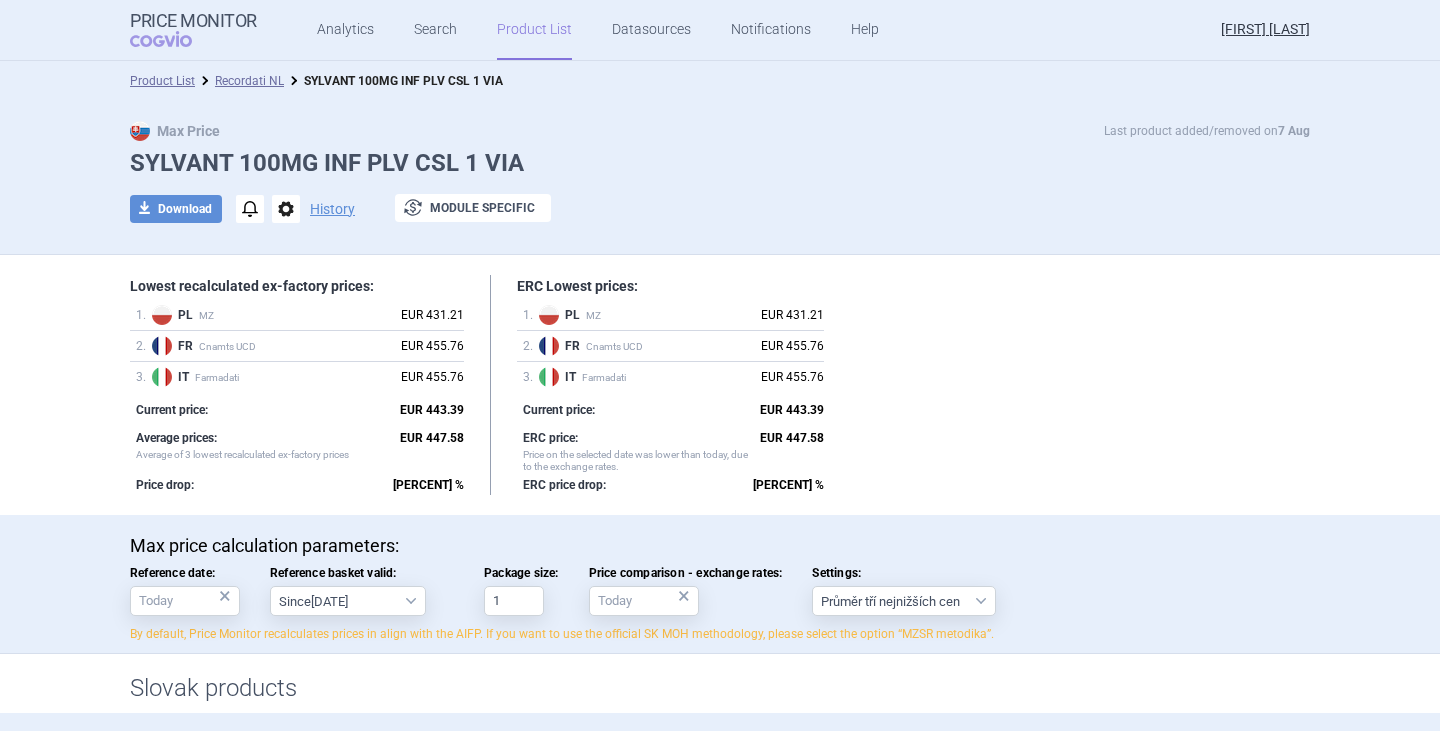 click on "Recordati NL" at bounding box center (239, 81) 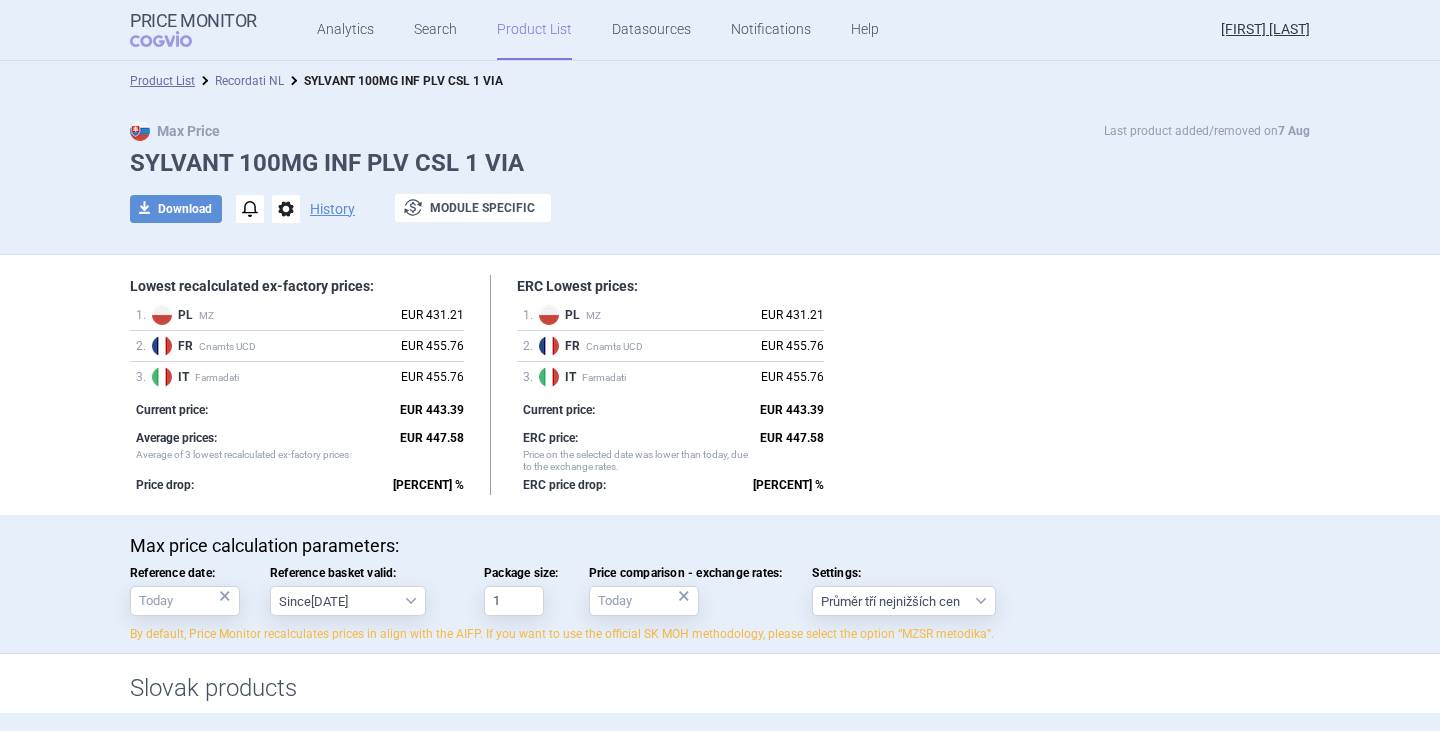 click on "Recordati NL" at bounding box center (249, 81) 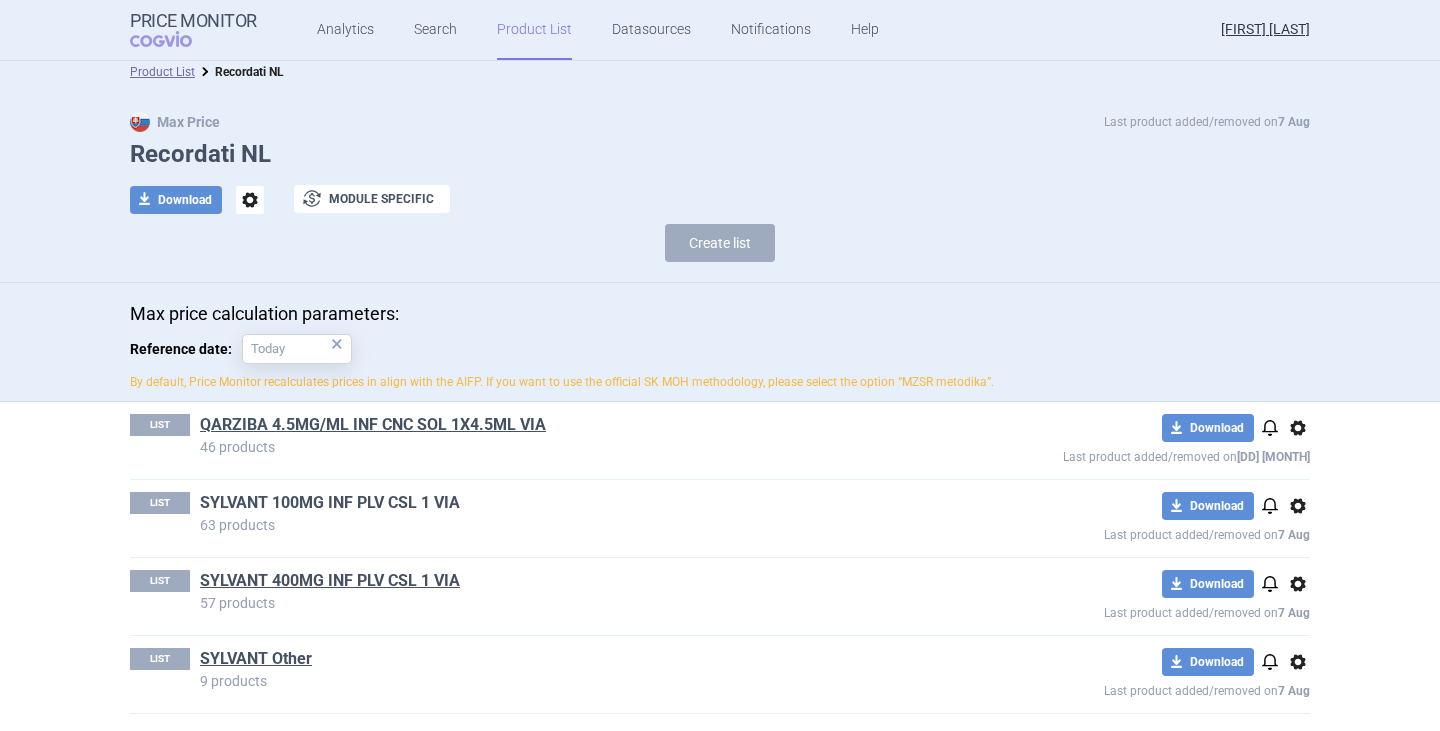 scroll, scrollTop: 12, scrollLeft: 0, axis: vertical 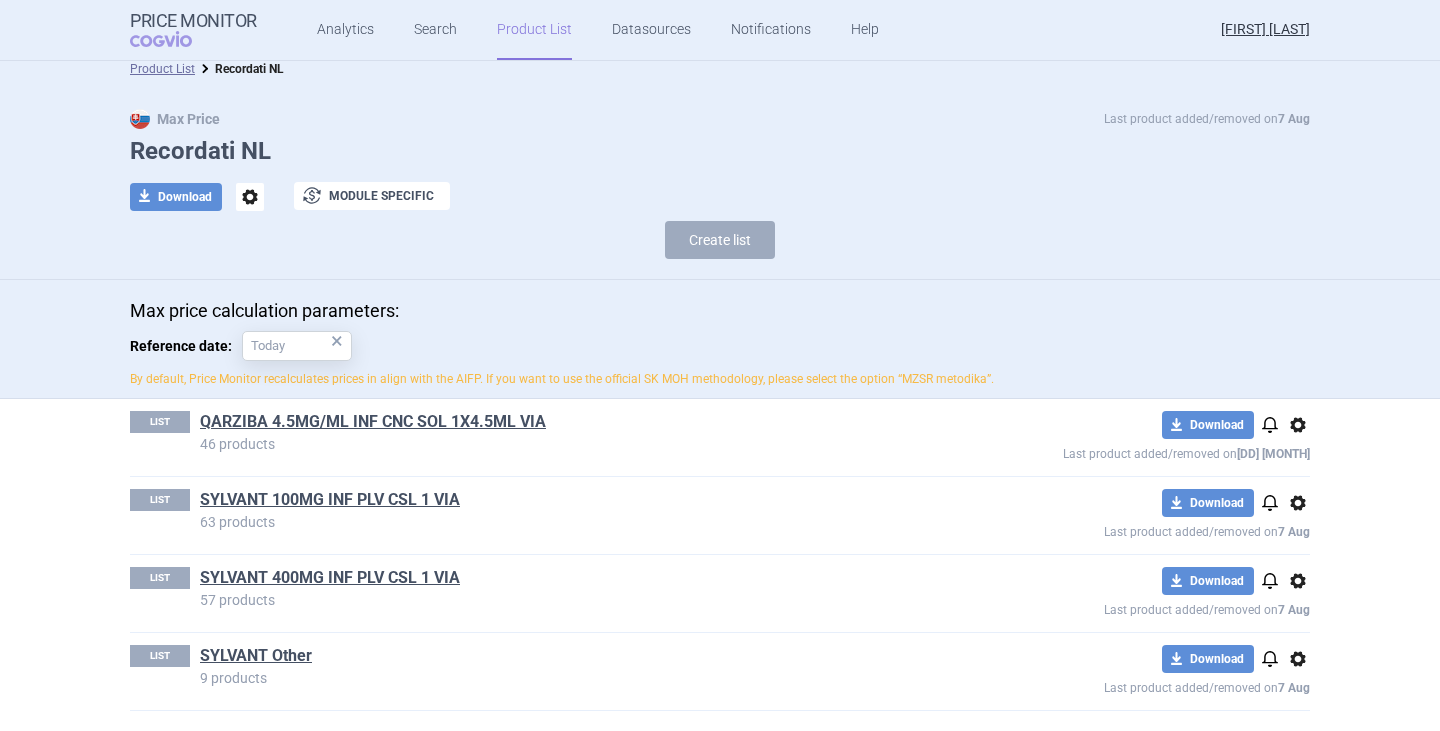 click on "SYLVANT 400MG INF PLV CSL 1 VIA" at bounding box center [330, 578] 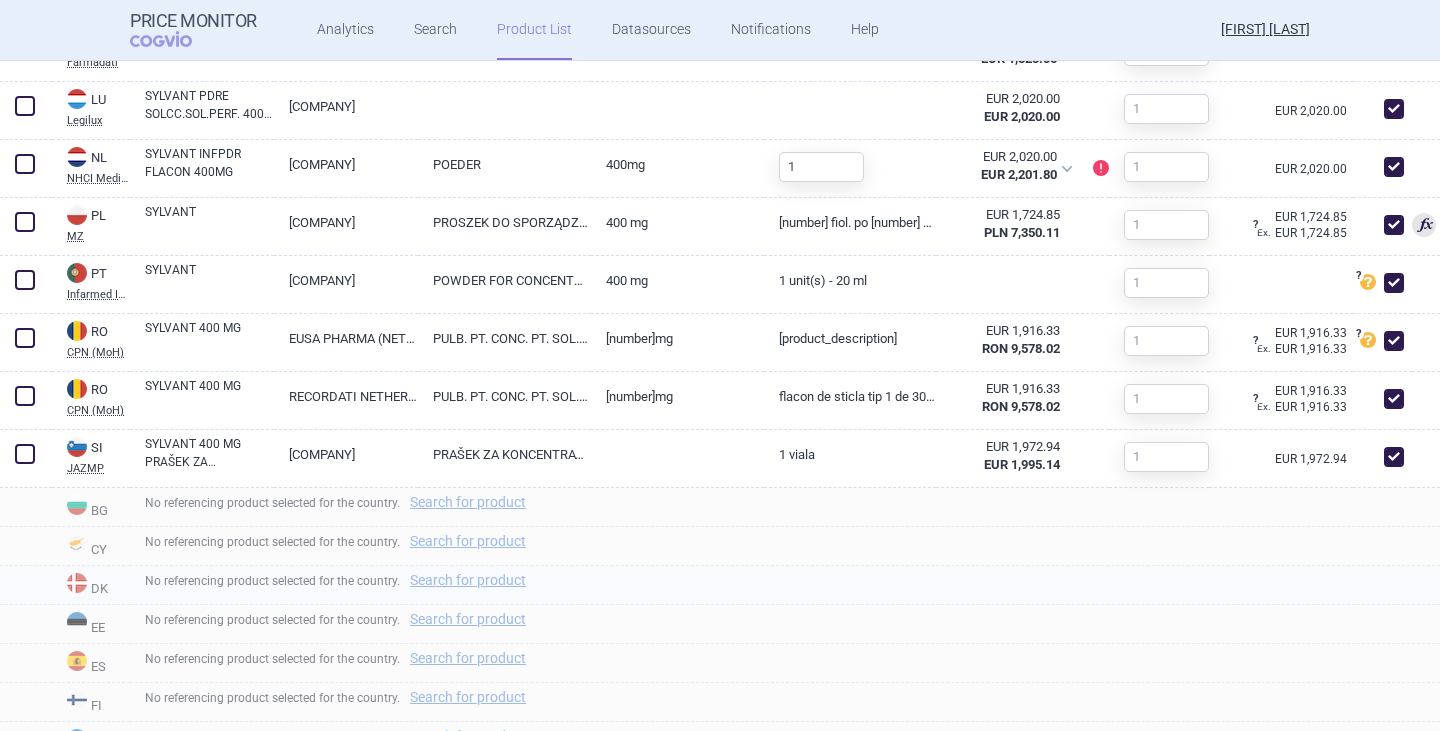 scroll, scrollTop: 1384, scrollLeft: 0, axis: vertical 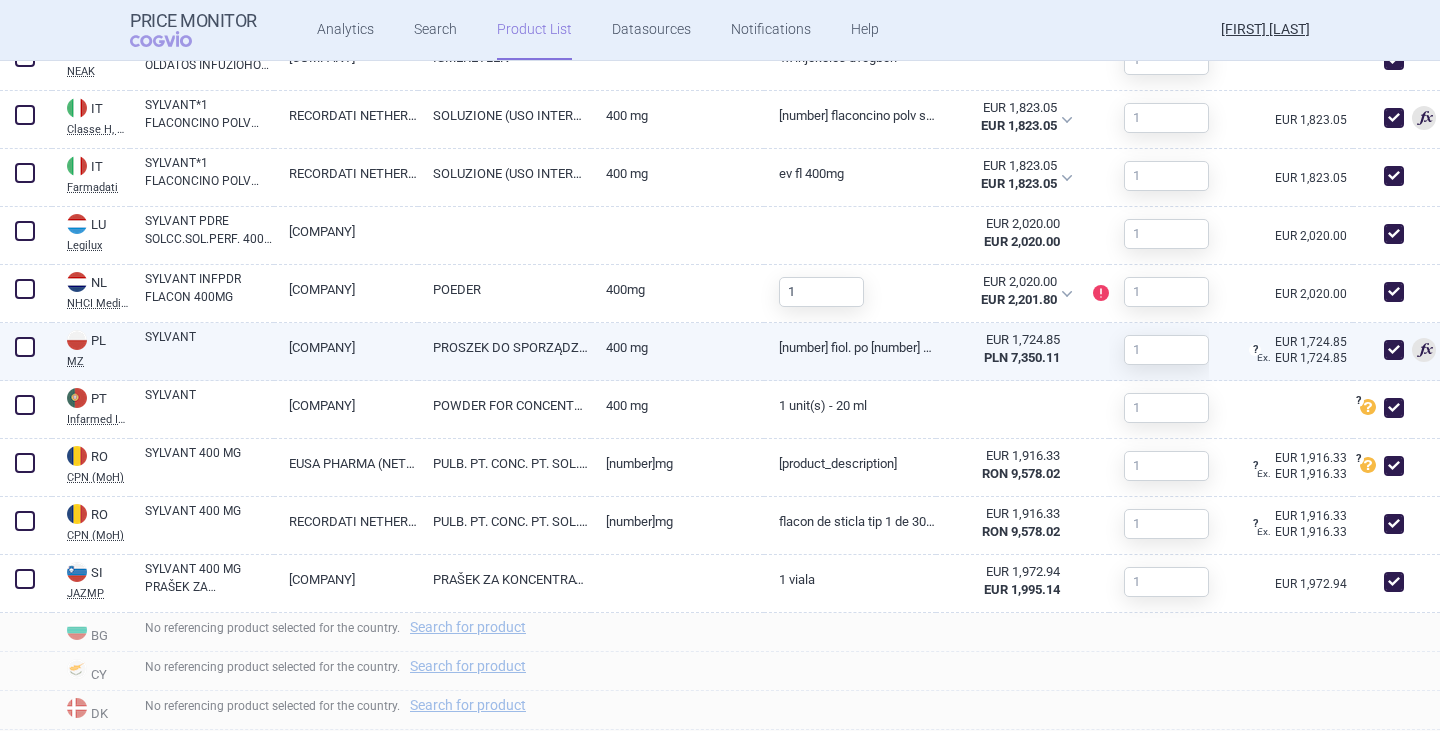 click on "SYLVANT" at bounding box center [209, 346] 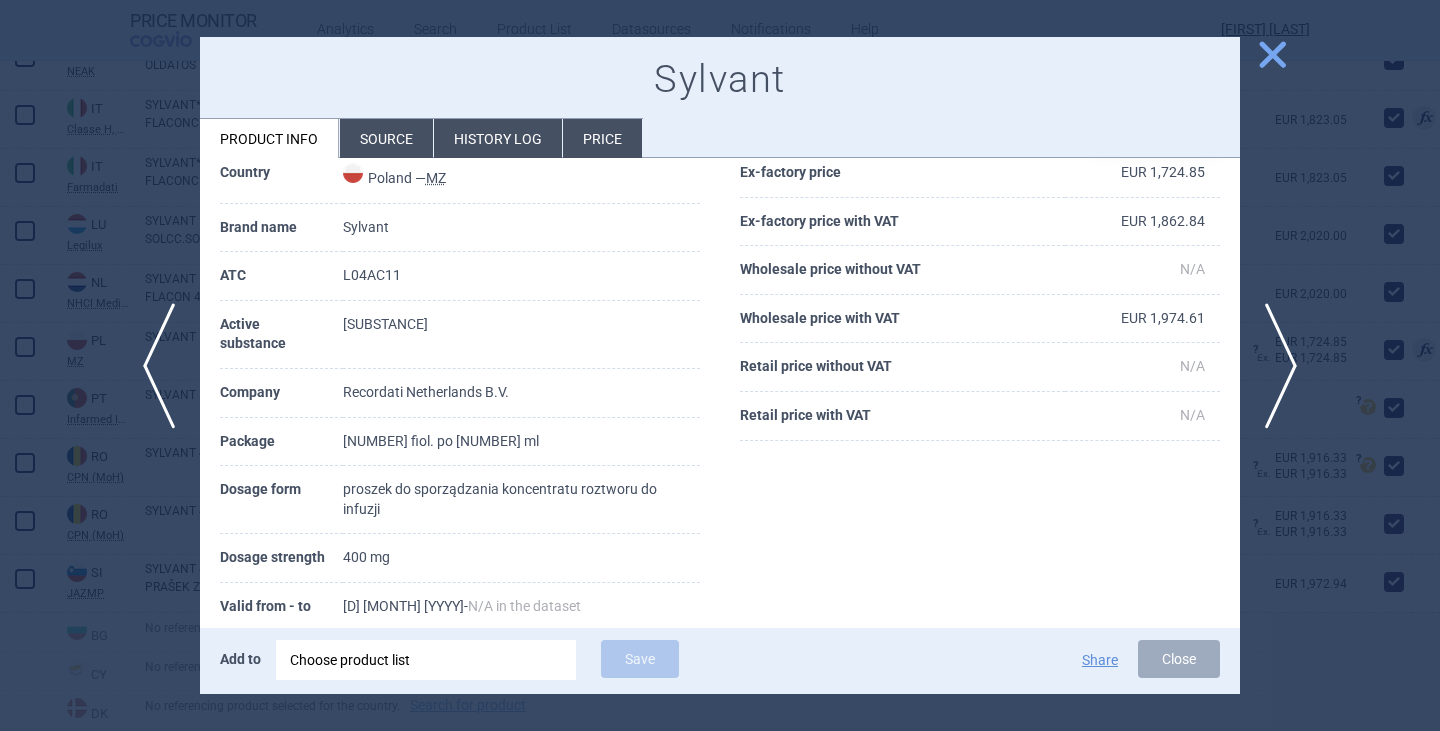 scroll, scrollTop: 0, scrollLeft: 0, axis: both 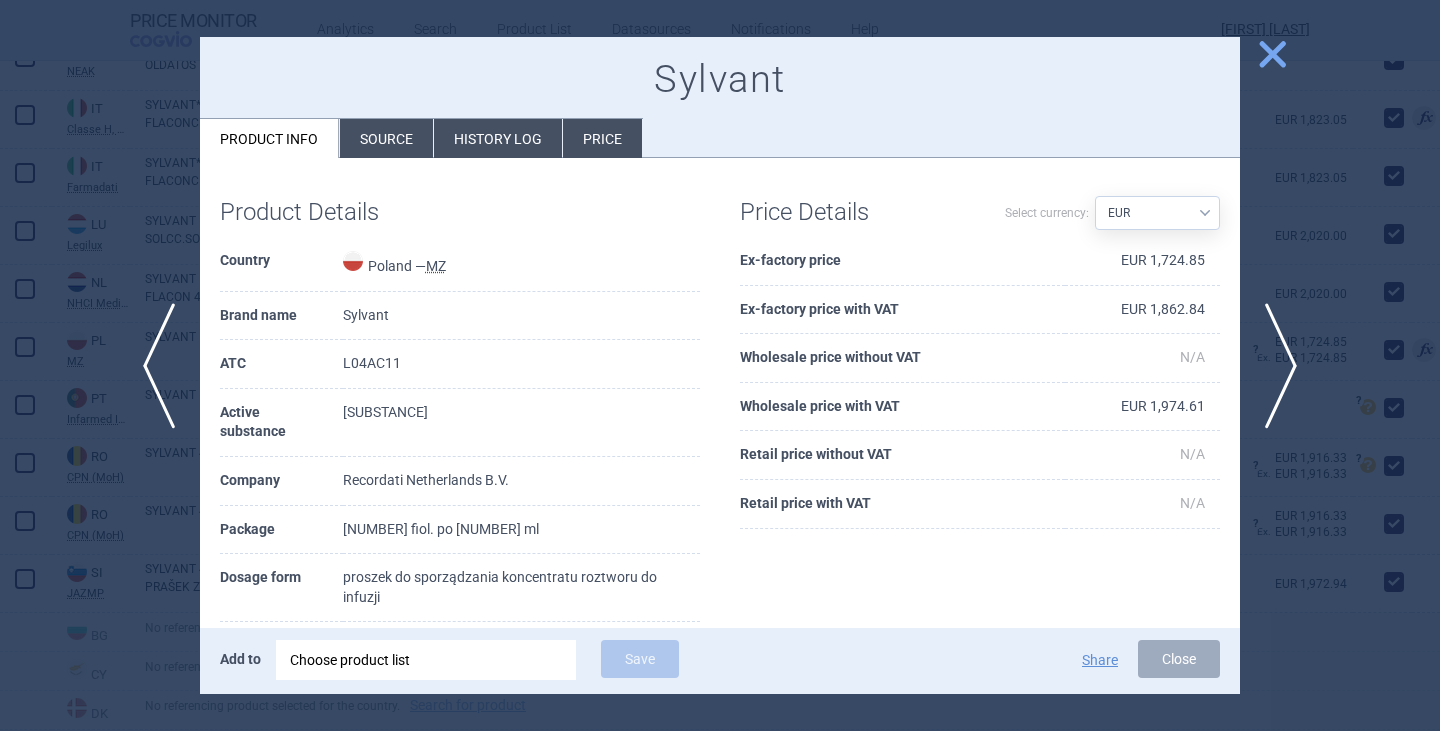 click on "close" at bounding box center (1272, 54) 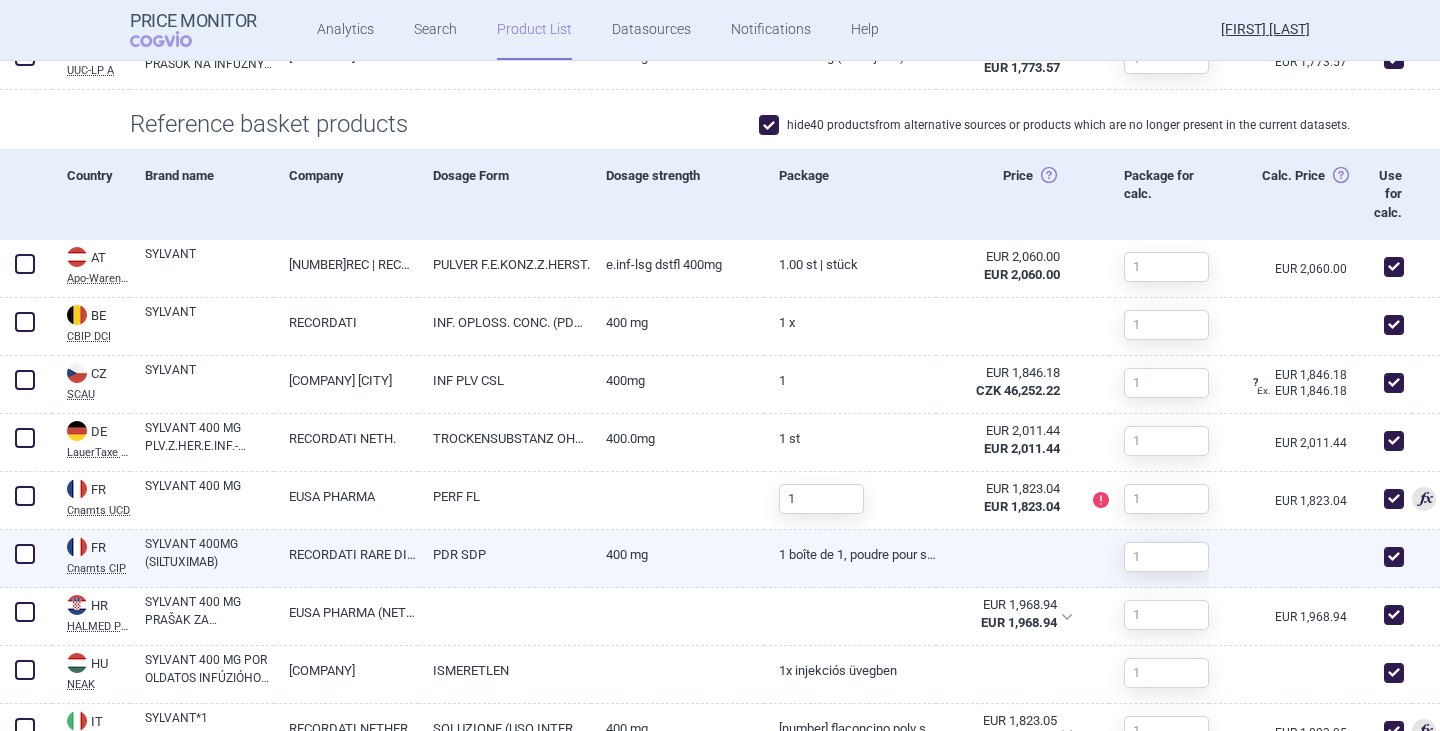 scroll, scrollTop: 900, scrollLeft: 0, axis: vertical 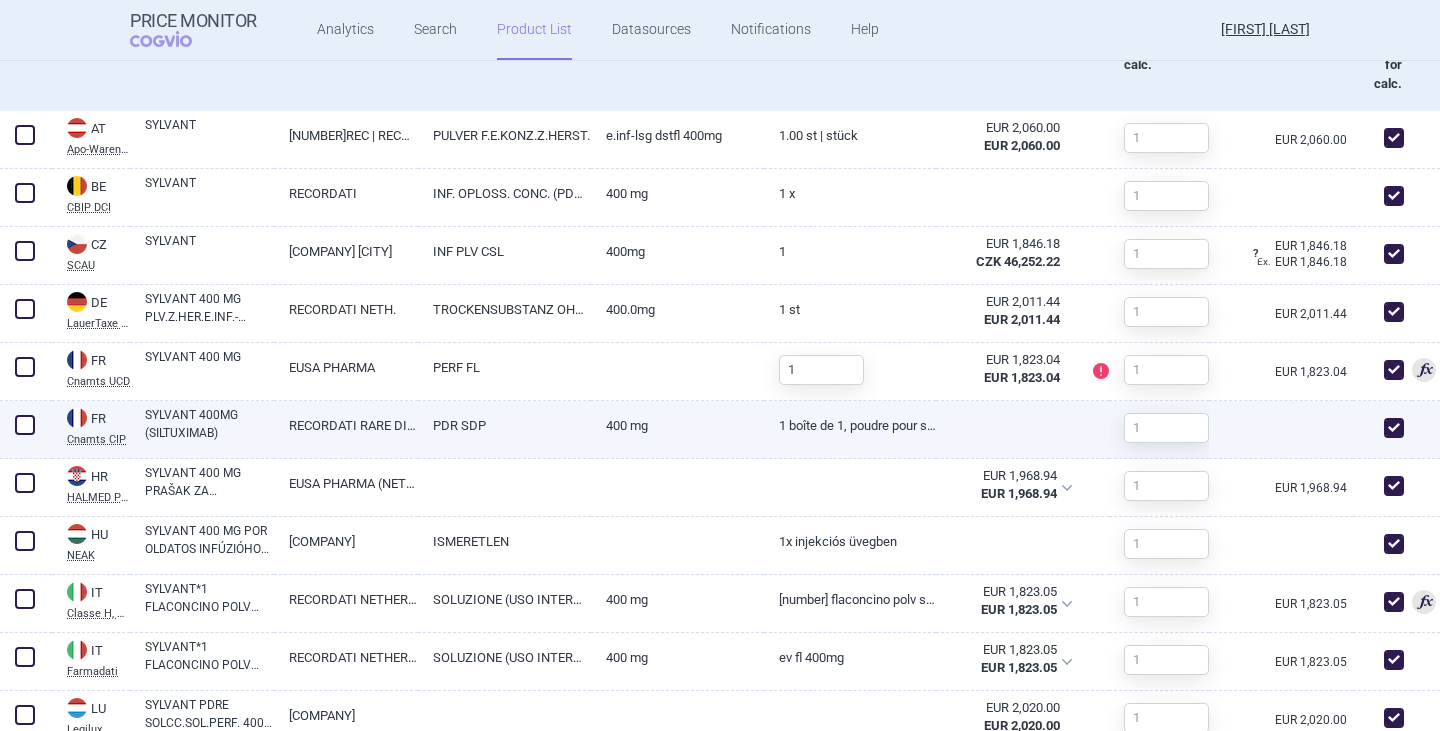 click on "SYLVANT 400MG (SILTUXIMAB)" at bounding box center [209, 424] 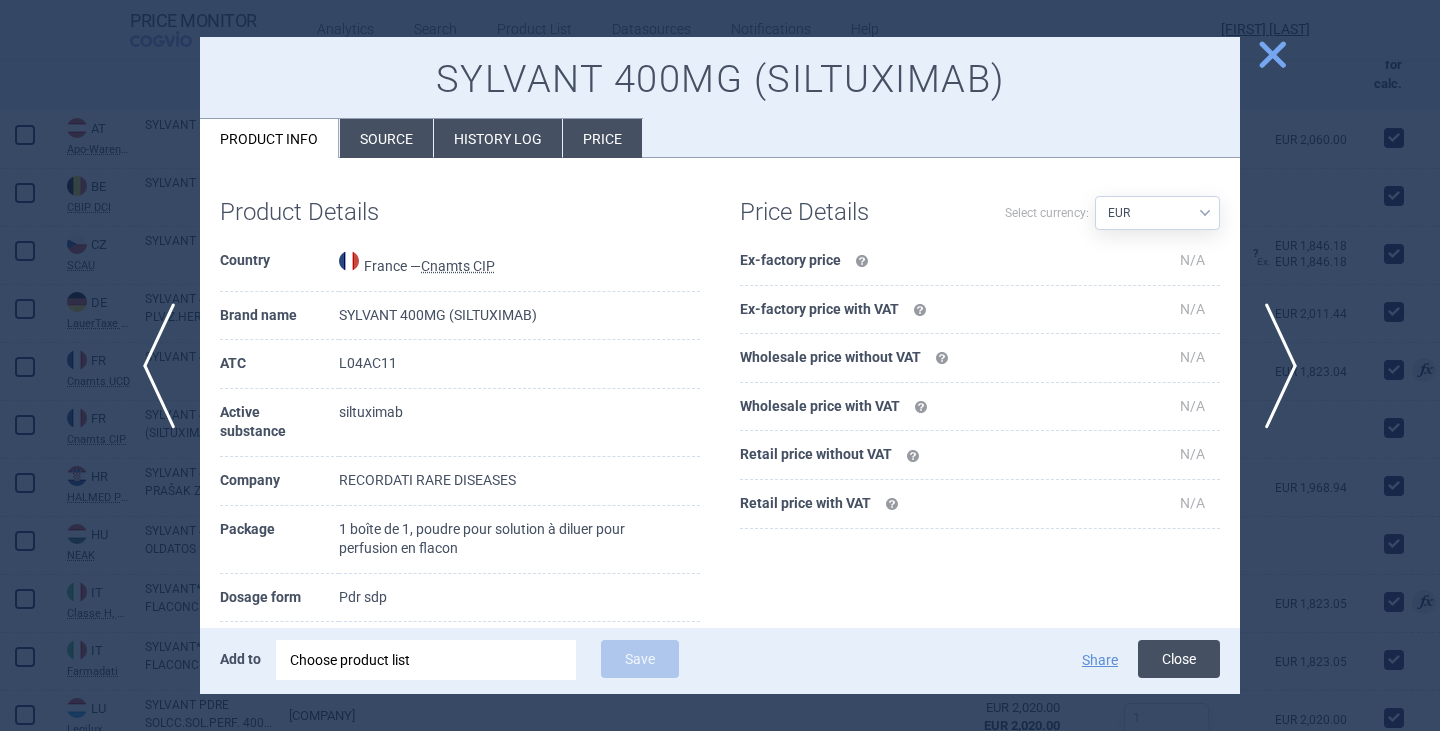 click on "Close" at bounding box center (1179, 659) 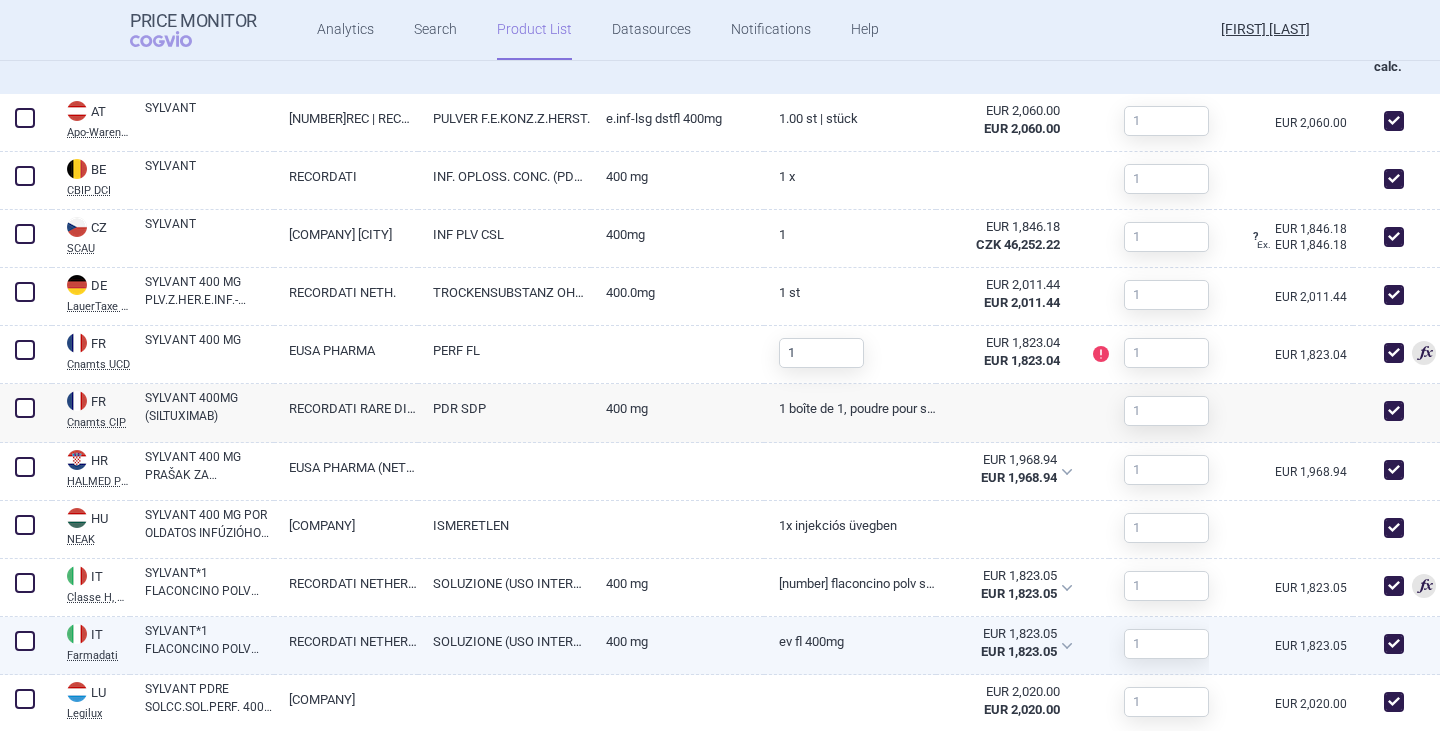 scroll, scrollTop: 1300, scrollLeft: 0, axis: vertical 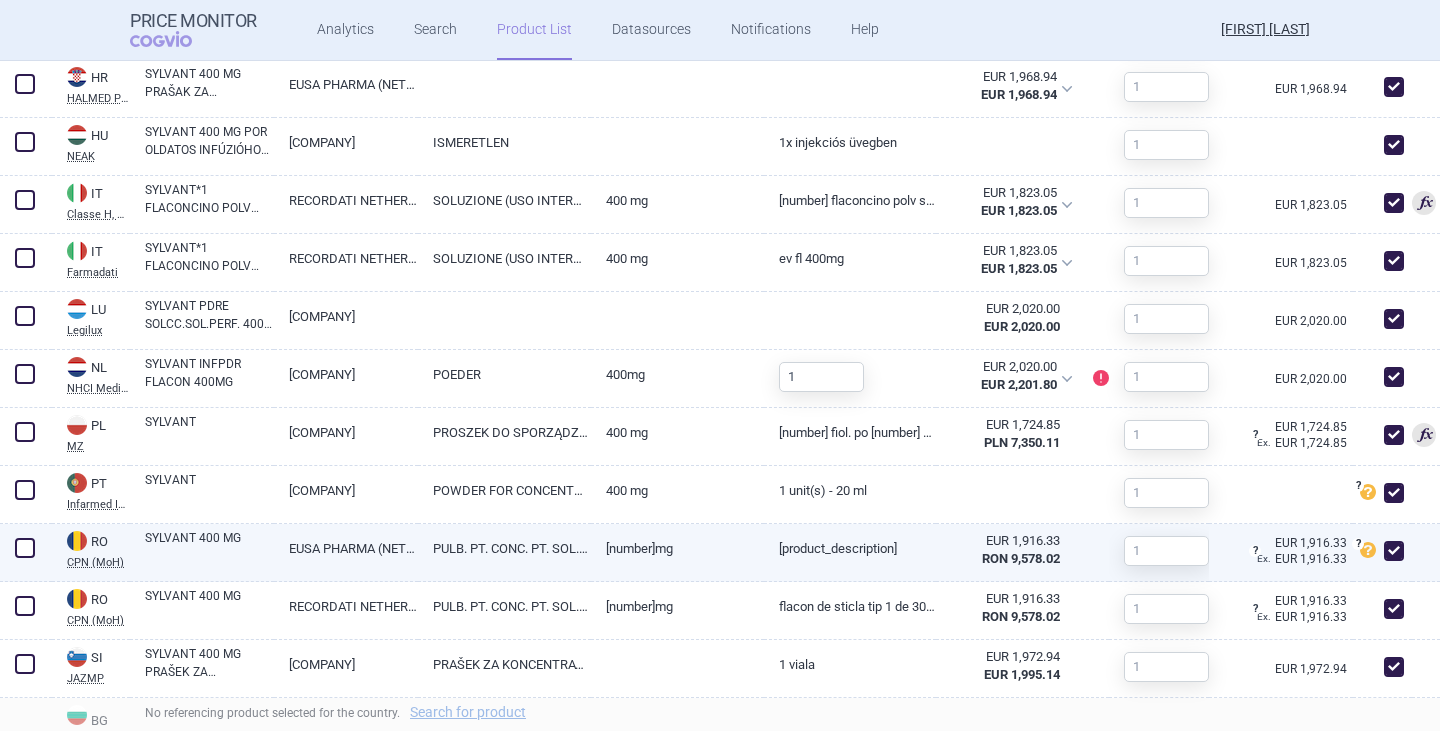click on "[PRODUCT_DESCRIPTION]" at bounding box center (850, 548) 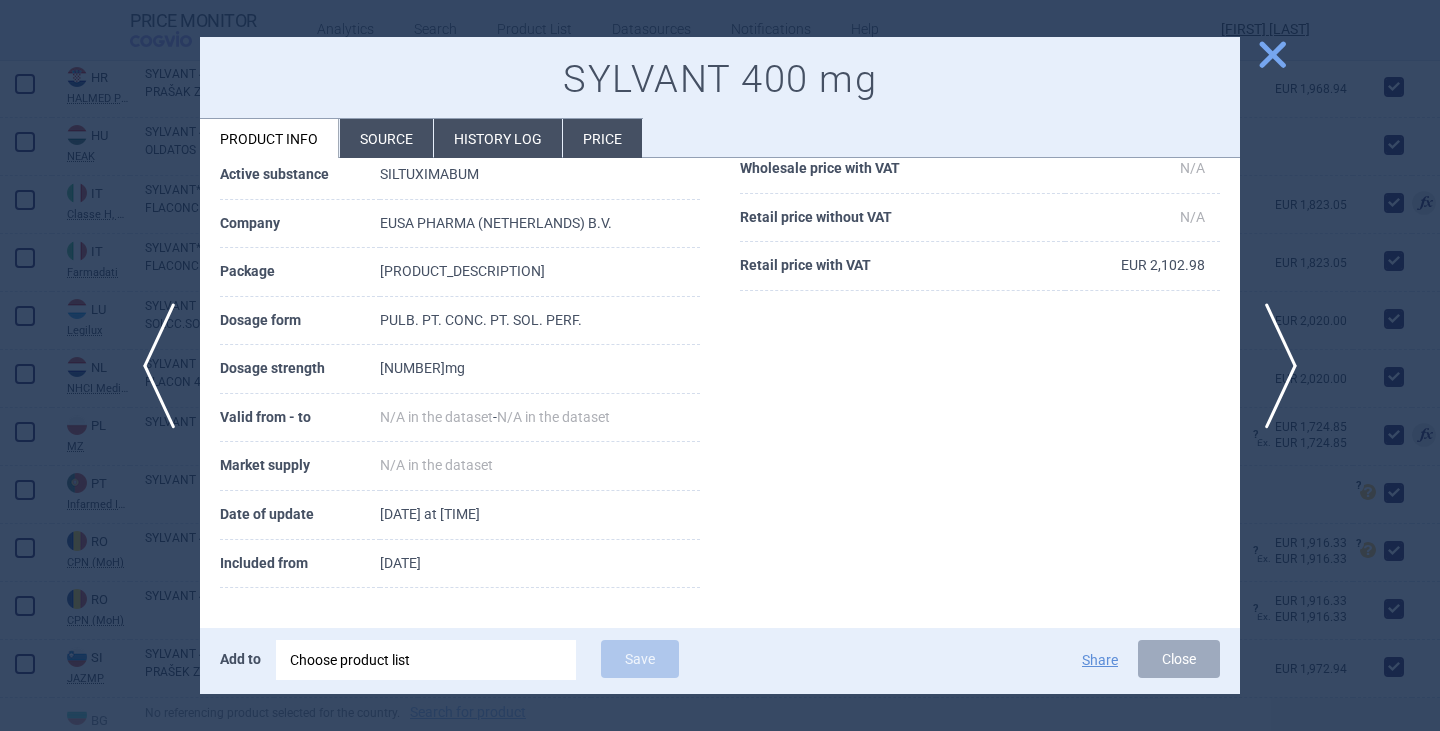 scroll, scrollTop: 422, scrollLeft: 0, axis: vertical 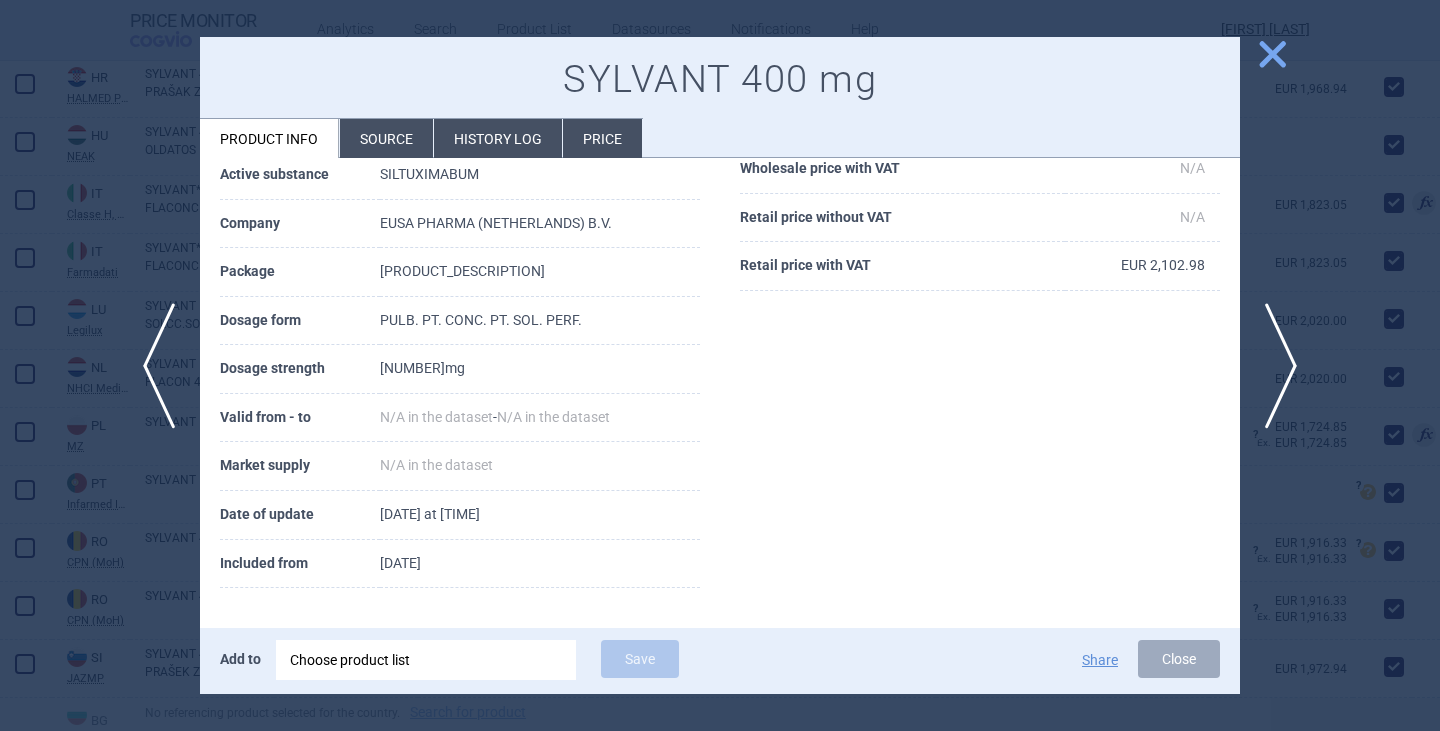 click on "close" at bounding box center [1272, 54] 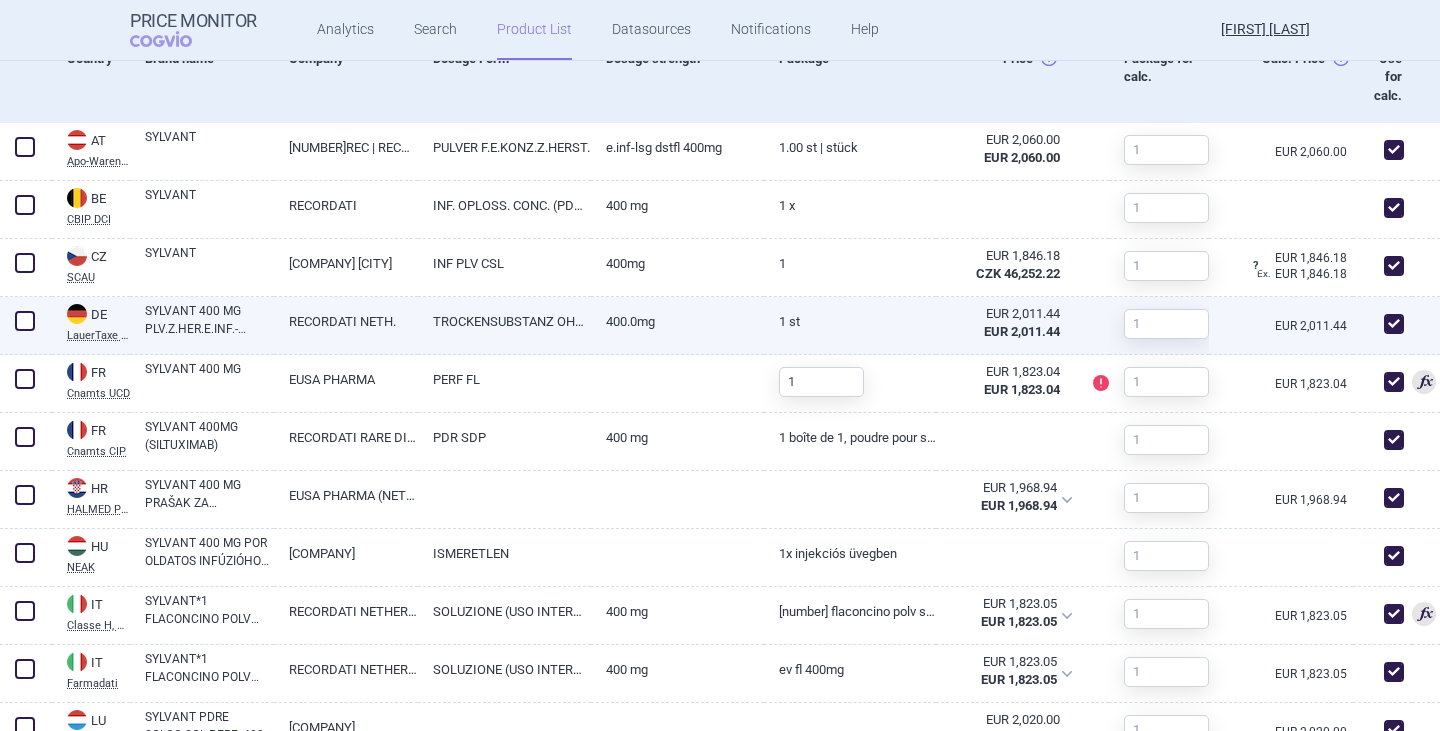 scroll, scrollTop: 900, scrollLeft: 0, axis: vertical 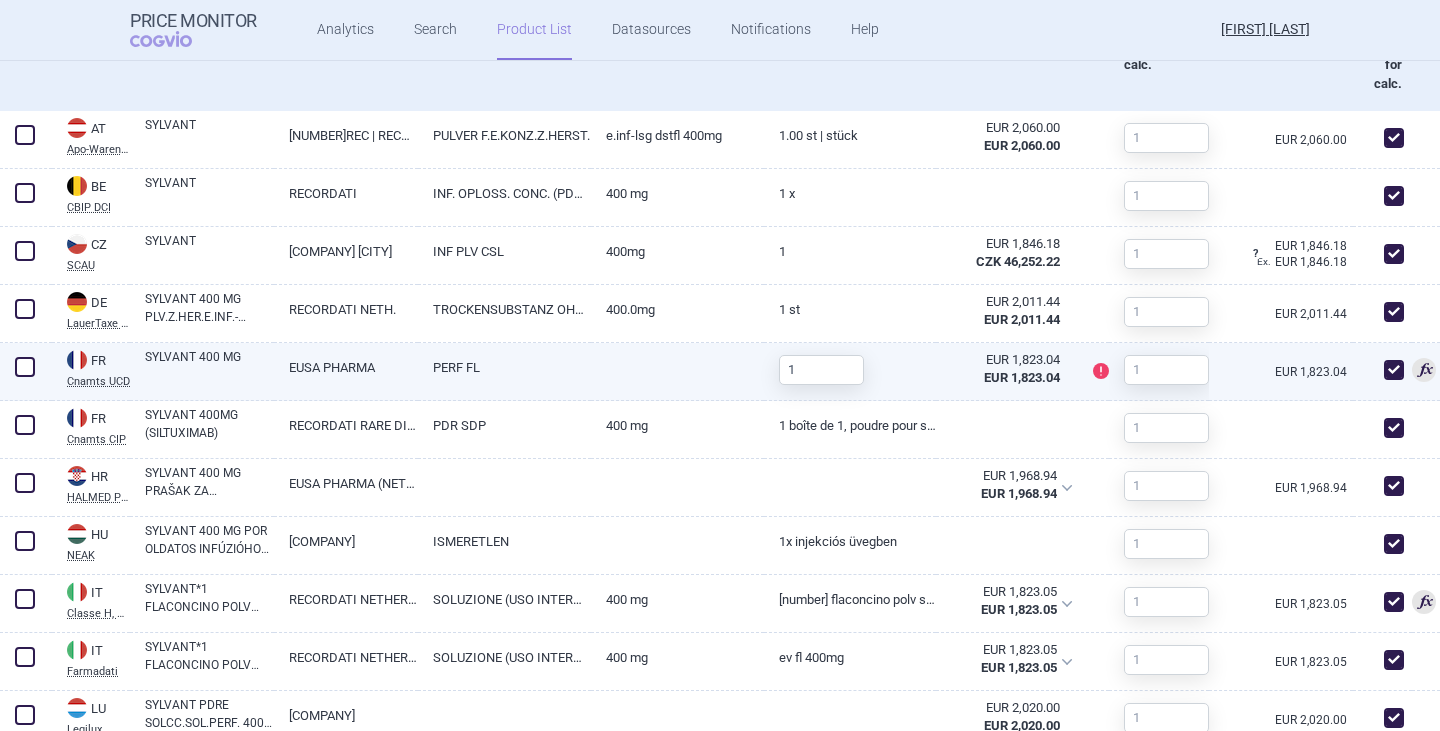 click on "SYLVANT 400 MG" at bounding box center [209, 366] 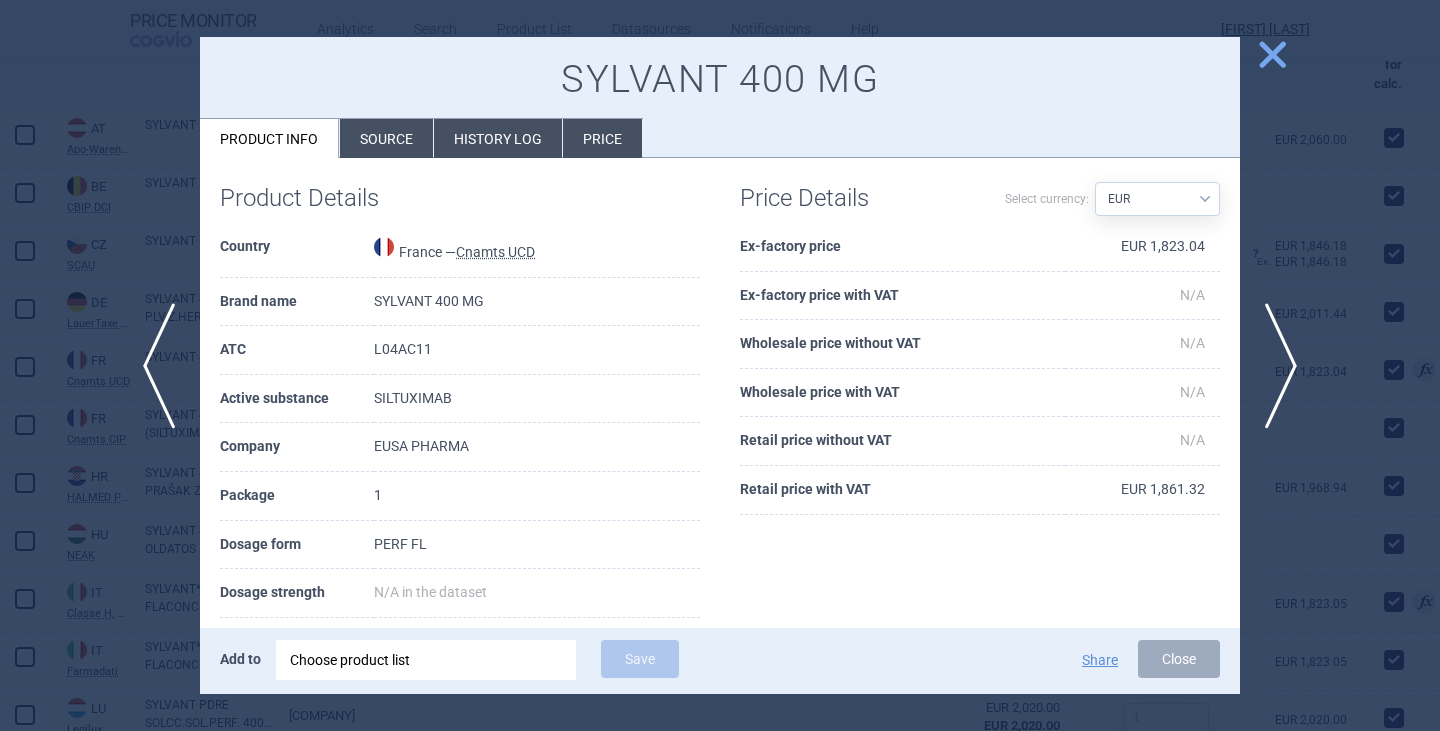 scroll, scrollTop: 0, scrollLeft: 0, axis: both 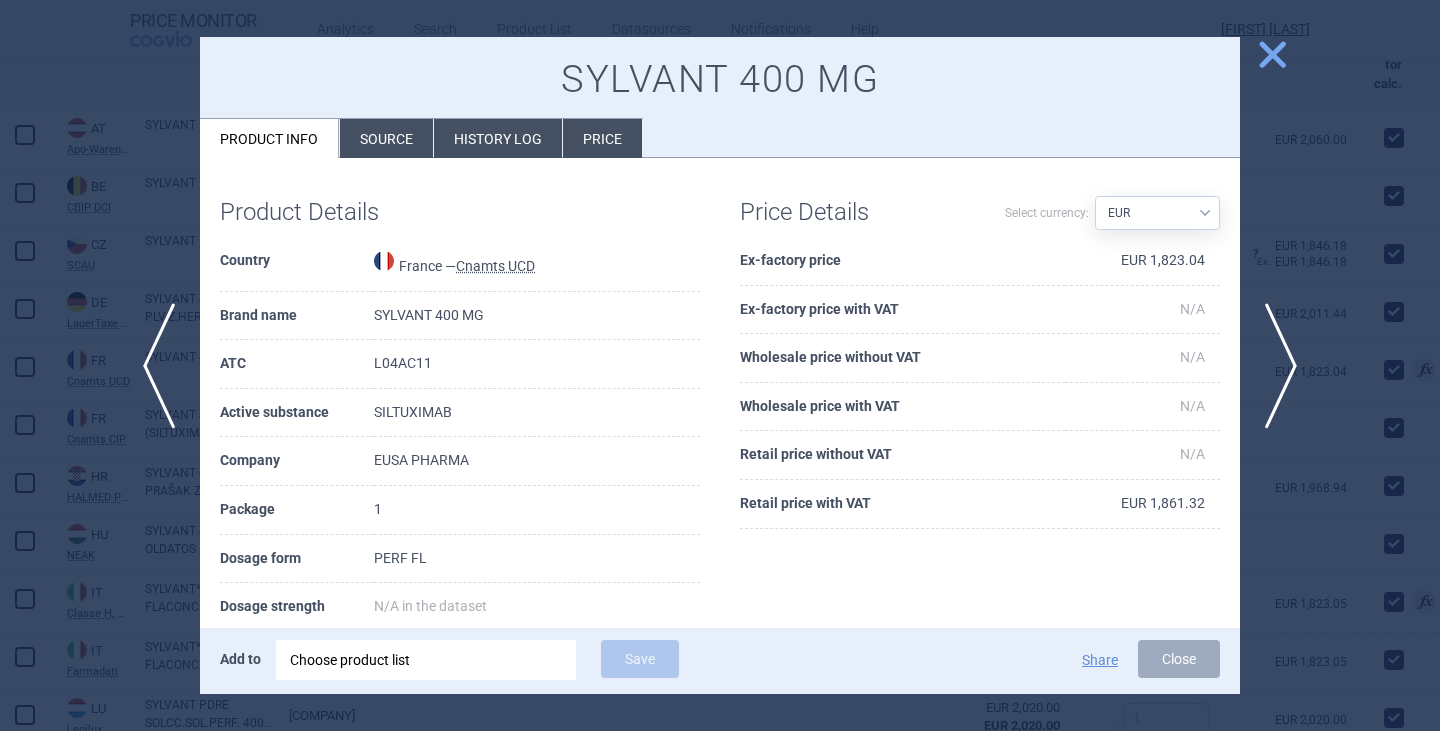 click on "Source" at bounding box center (386, 138) 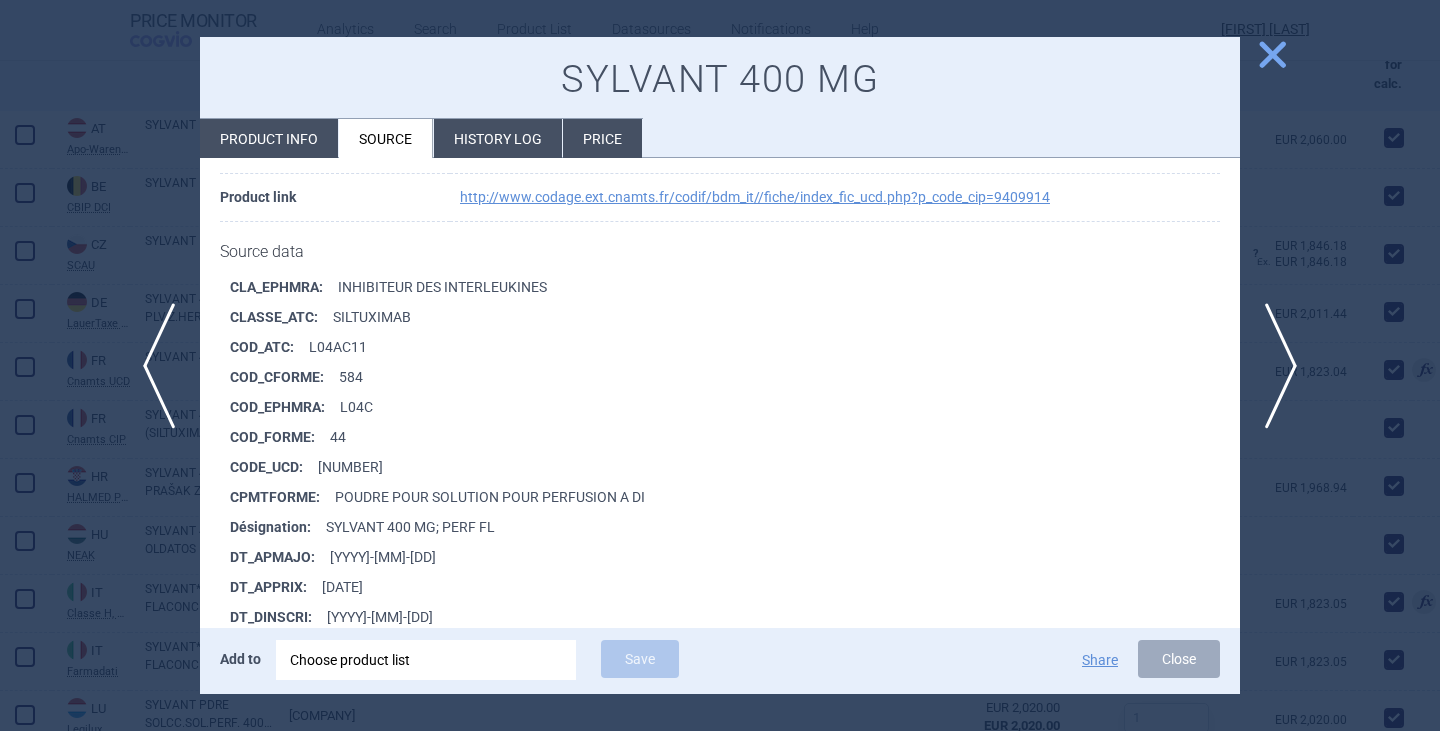 scroll, scrollTop: 0, scrollLeft: 0, axis: both 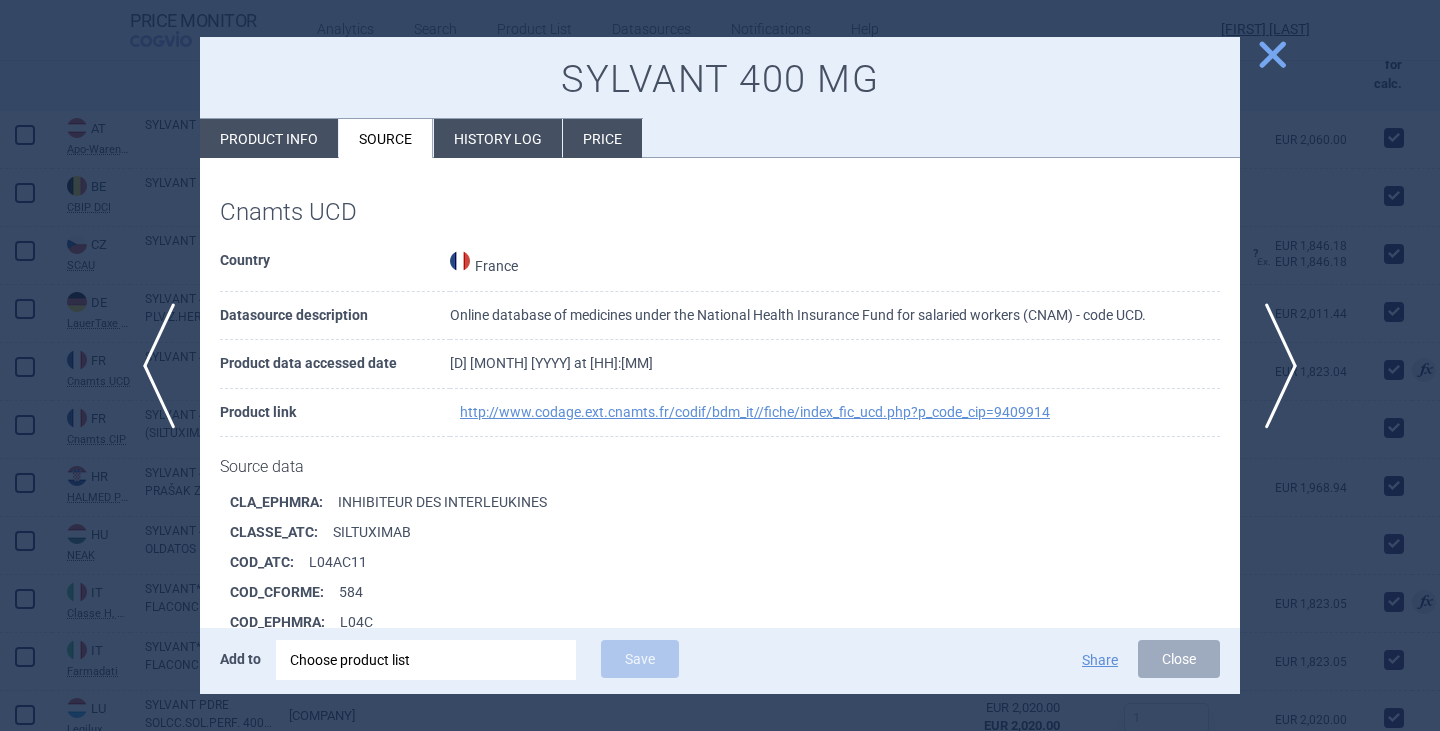 click on "History log" at bounding box center [498, 138] 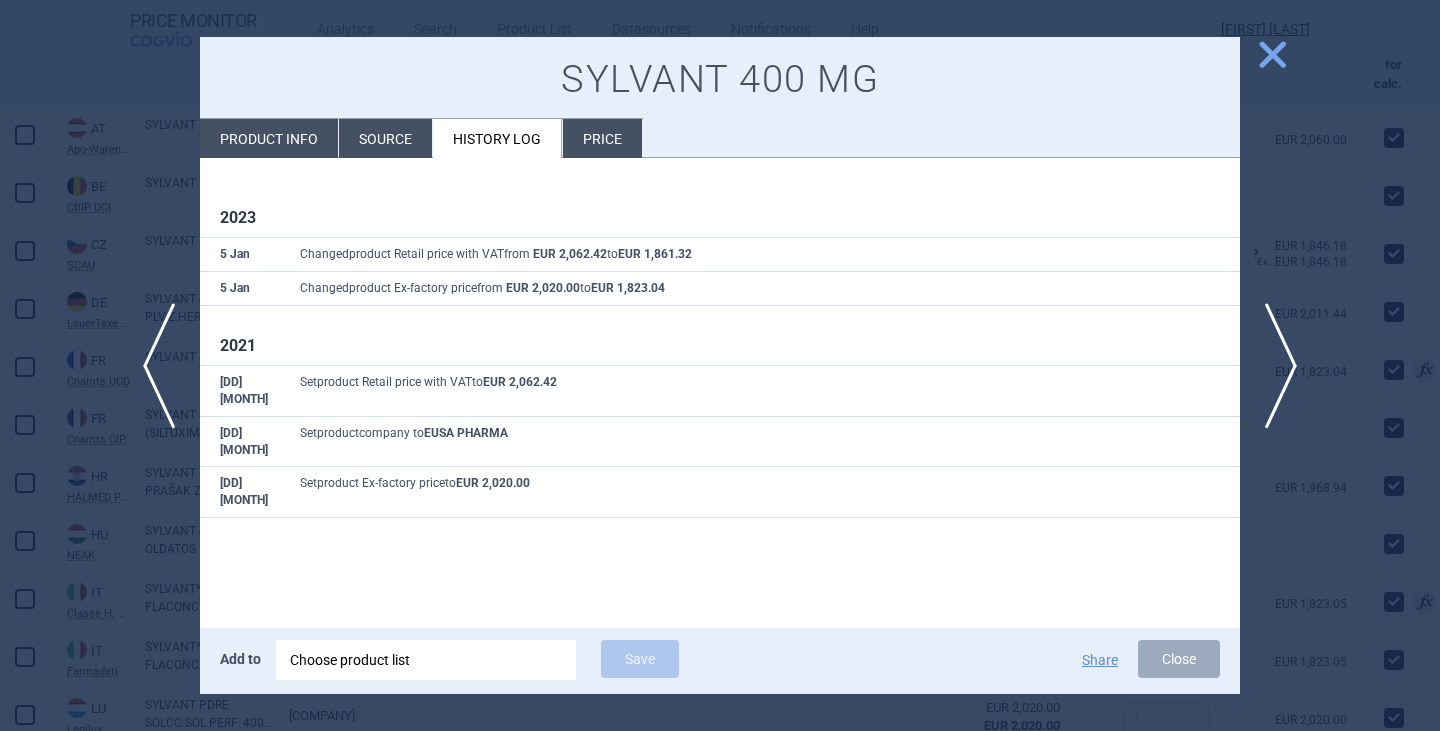 click on "Source" at bounding box center [385, 138] 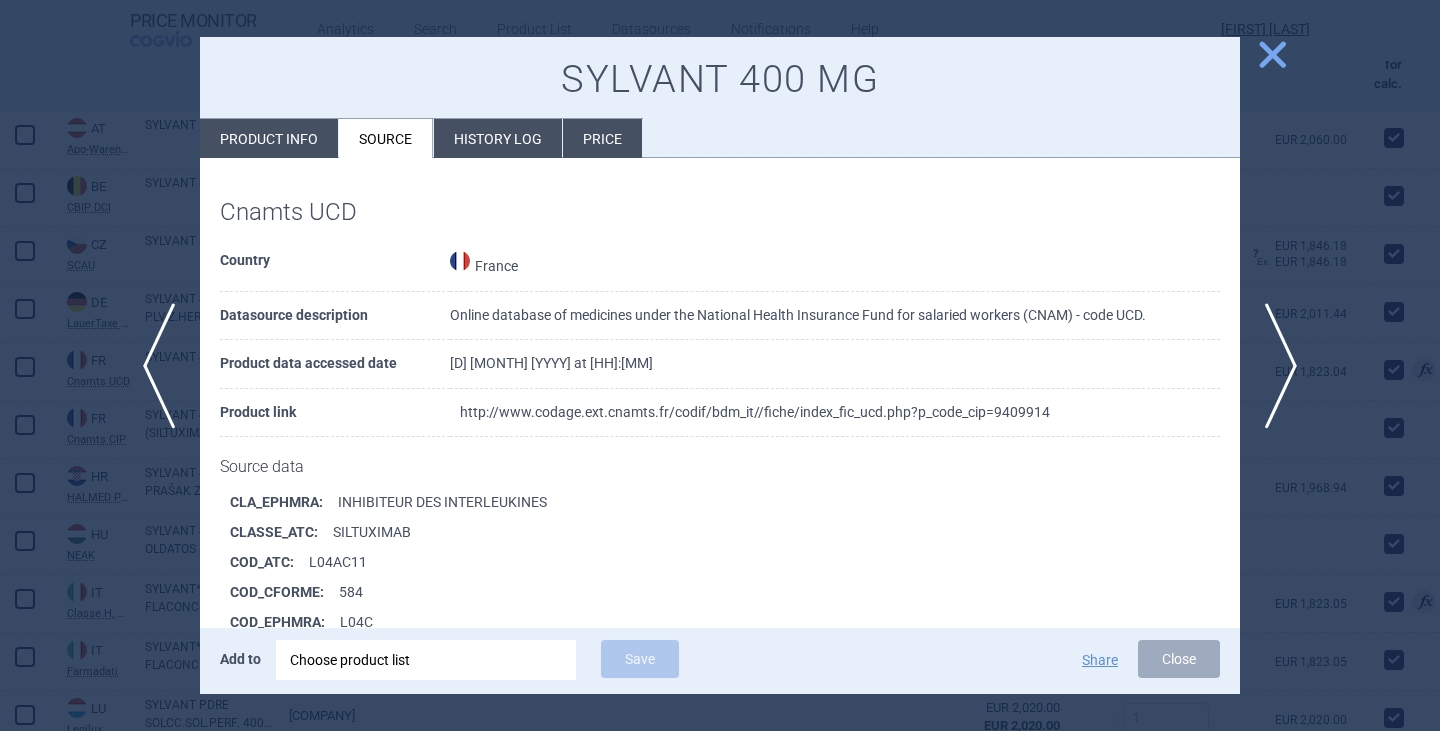click on "http://www.codage.ext.cnamts.fr/codif/bdm_it//fiche/index_fic_ucd.php?p_code_cip=9409914" at bounding box center [755, 412] 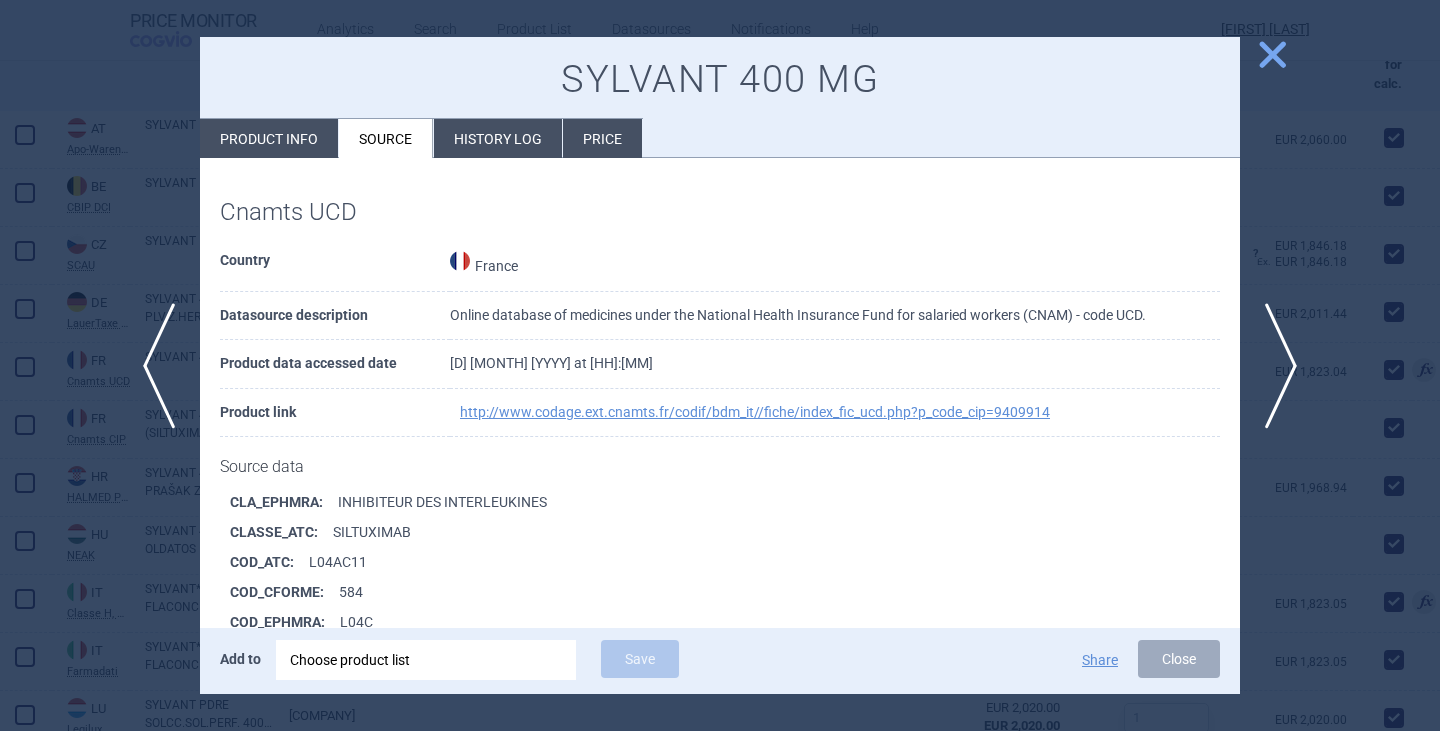 select on "EUR" 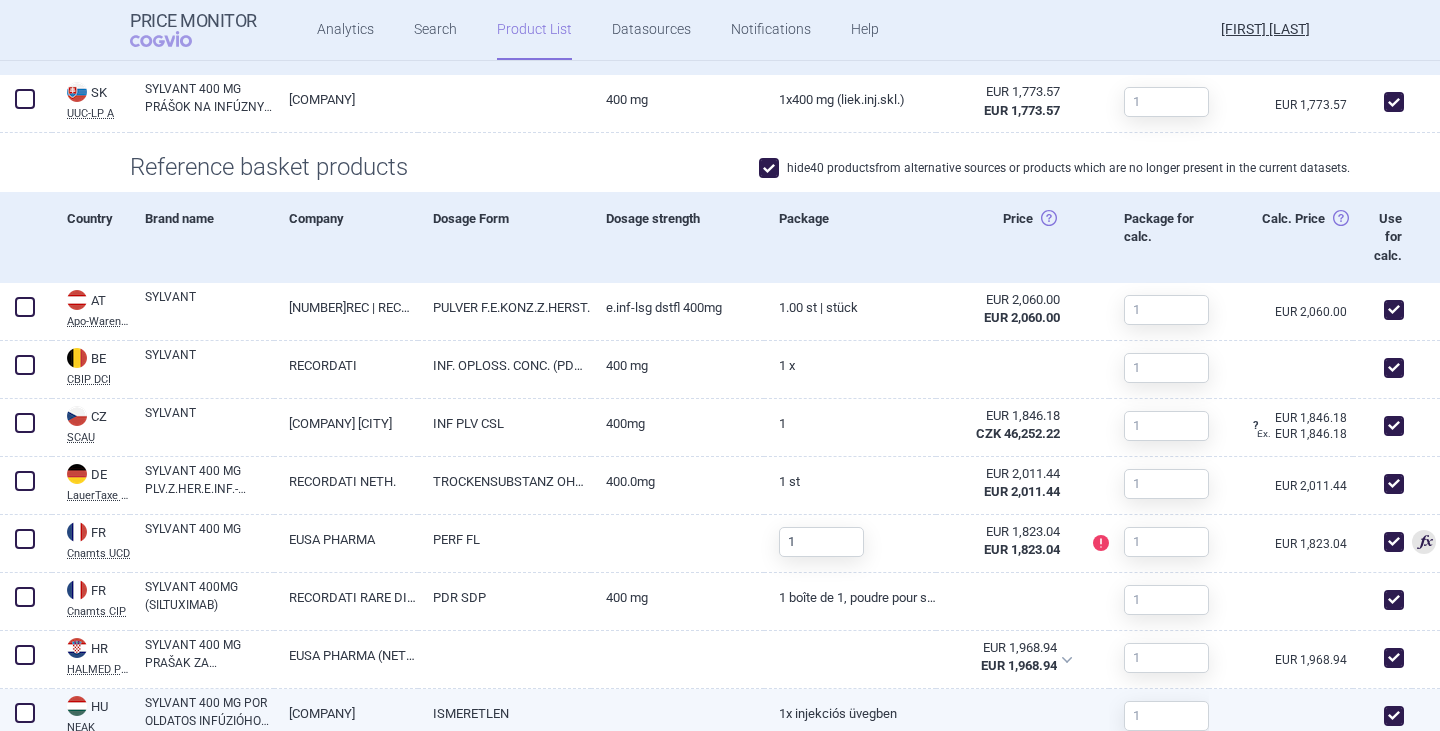 scroll, scrollTop: 700, scrollLeft: 0, axis: vertical 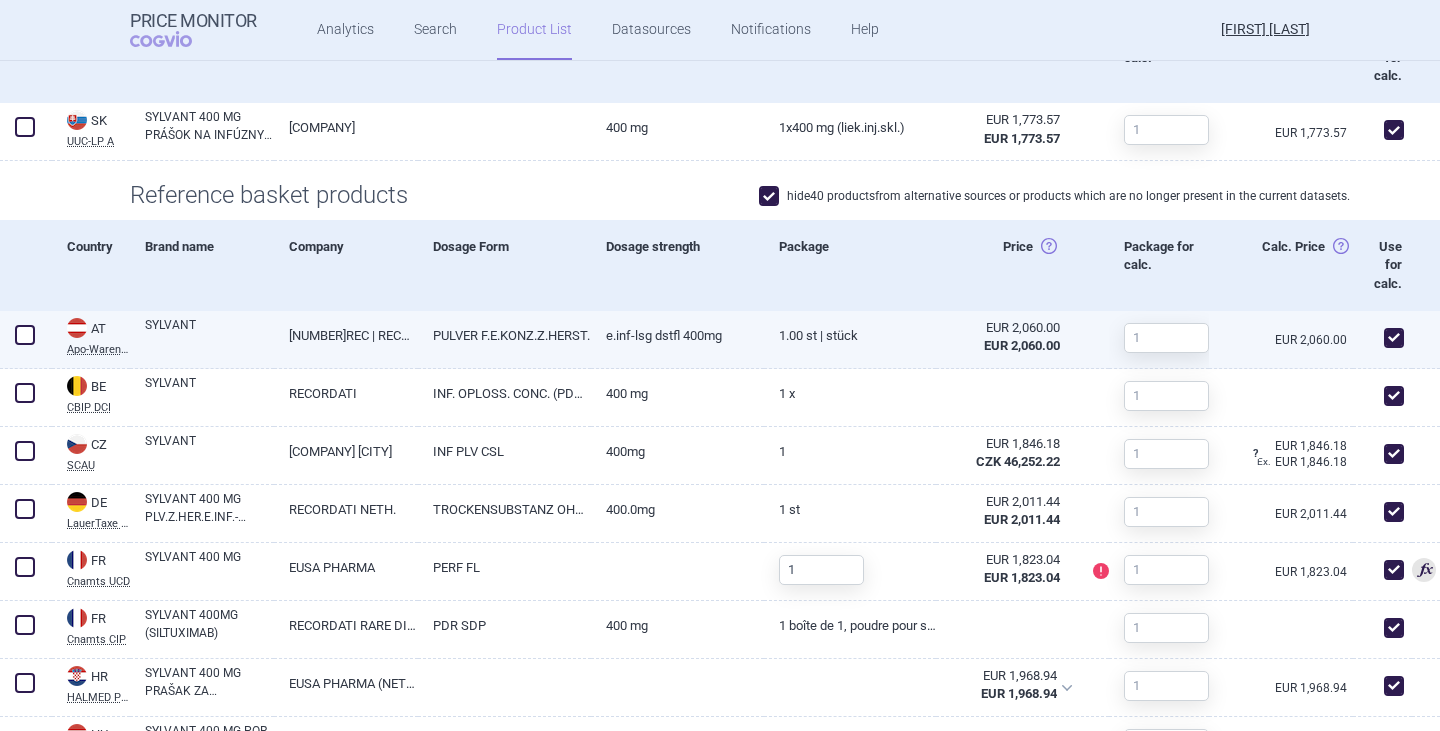 click on "1.00 ST | Stück" at bounding box center (850, 335) 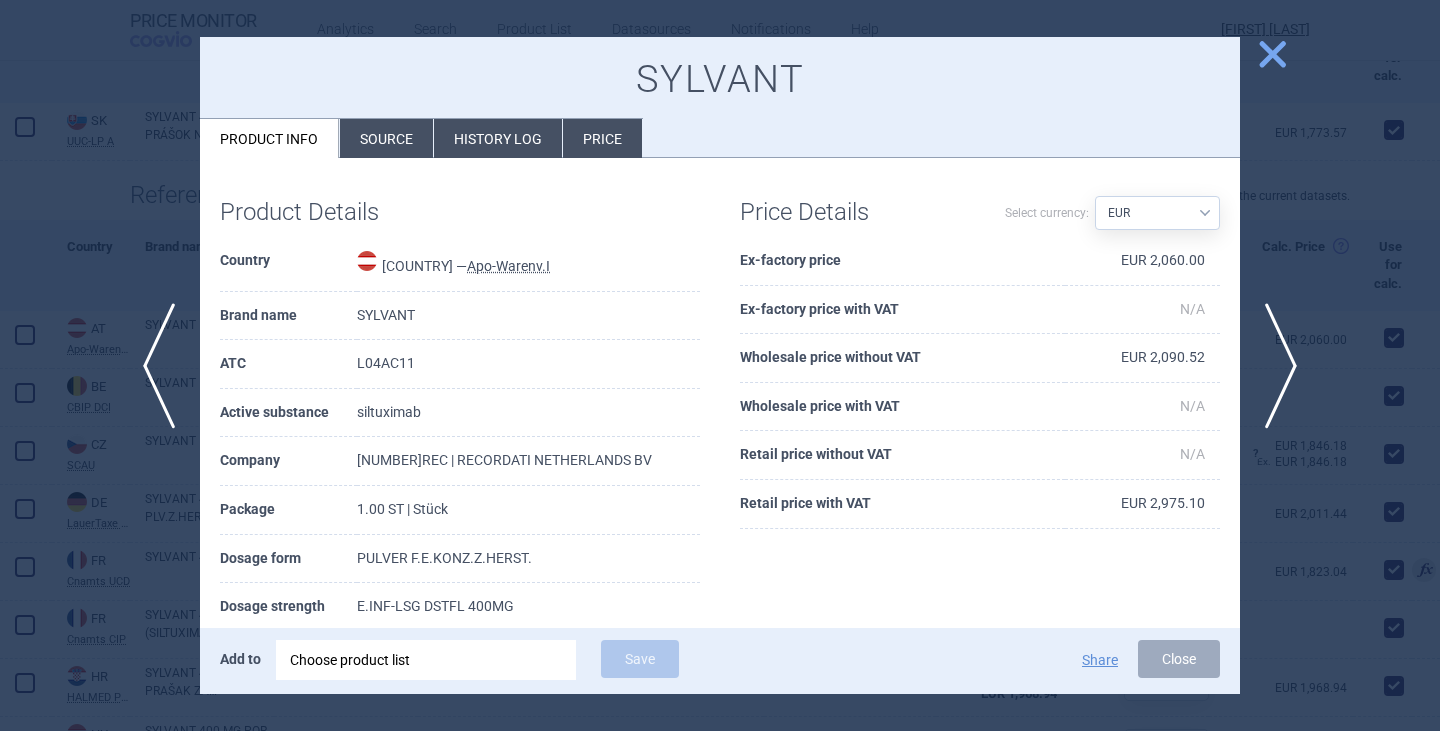 click on "close" at bounding box center [1272, 54] 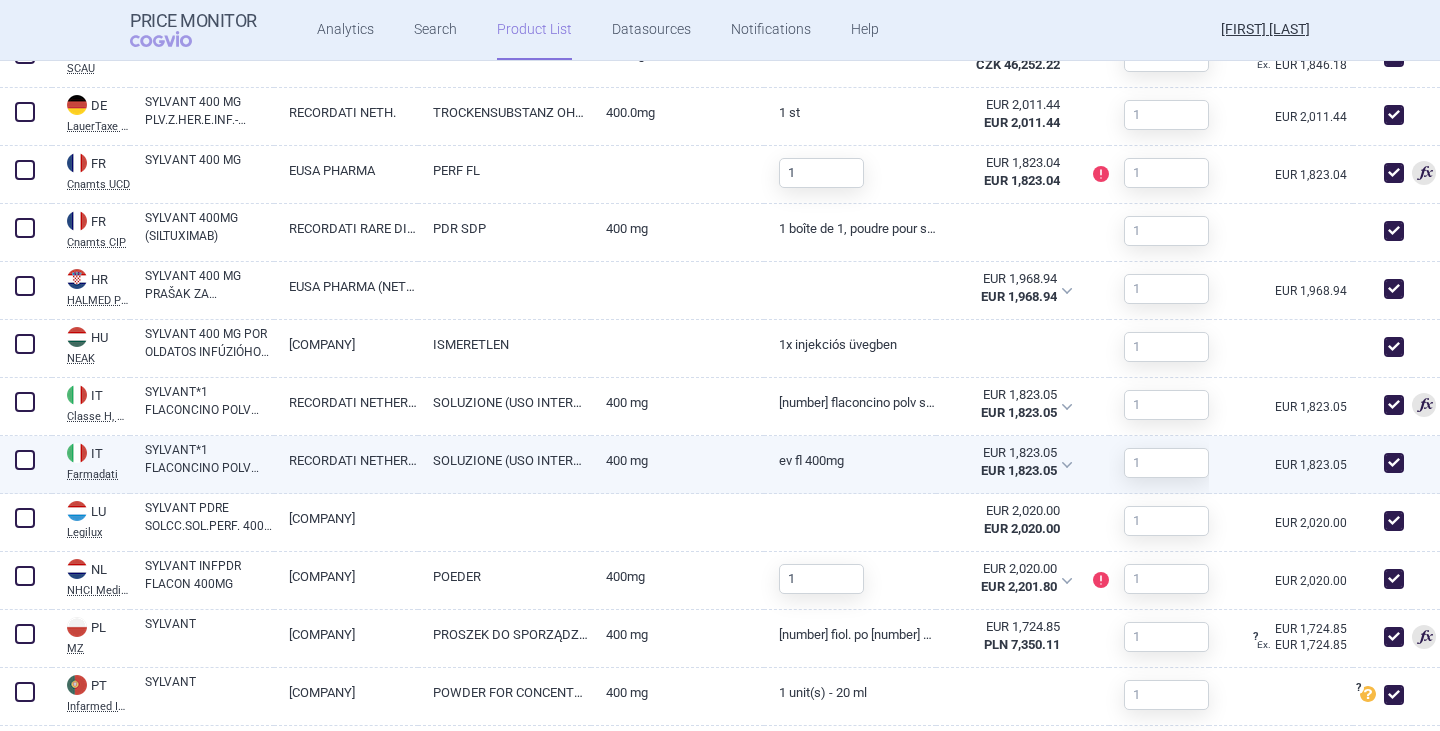 scroll, scrollTop: 1100, scrollLeft: 0, axis: vertical 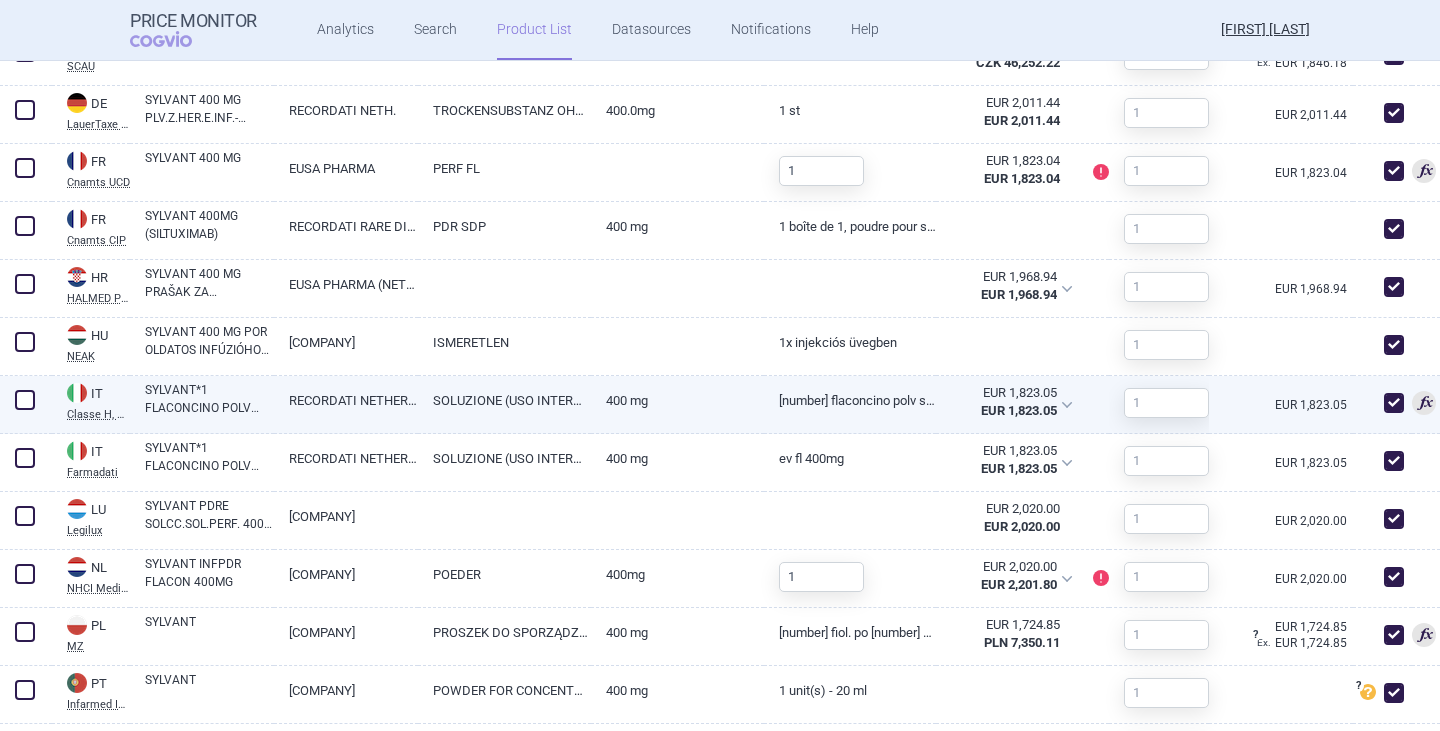 click on "SYLVANT*1 FLACONCINO POLV SOLUZ INFUS 400 MG" at bounding box center [209, 399] 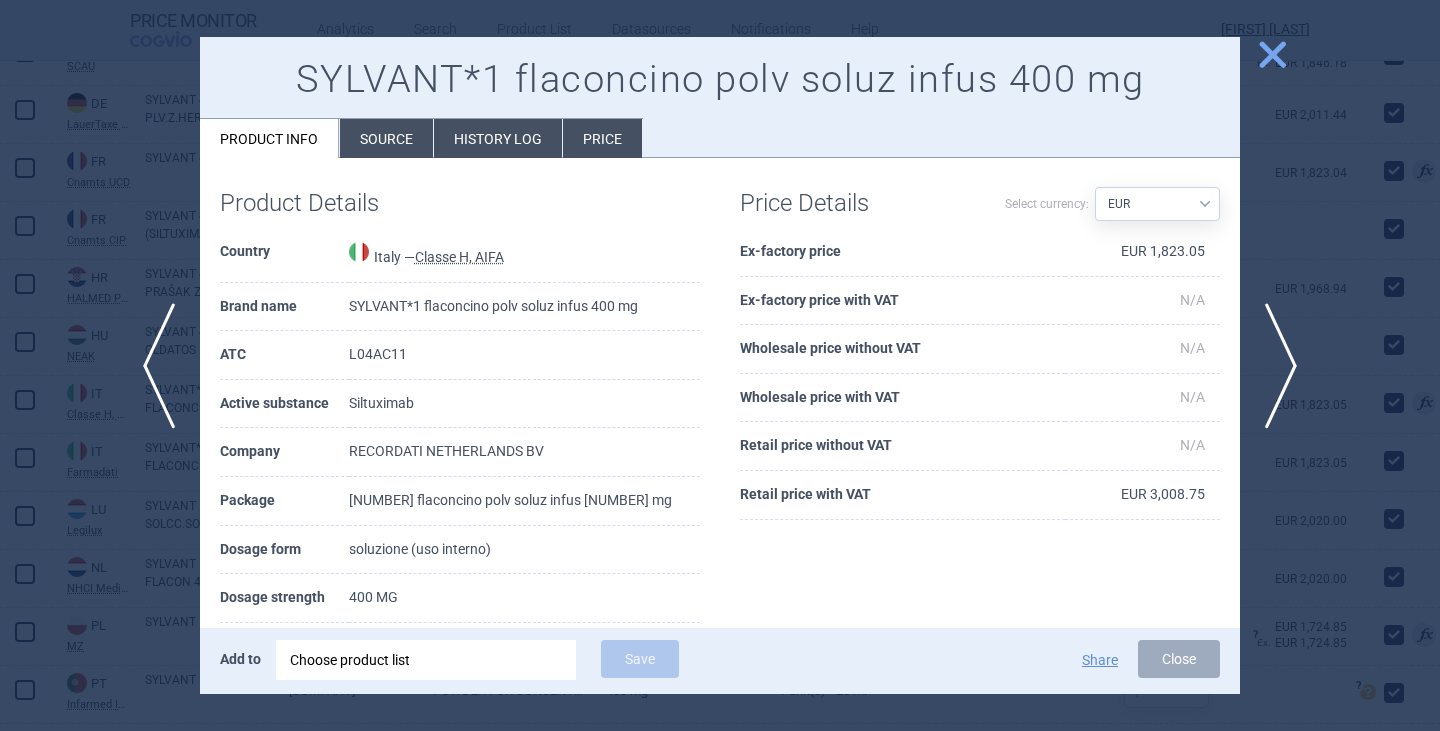scroll, scrollTop: 0, scrollLeft: 0, axis: both 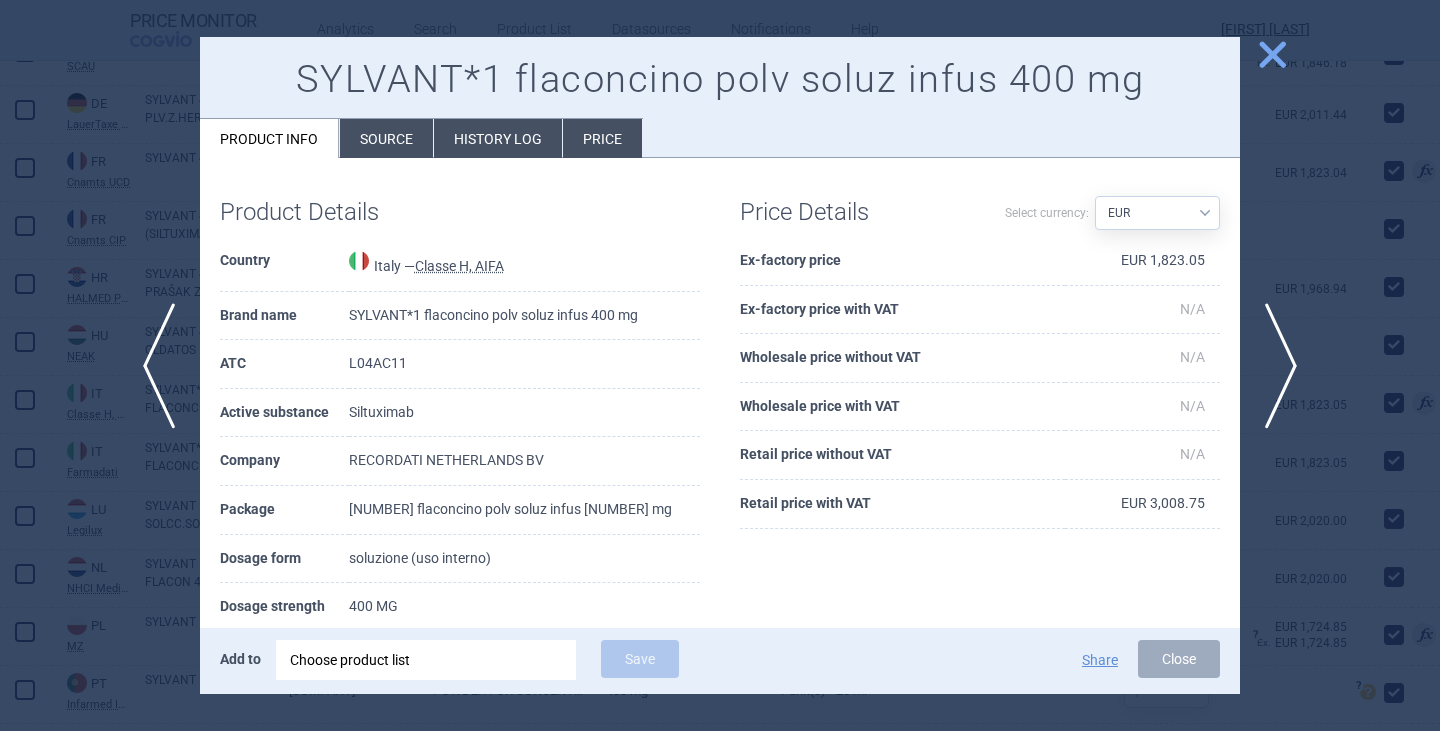 click on "Source" at bounding box center [386, 138] 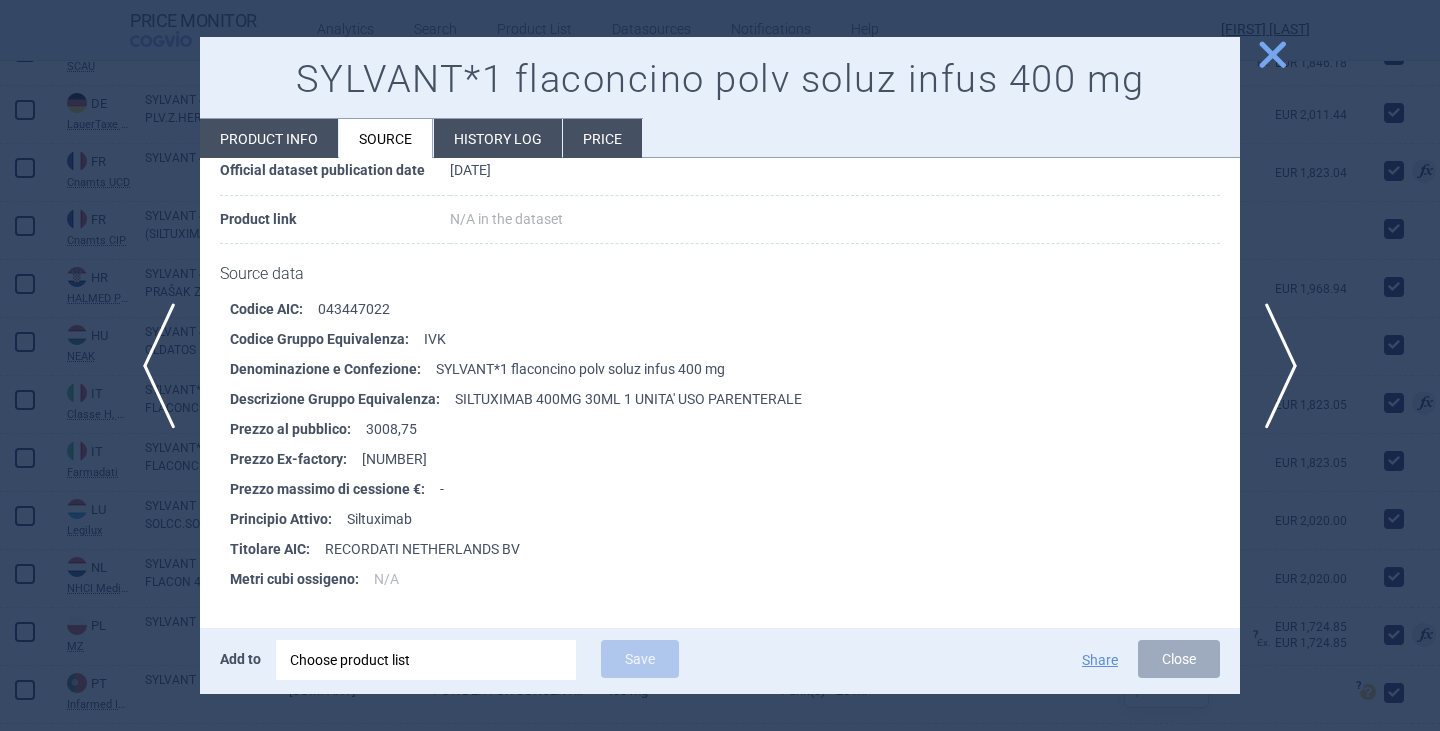 scroll, scrollTop: 200, scrollLeft: 0, axis: vertical 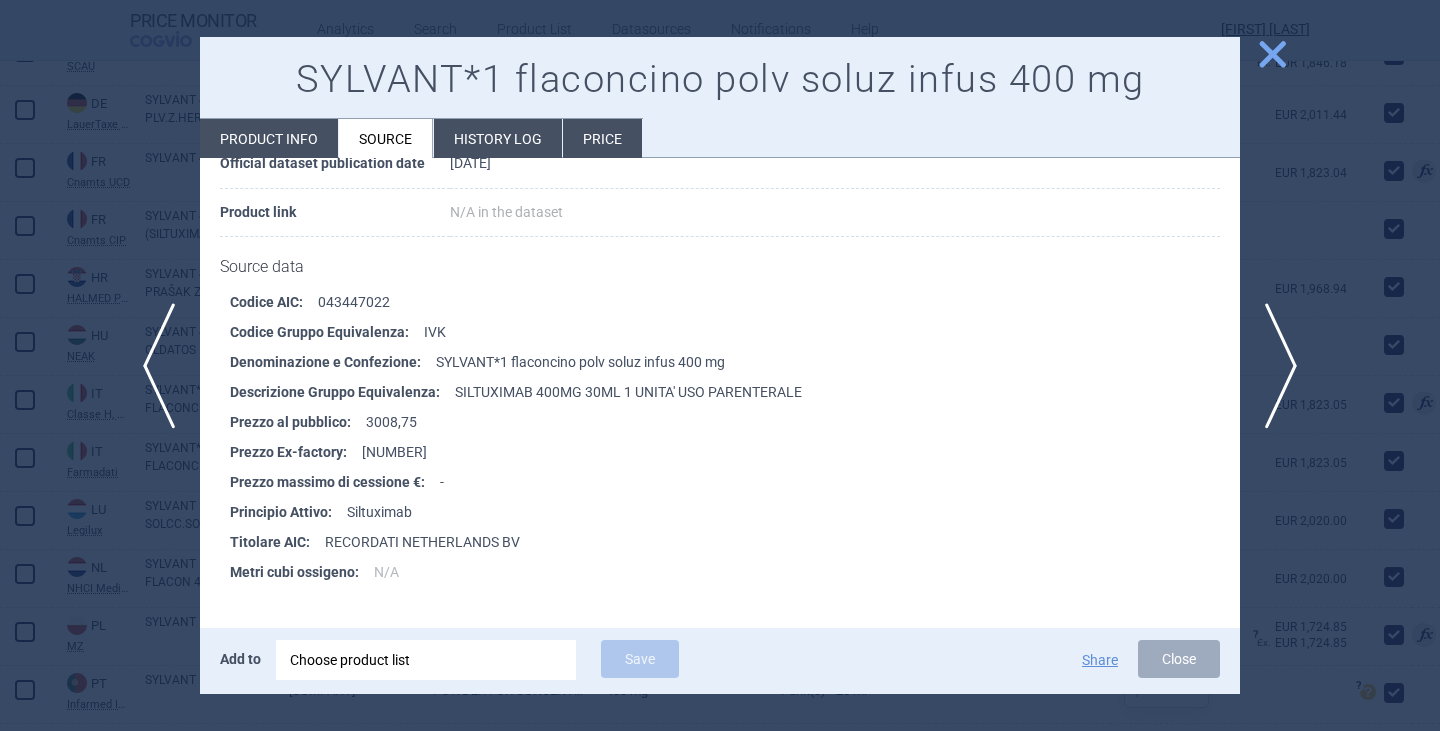 click on "close" at bounding box center (1272, 54) 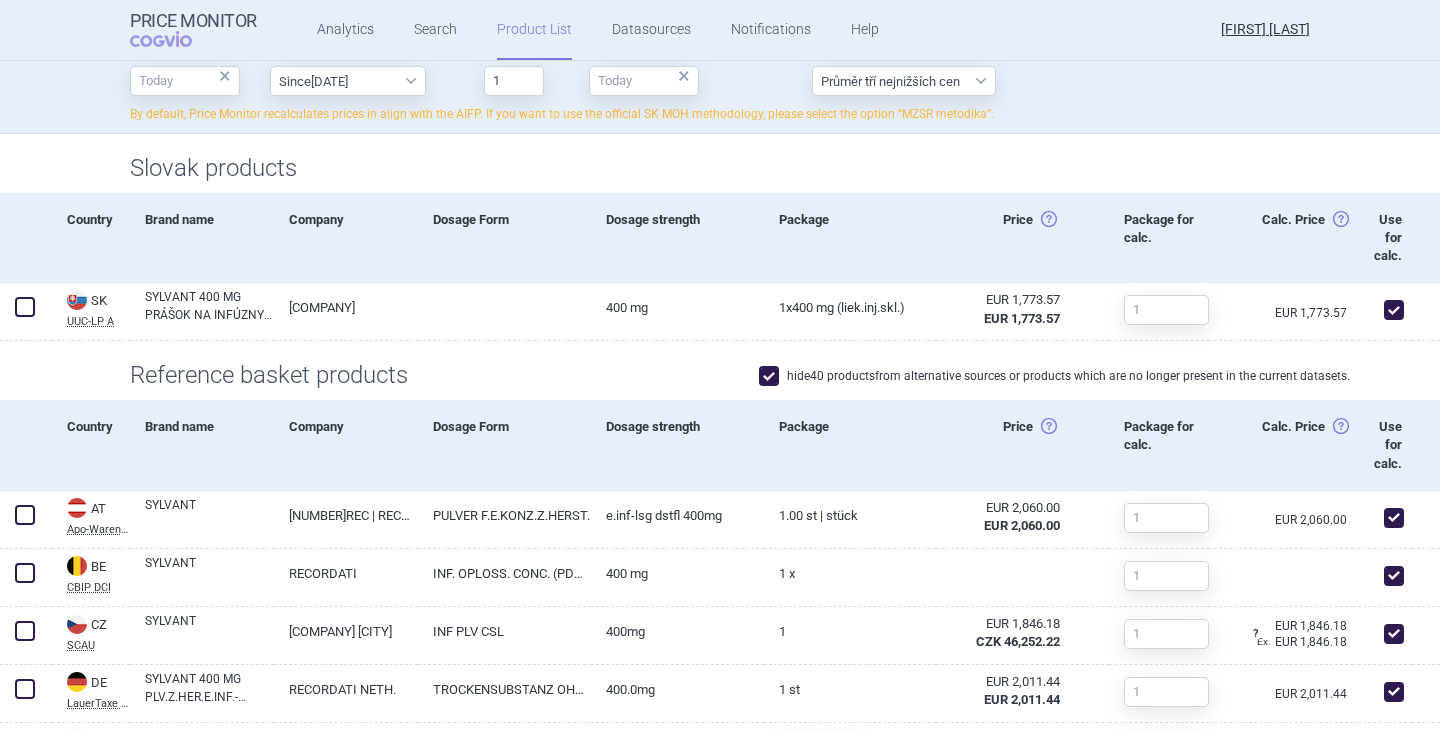 scroll, scrollTop: 799, scrollLeft: 0, axis: vertical 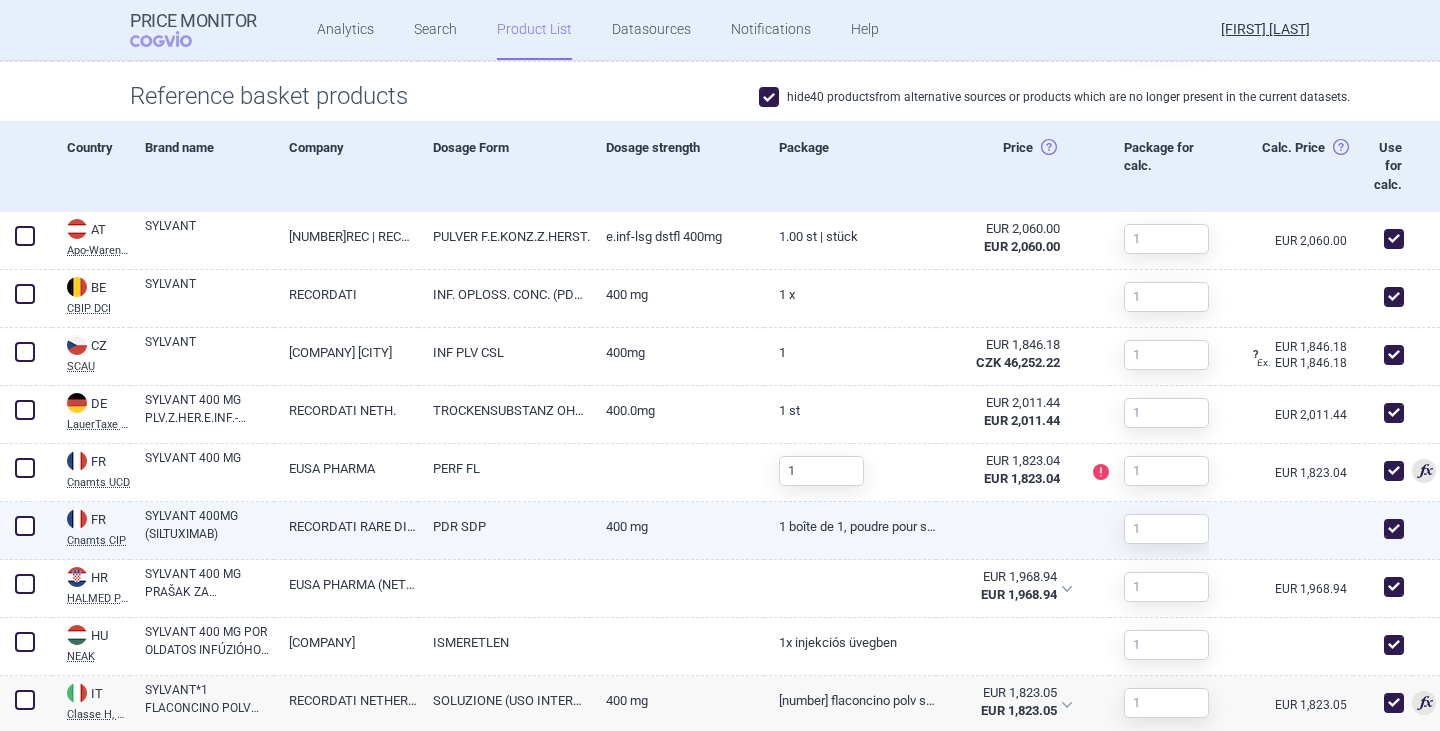 click on "SYLVANT 400MG (SILTUXIMAB)" at bounding box center [209, 525] 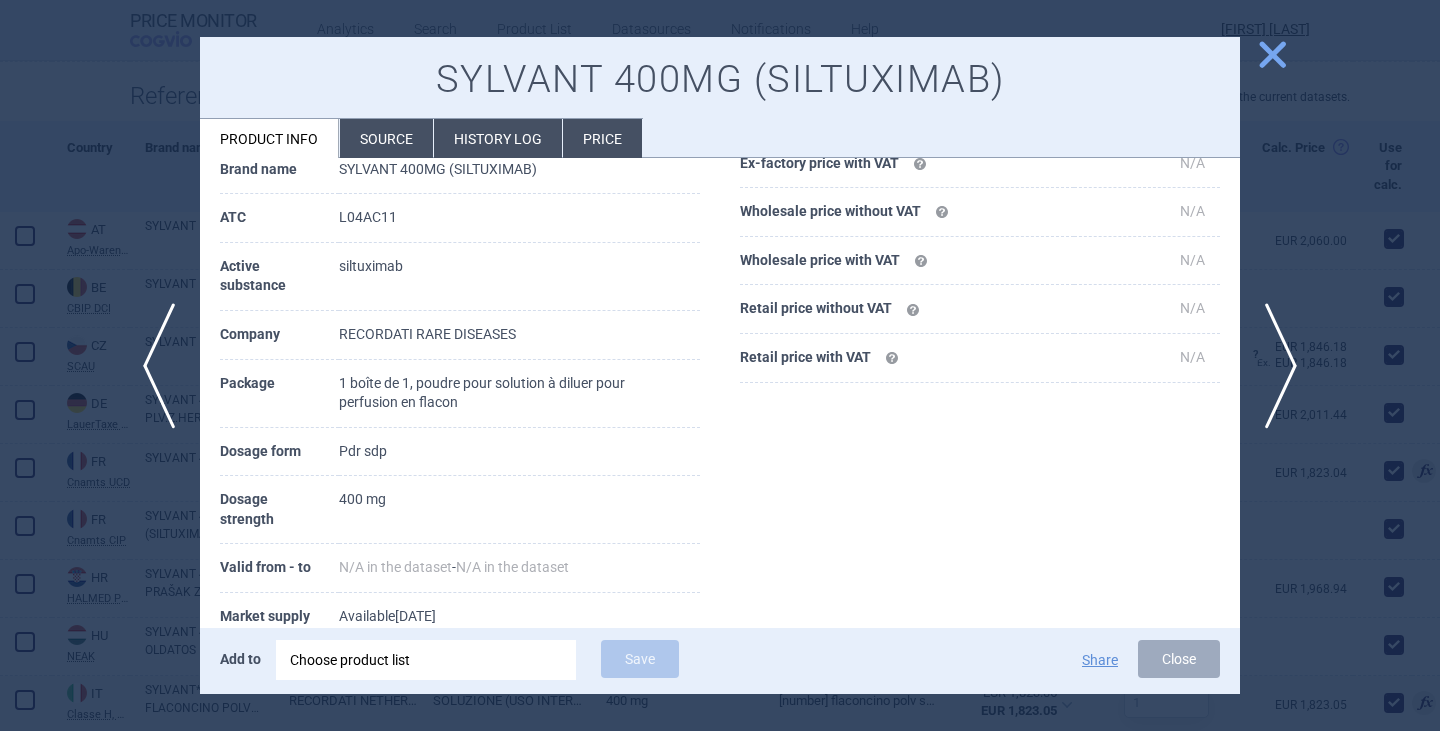 scroll, scrollTop: 297, scrollLeft: 0, axis: vertical 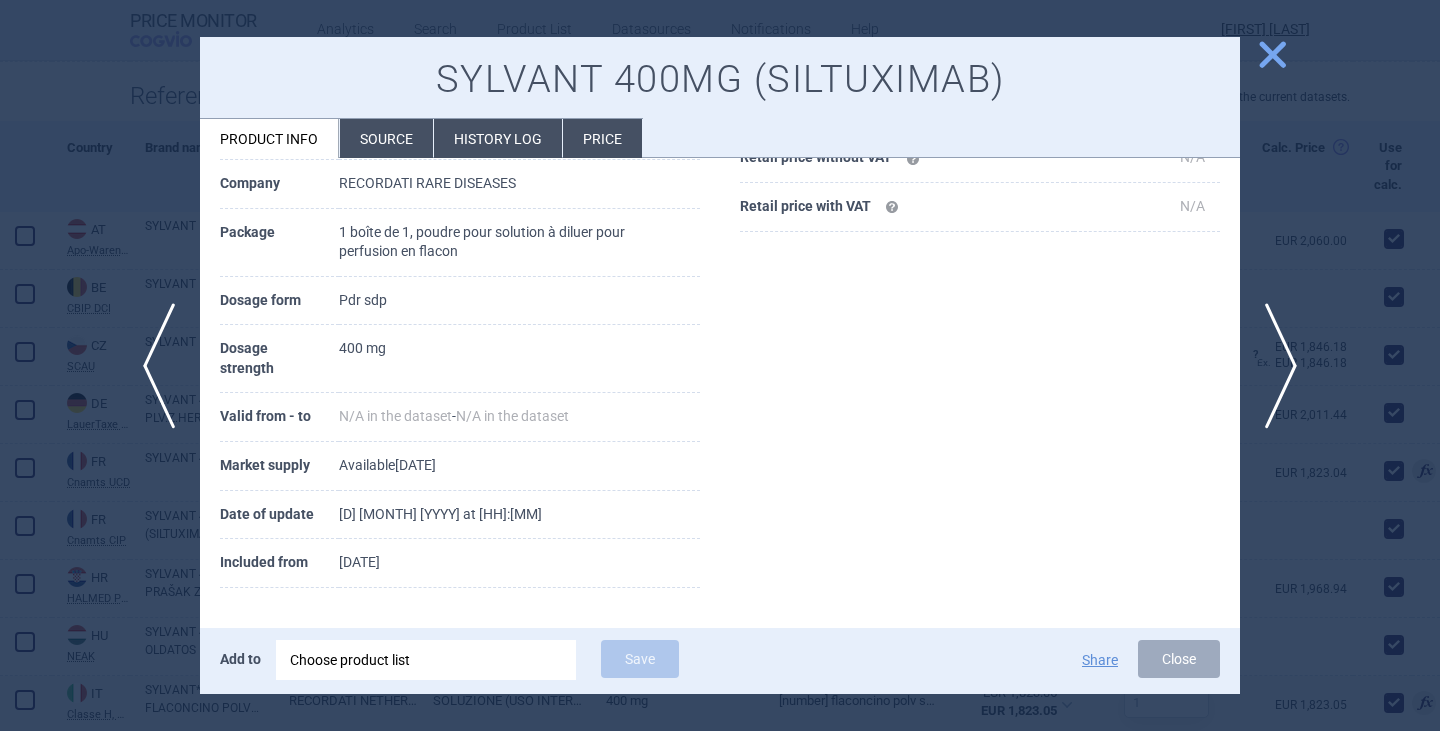 click on "Source" at bounding box center [386, 138] 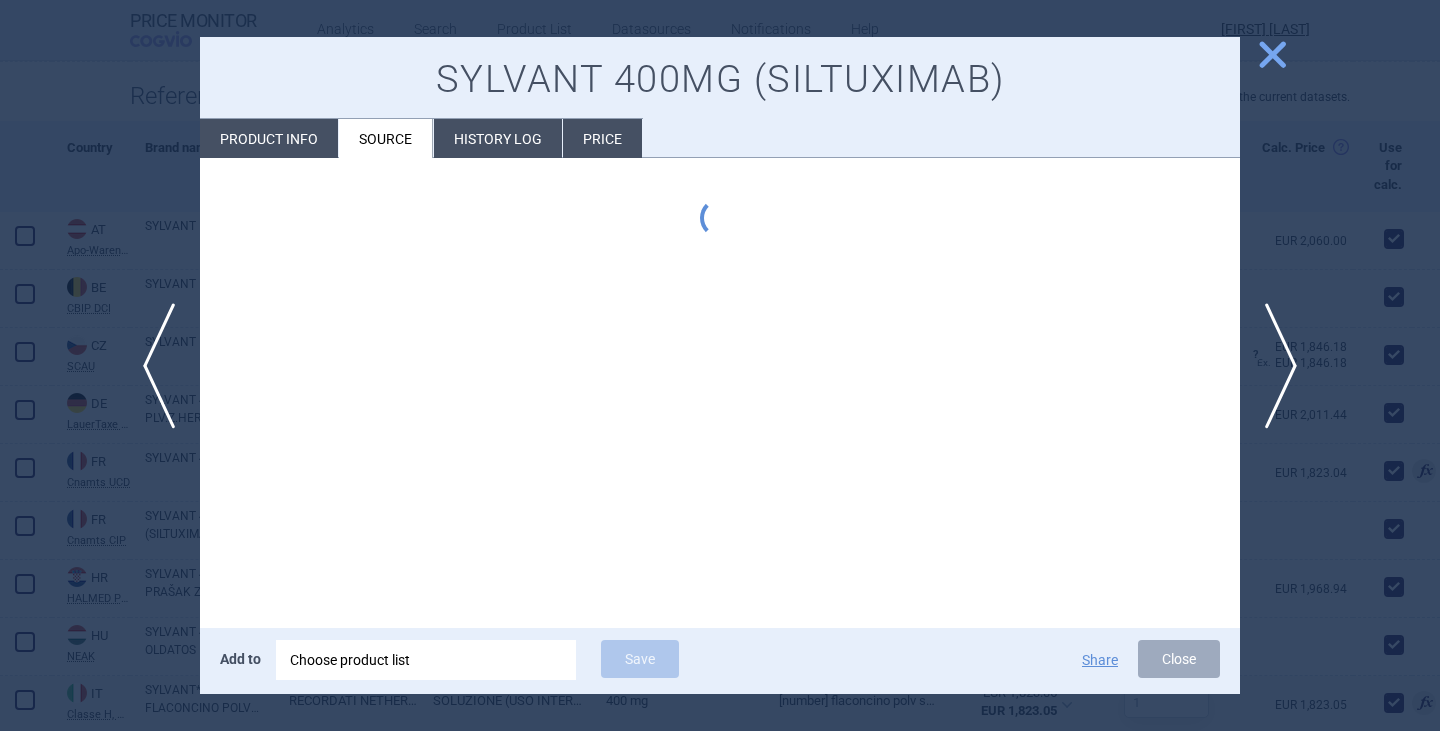 scroll, scrollTop: 0, scrollLeft: 0, axis: both 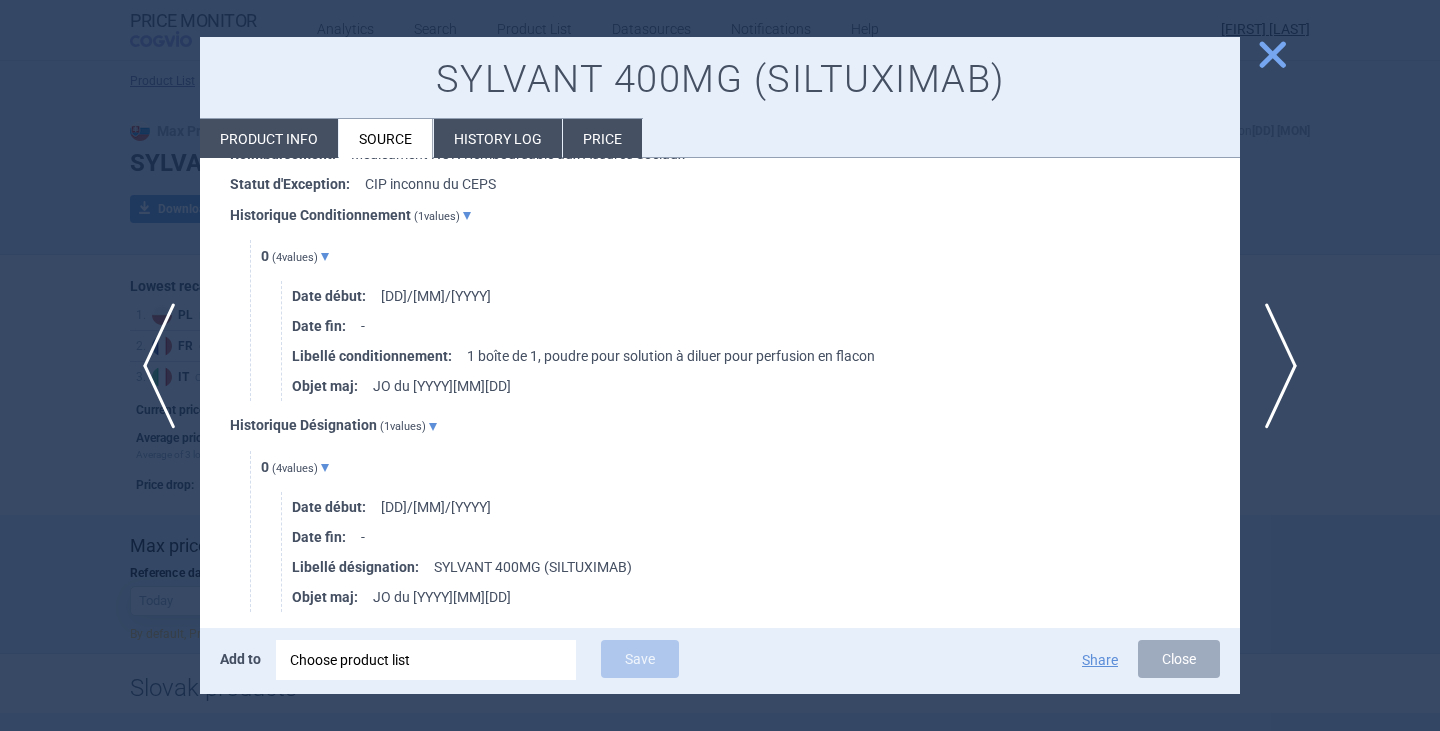 click on "[N] ( [N] values)   Date début : [DD]/[MM]/[YYYY] Date fin : - Libellé désignation : SYLVANT 400MG (SILTUXIMAB) Objet maj : JO du [YYYY][MM][DD]" at bounding box center [750, 531] 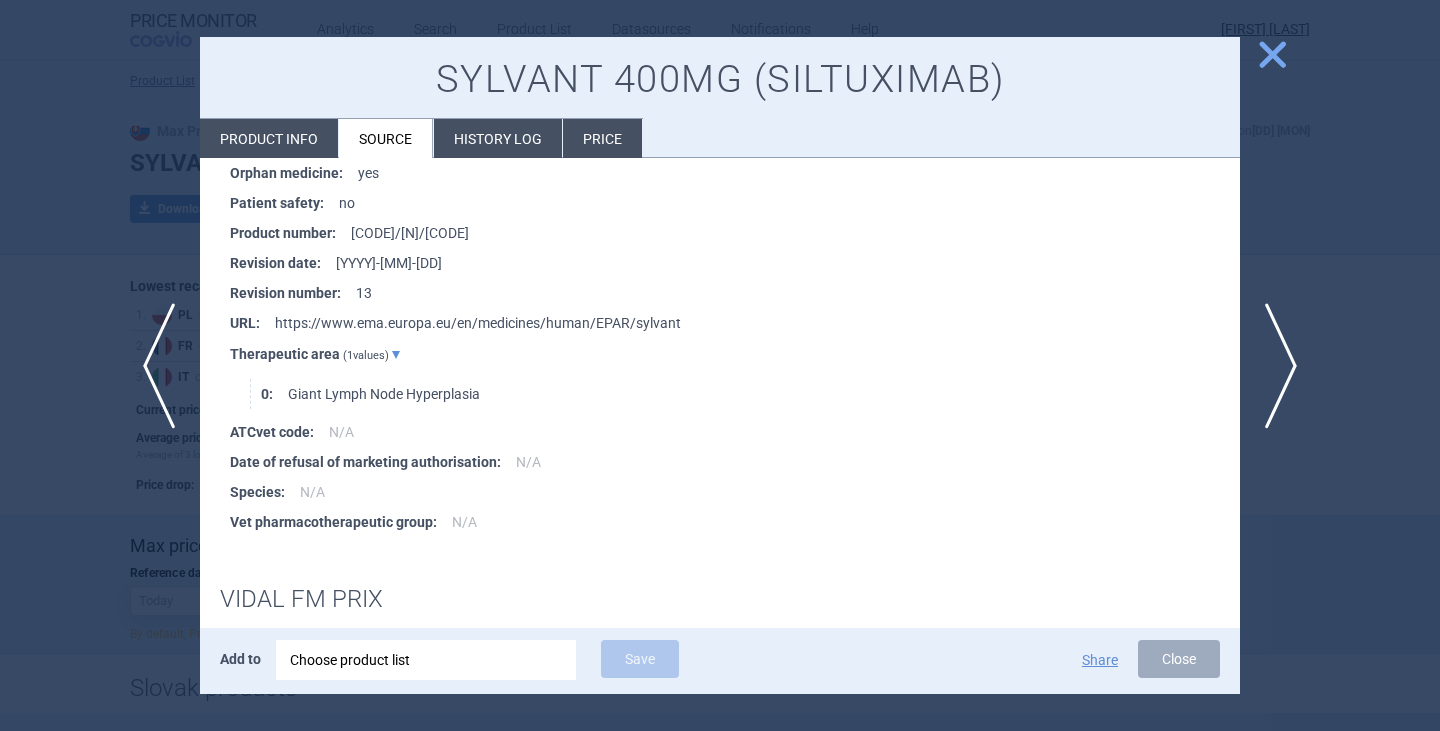 scroll, scrollTop: 6200, scrollLeft: 0, axis: vertical 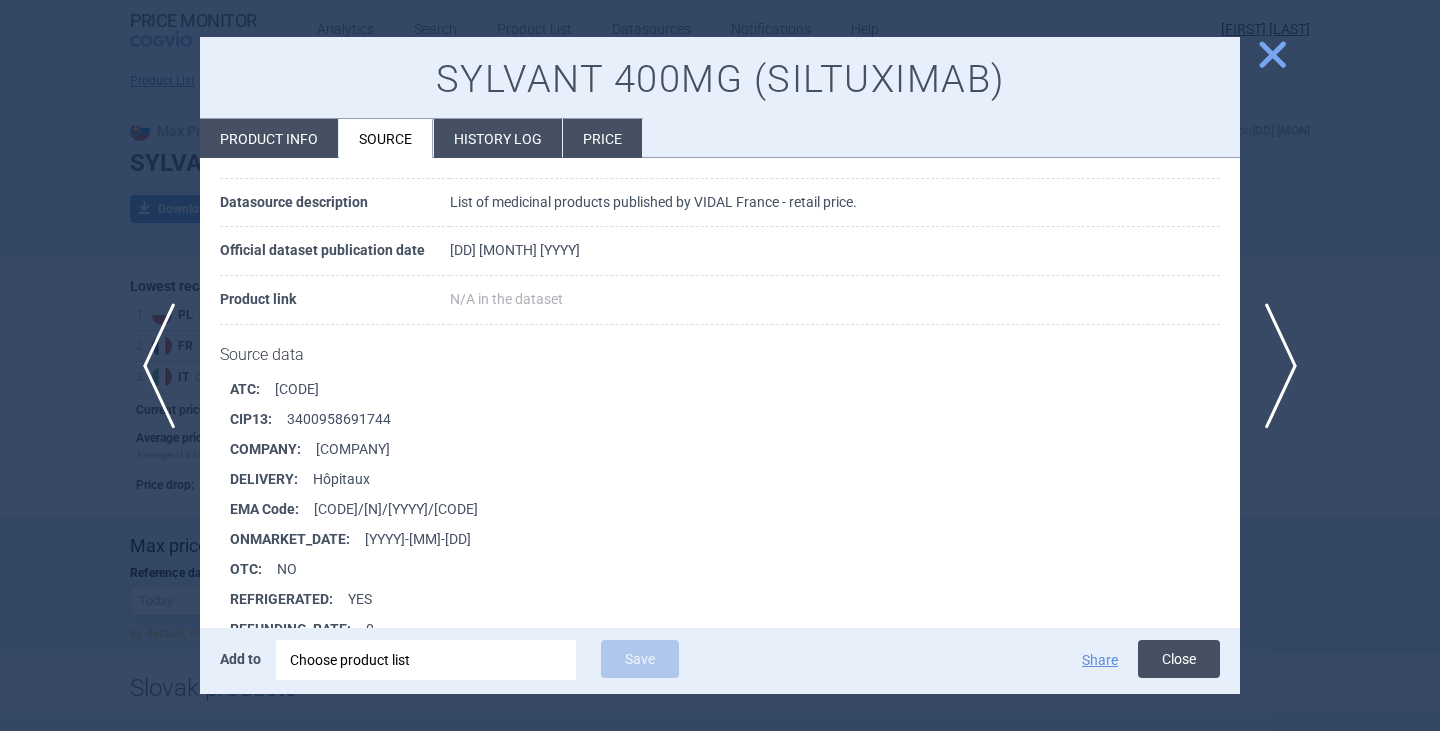 click on "Close" at bounding box center [1179, 659] 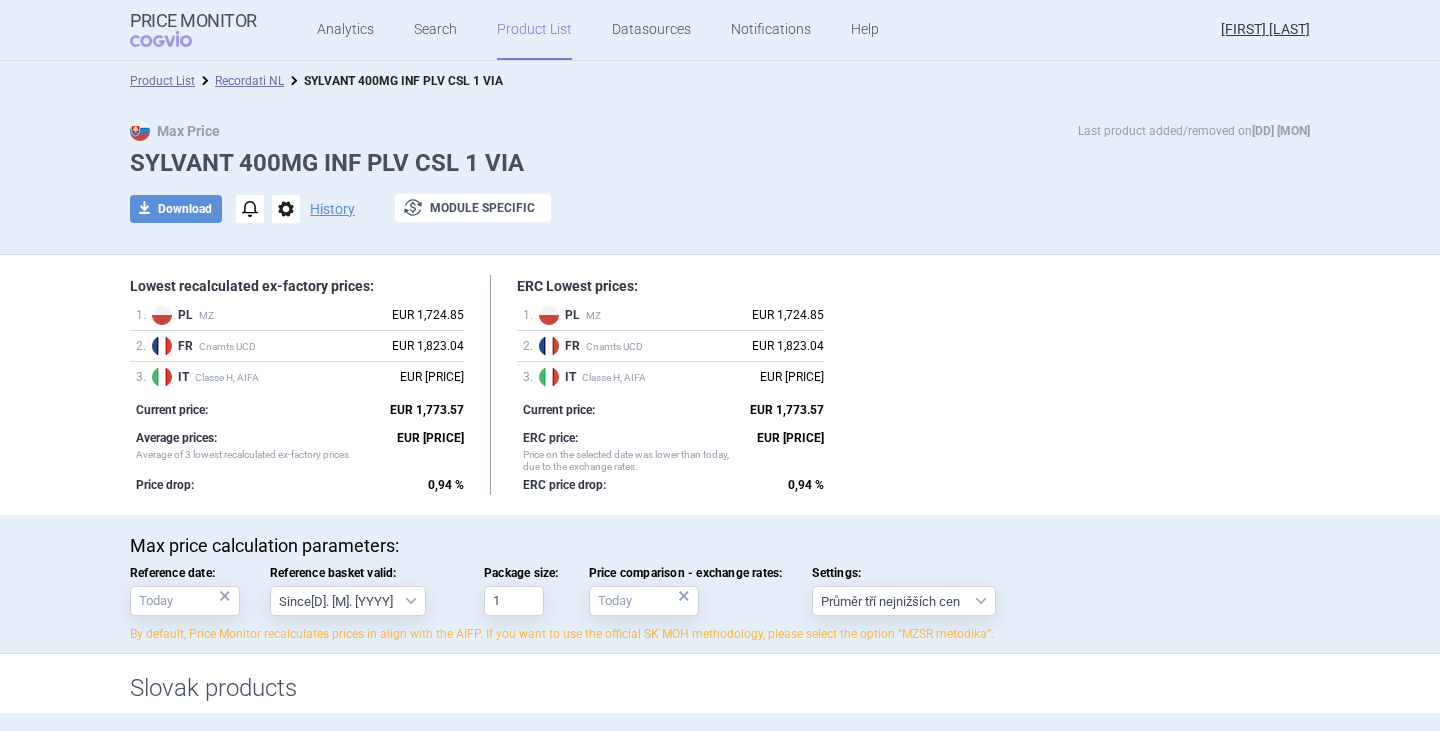 drag, startPoint x: 1424, startPoint y: 174, endPoint x: 1439, endPoint y: 144, distance: 33.54102 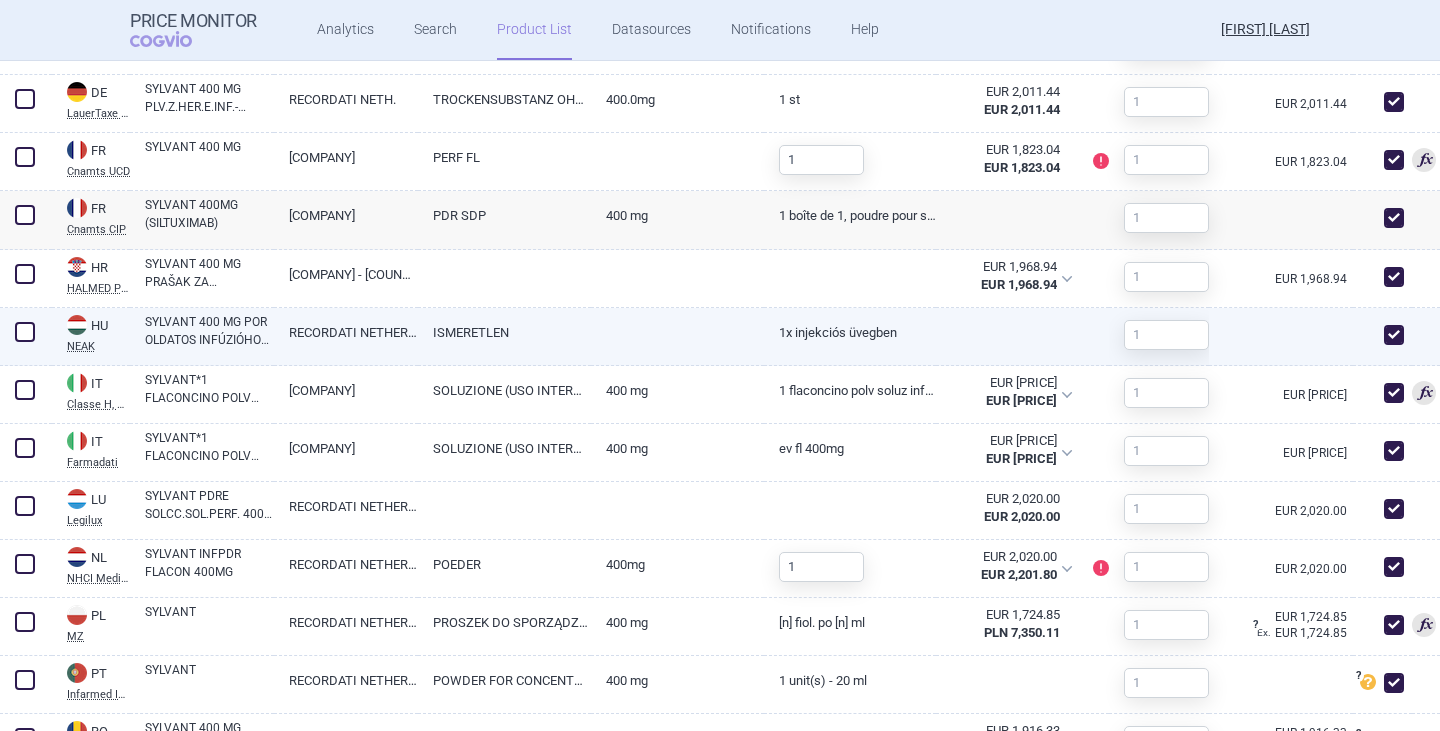 scroll, scrollTop: 1300, scrollLeft: 0, axis: vertical 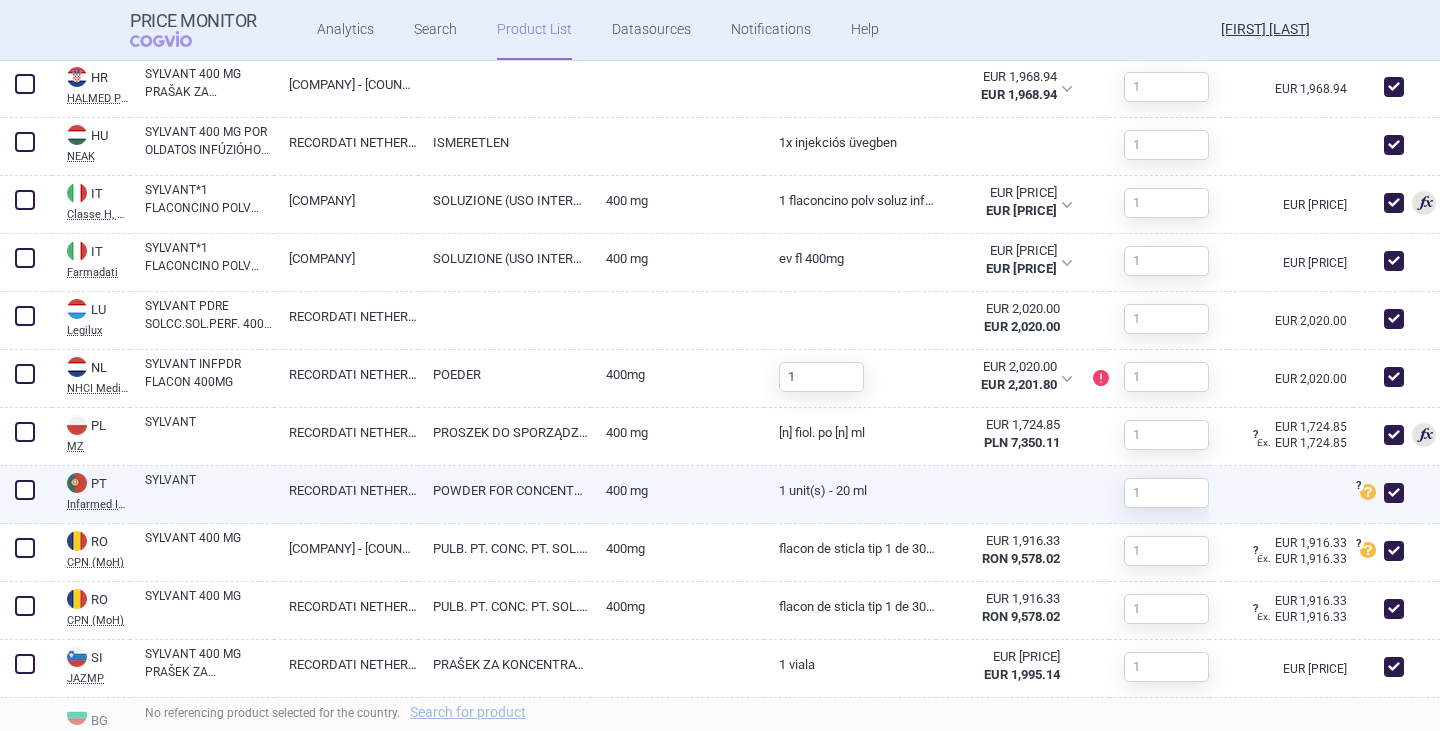 click at bounding box center [1394, 493] 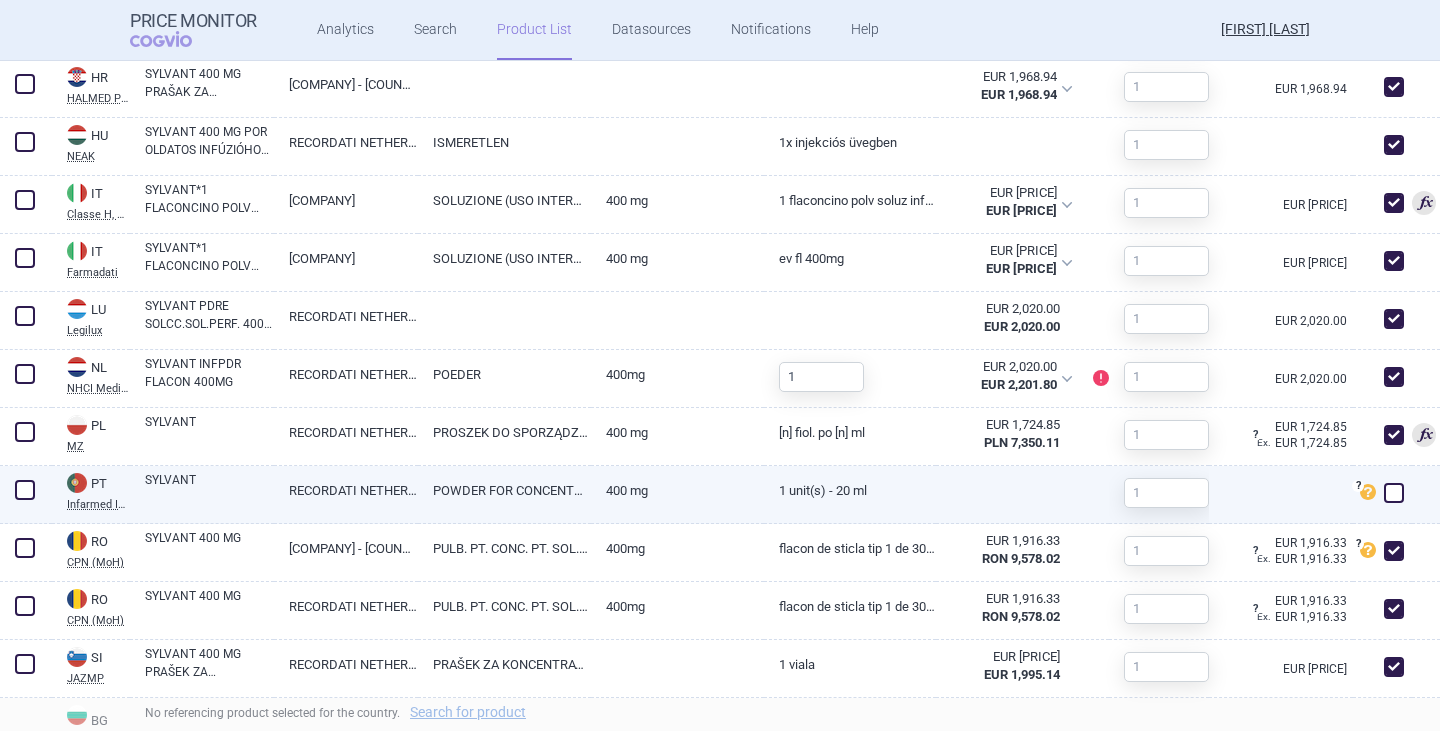 checkbox on "false" 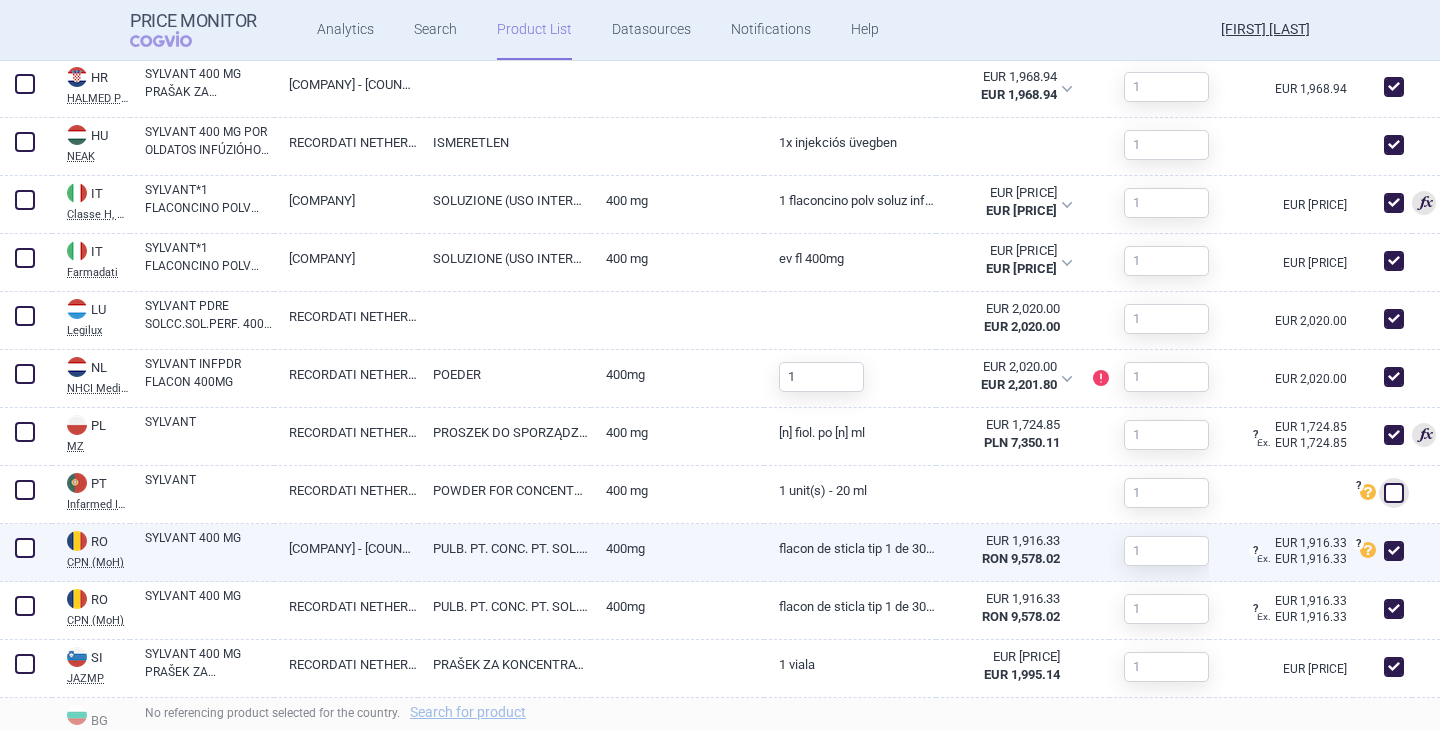 click on "Flacon de sticla tip 1 de 30 ml cu închidere elastomerica si sigiliu de aluminiu cu capac flip-off ce contine 400 mg de siltuximab" at bounding box center [850, 548] 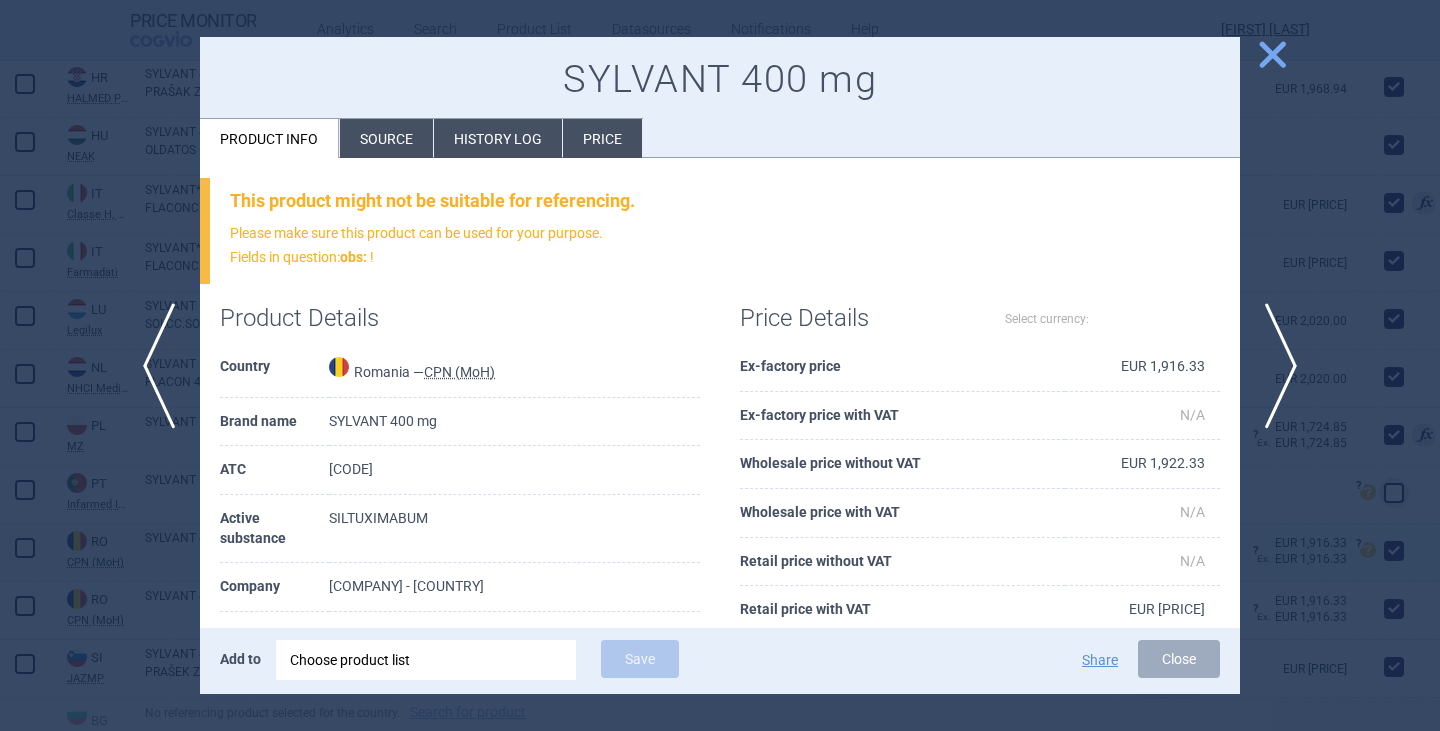 select on "EUR" 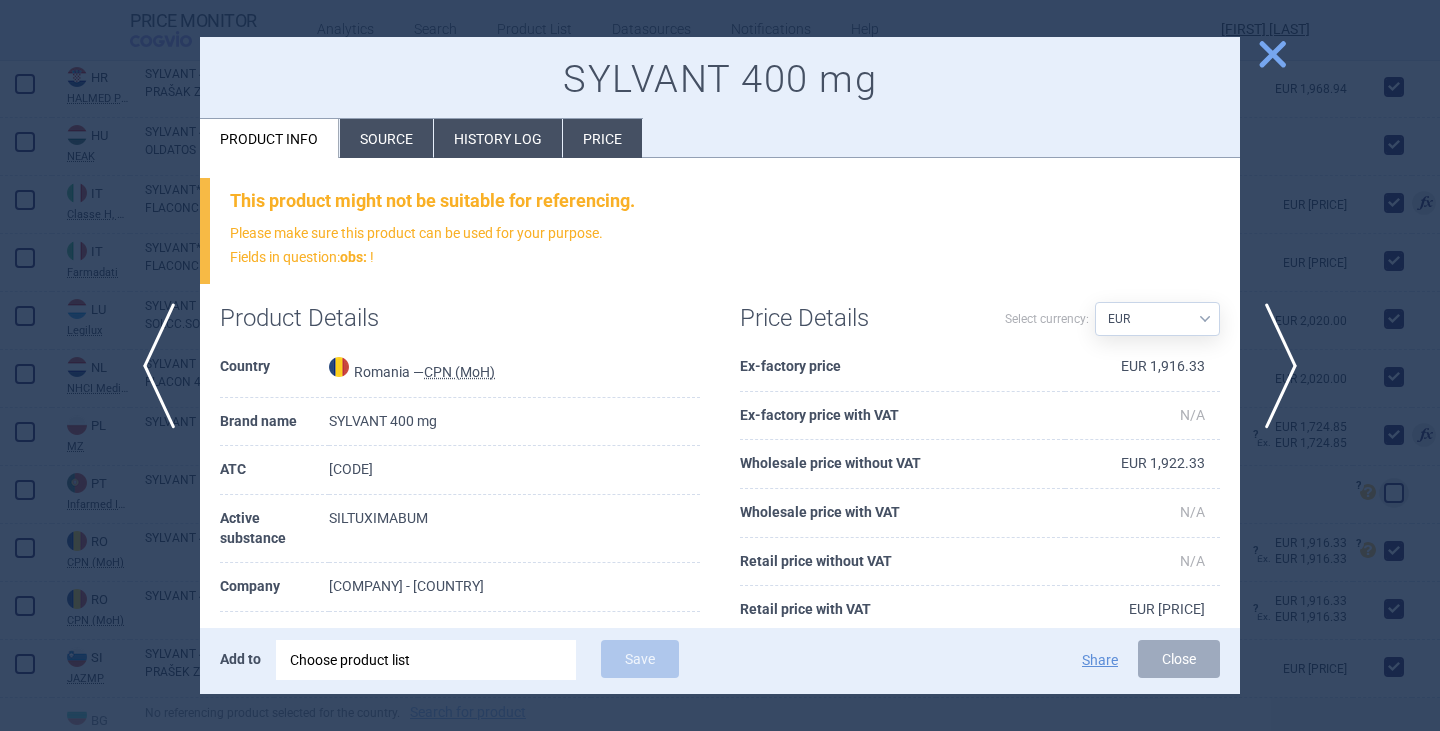 click on "close" at bounding box center [1272, 54] 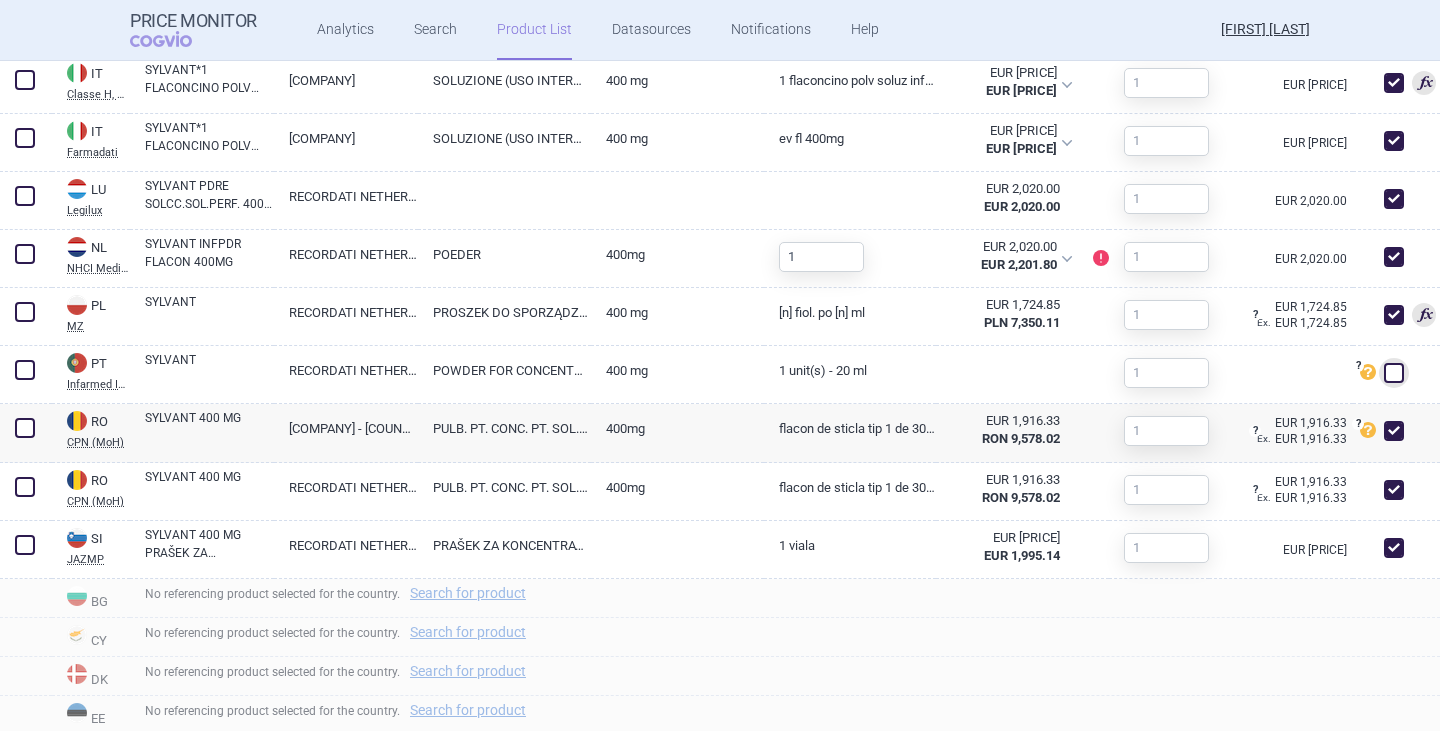 scroll, scrollTop: 1599, scrollLeft: 0, axis: vertical 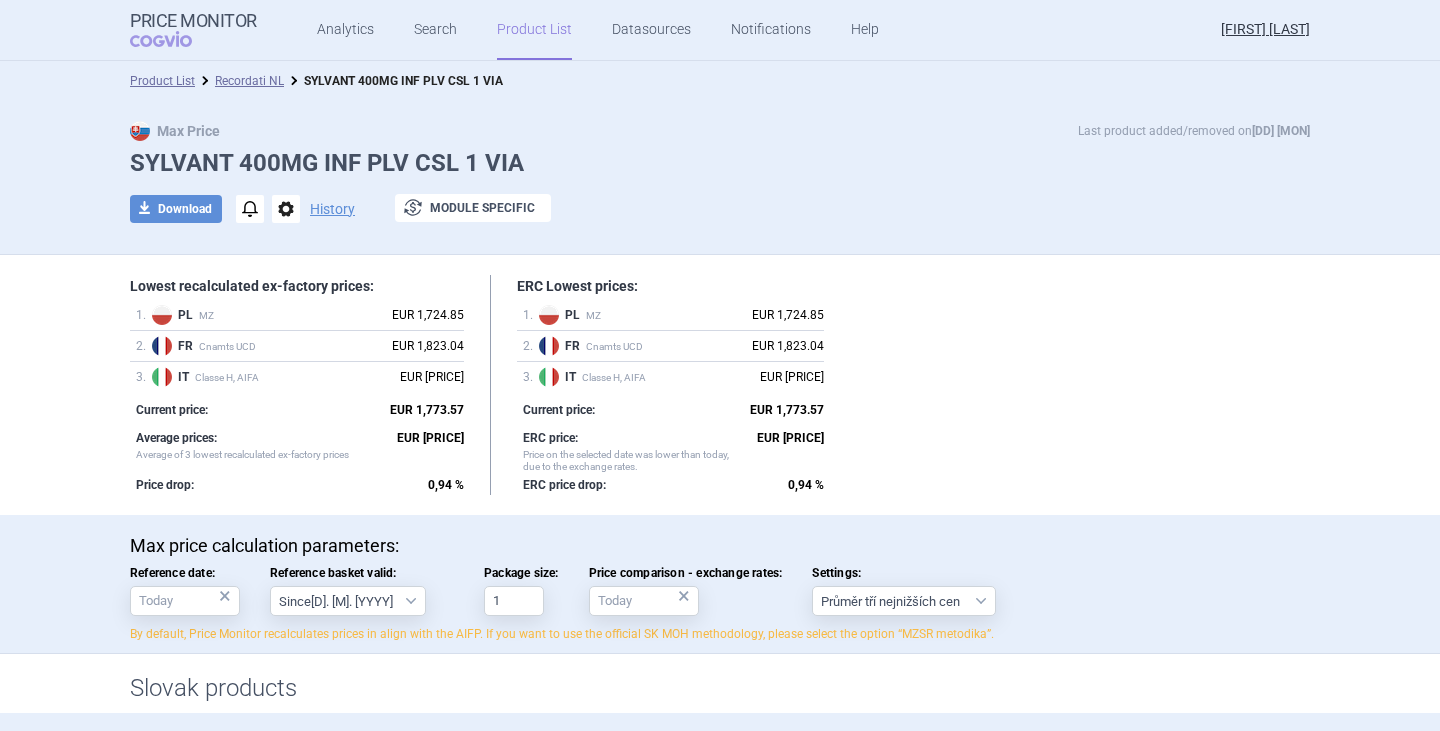 drag, startPoint x: 233, startPoint y: 79, endPoint x: 322, endPoint y: 136, distance: 105.68822 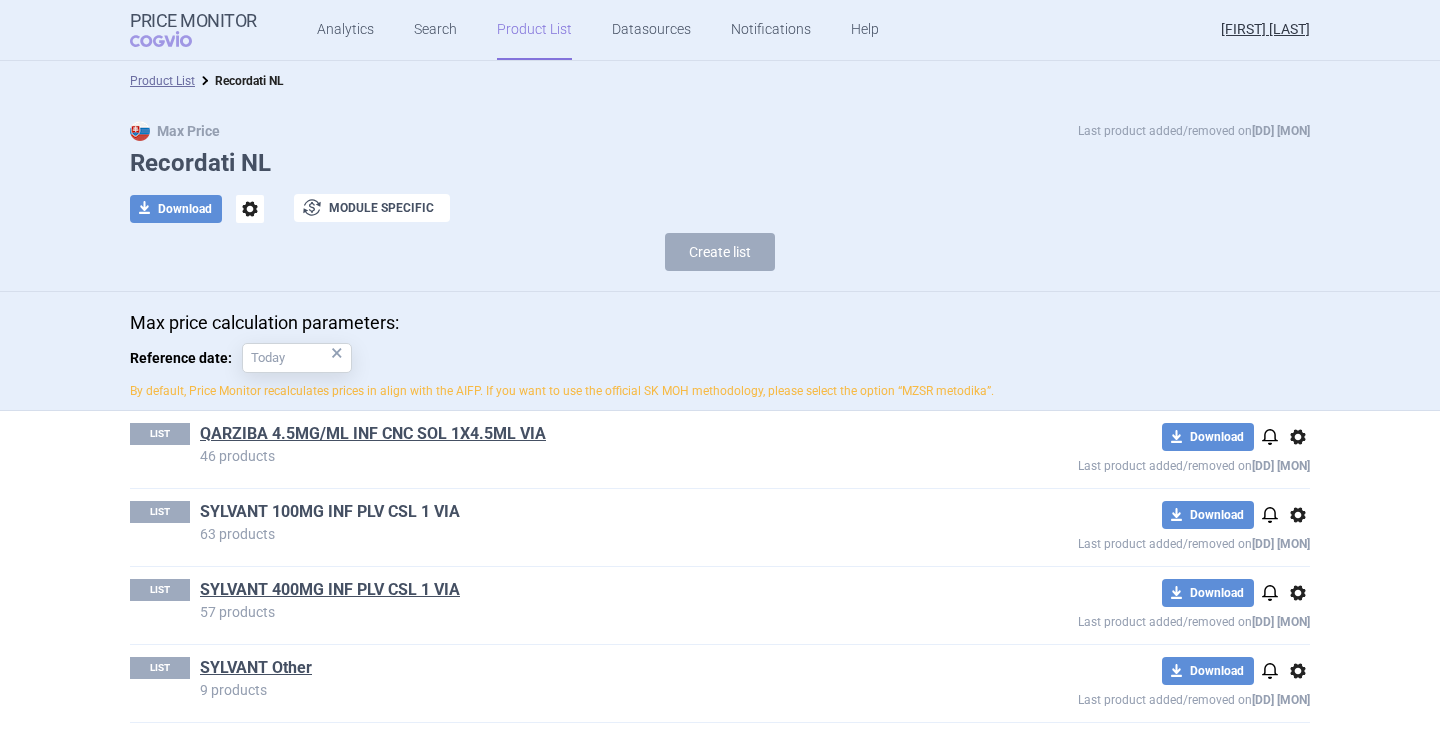click on "SYLVANT 100MG INF PLV CSL 1 VIA" at bounding box center (330, 512) 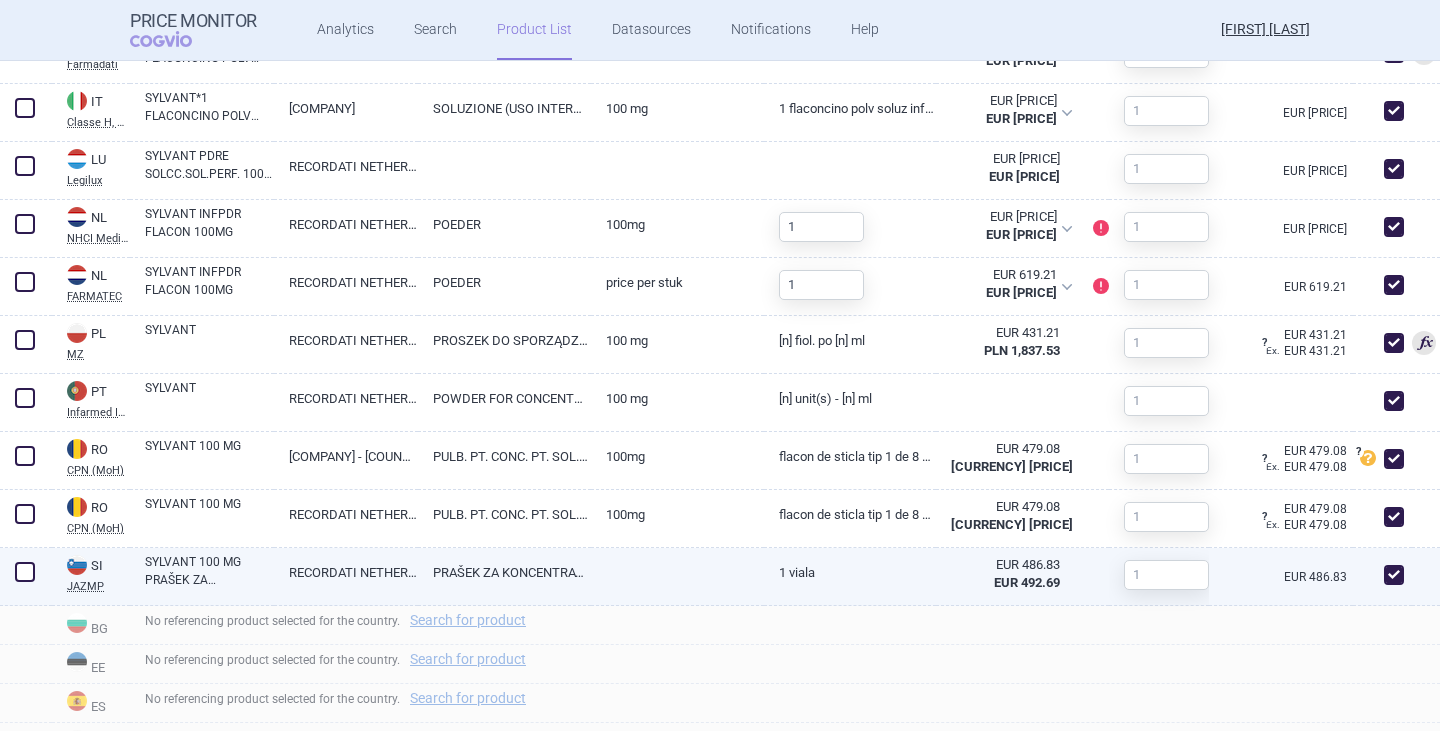 scroll, scrollTop: 1600, scrollLeft: 0, axis: vertical 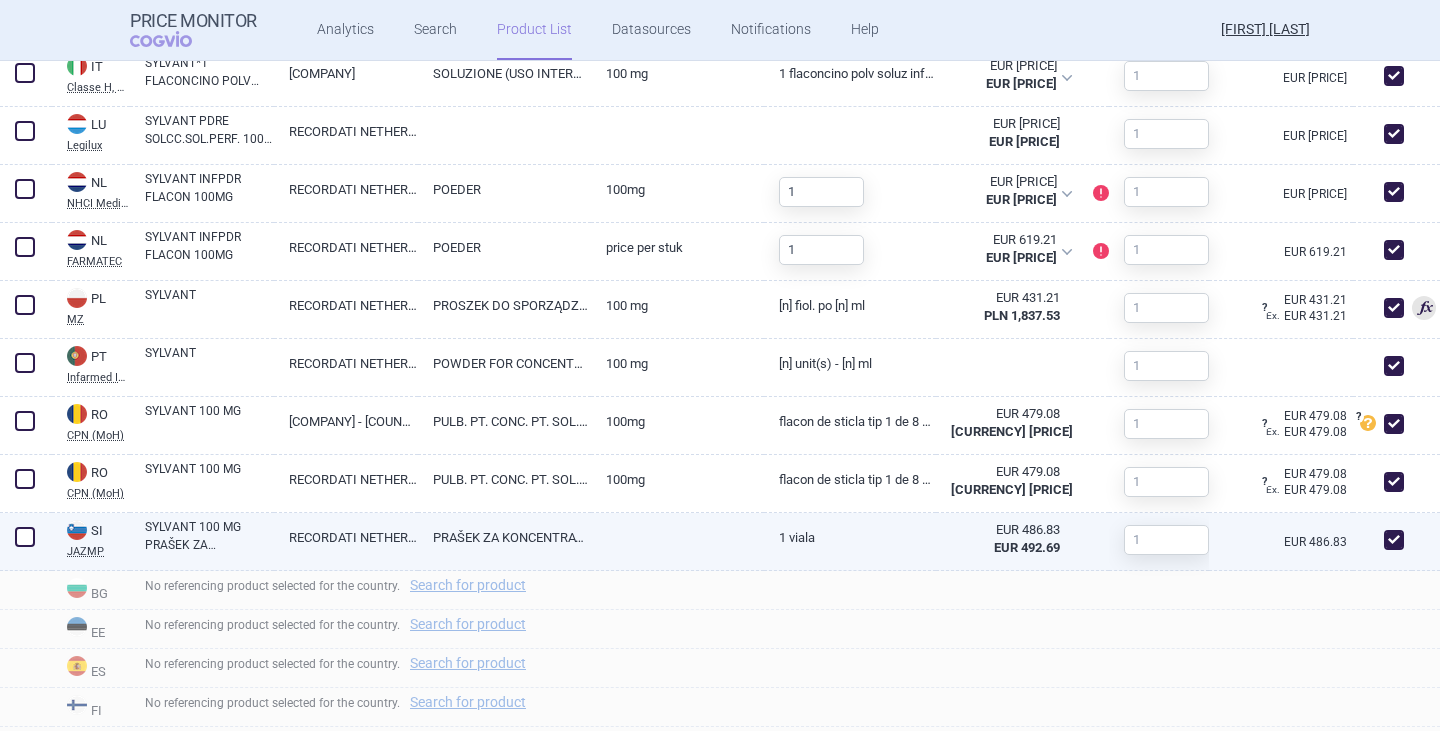 click on "SYLVANT 100 MG PRAŠEK ZA KONCENTRAT ZA RAZTOPINO ZA INFUNDIRANJE" at bounding box center [209, 536] 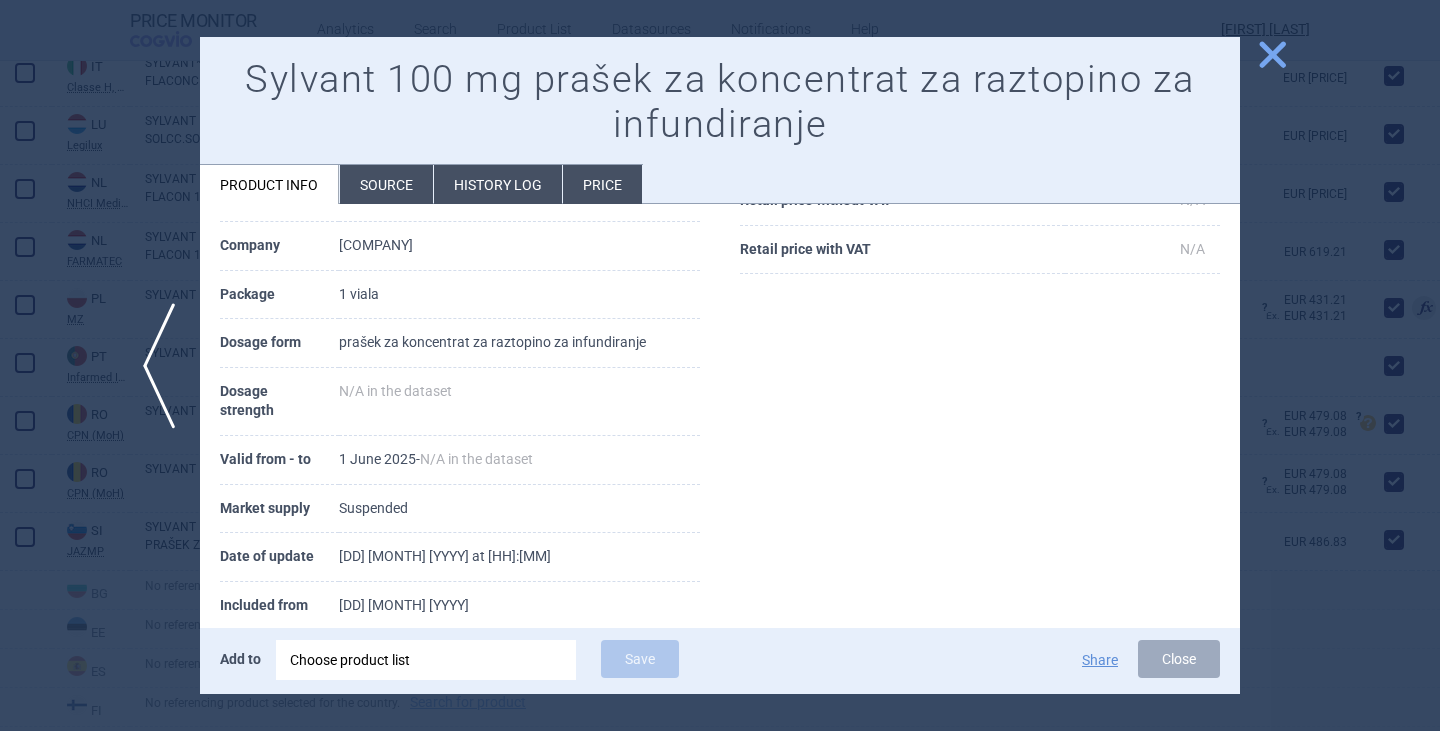 scroll, scrollTop: 342, scrollLeft: 0, axis: vertical 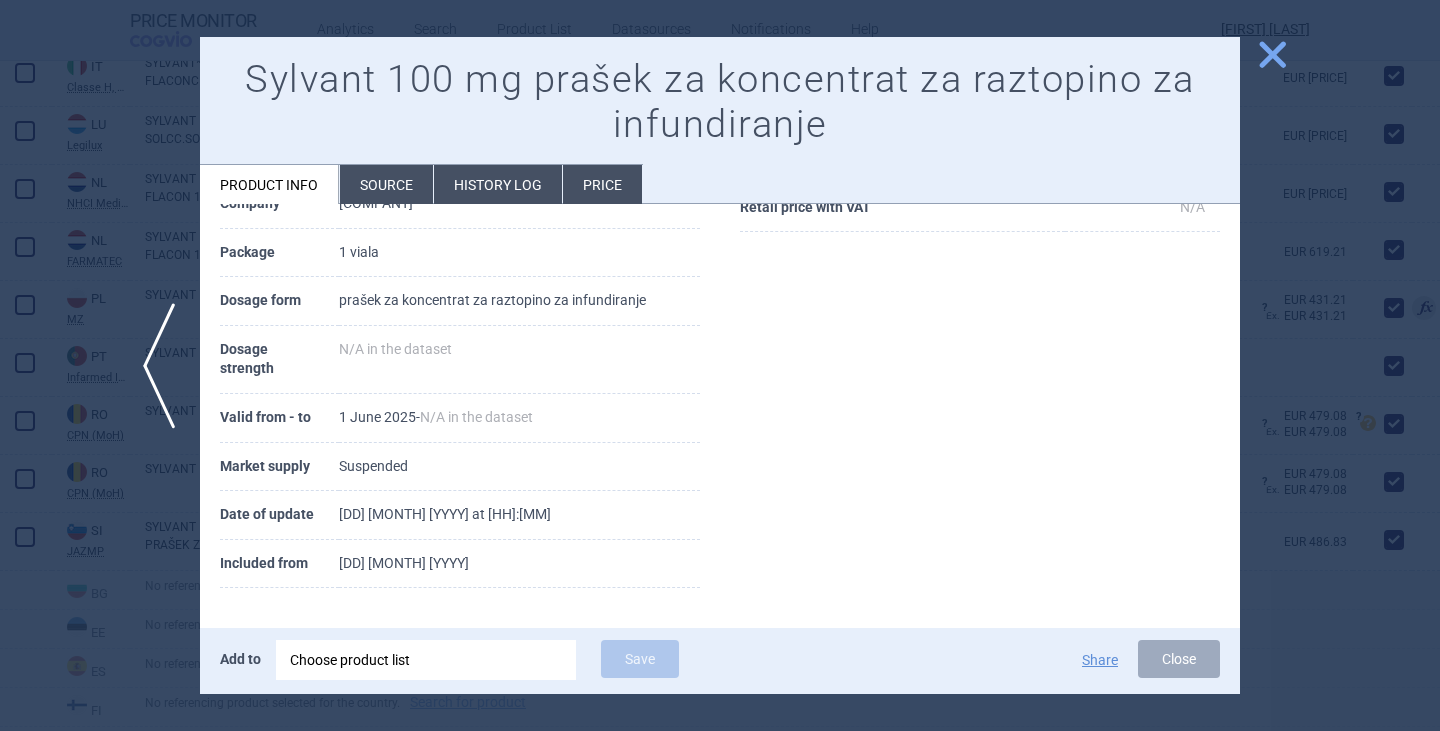 click on "Source" at bounding box center [386, 184] 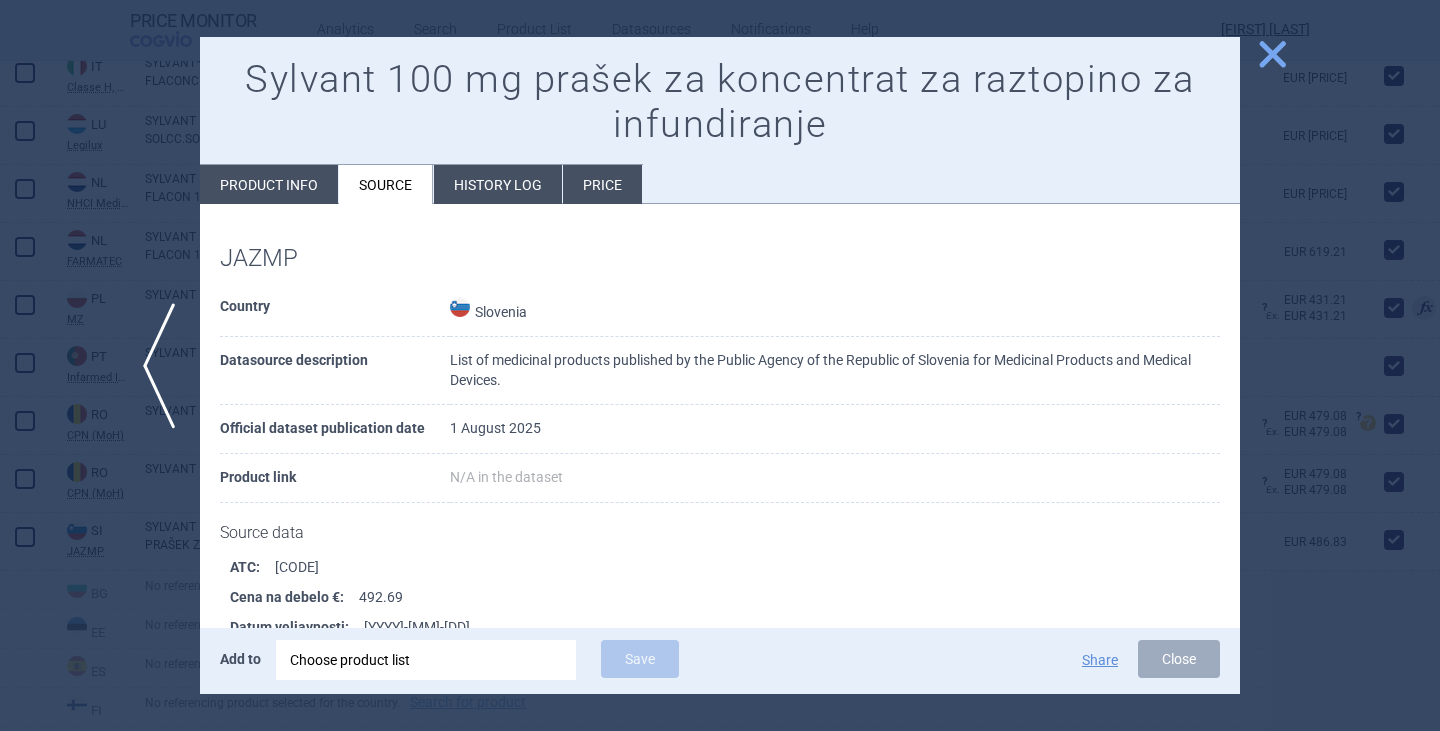 click on "close" at bounding box center [1272, 54] 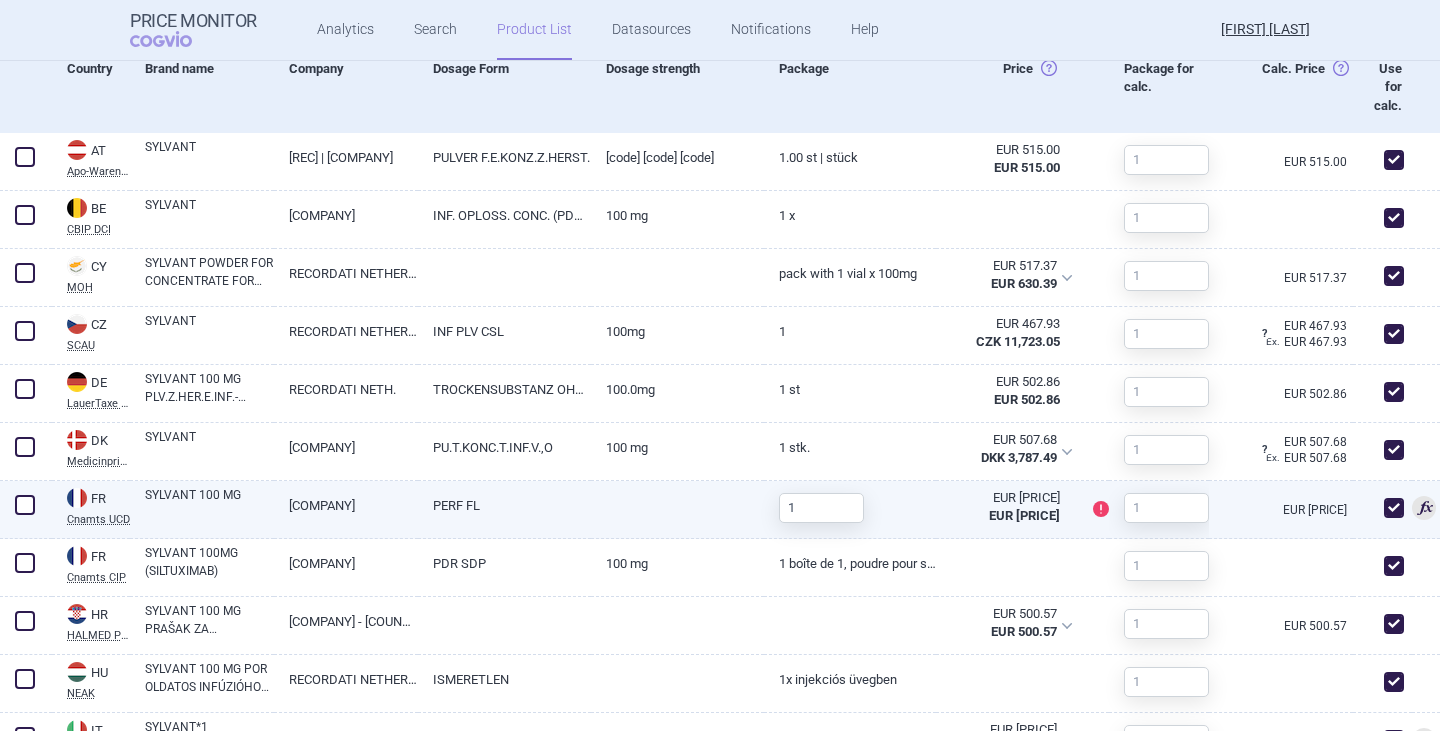 scroll, scrollTop: 900, scrollLeft: 0, axis: vertical 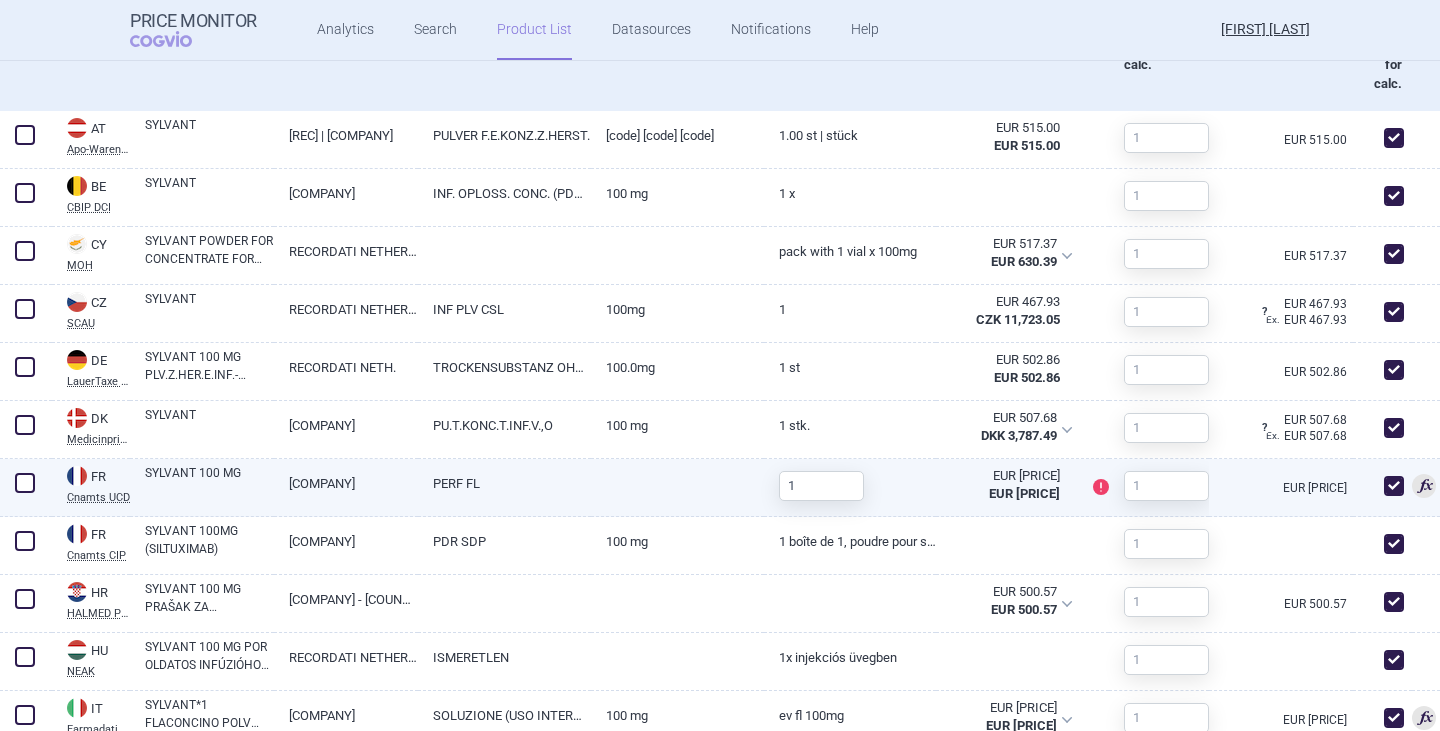 click on "SYLVANT 100 MG" at bounding box center (209, 482) 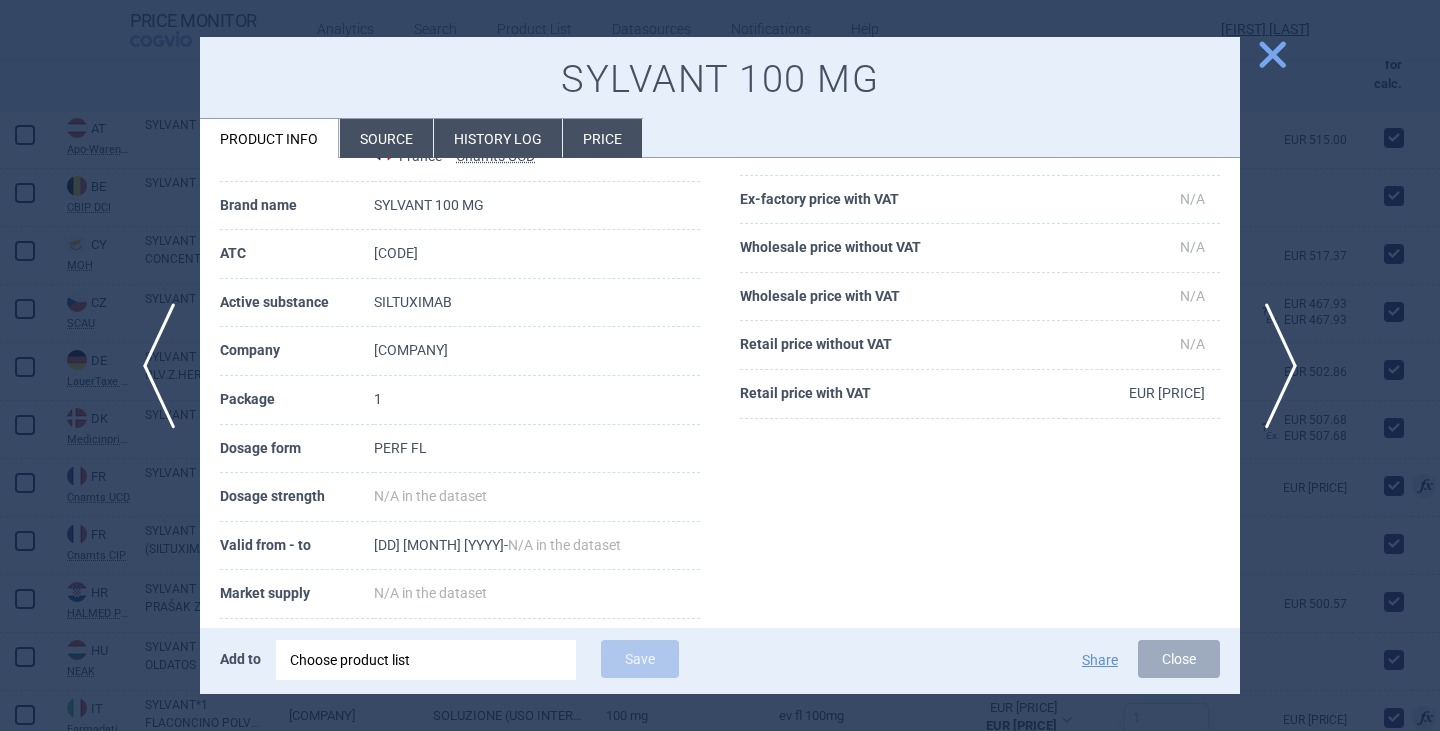 scroll, scrollTop: 238, scrollLeft: 0, axis: vertical 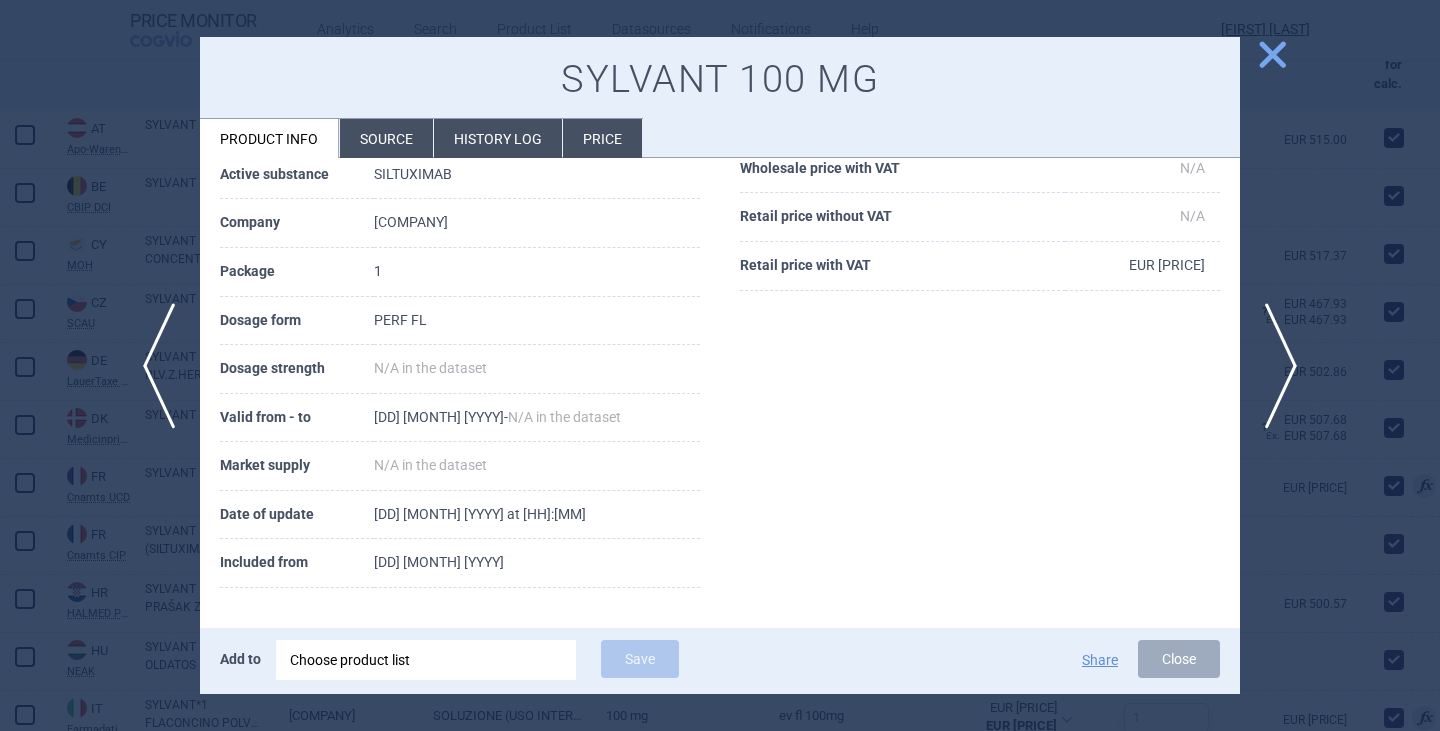 click on "Source" at bounding box center [386, 138] 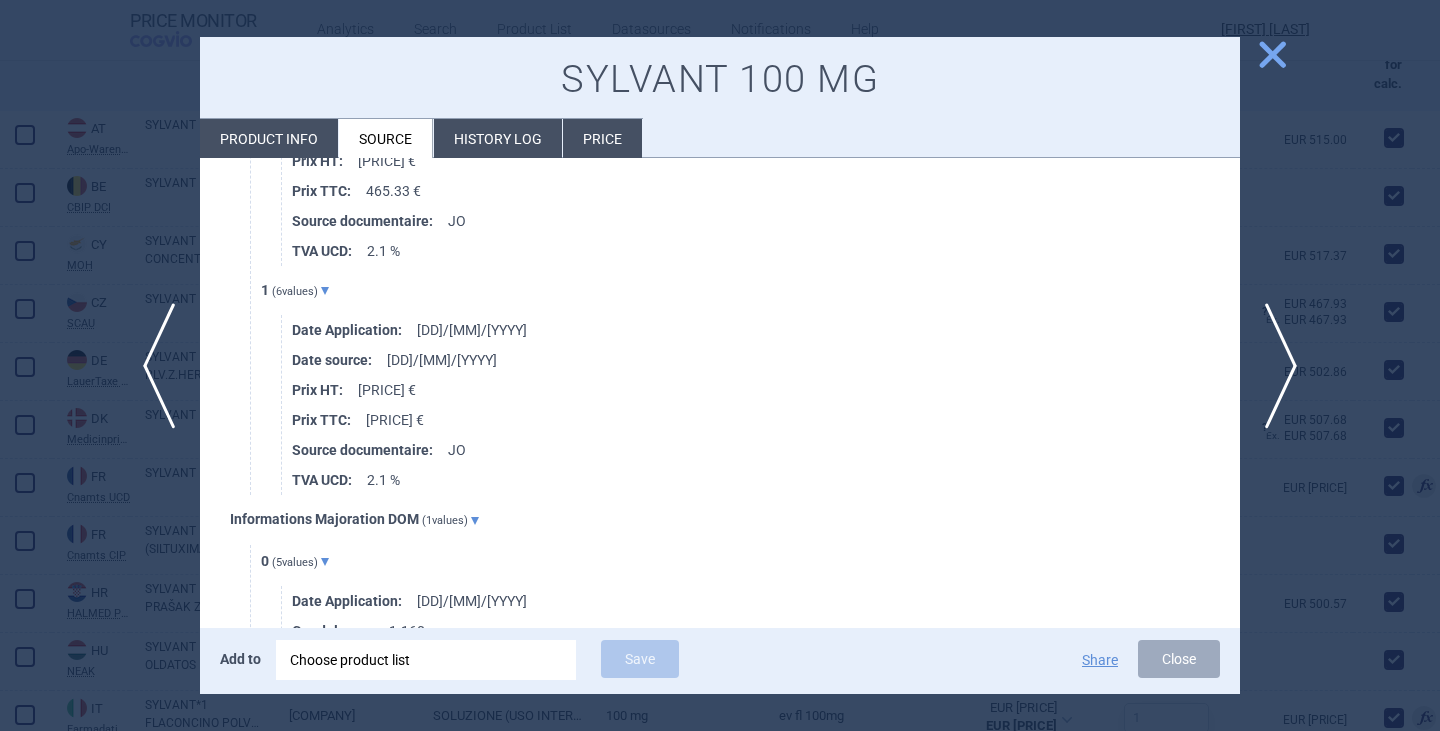 scroll, scrollTop: 3000, scrollLeft: 0, axis: vertical 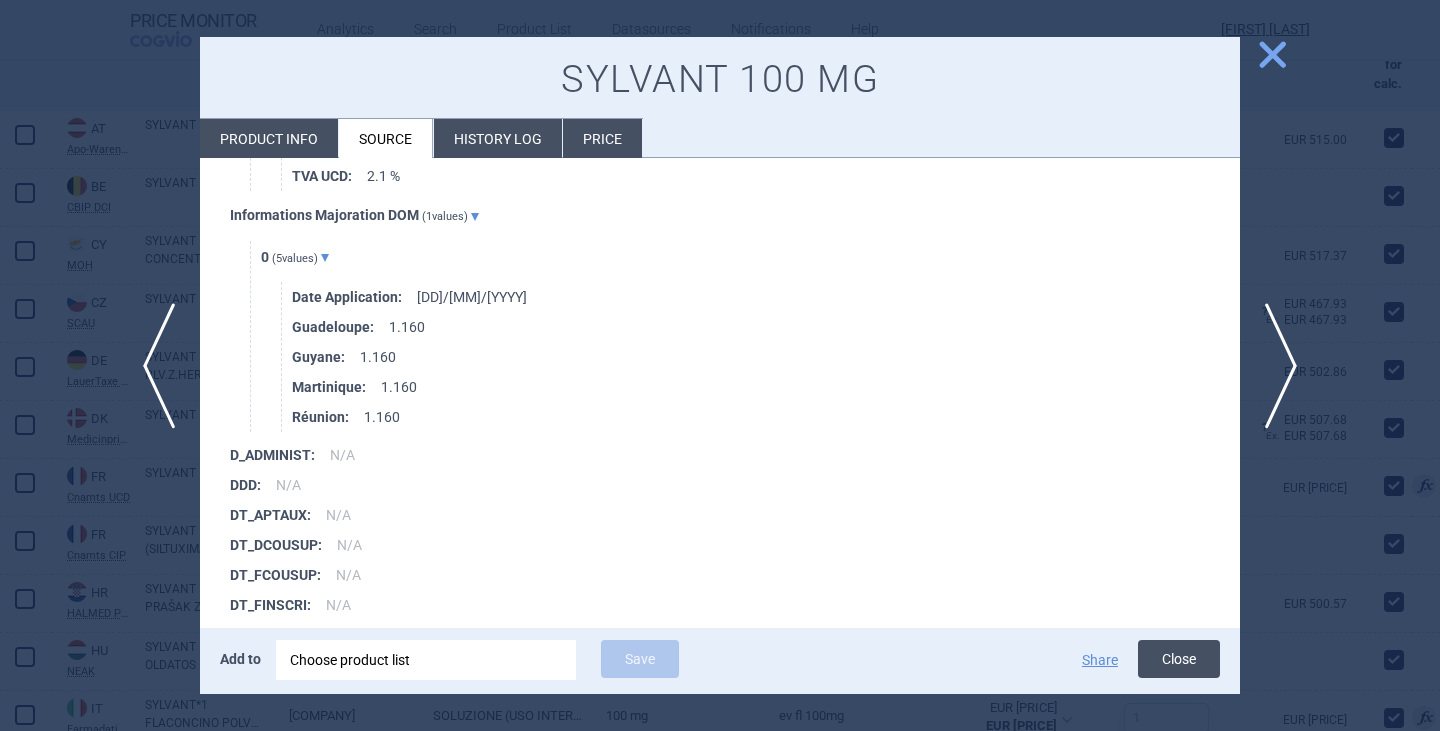 click on "Close" at bounding box center (1179, 659) 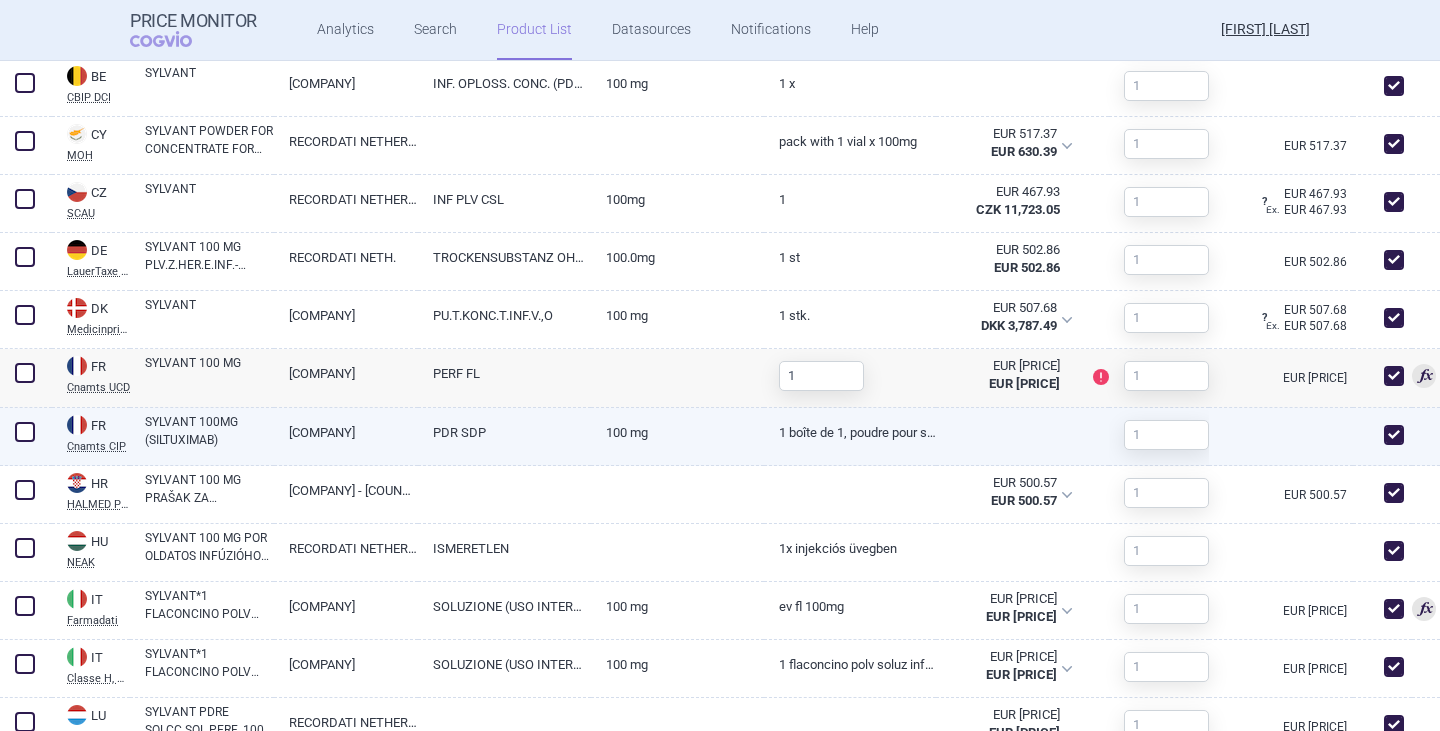 scroll, scrollTop: 1200, scrollLeft: 0, axis: vertical 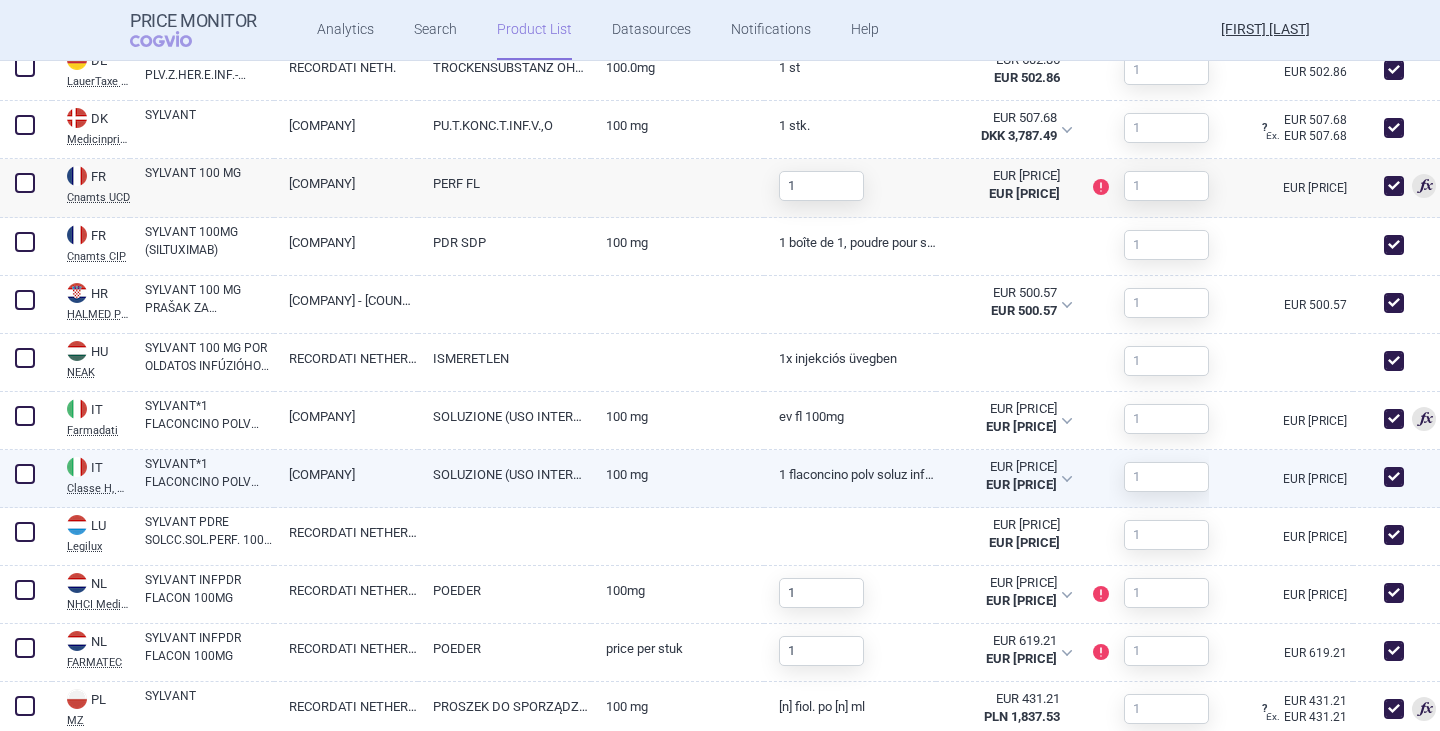 click on "SYLVANT*1 FLACONCINO POLV SOLUZ INFUS 100 MG" at bounding box center (209, 473) 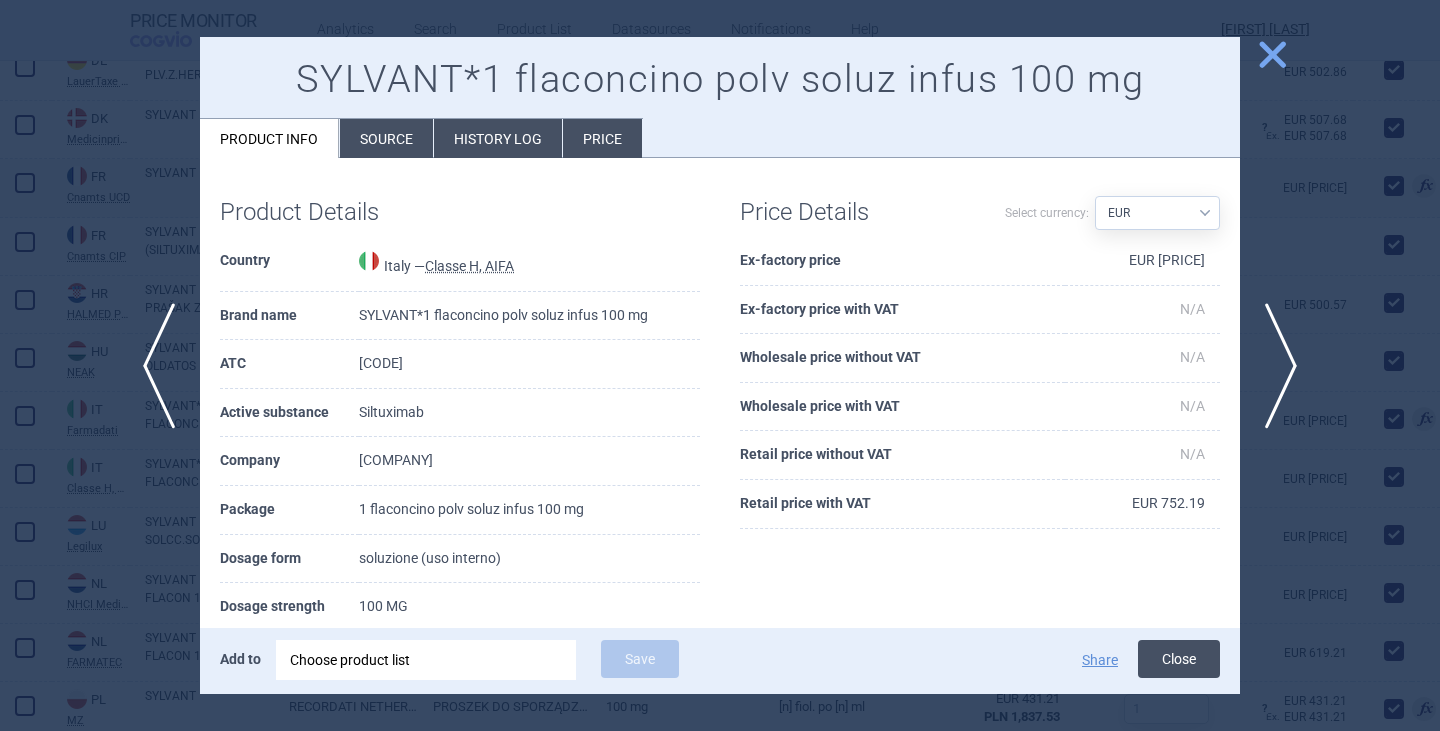 click on "Close" at bounding box center (1179, 659) 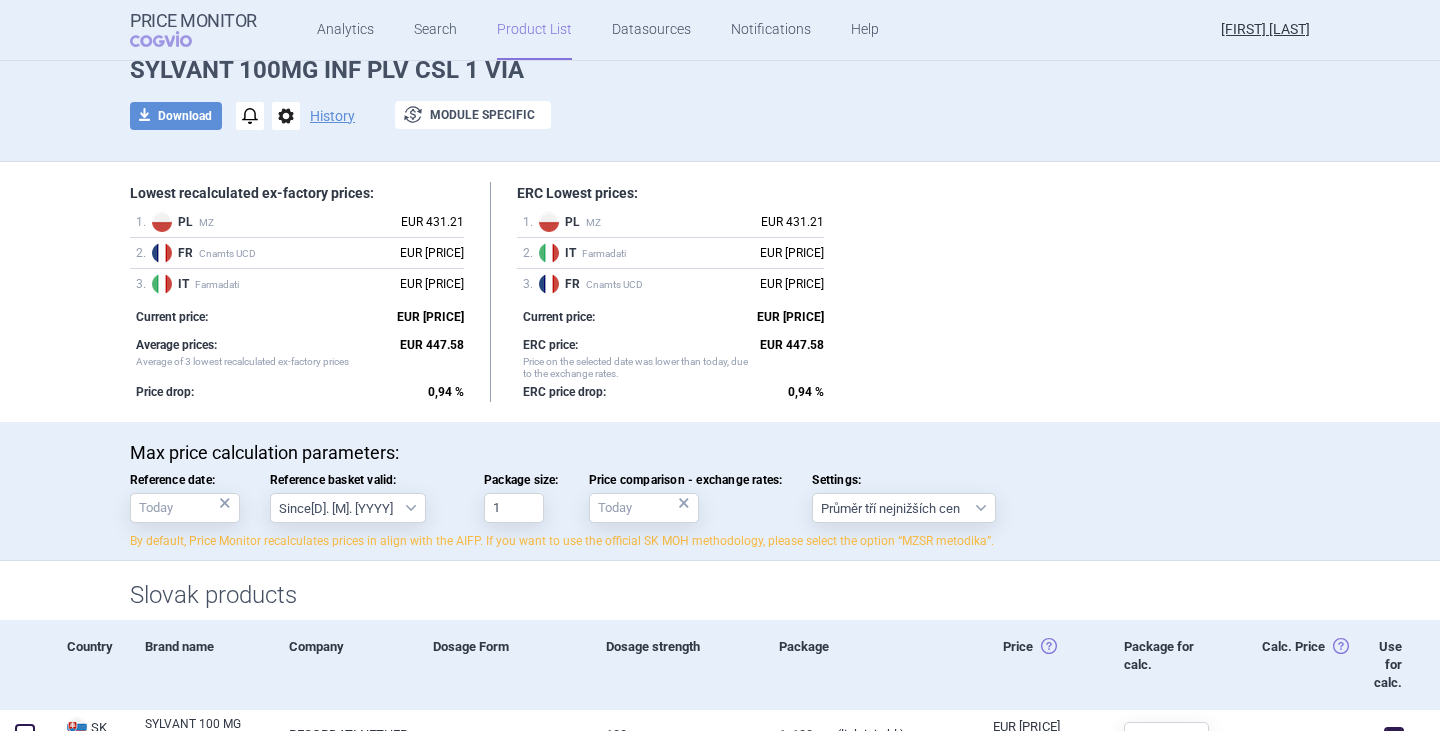 scroll, scrollTop: 0, scrollLeft: 0, axis: both 